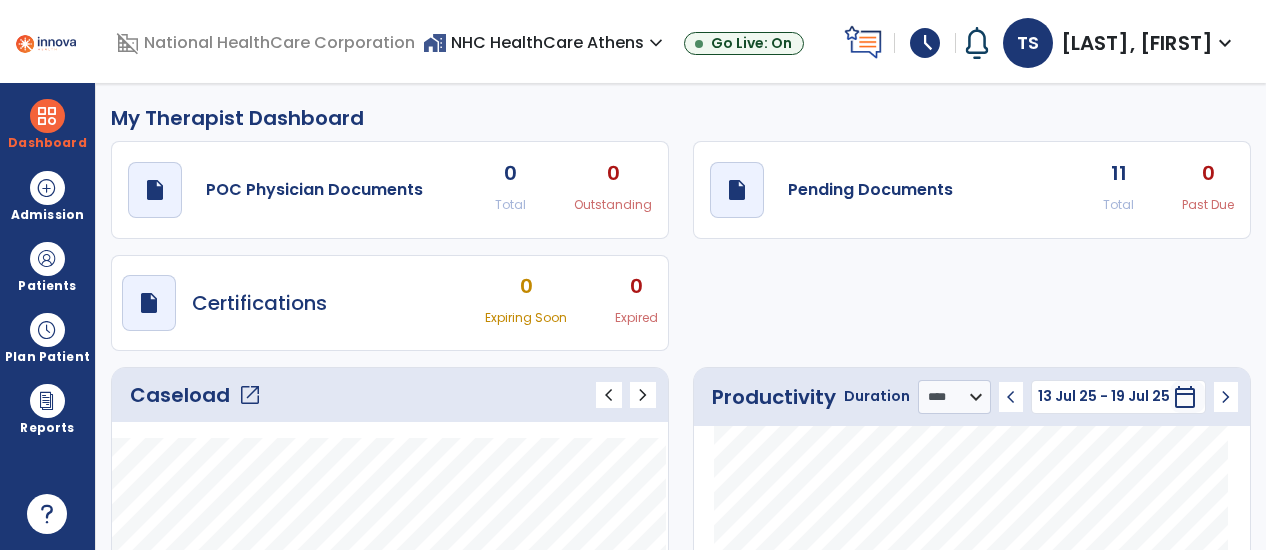 select on "****" 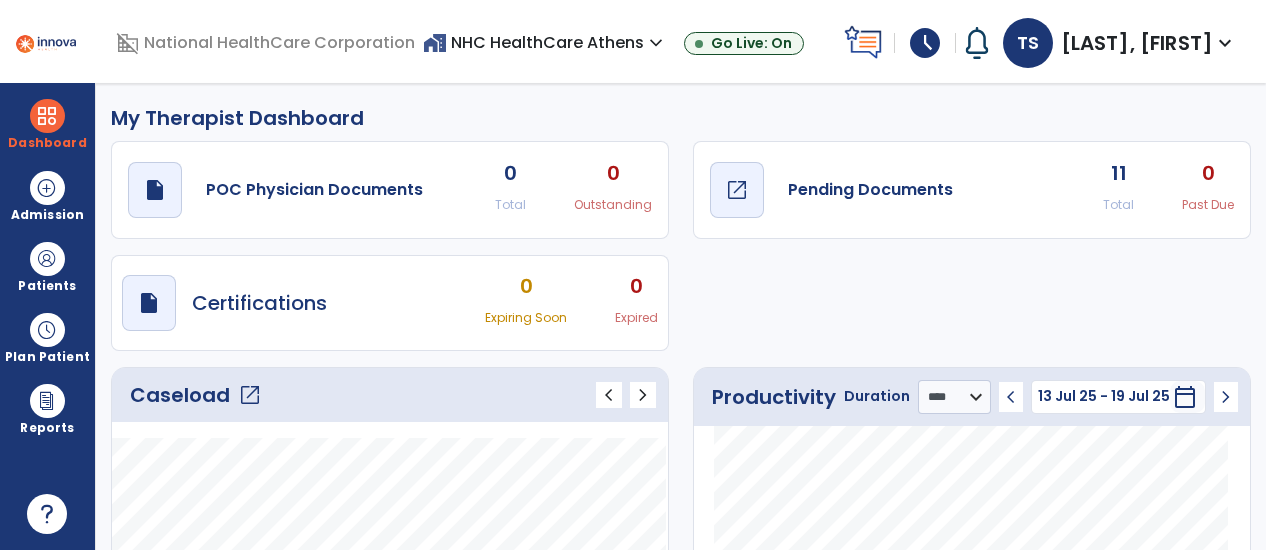 click on "open_in_new" 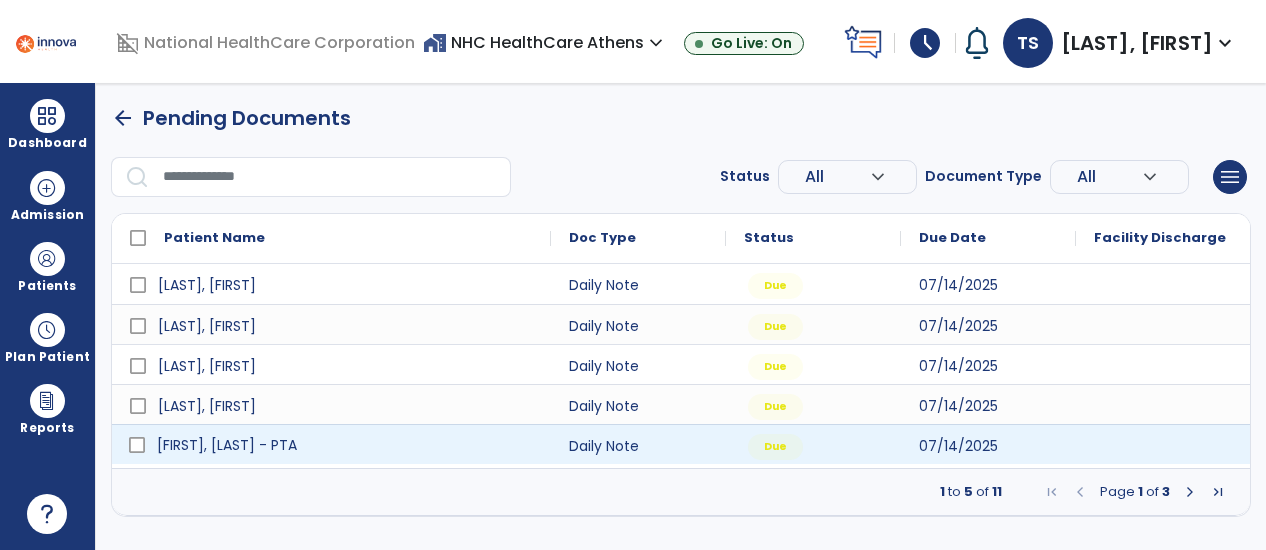 click on "[FIRST], [LAST]   - PTA" at bounding box center (345, 445) 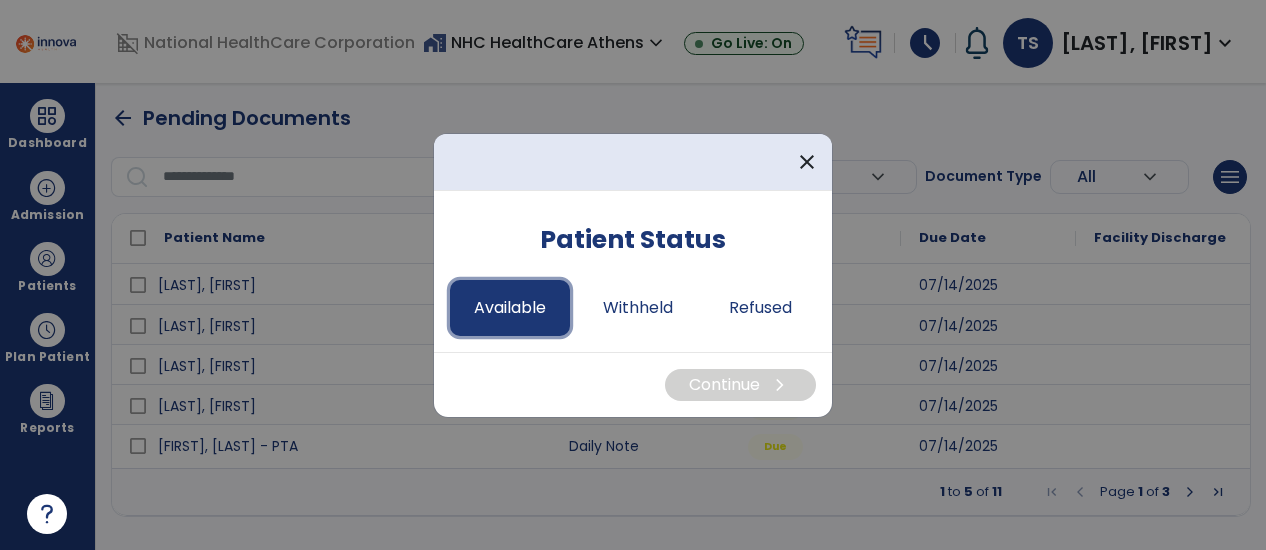 click on "Available" at bounding box center [510, 308] 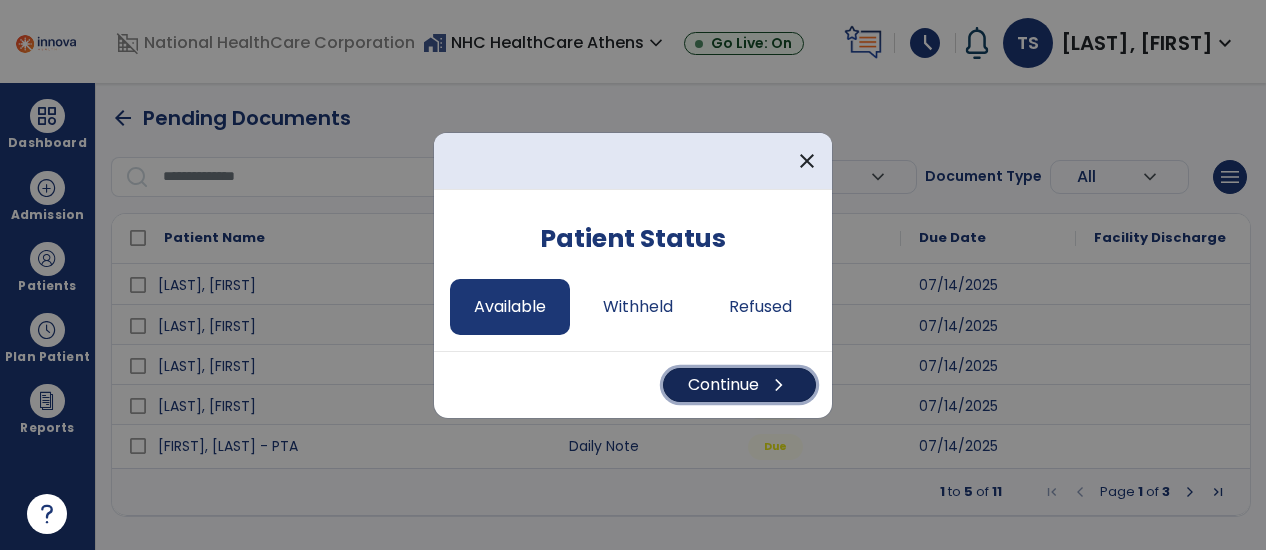 click on "Continue   chevron_right" at bounding box center [739, 385] 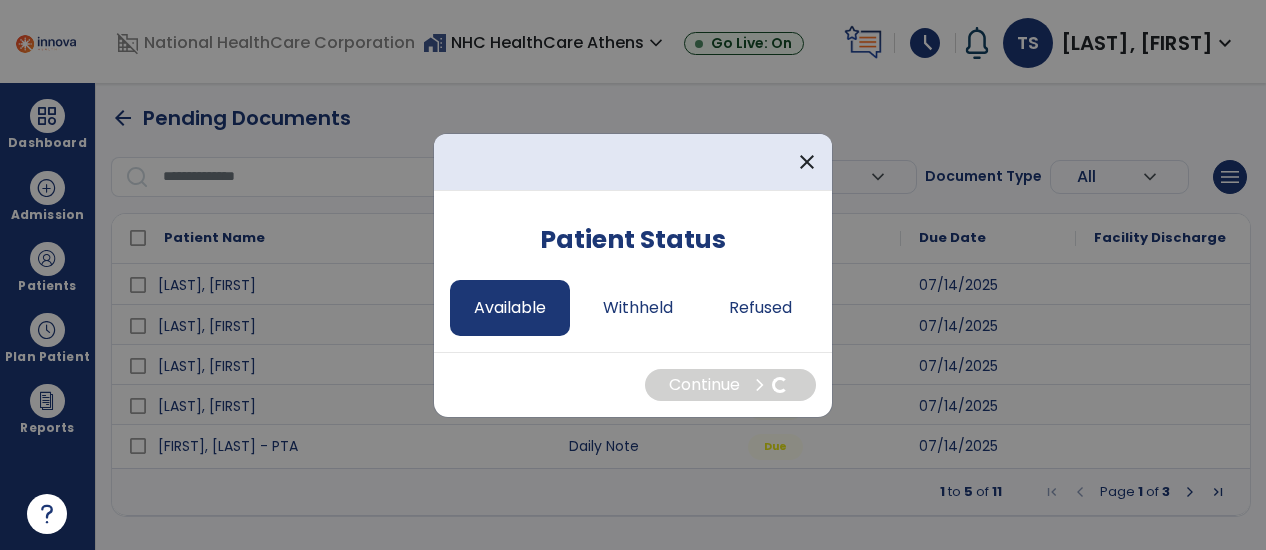 select on "*" 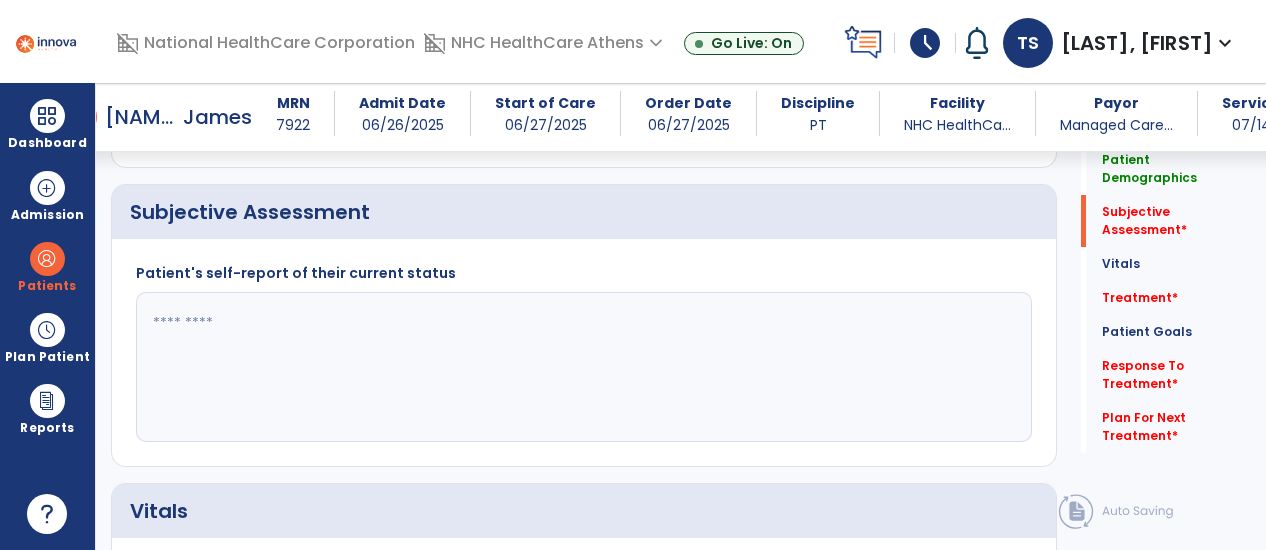 scroll, scrollTop: 482, scrollLeft: 0, axis: vertical 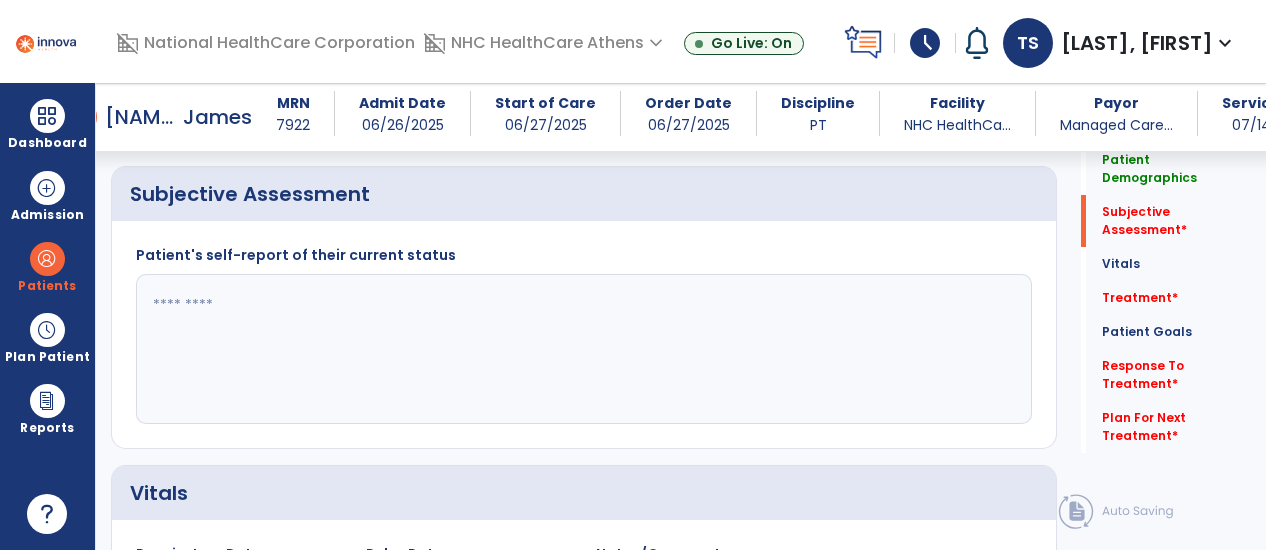 click 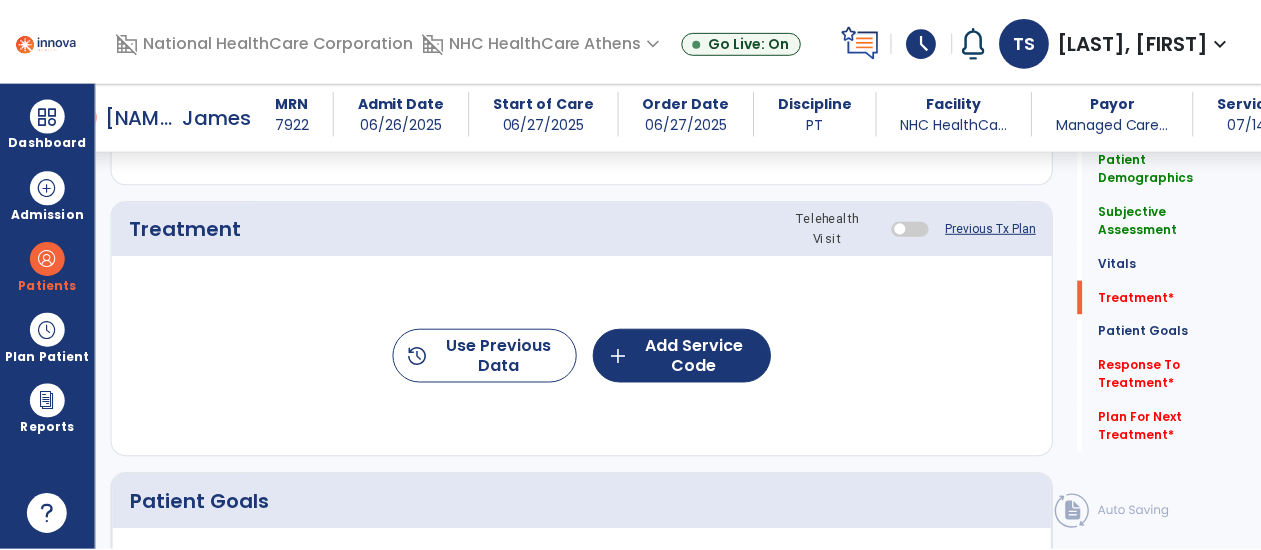 scroll, scrollTop: 1198, scrollLeft: 0, axis: vertical 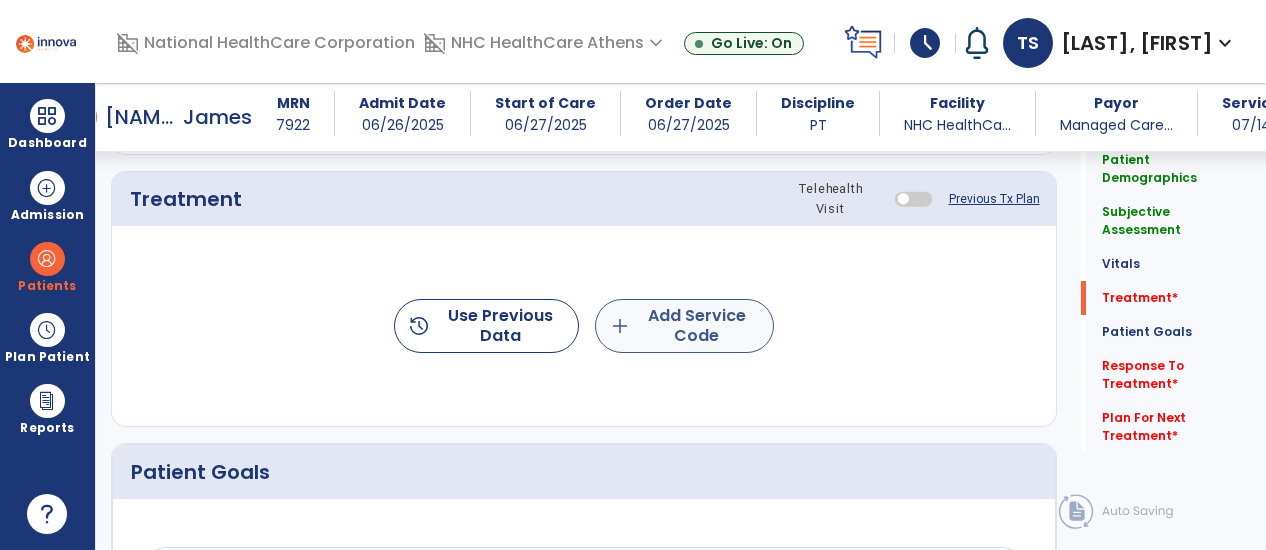 type on "**********" 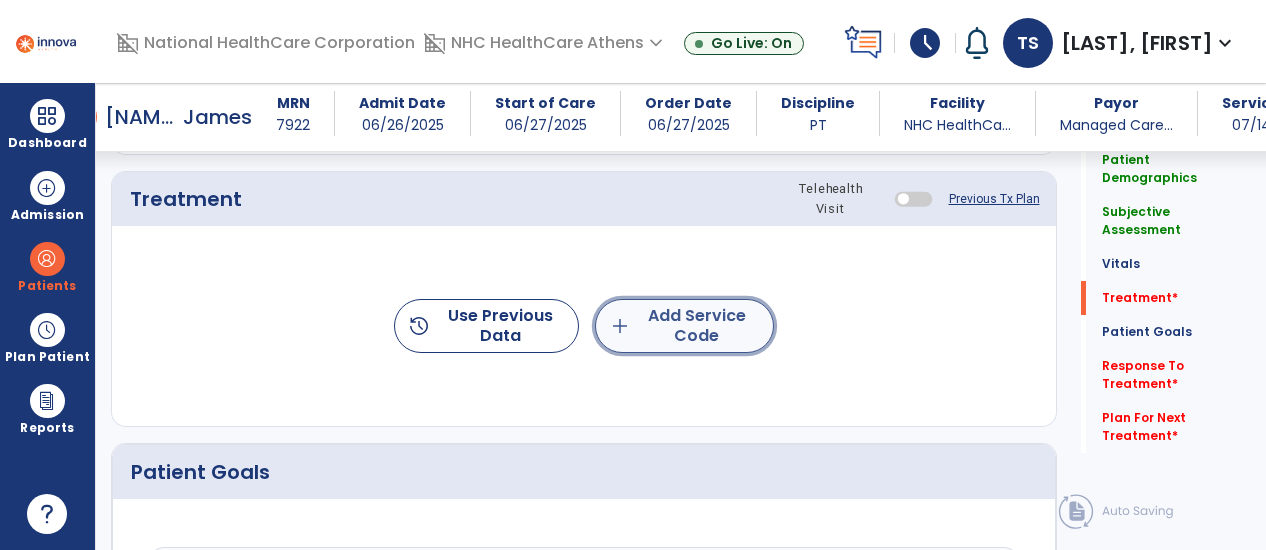 click on "add" 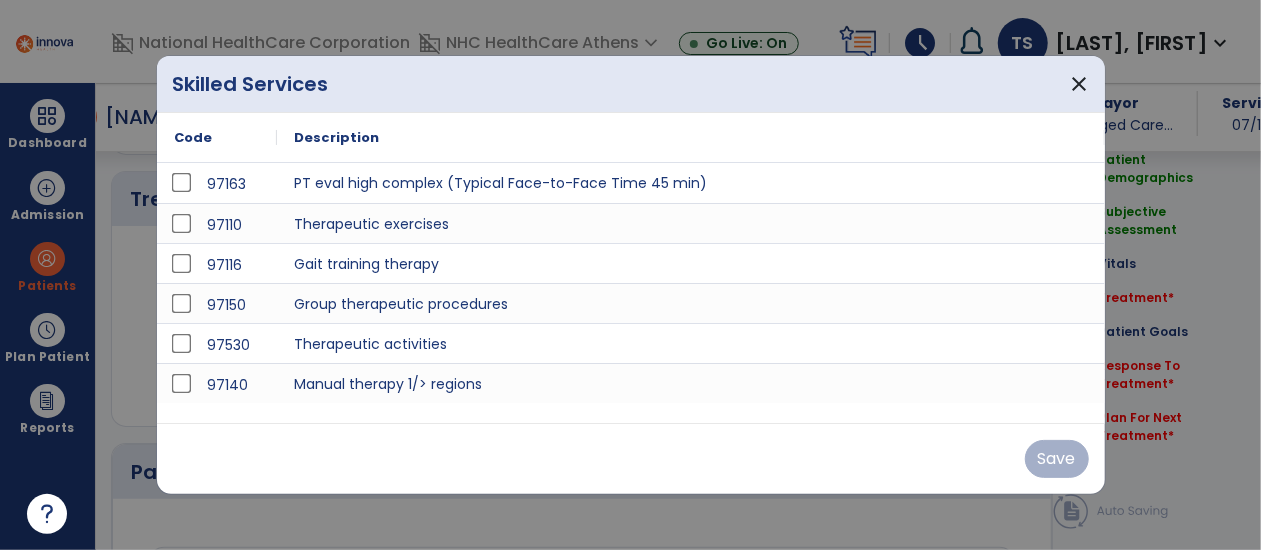 scroll, scrollTop: 1198, scrollLeft: 0, axis: vertical 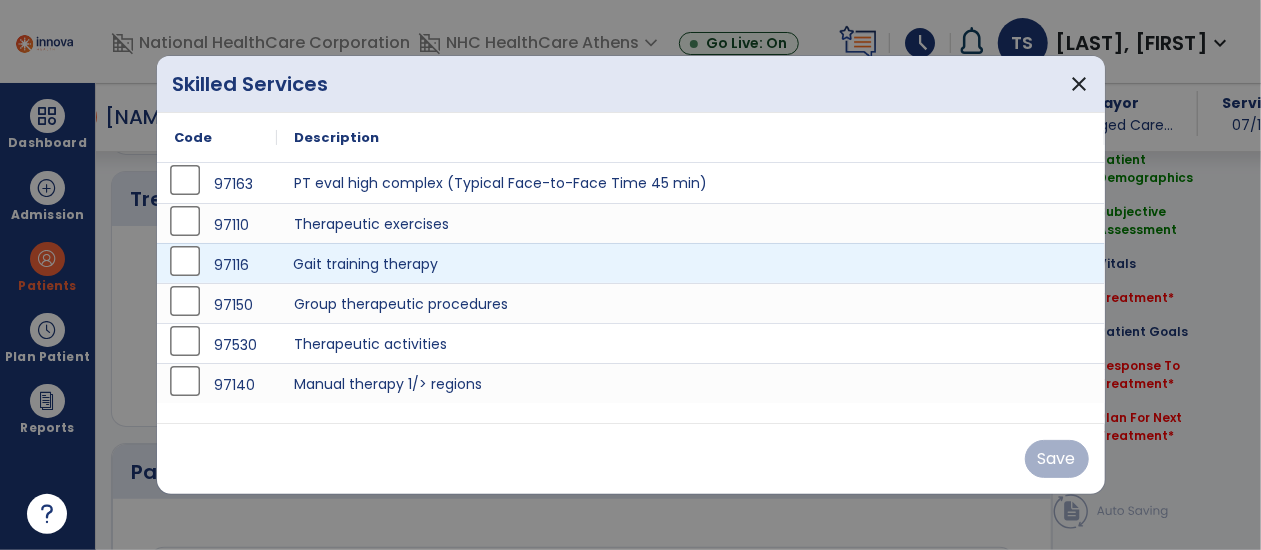 click on "Gait training therapy" at bounding box center (691, 263) 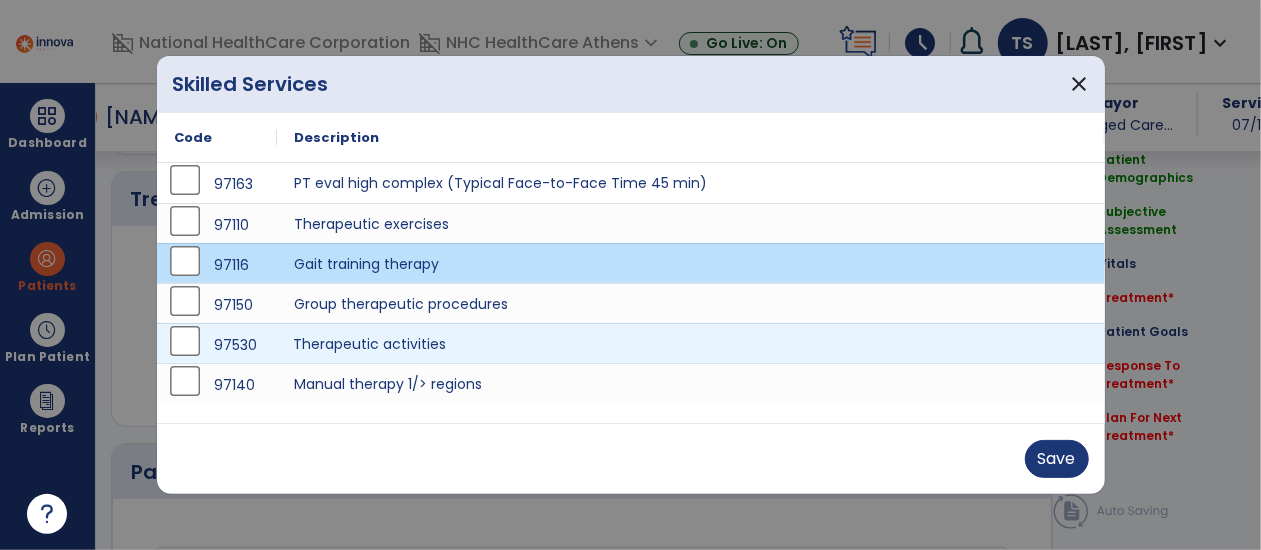 click on "Therapeutic activities" at bounding box center [691, 343] 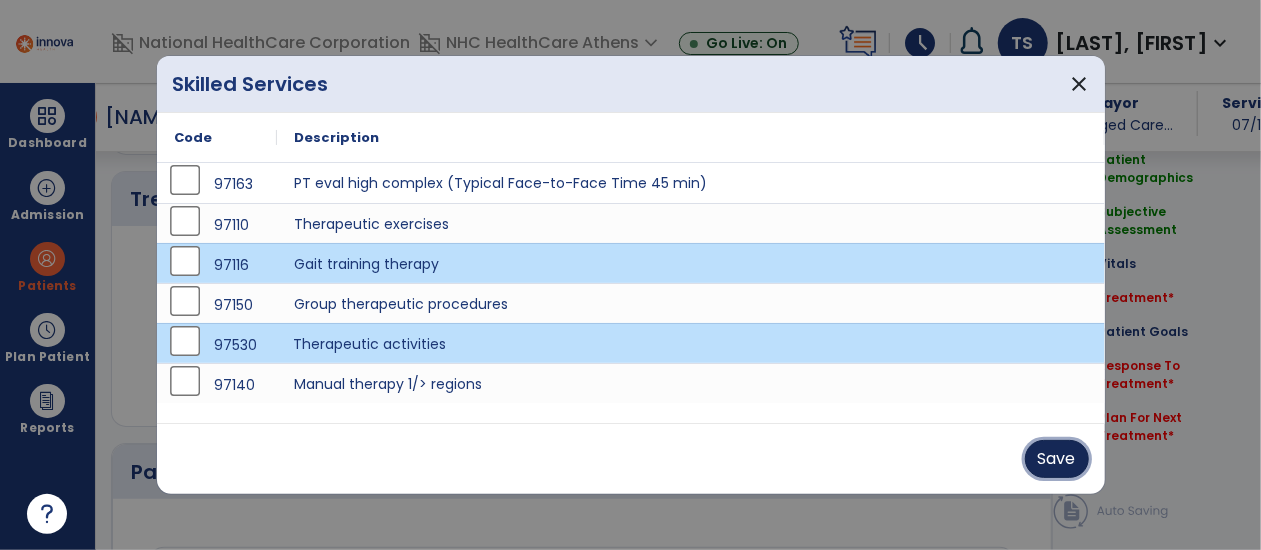 click on "Save" at bounding box center [1057, 459] 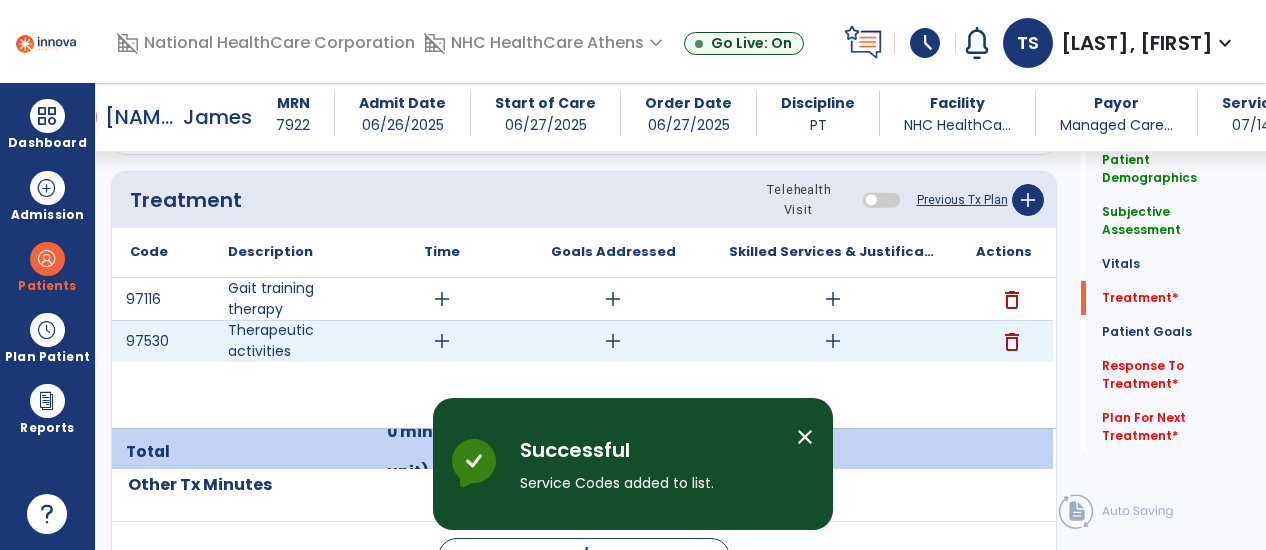 click on "add" at bounding box center (442, 341) 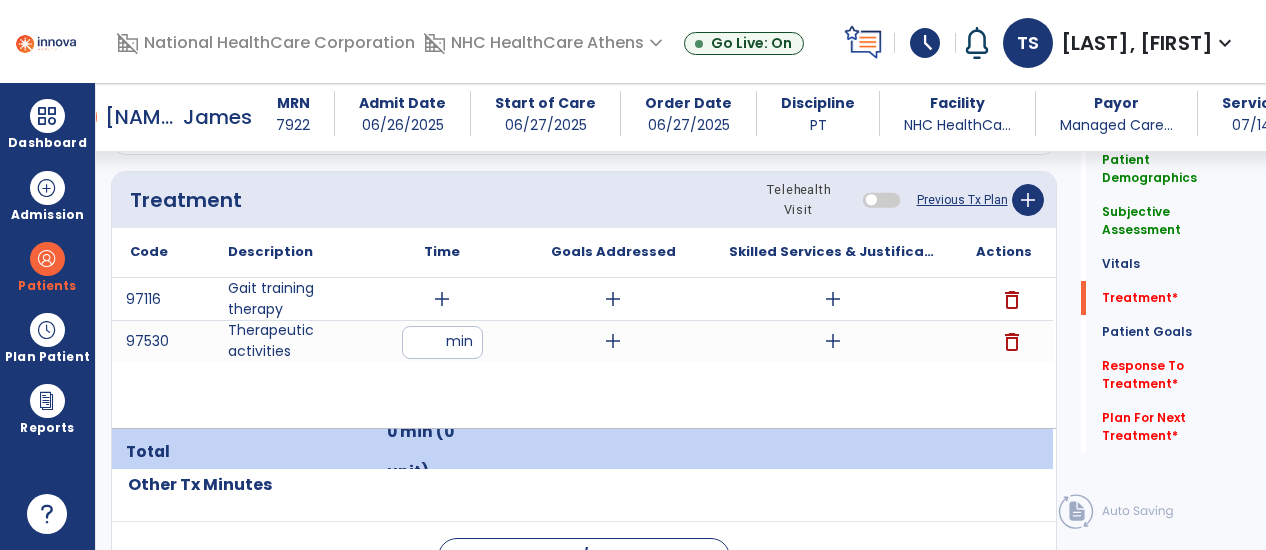 type on "**" 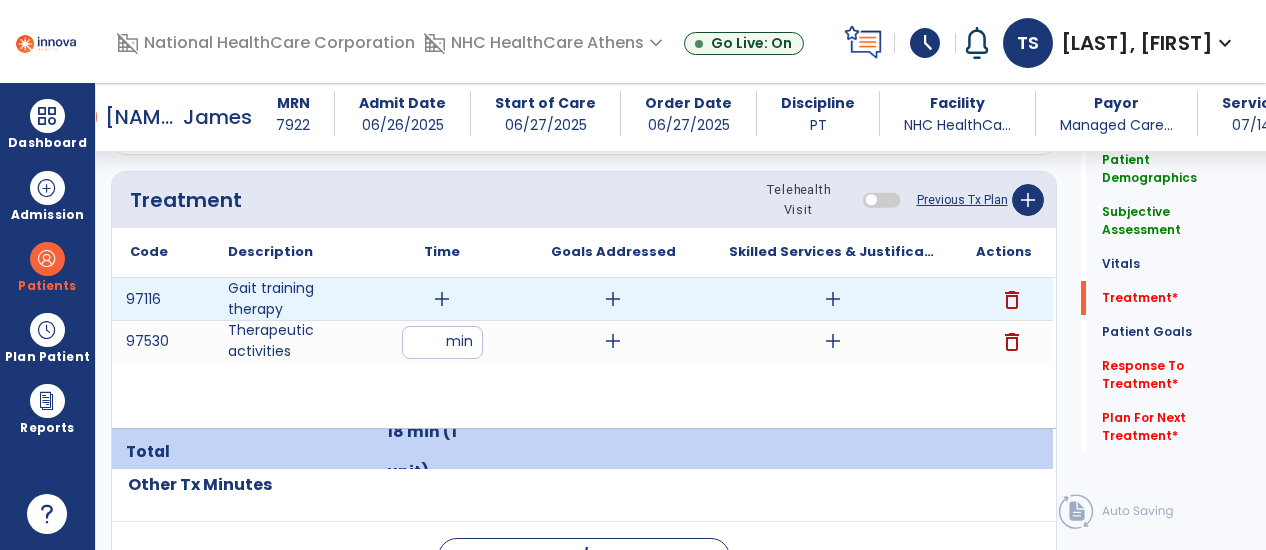 click on "add" at bounding box center [442, 299] 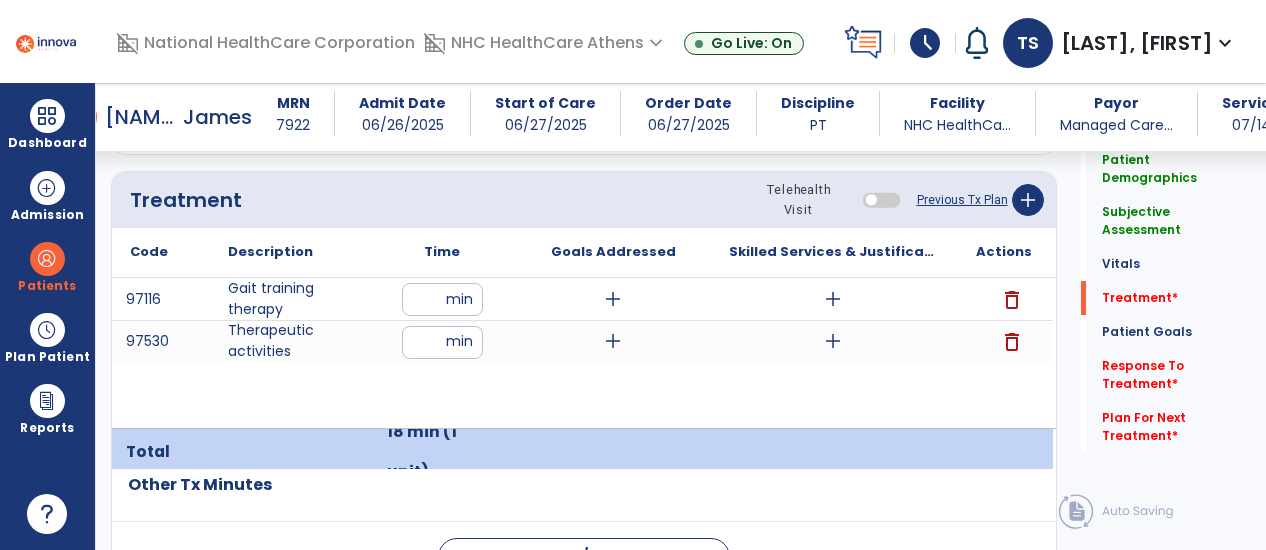 type on "**" 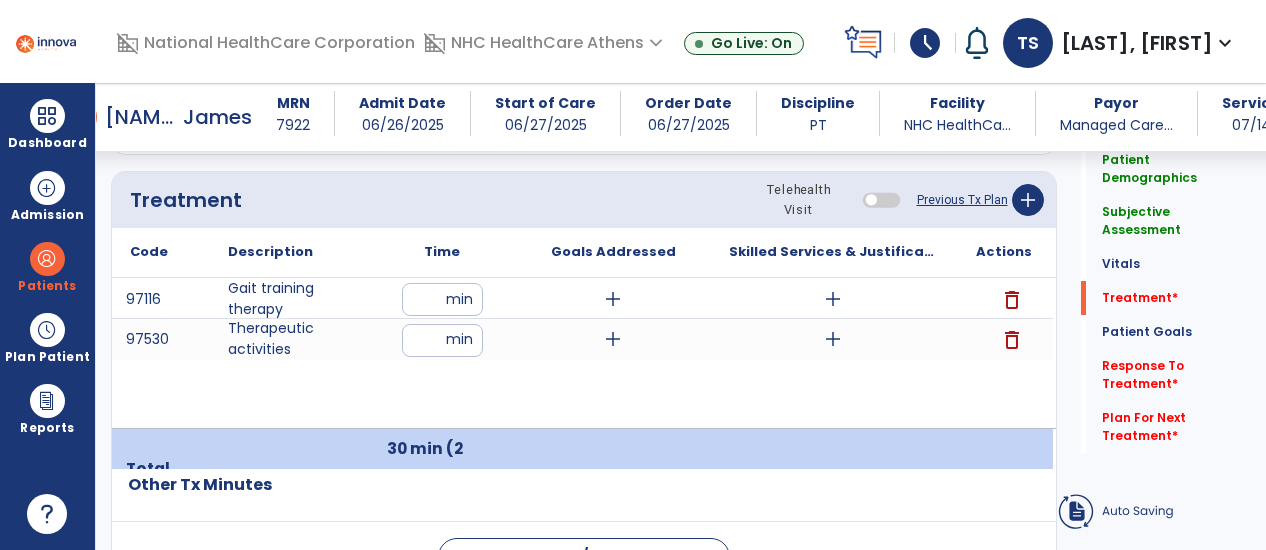 click on "97116  Gait training therapy  ** min add add delete 97530  Therapeutic activities  ** min add add delete" at bounding box center (582, 353) 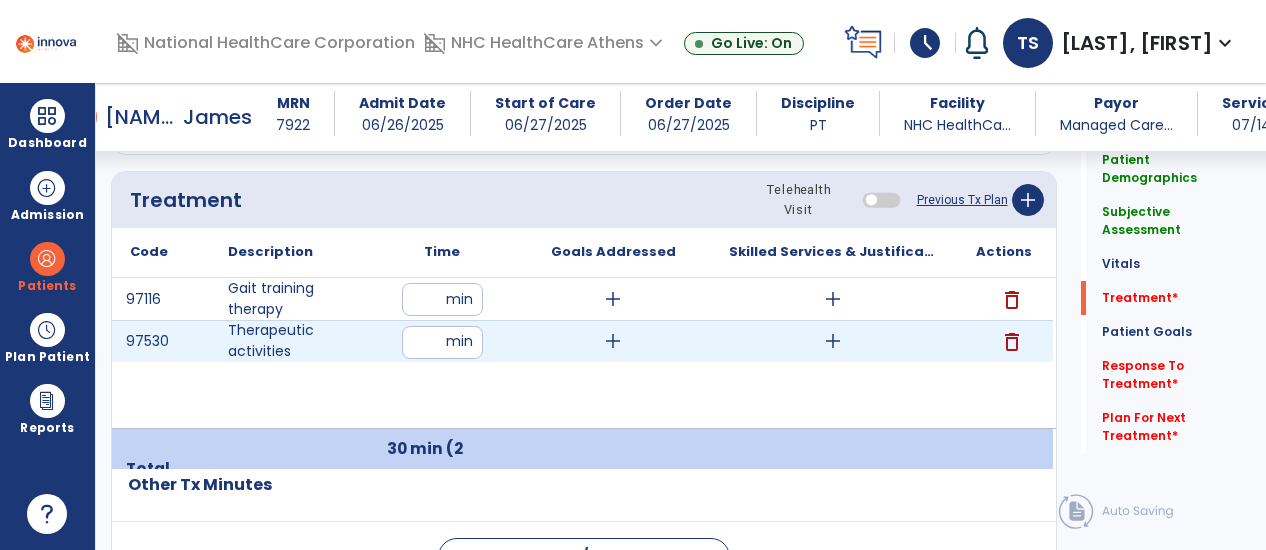 click on "add" at bounding box center [833, 341] 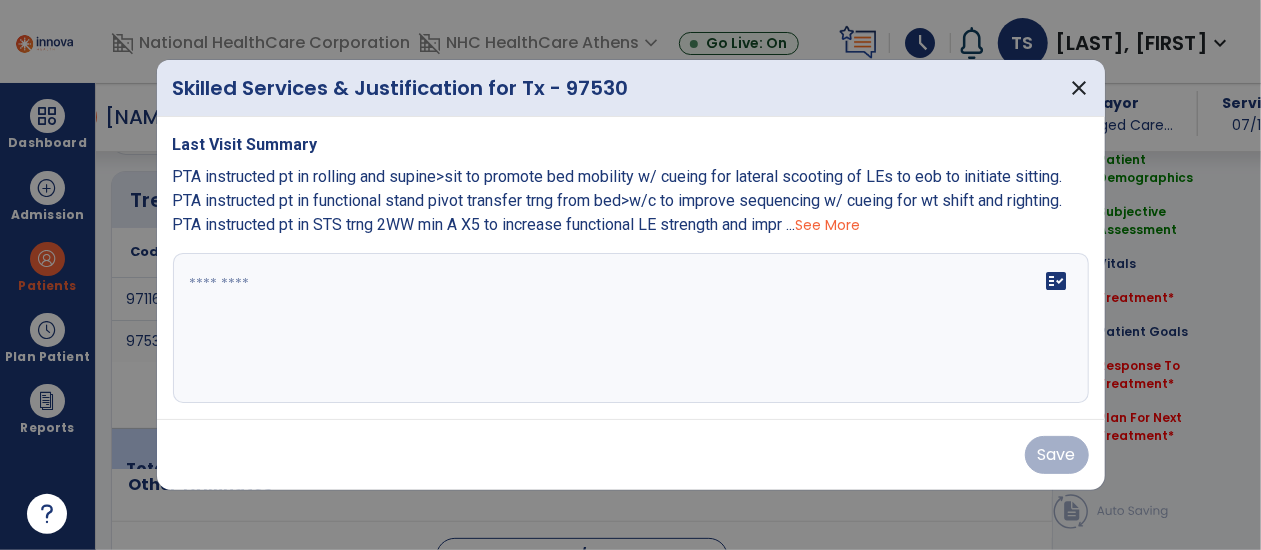 scroll, scrollTop: 1198, scrollLeft: 0, axis: vertical 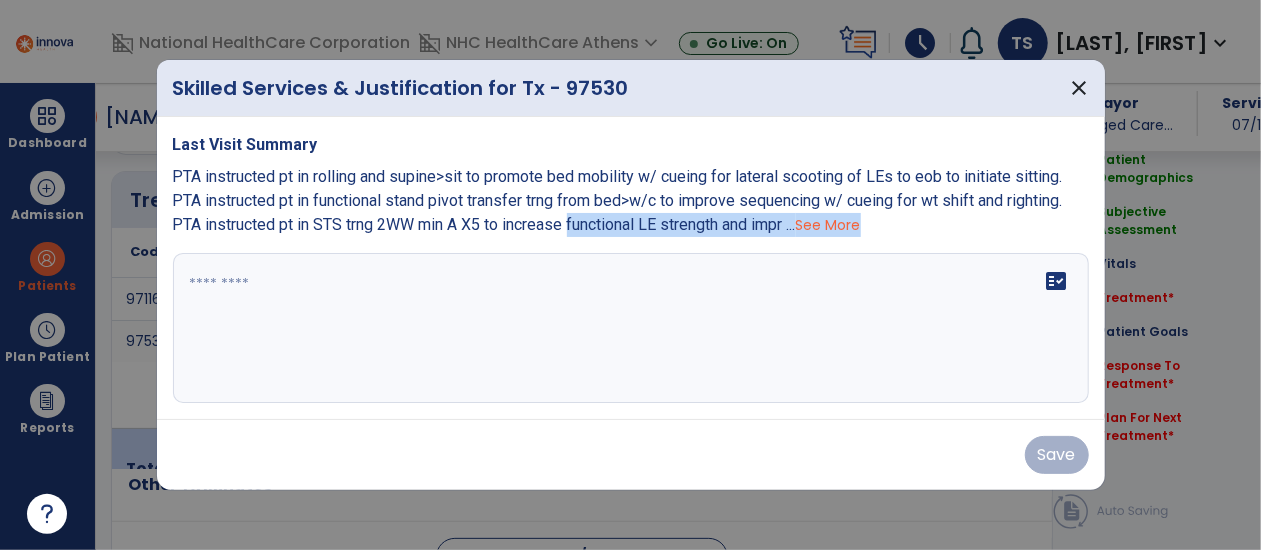 drag, startPoint x: 568, startPoint y: 223, endPoint x: 563, endPoint y: 298, distance: 75.16648 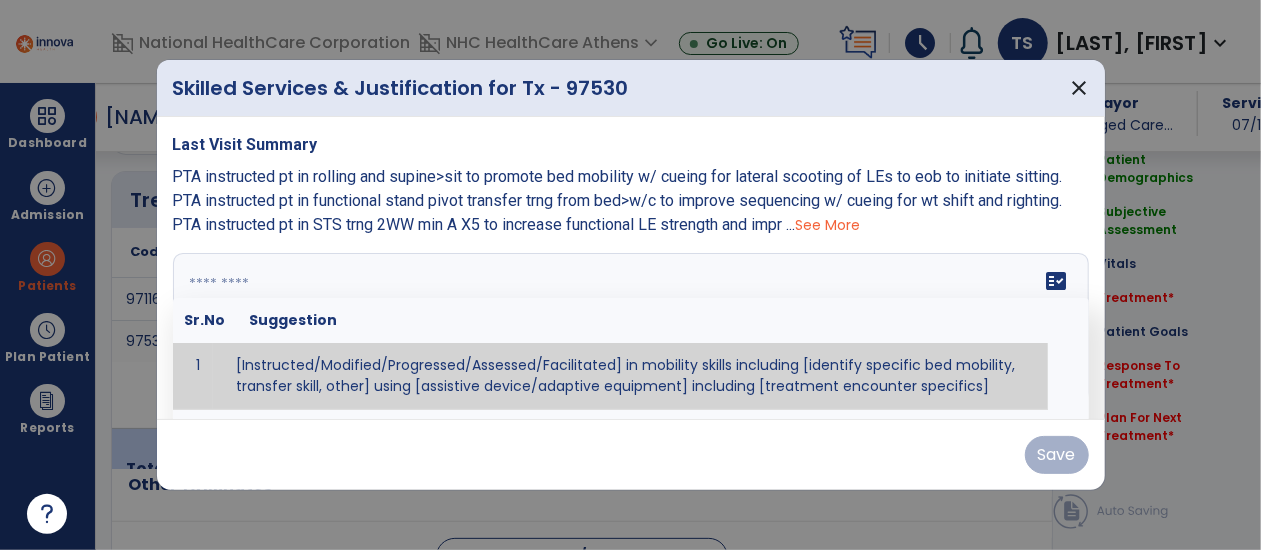 click at bounding box center (629, 328) 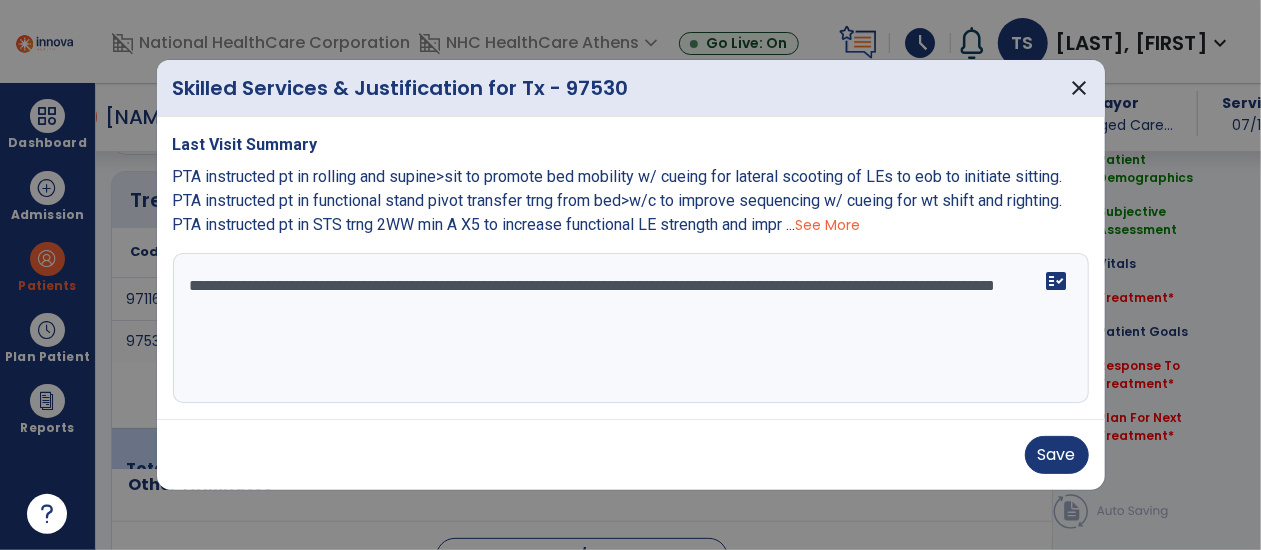 click on "**********" at bounding box center (631, 328) 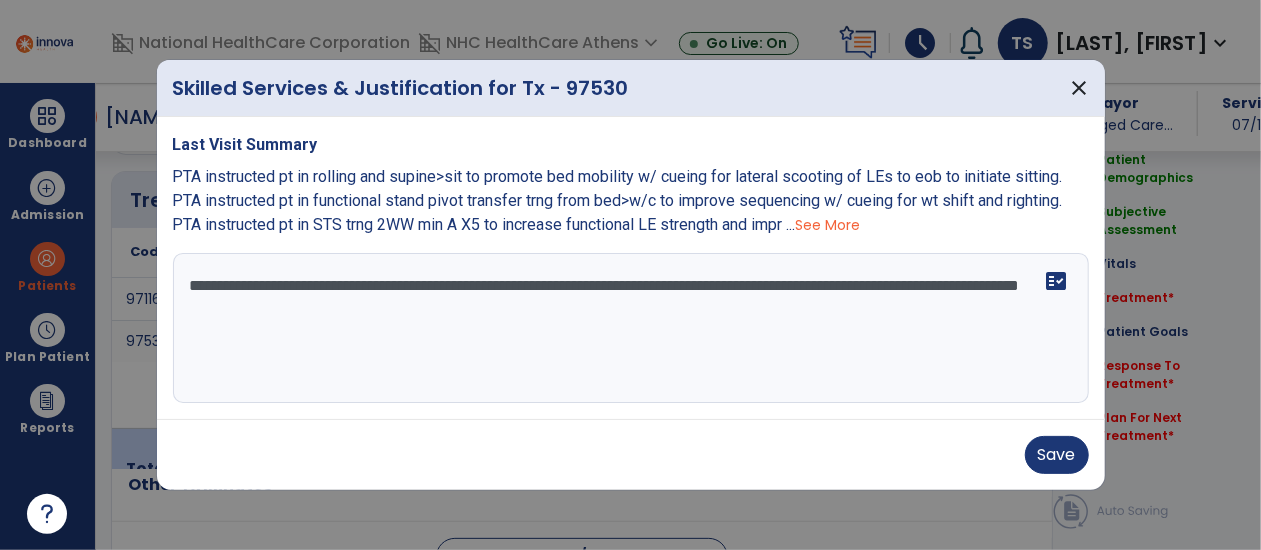 click on "**********" at bounding box center (631, 328) 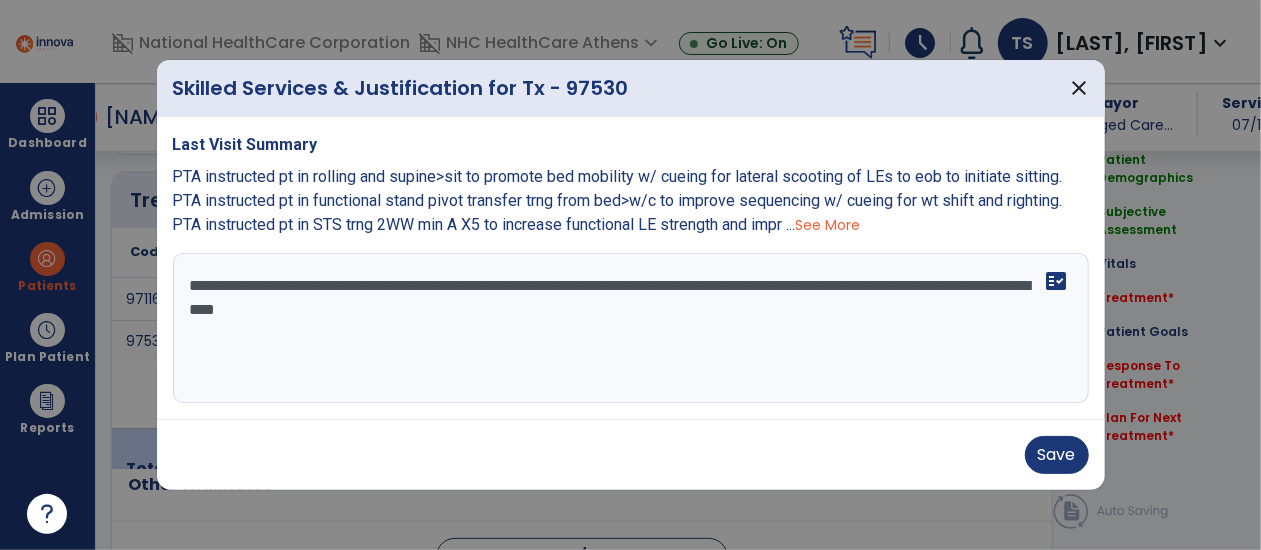 click on "**********" at bounding box center [631, 328] 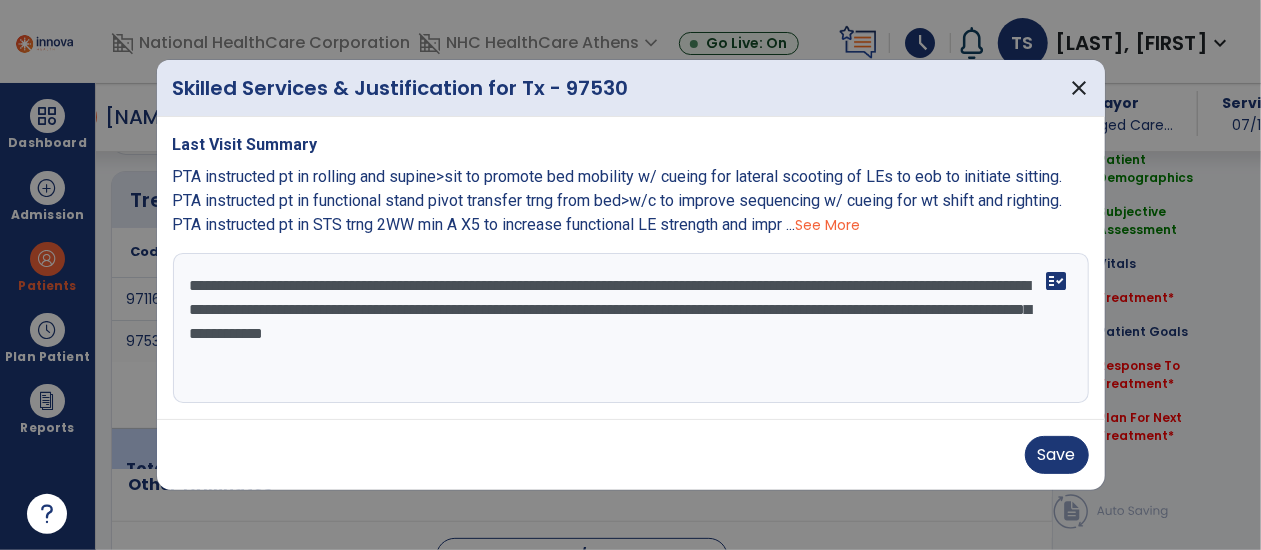click on "**********" at bounding box center [631, 328] 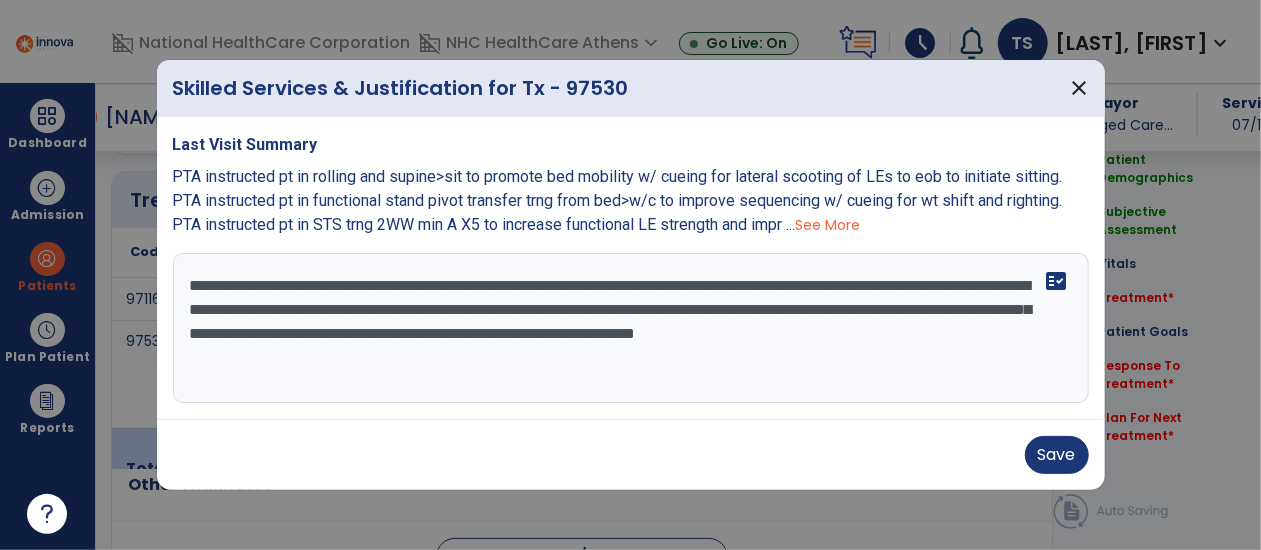 click on "**********" at bounding box center [631, 328] 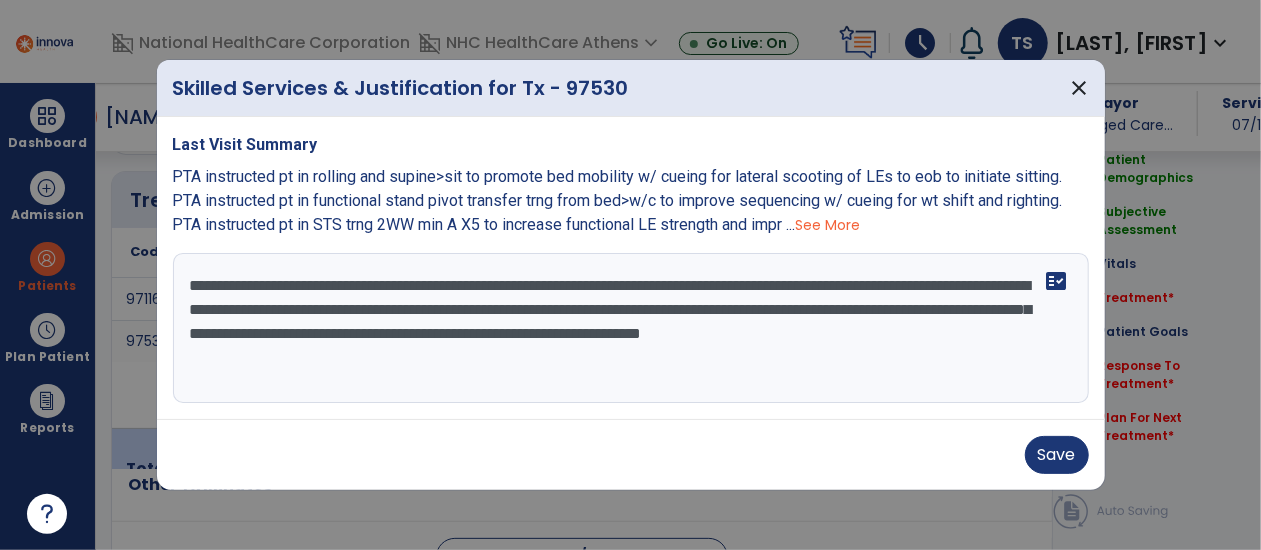 click on "**********" at bounding box center (631, 328) 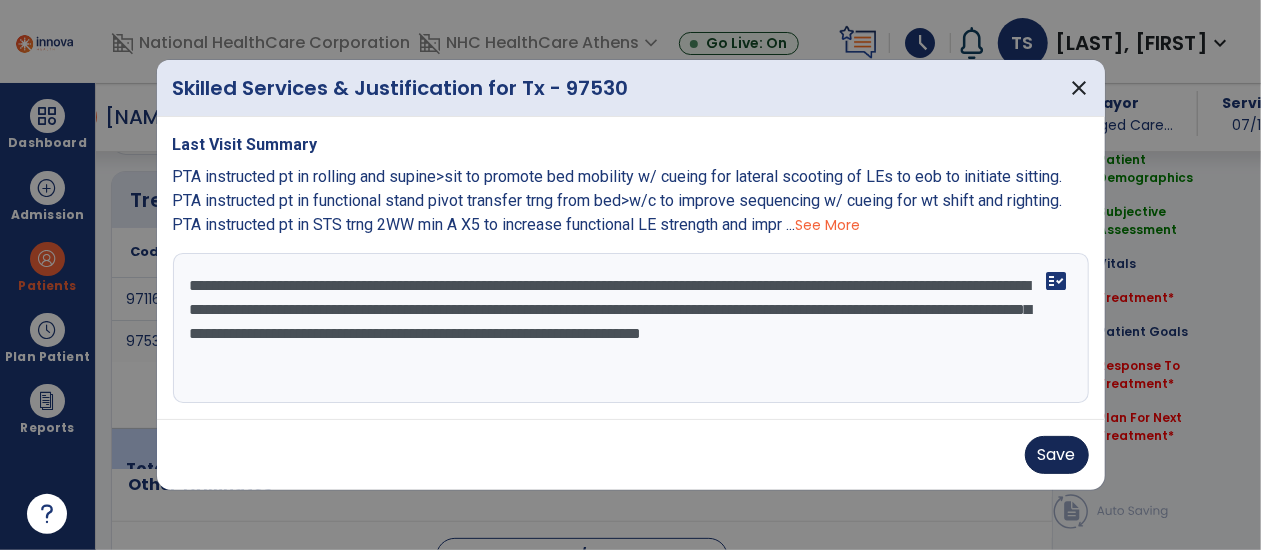 type on "**********" 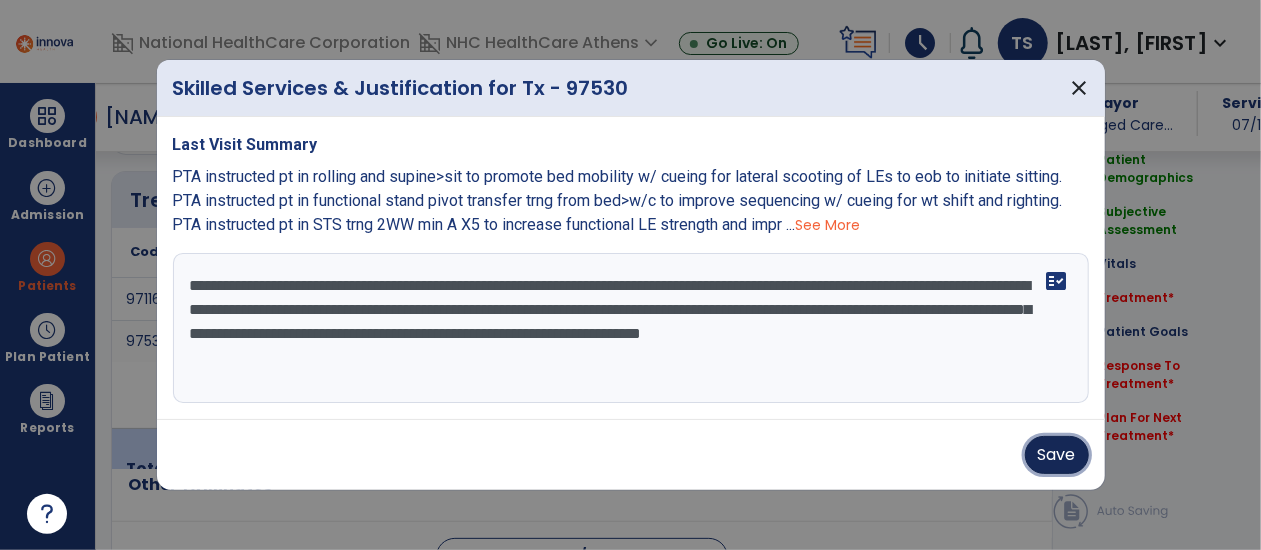 click on "Save" at bounding box center (1057, 455) 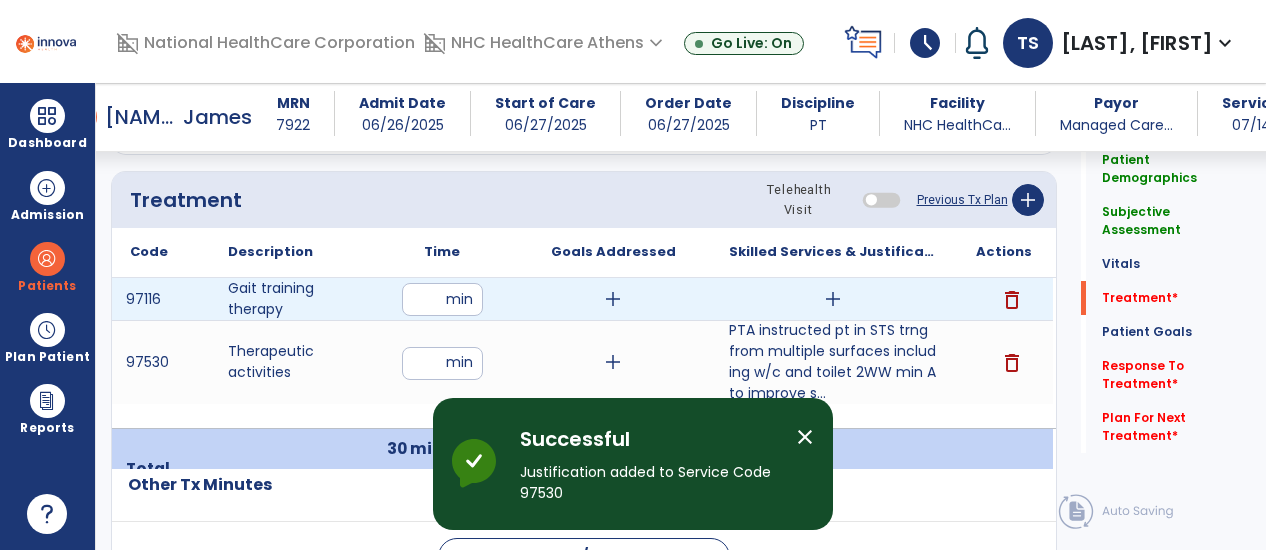 click on "add" at bounding box center [833, 299] 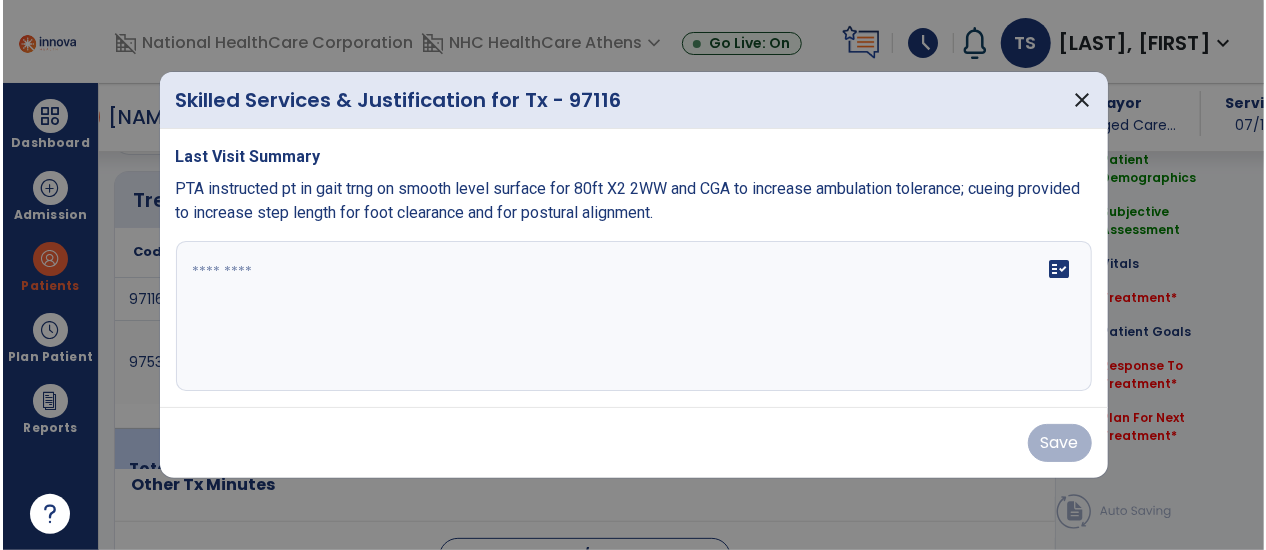 scroll, scrollTop: 1198, scrollLeft: 0, axis: vertical 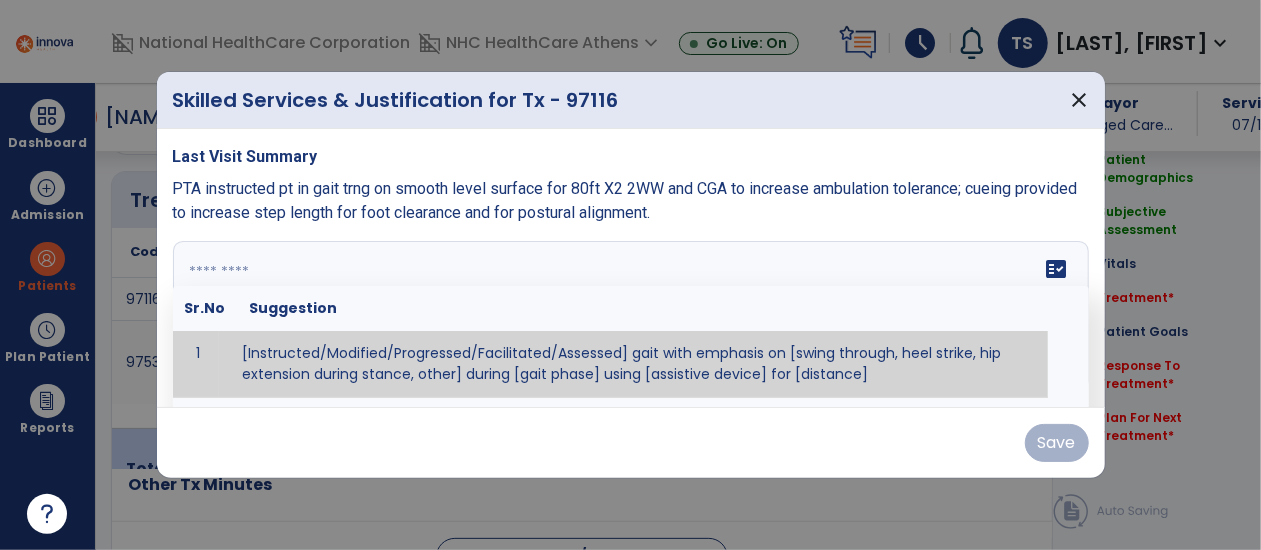 drag, startPoint x: 670, startPoint y: 323, endPoint x: 524, endPoint y: 106, distance: 261.5435 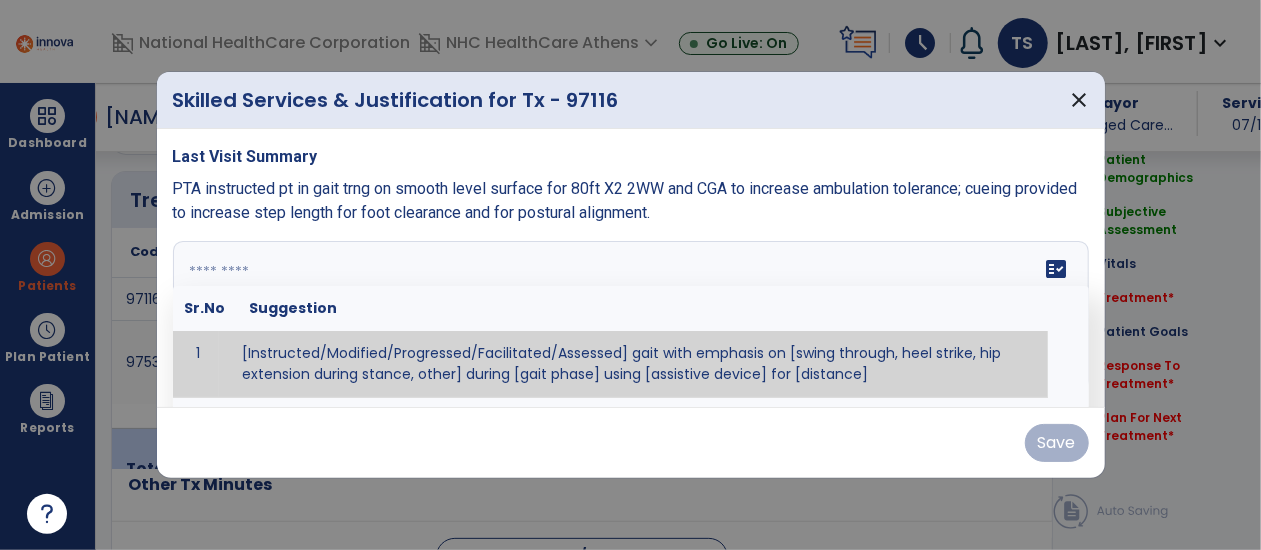 click on "Skilled Services & Justification for Tx - 97116   close   Last Visit Summary PTA instructed pt in gait trng on smooth level surface for 80ft X2 2WW and CGA to increase ambulation tolerance; cueing provided to increase step length for foot clearance and for postural alignment.    fact_check  Sr.No Suggestion 1 [Instructed/Modified/Progressed/Facilitated/Assessed] gait with emphasis on [swing through, heel strike, hip extension during stance, other] during [gait phase] using [assistive device] for [distance] 2 [Instructed/Modified/Progressed/Facilitated/Assessed] use of [assistive device] and [NWB, PWB, step-to gait pattern, step through gait pattern] 3 [Instructed/Modified/Progressed/Facilitated/Assessed] patient's ability to [ascend/descend # of steps, perform directional changes, walk on even/uneven surfaces, pick-up objects off floor, velocity changes, other] using [assistive device]. 4 5  Save" at bounding box center [631, 275] 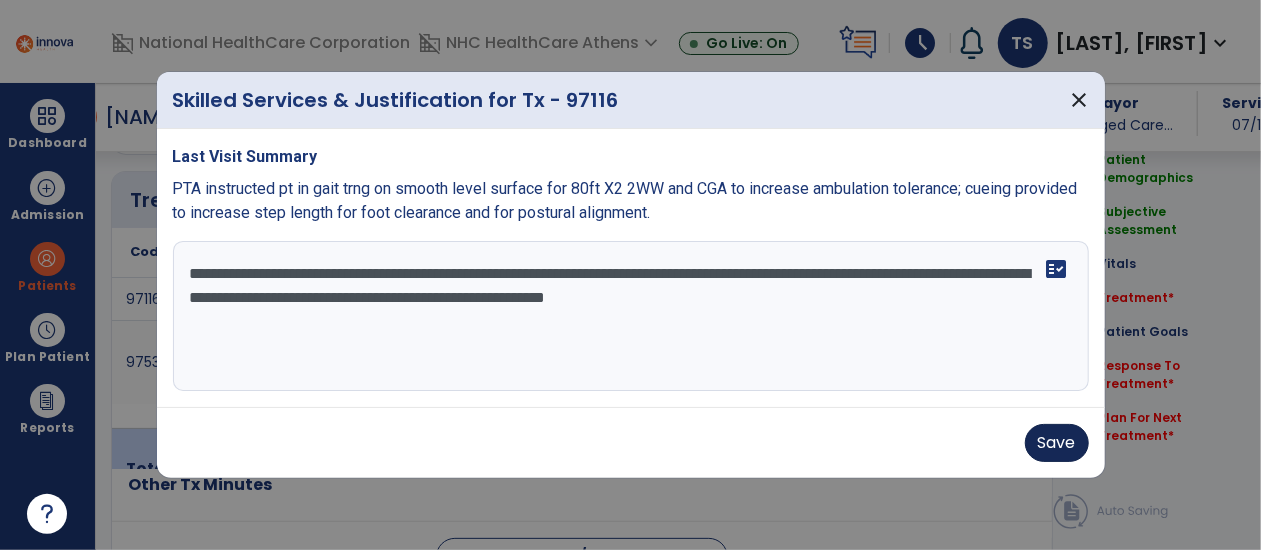 type on "**********" 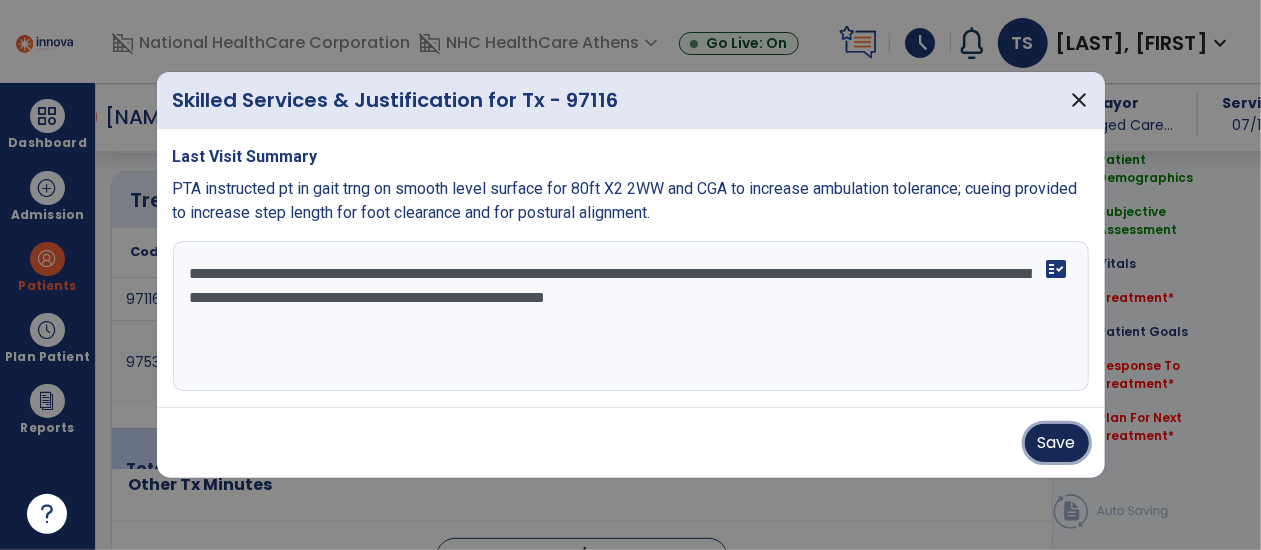 click on "Save" at bounding box center [1057, 443] 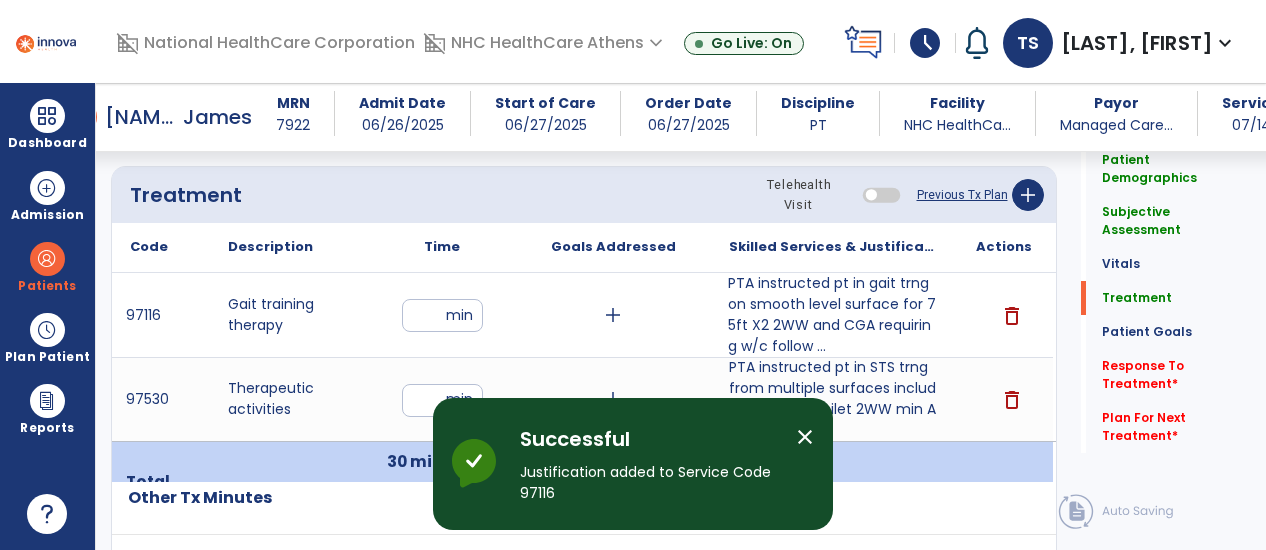 scroll, scrollTop: 1198, scrollLeft: 0, axis: vertical 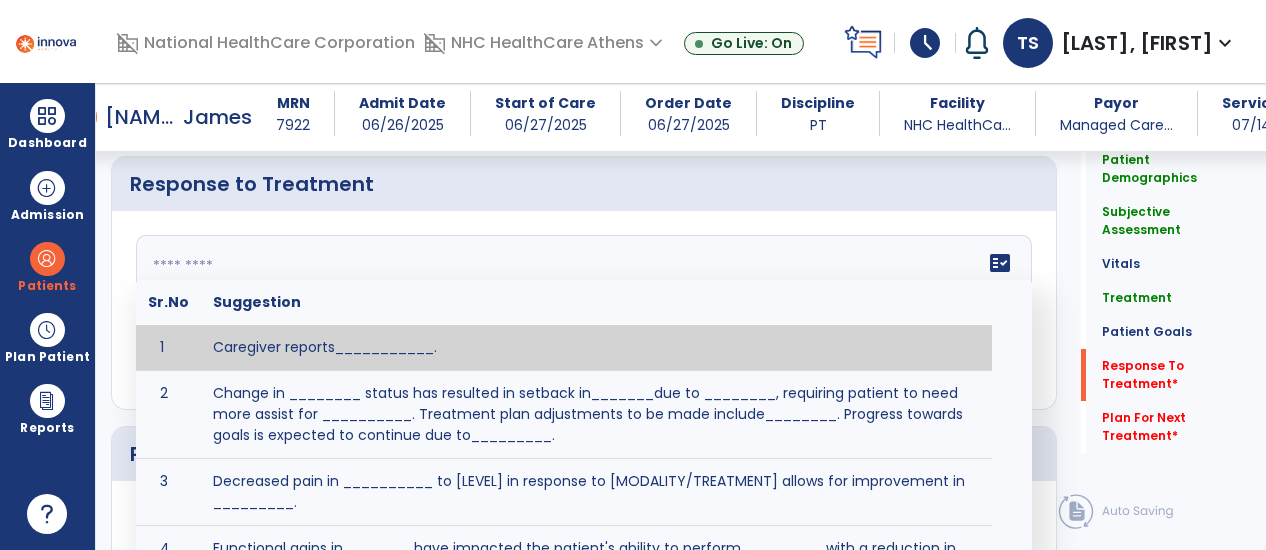 click on "fact_check  Sr.No Suggestion 1 Caregiver reports___________. 2 Change in ________ status has resulted in setback in_______due to ________, requiring patient to need more assist for __________.   Treatment plan adjustments to be made include________.  Progress towards goals is expected to continue due to_________. 3 Decreased pain in __________ to [LEVEL] in response to [MODALITY/TREATMENT] allows for improvement in _________. 4 Functional gains in _______ have impacted the patient's ability to perform_________ with a reduction in assist levels to_________. 5 Functional progress this week has been significant due to__________. 6 Gains in ________ have improved the patient's ability to perform ______with decreased levels of assist to___________. 7 Improvement in ________allows patient to tolerate higher levels of challenges in_________. 8 Pain in [AREA] has decreased to [LEVEL] in response to [TREATMENT/MODALITY], allowing fore ease in completing__________. 9 10 11 12 13 14 15 16 17 18 19 20 21" 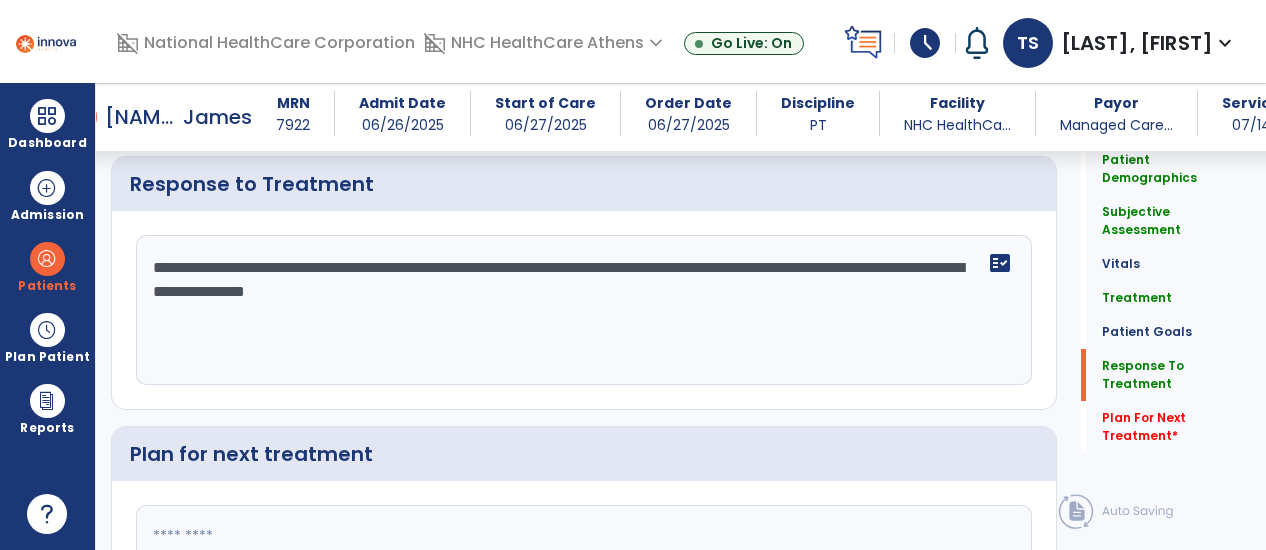 scroll, scrollTop: 2517, scrollLeft: 0, axis: vertical 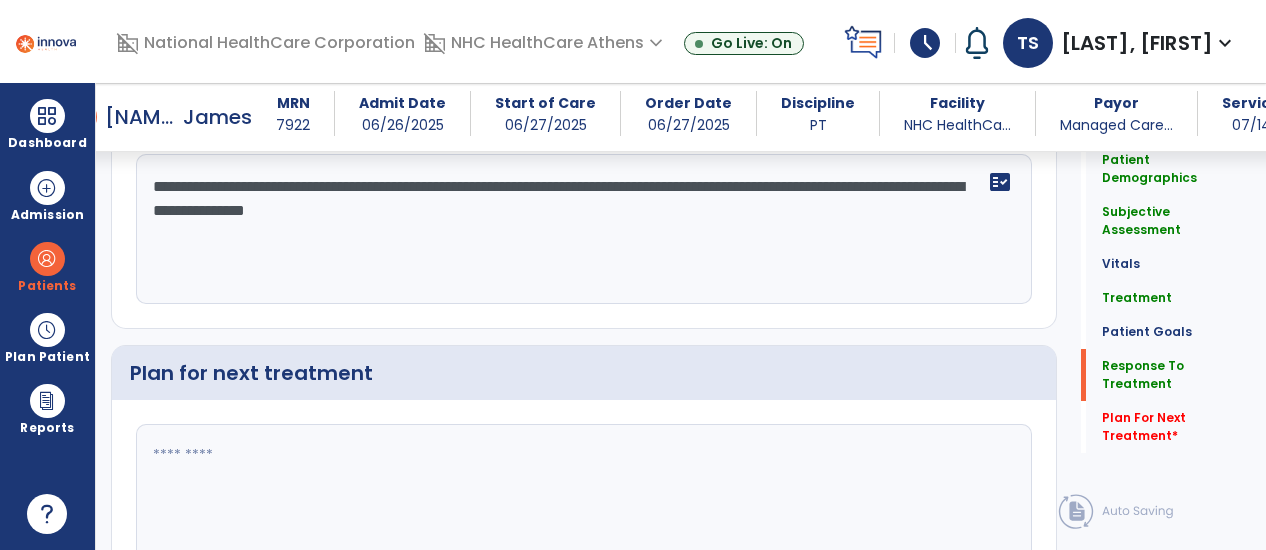 drag, startPoint x: 356, startPoint y: 180, endPoint x: 284, endPoint y: 257, distance: 105.41821 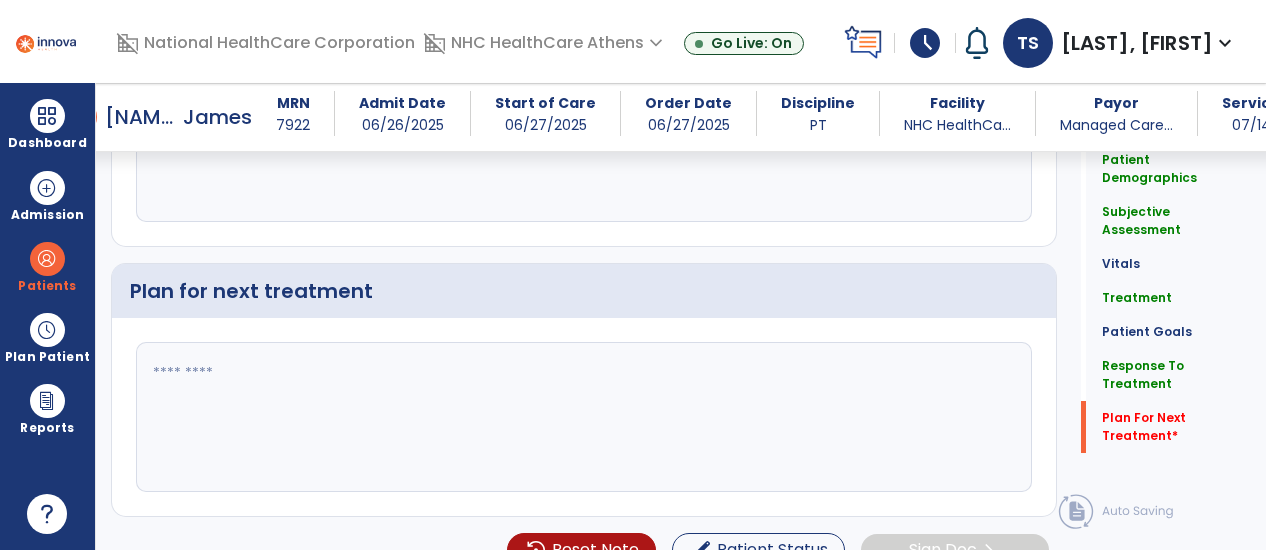 scroll, scrollTop: 2702, scrollLeft: 0, axis: vertical 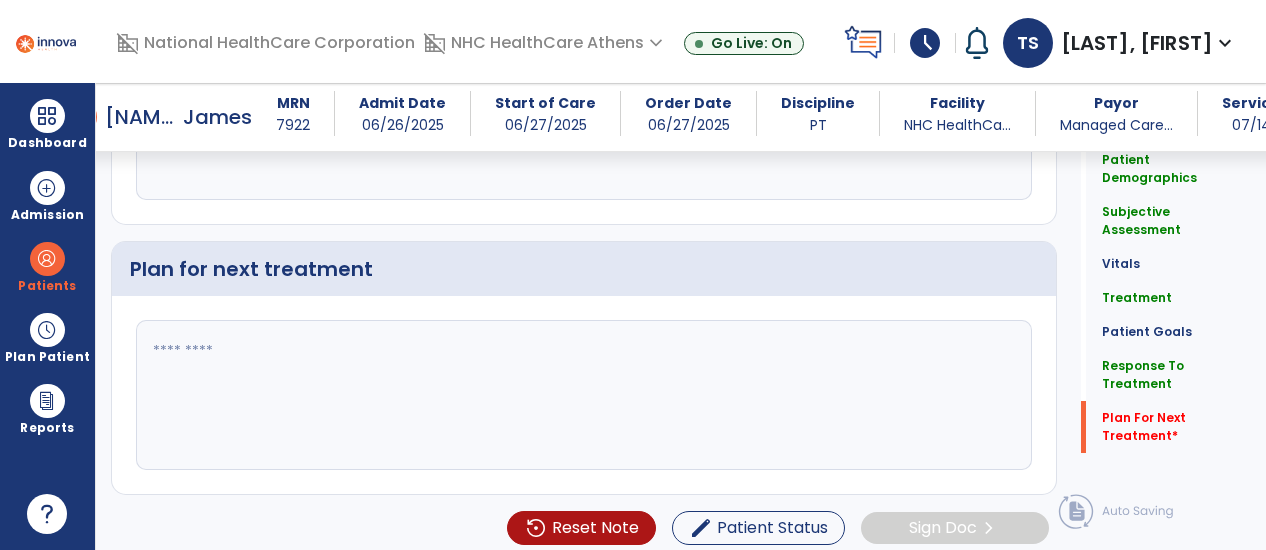 type on "**********" 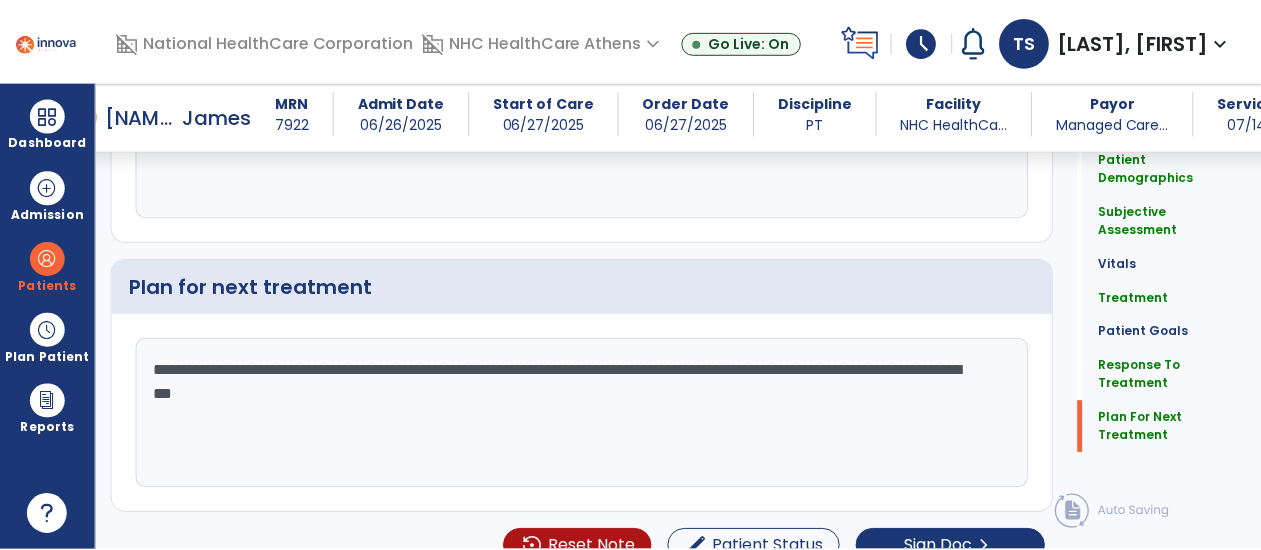 scroll, scrollTop: 2702, scrollLeft: 0, axis: vertical 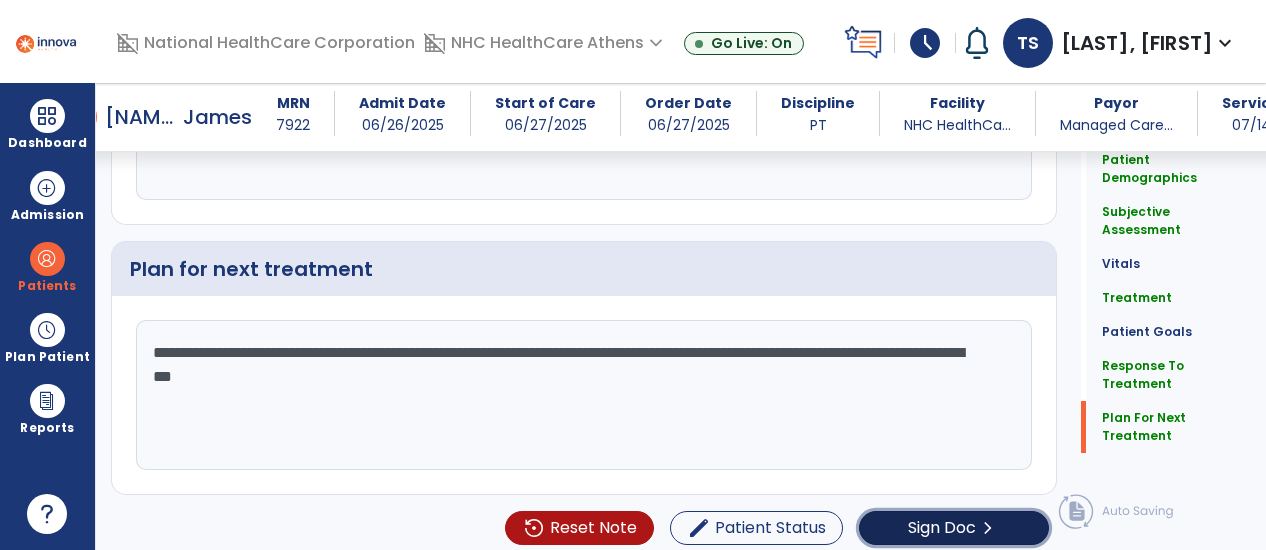 click on "chevron_right" 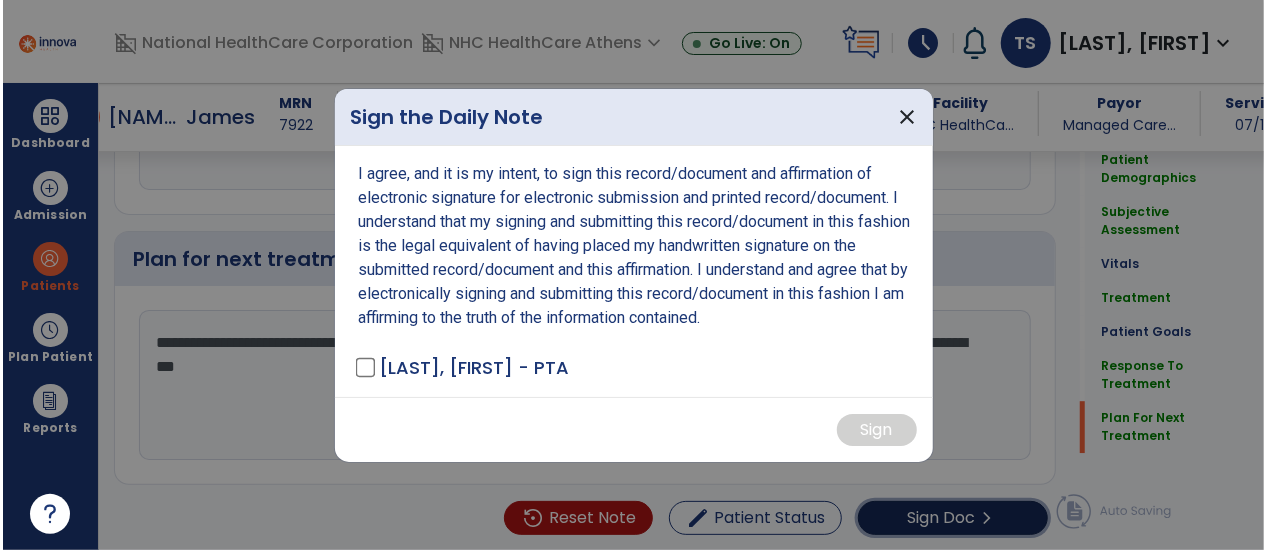 scroll, scrollTop: 2702, scrollLeft: 0, axis: vertical 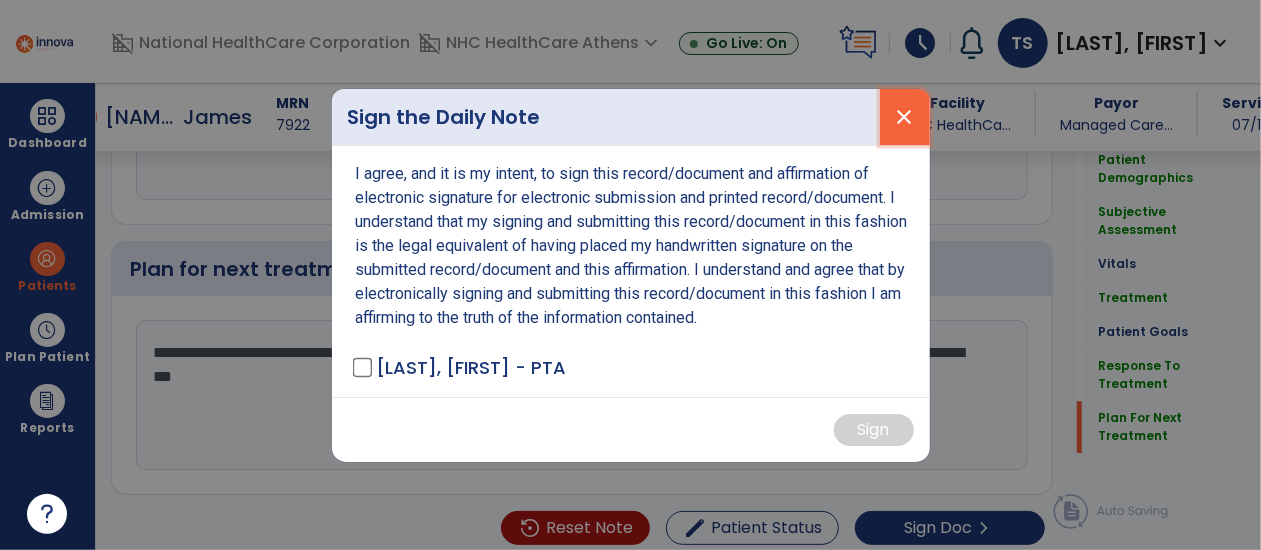 click on "close" at bounding box center [905, 117] 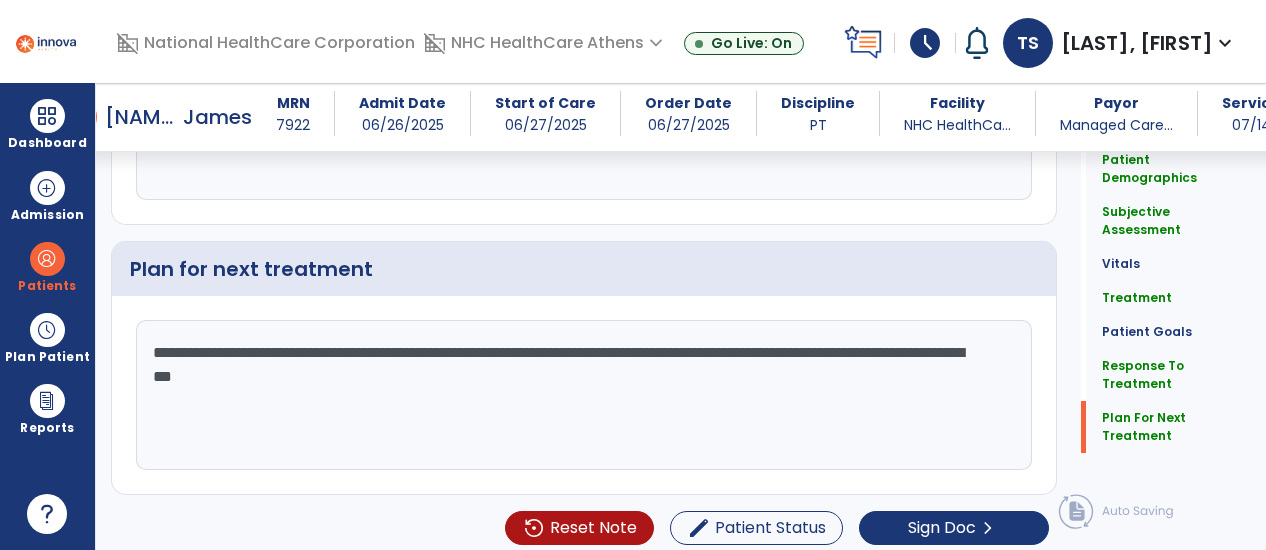 drag, startPoint x: 706, startPoint y: 347, endPoint x: 790, endPoint y: 349, distance: 84.0238 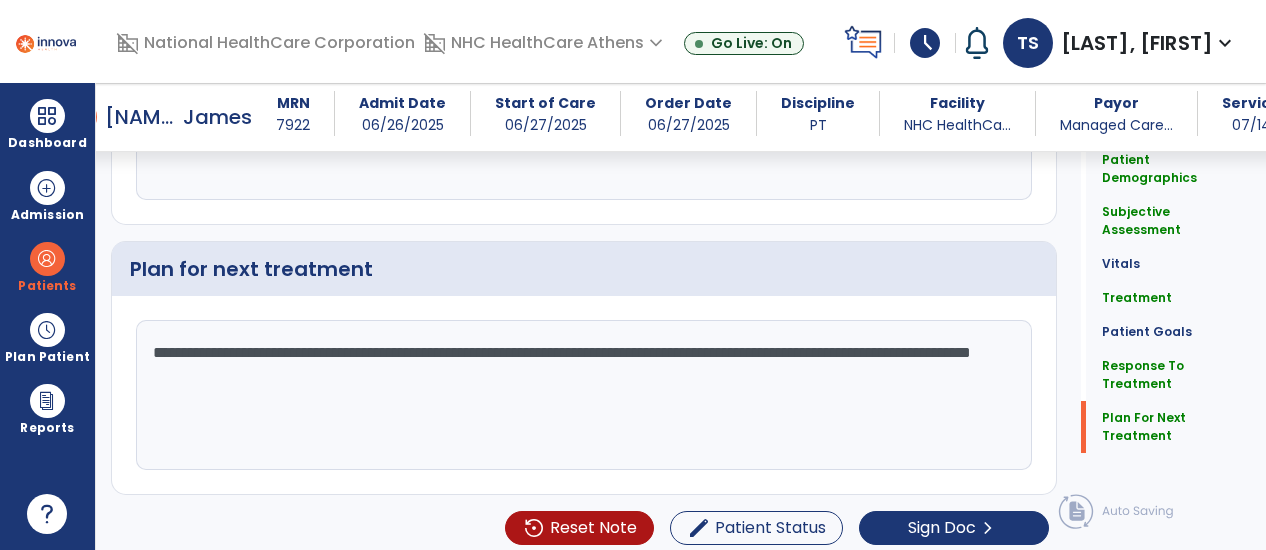 click on "**********" 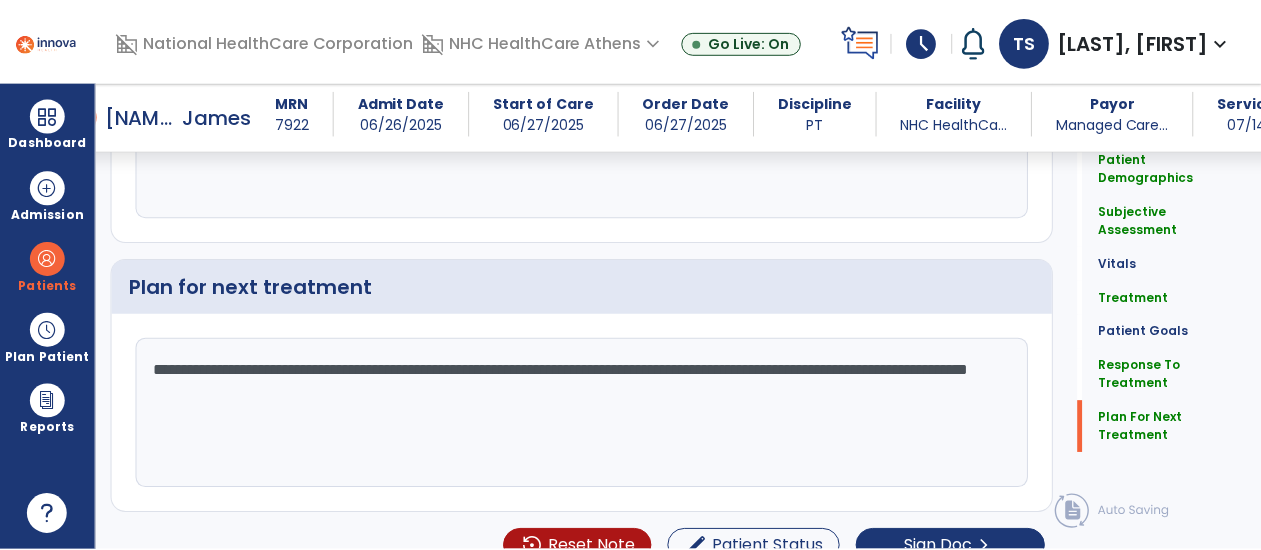 scroll, scrollTop: 2702, scrollLeft: 0, axis: vertical 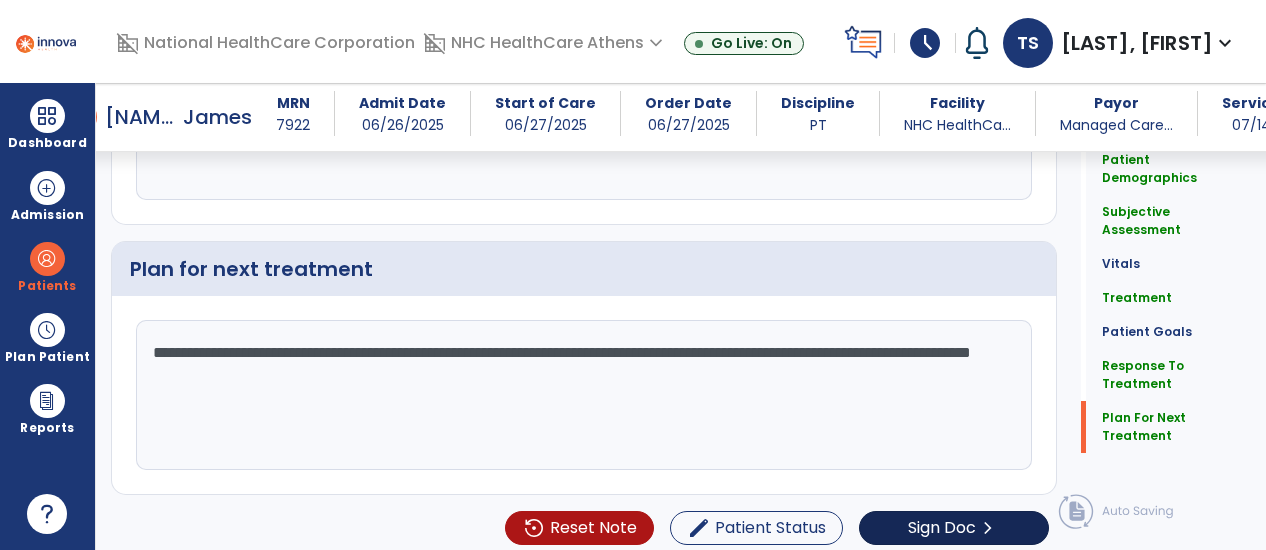 type on "**********" 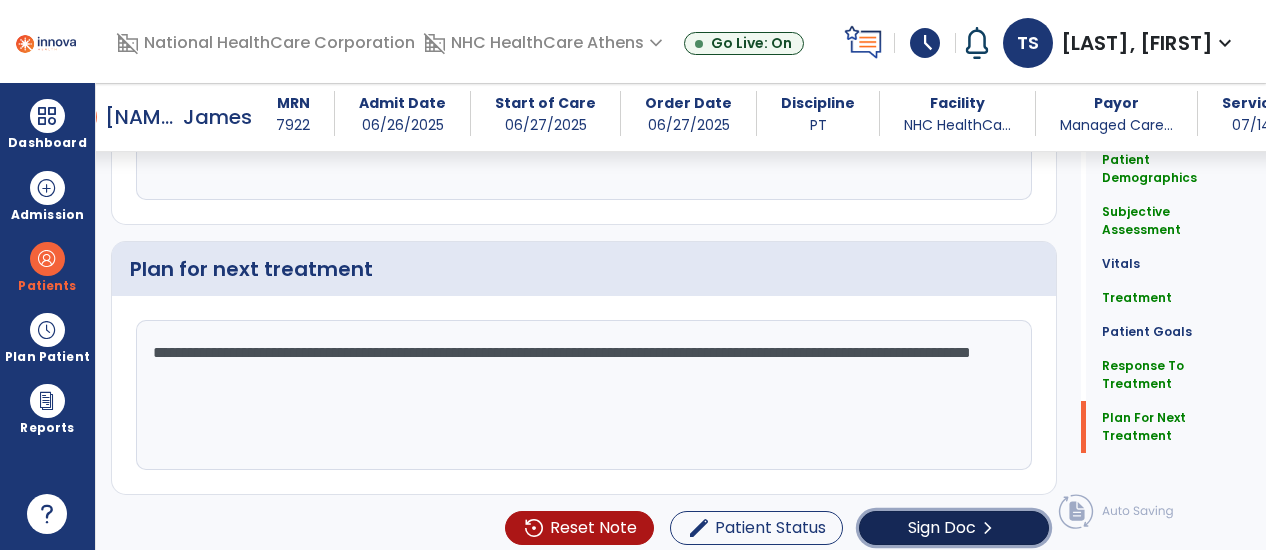 click on "Sign Doc" 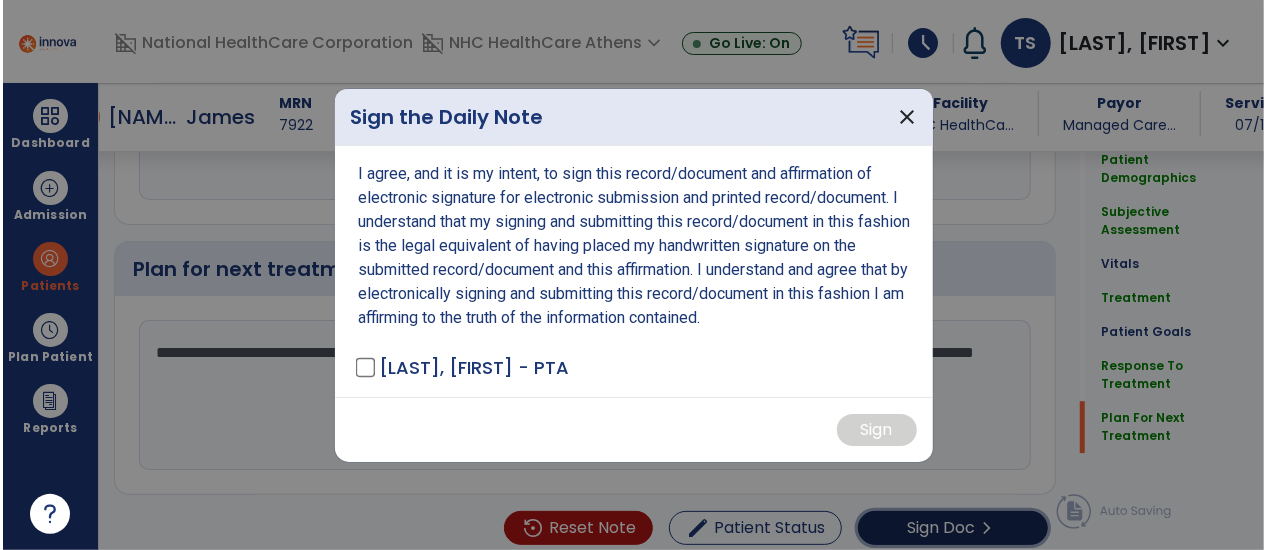 scroll, scrollTop: 2702, scrollLeft: 0, axis: vertical 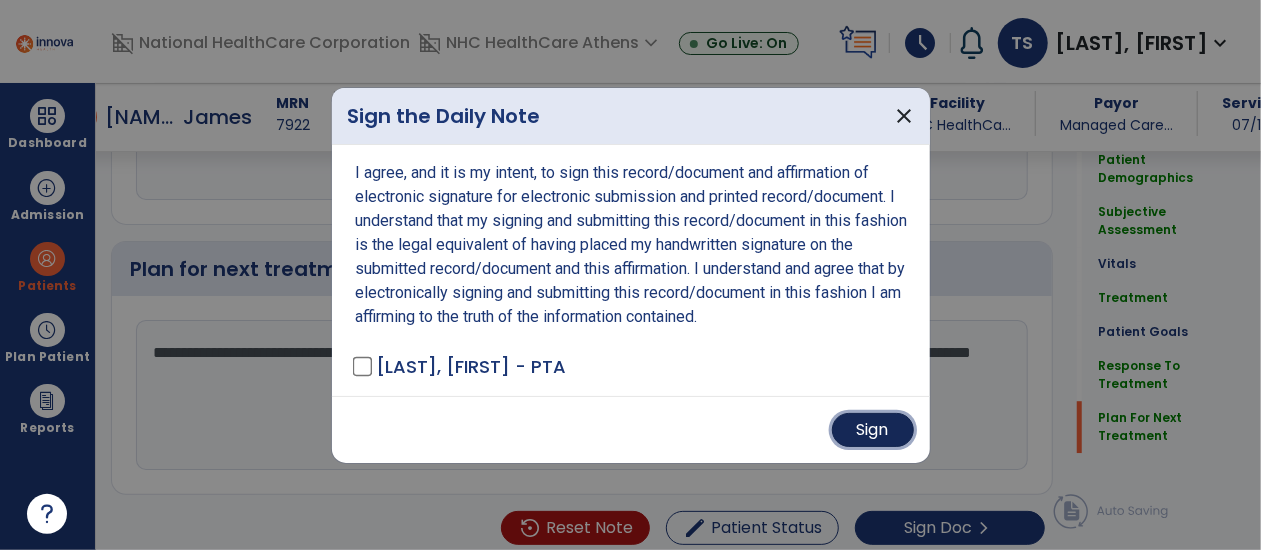 click on "Sign" at bounding box center (873, 430) 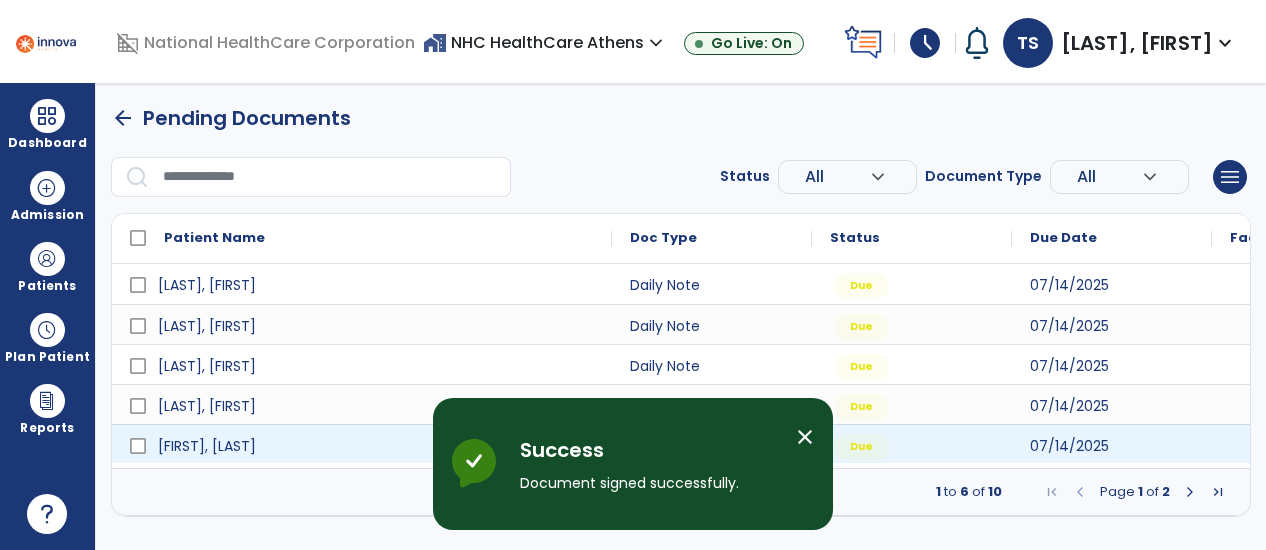 scroll, scrollTop: 0, scrollLeft: 0, axis: both 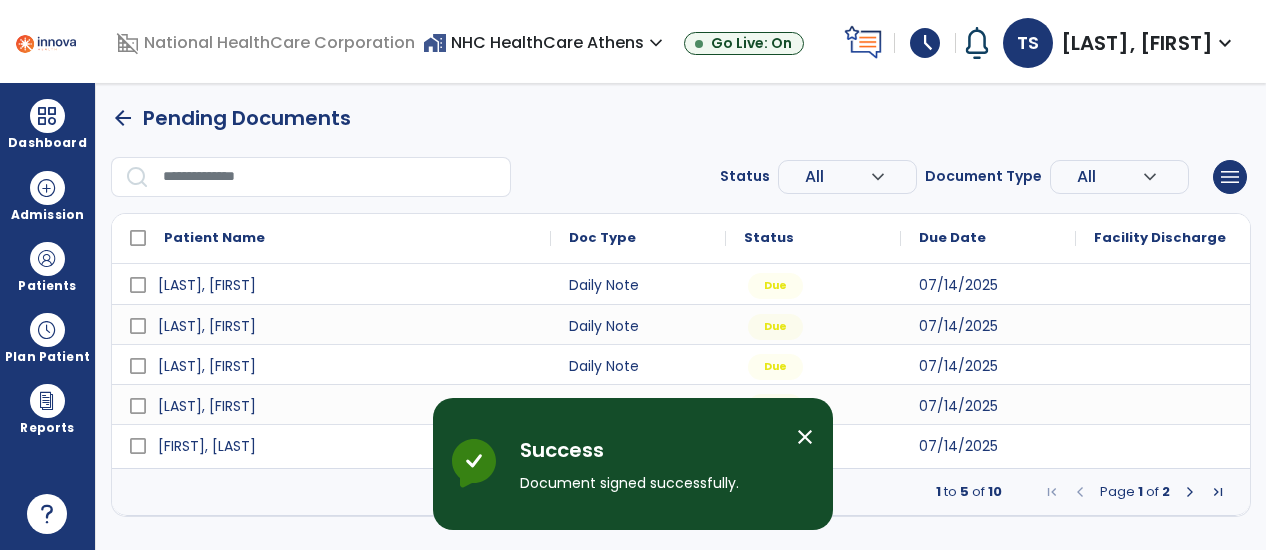 click on "close" at bounding box center [805, 437] 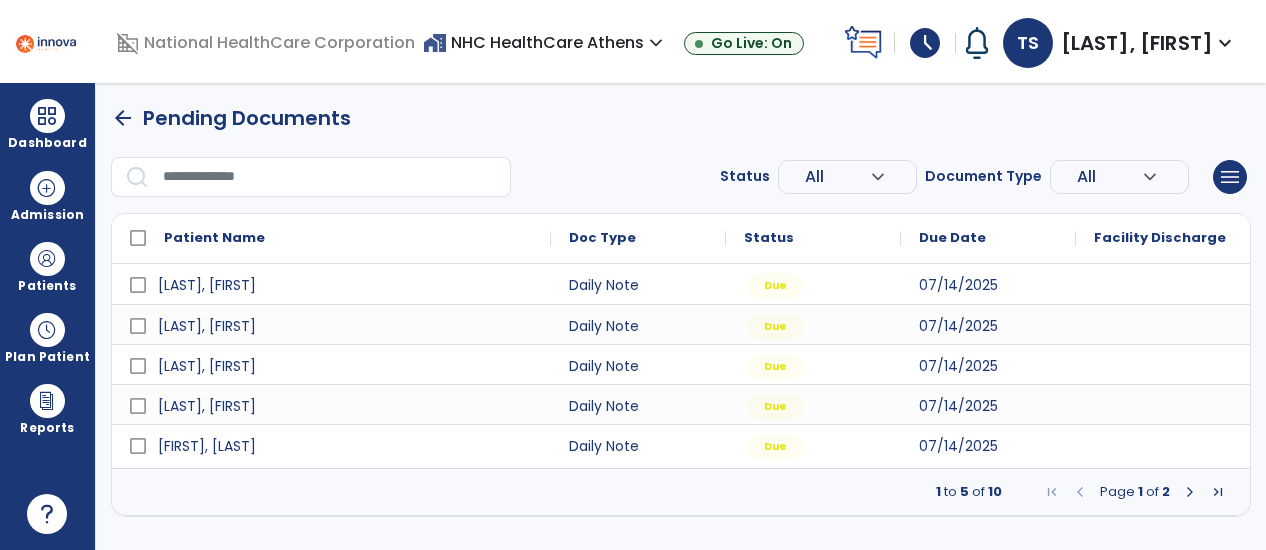 click at bounding box center (1190, 492) 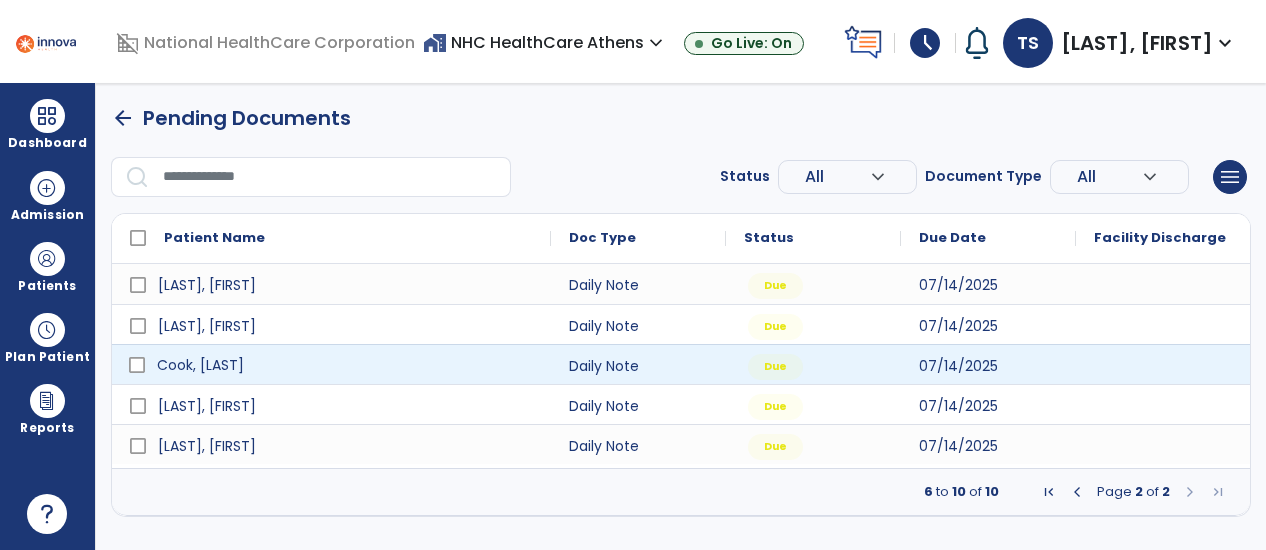 click on "Cook, [LAST]" at bounding box center [345, 365] 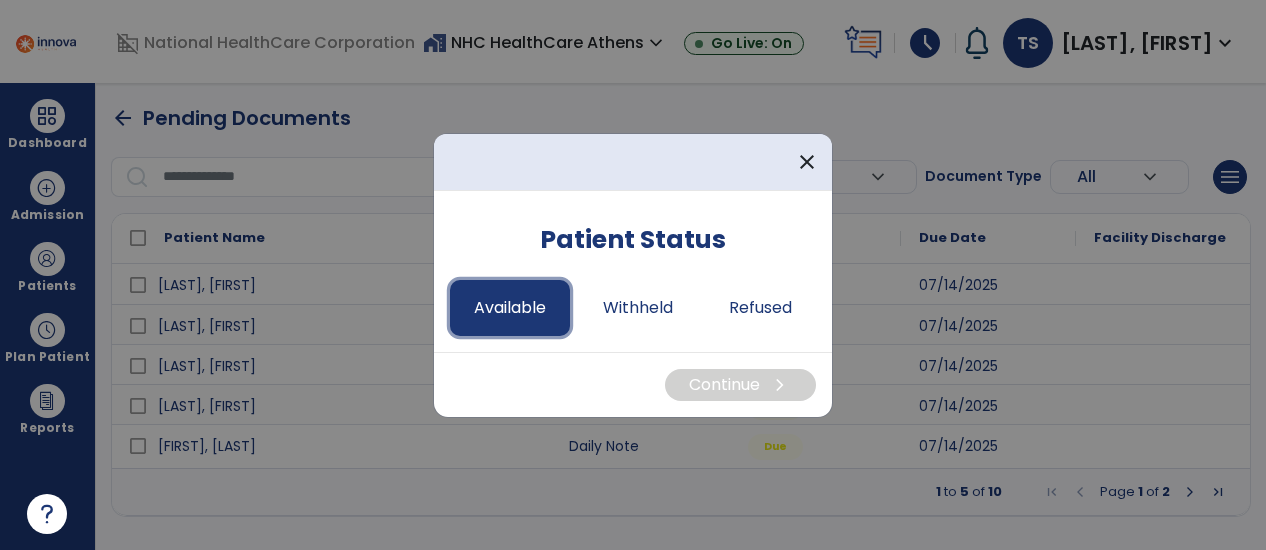 click on "Available" at bounding box center (510, 308) 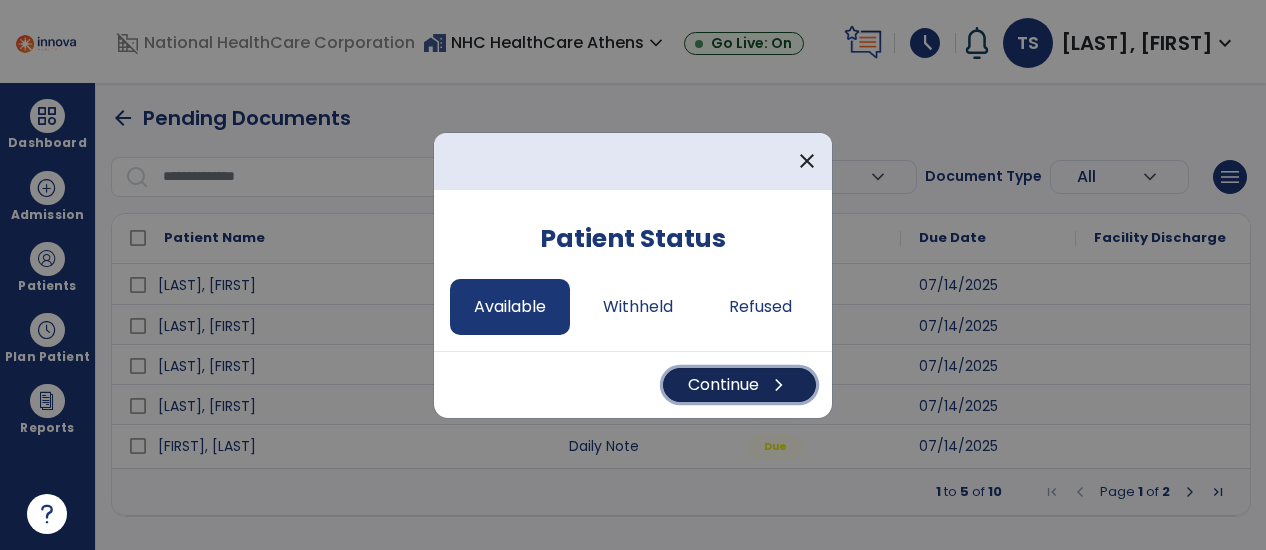 click on "chevron_right" at bounding box center (779, 385) 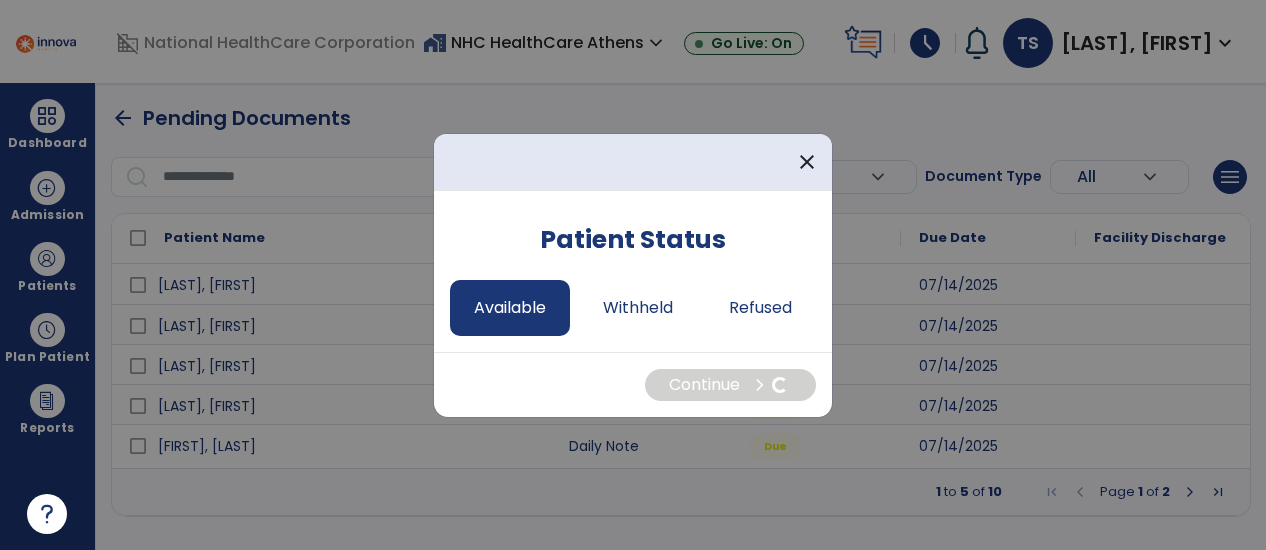 select on "*" 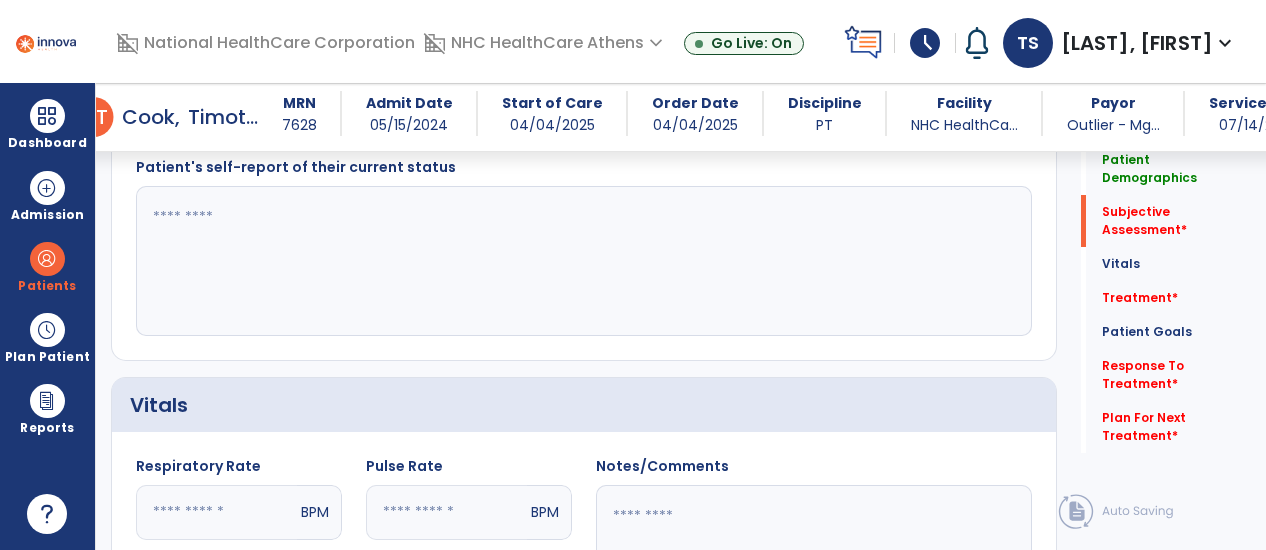 scroll, scrollTop: 472, scrollLeft: 0, axis: vertical 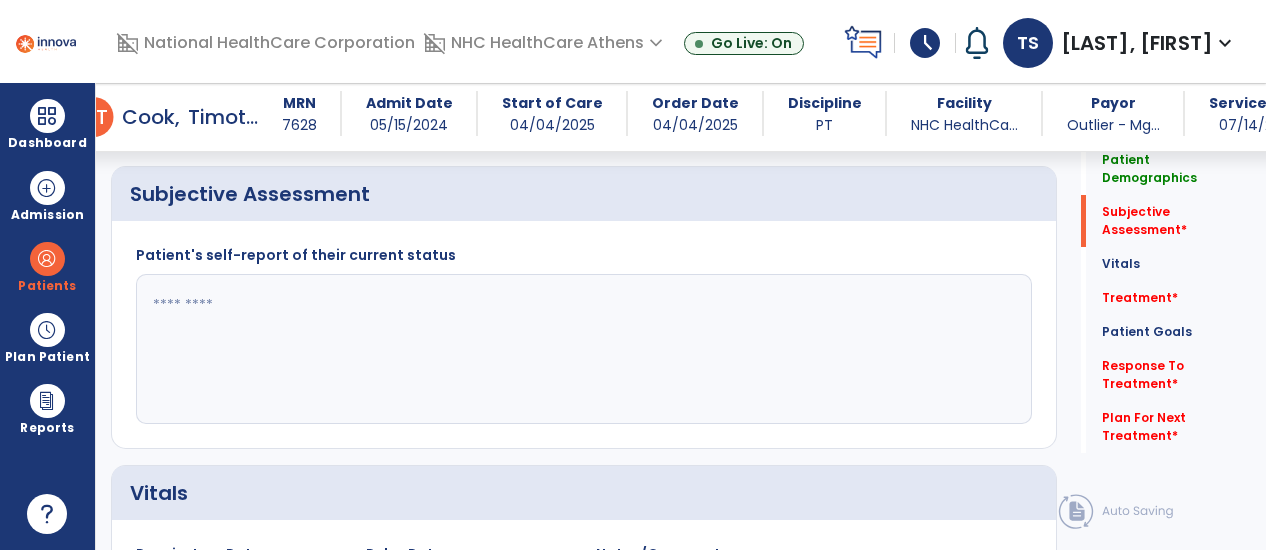 click 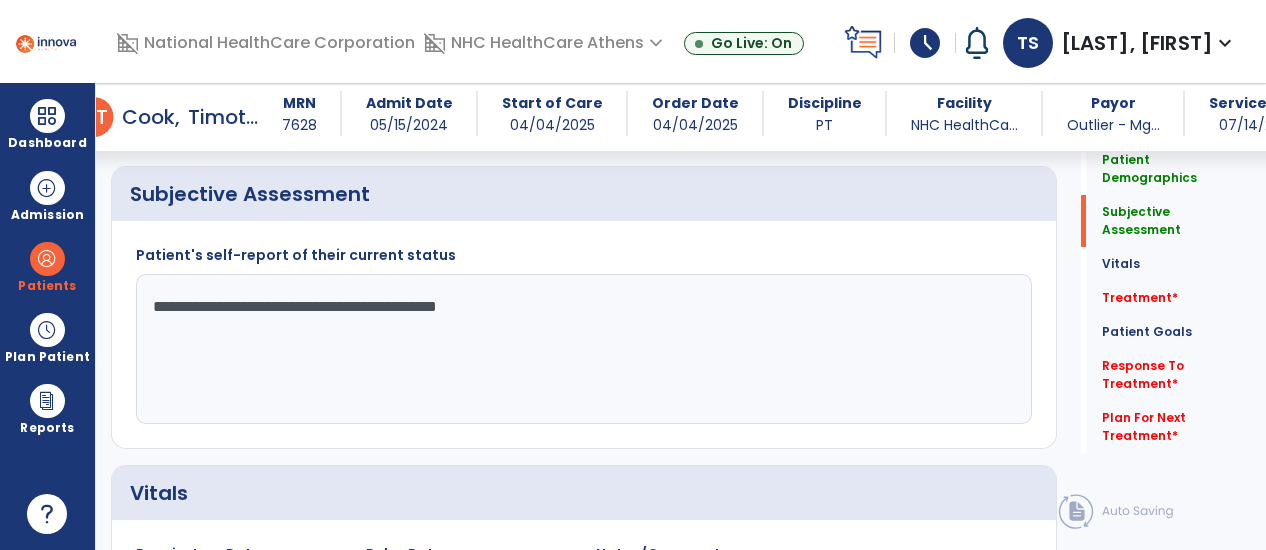 type on "**********" 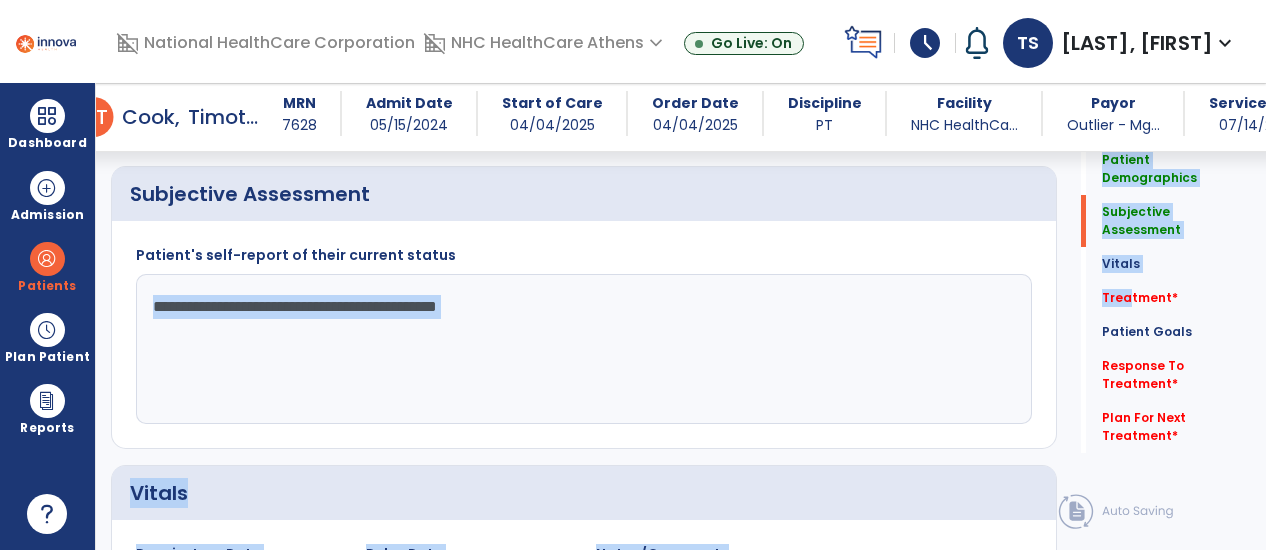 drag, startPoint x: 1120, startPoint y: 283, endPoint x: 450, endPoint y: 307, distance: 670.4297 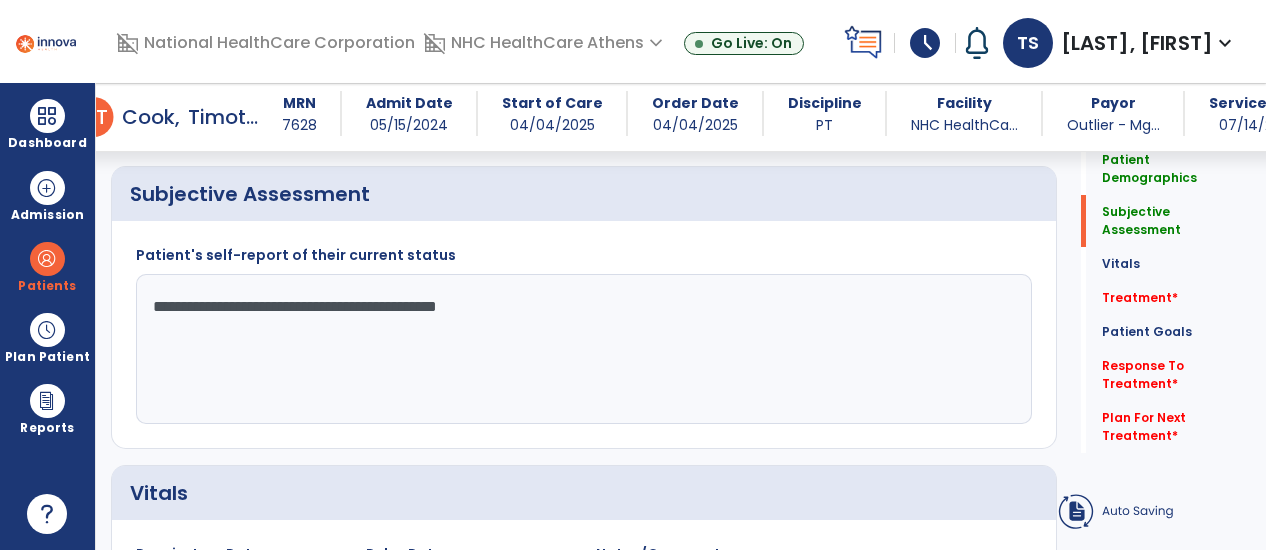 click on "**********" 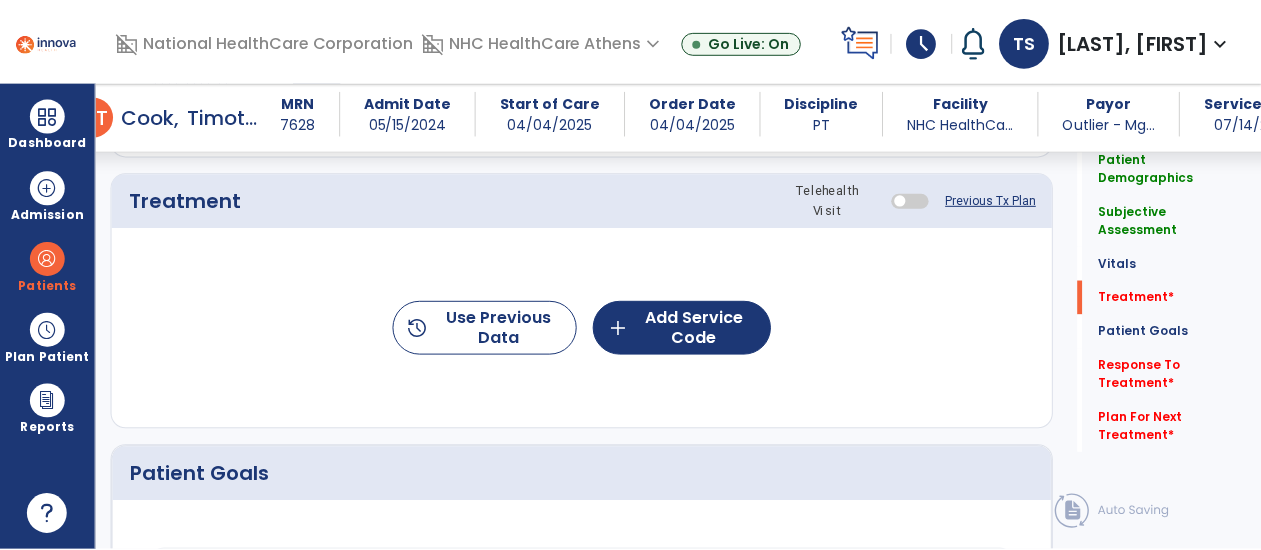 scroll, scrollTop: 1199, scrollLeft: 0, axis: vertical 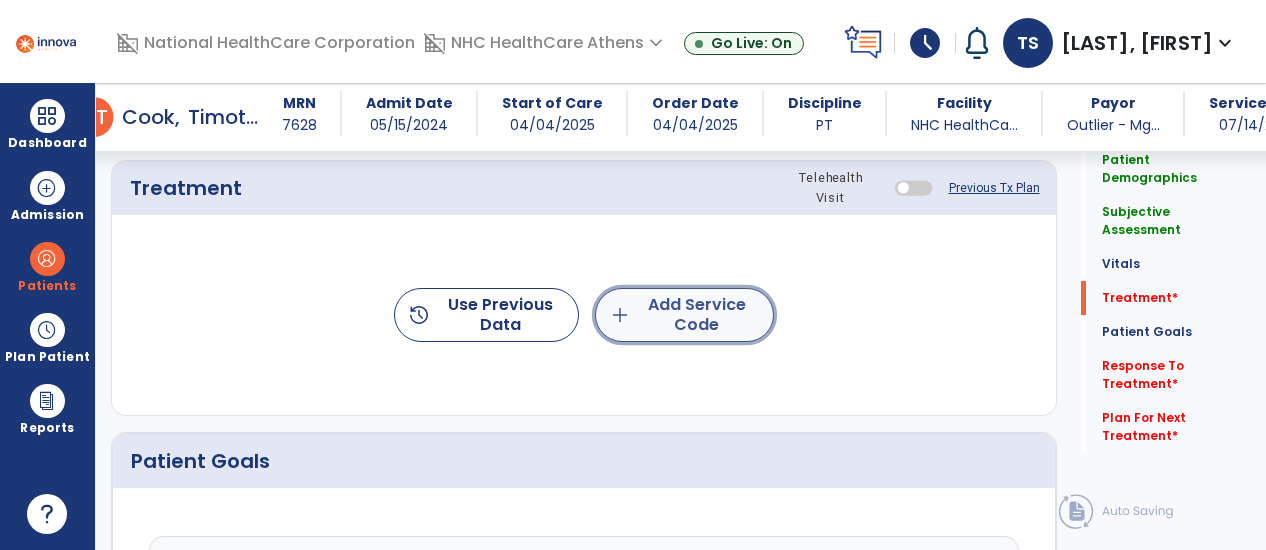 click on "add  Add Service Code" 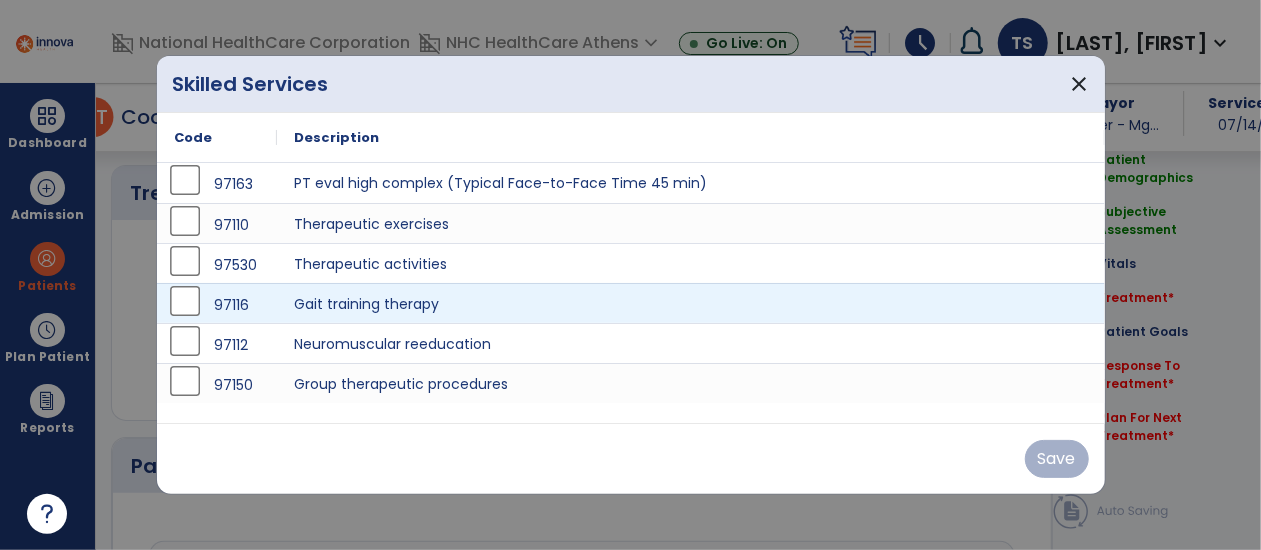 scroll, scrollTop: 1199, scrollLeft: 0, axis: vertical 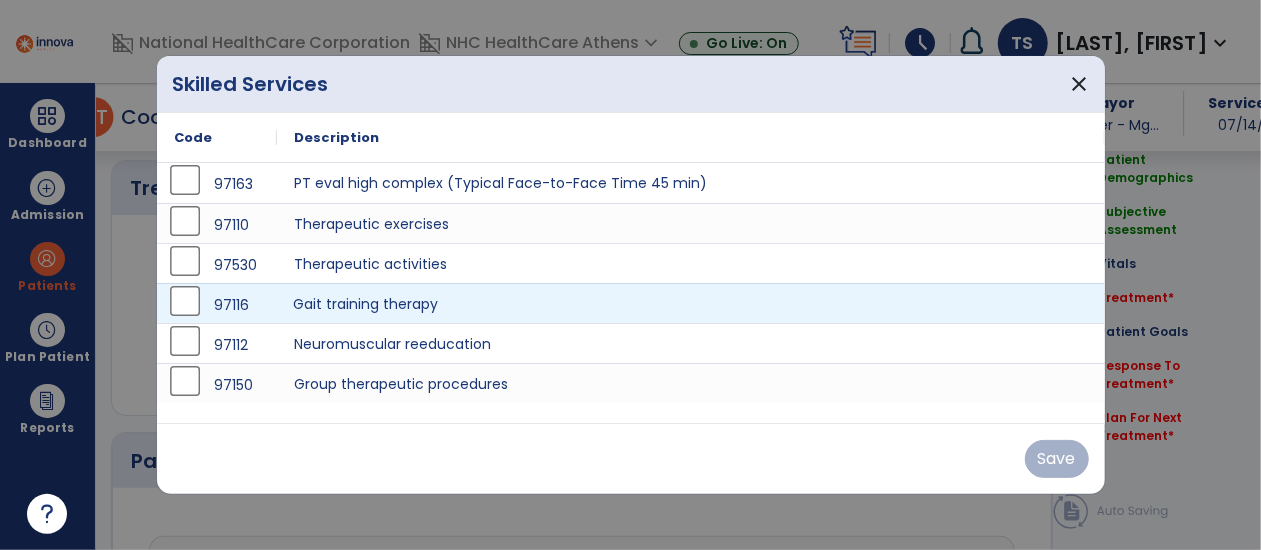 click on "Gait training therapy" at bounding box center [691, 303] 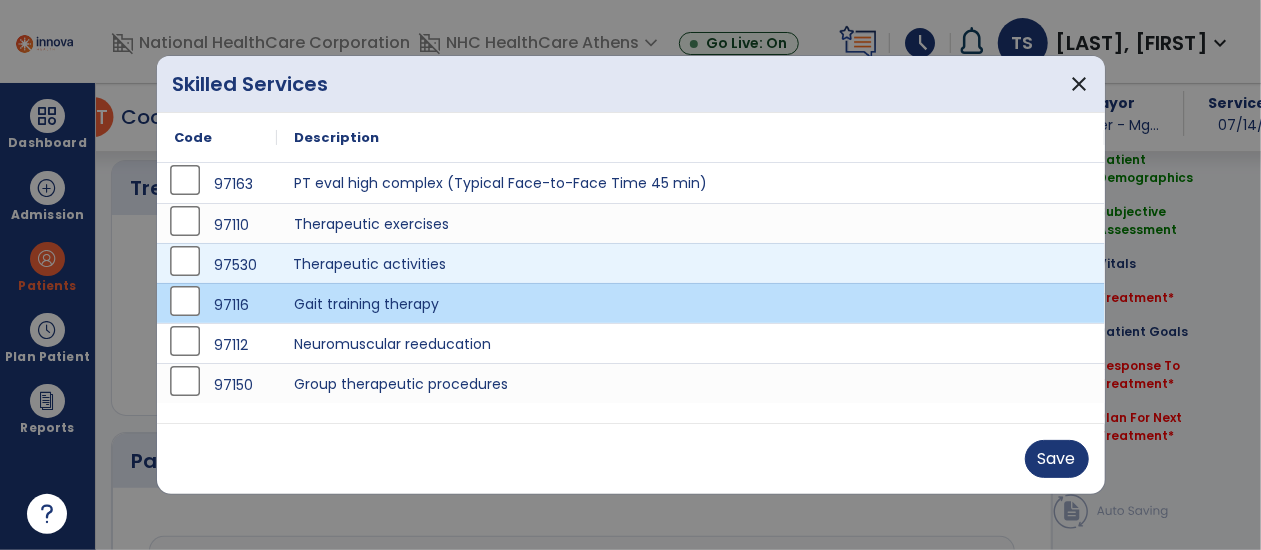 click on "Therapeutic activities" at bounding box center [691, 263] 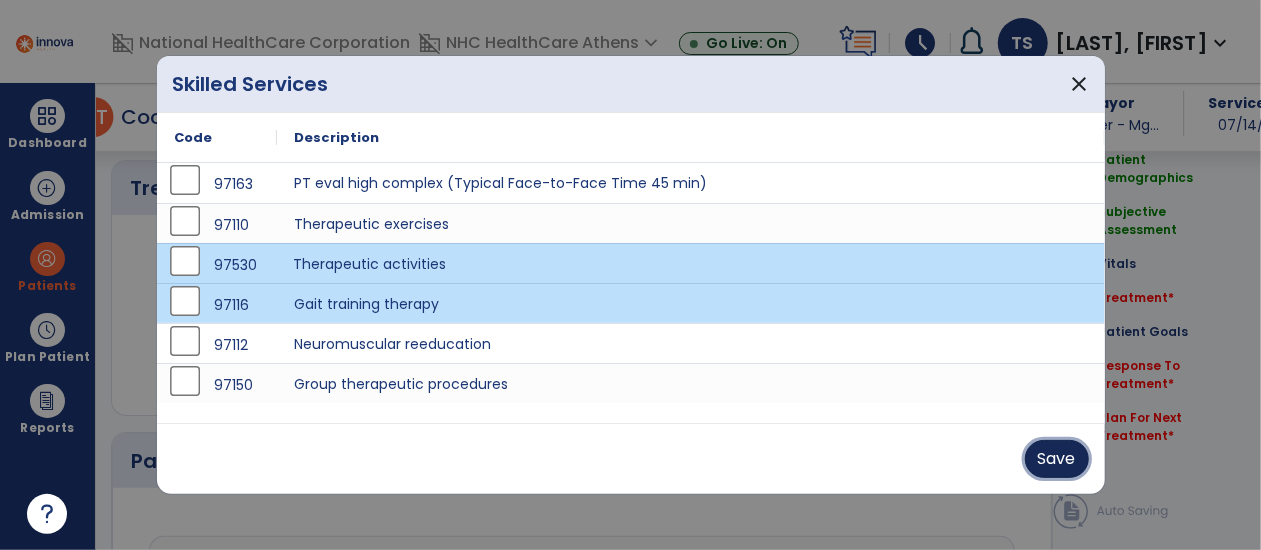 click on "Save" at bounding box center (1057, 459) 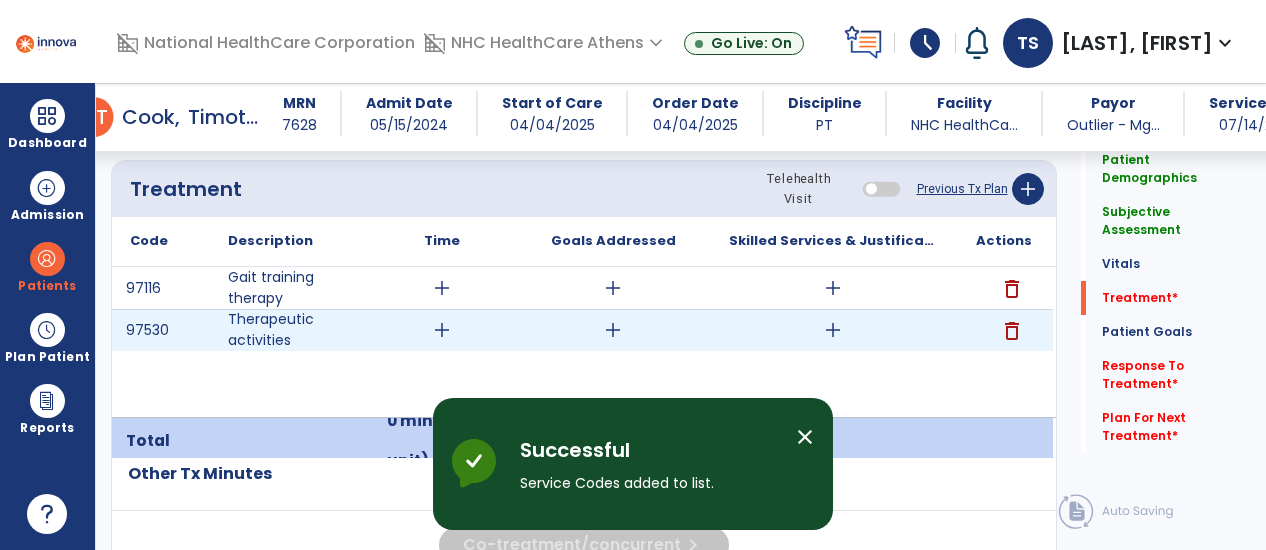 click on "add" at bounding box center [442, 330] 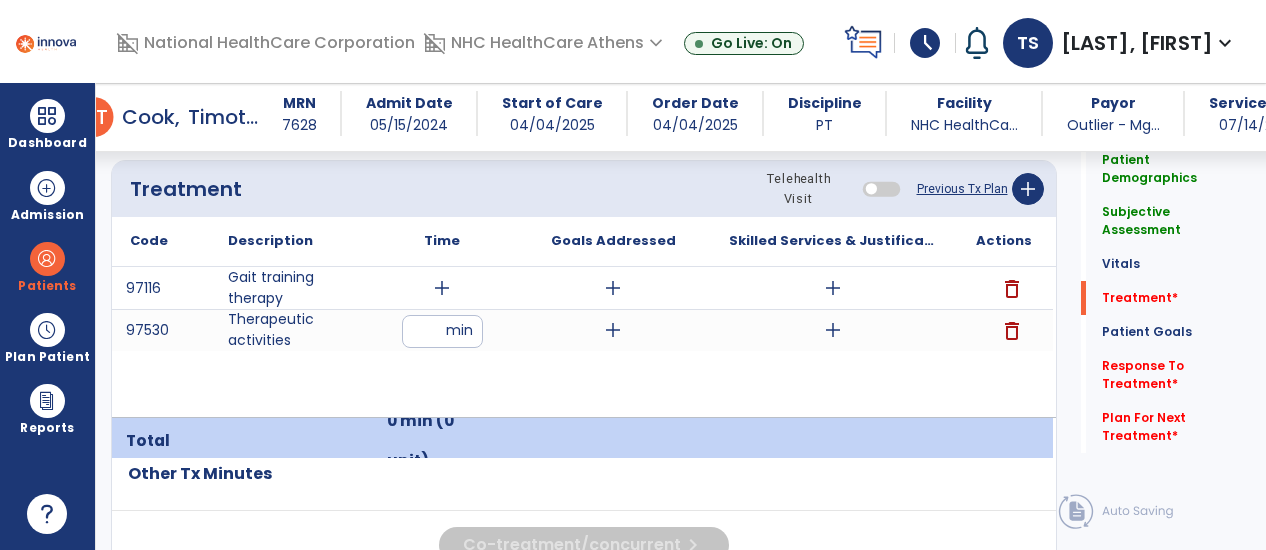 type on "**" 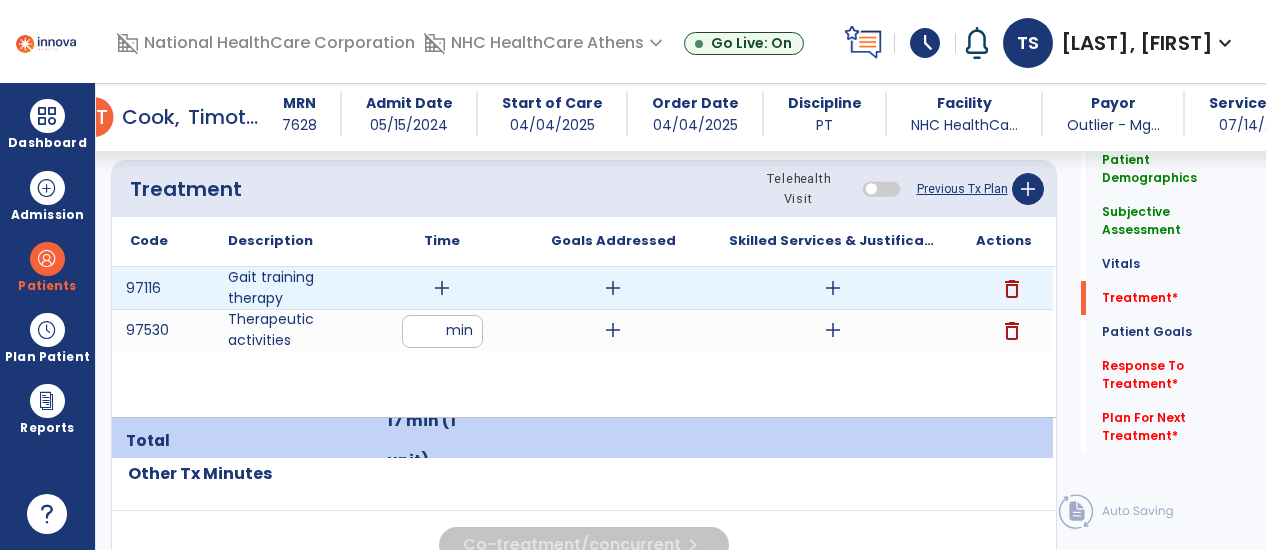 click on "add" at bounding box center [442, 288] 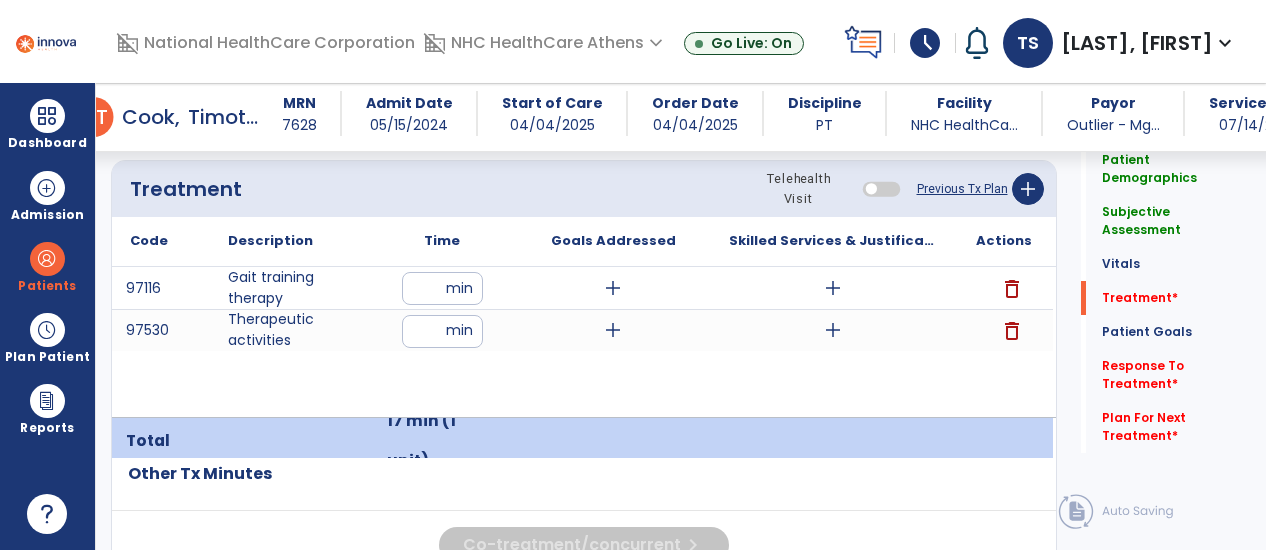 type on "**" 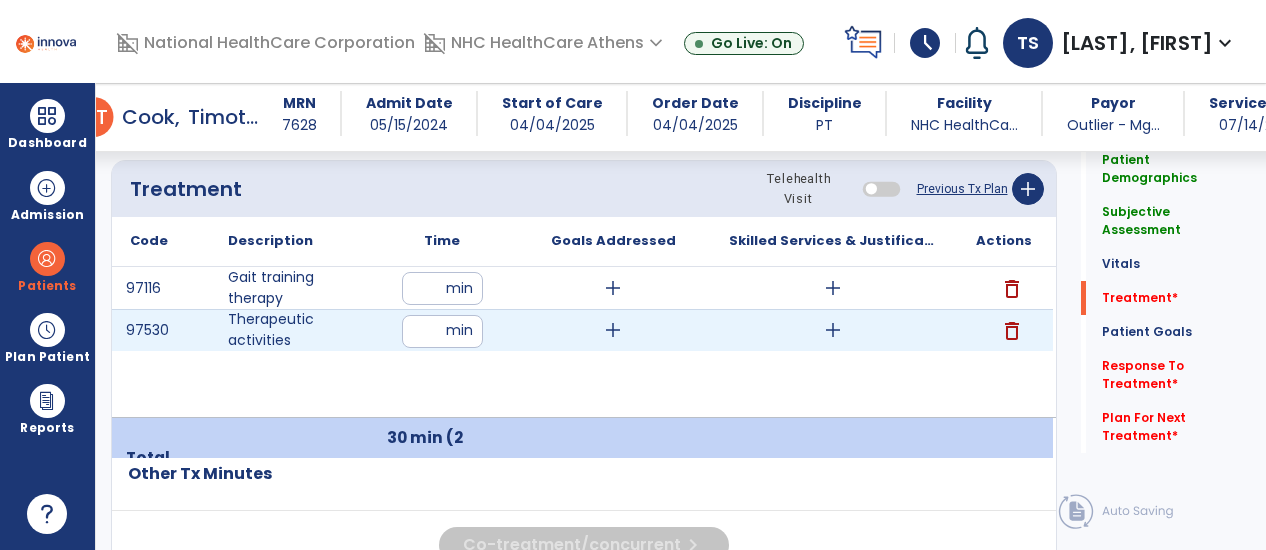click on "add" at bounding box center [833, 330] 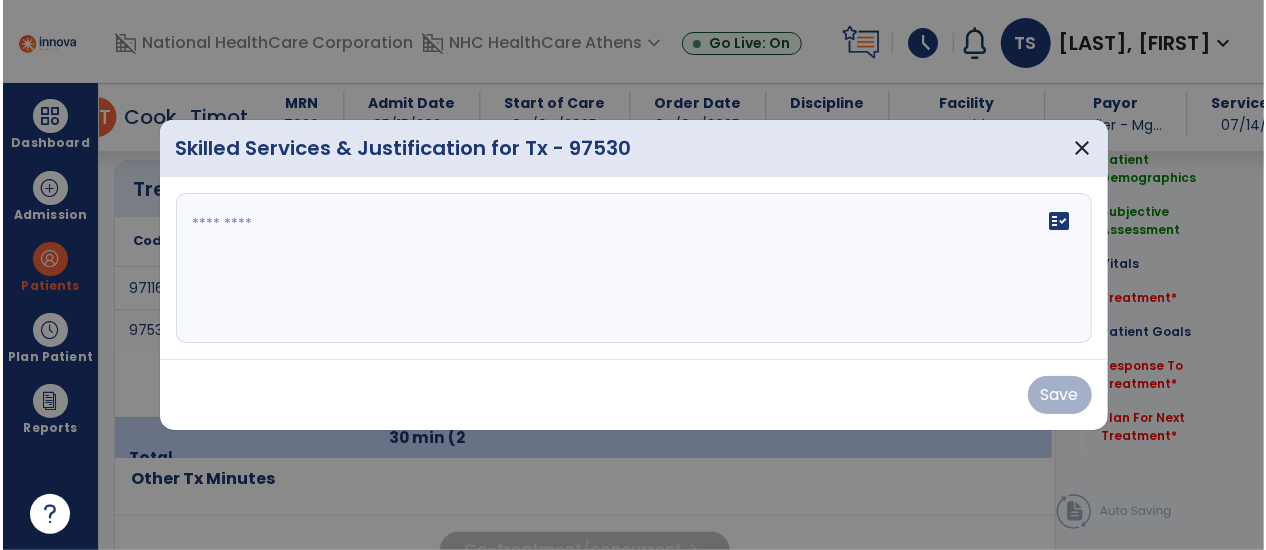 scroll, scrollTop: 1199, scrollLeft: 0, axis: vertical 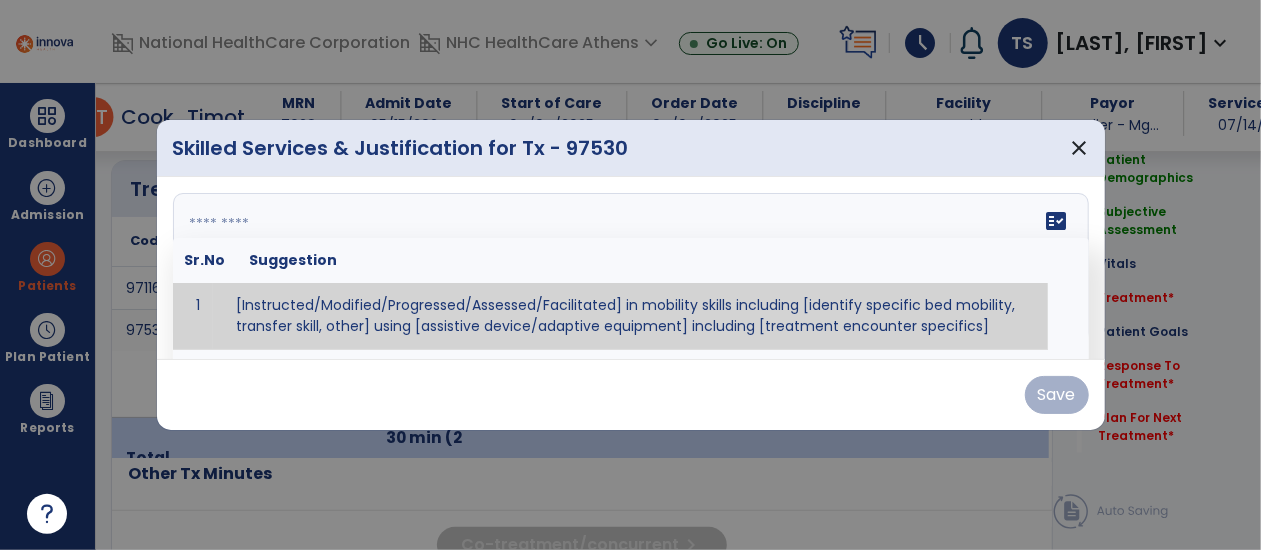 drag, startPoint x: 663, startPoint y: 333, endPoint x: 454, endPoint y: 199, distance: 248.268 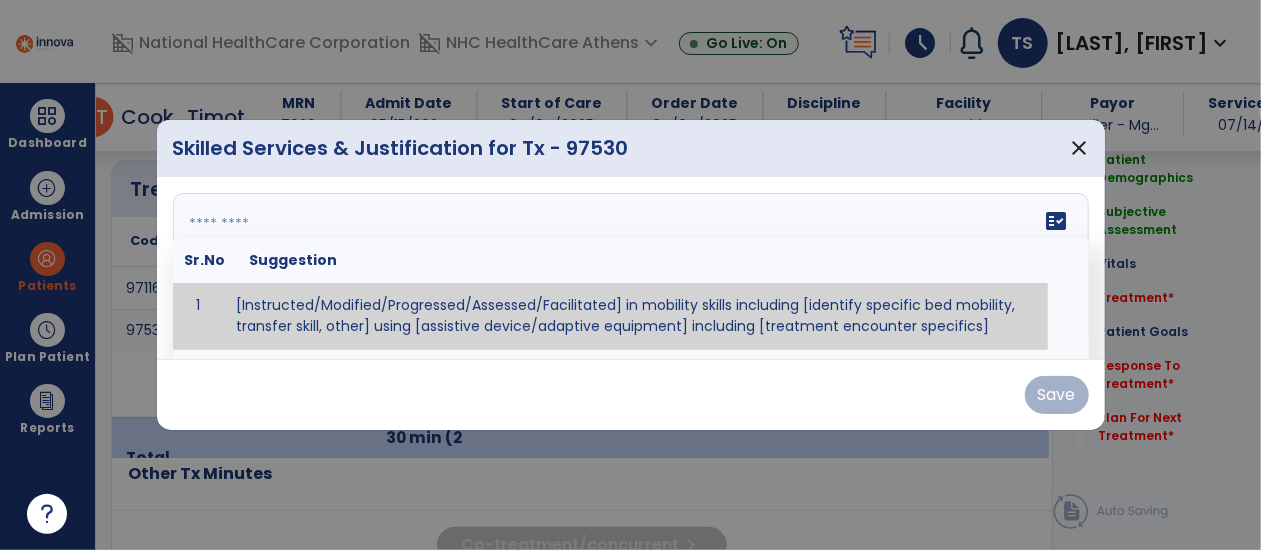 click at bounding box center [629, 268] 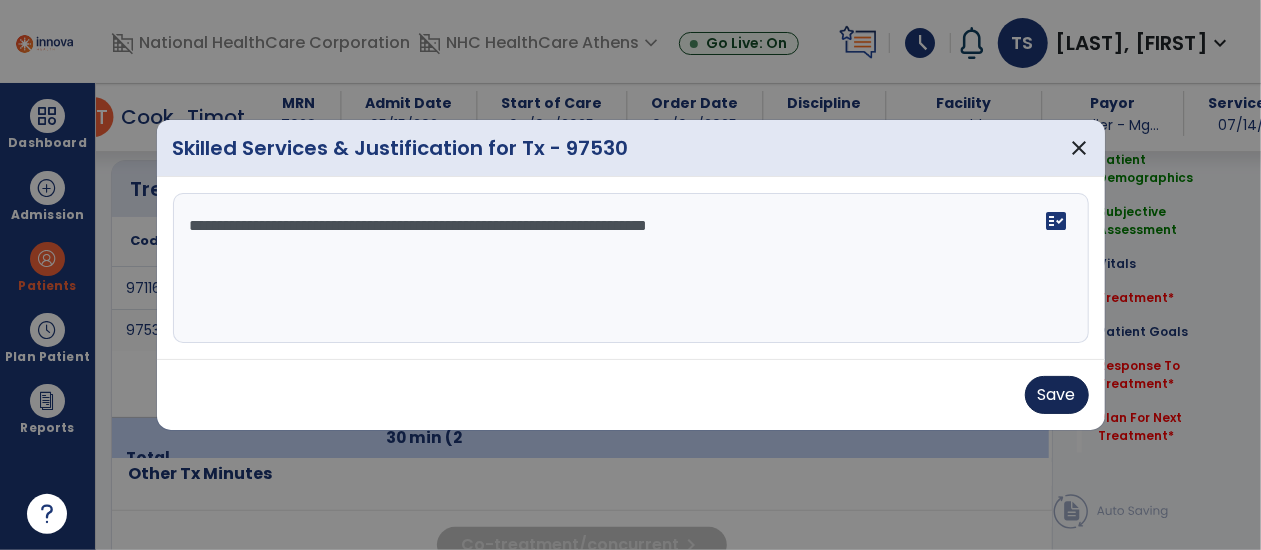 type on "**********" 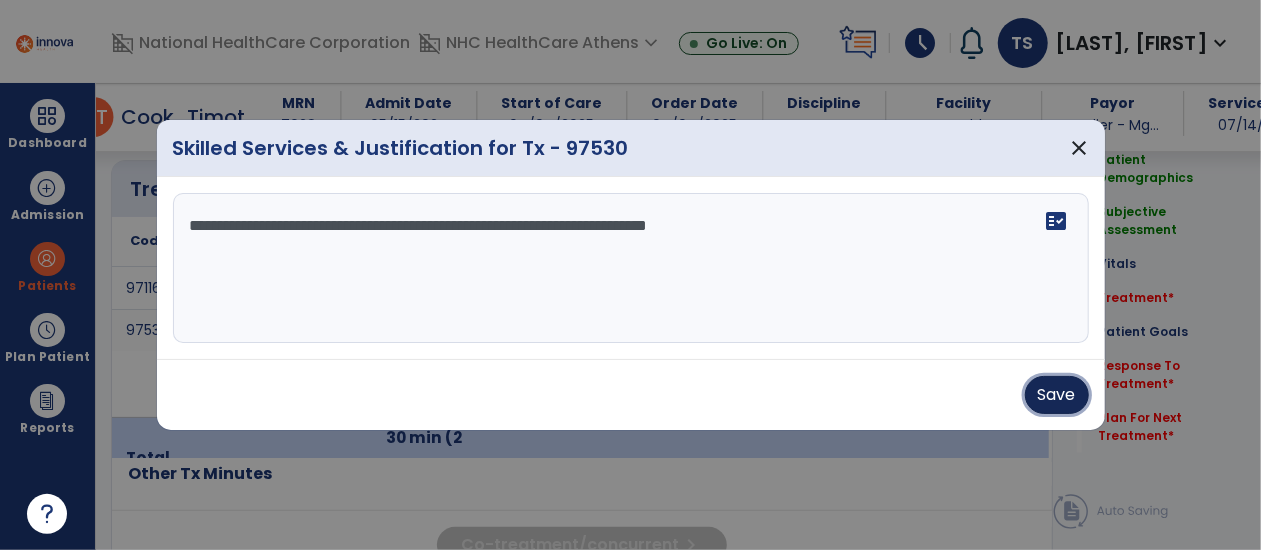 click on "Save" at bounding box center [1057, 395] 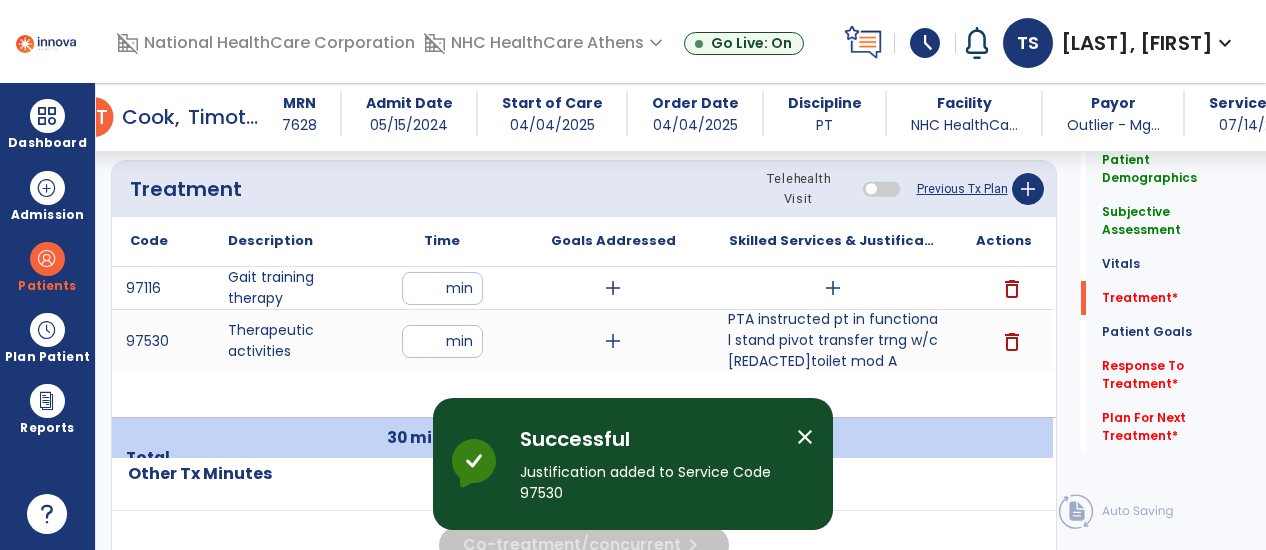 drag, startPoint x: 1260, startPoint y: 273, endPoint x: 1267, endPoint y: 317, distance: 44.553337 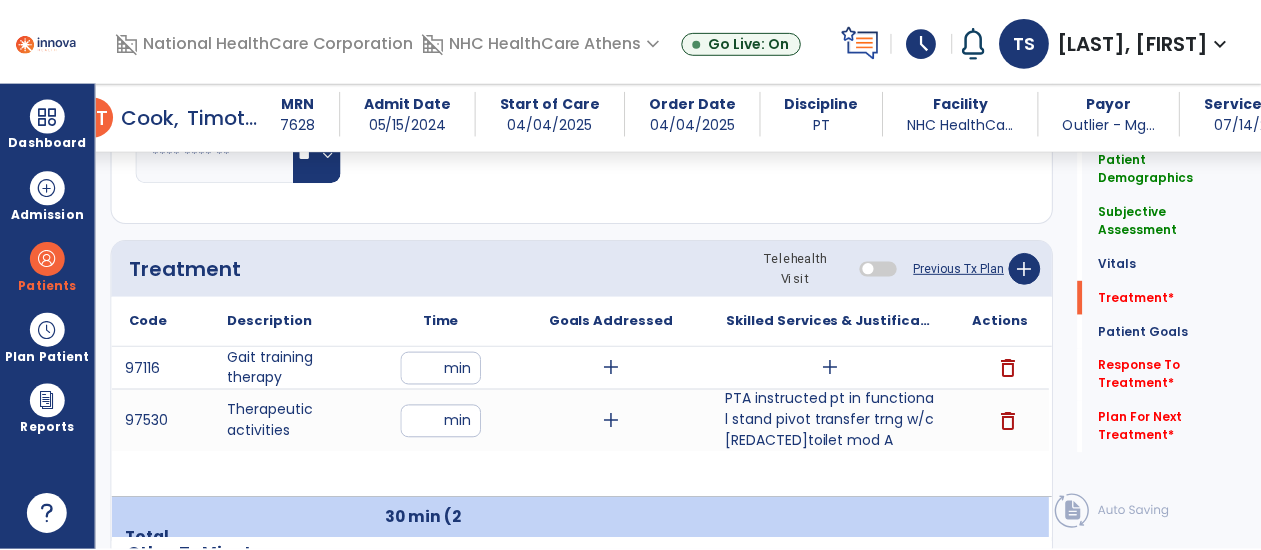 scroll, scrollTop: 1101, scrollLeft: 0, axis: vertical 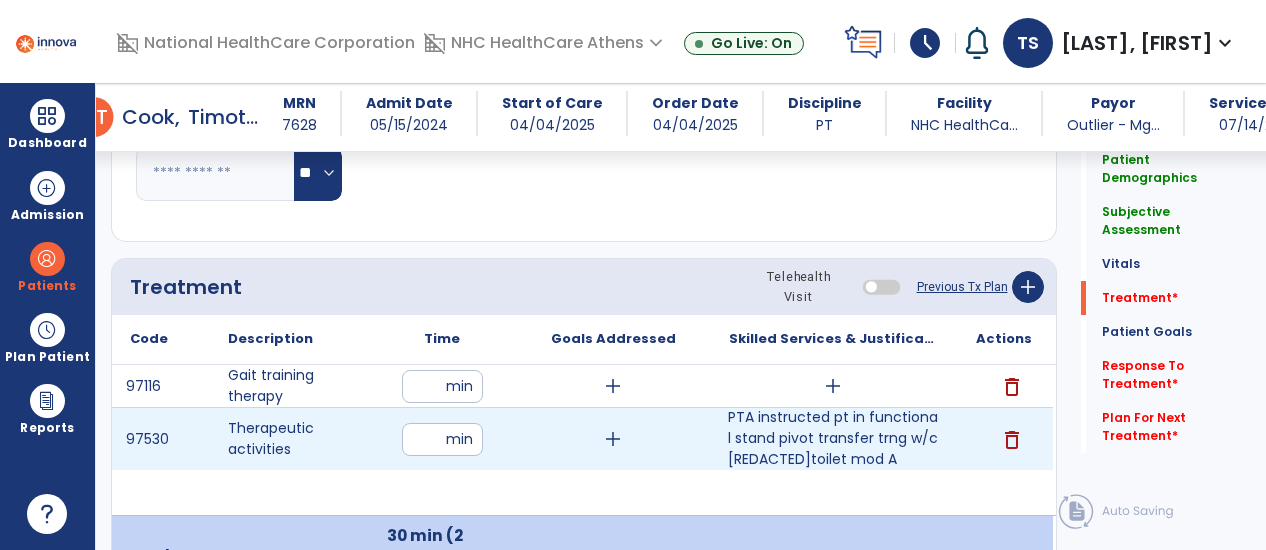 click on "PTA instructed pt in functional stand pivot transfer trng w/c[REDACTED]toilet mod A" at bounding box center [833, 438] 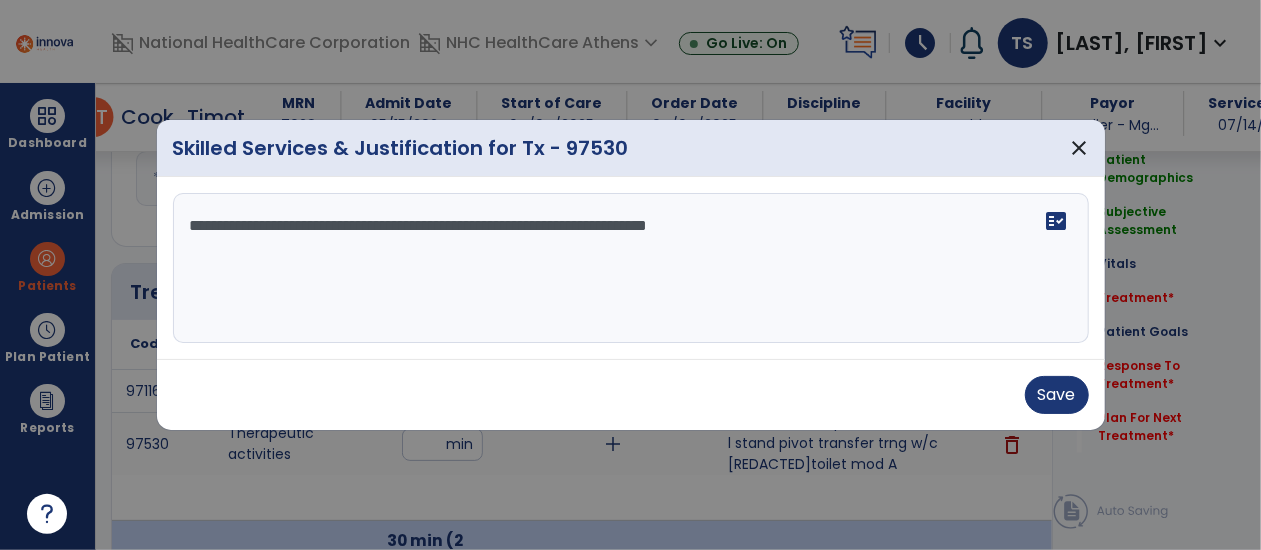 scroll, scrollTop: 1101, scrollLeft: 0, axis: vertical 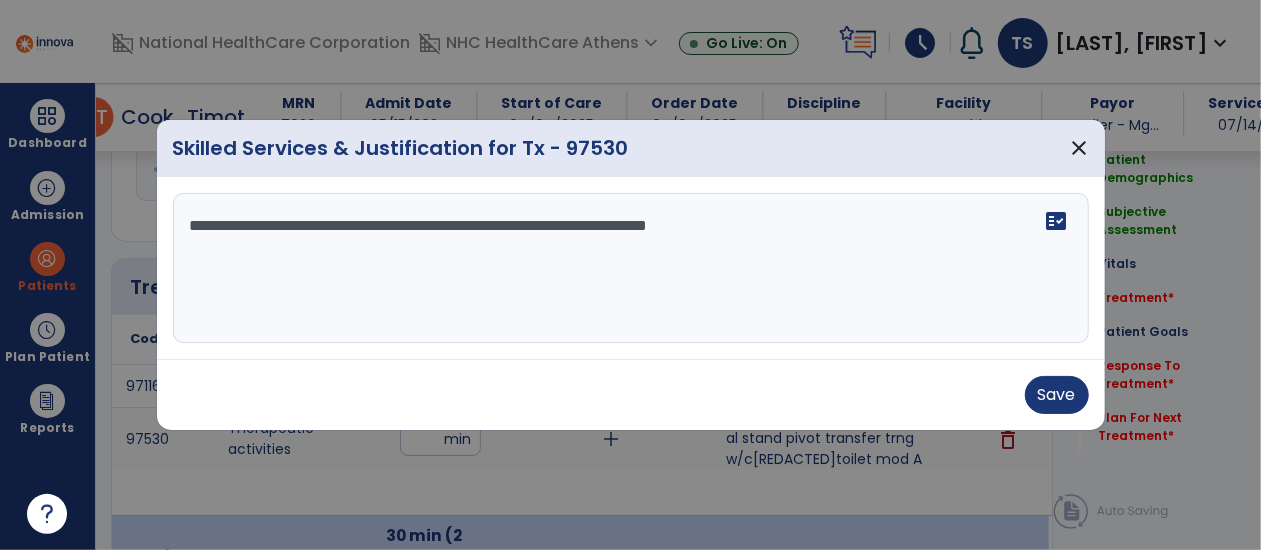 click on "**********" at bounding box center [631, 268] 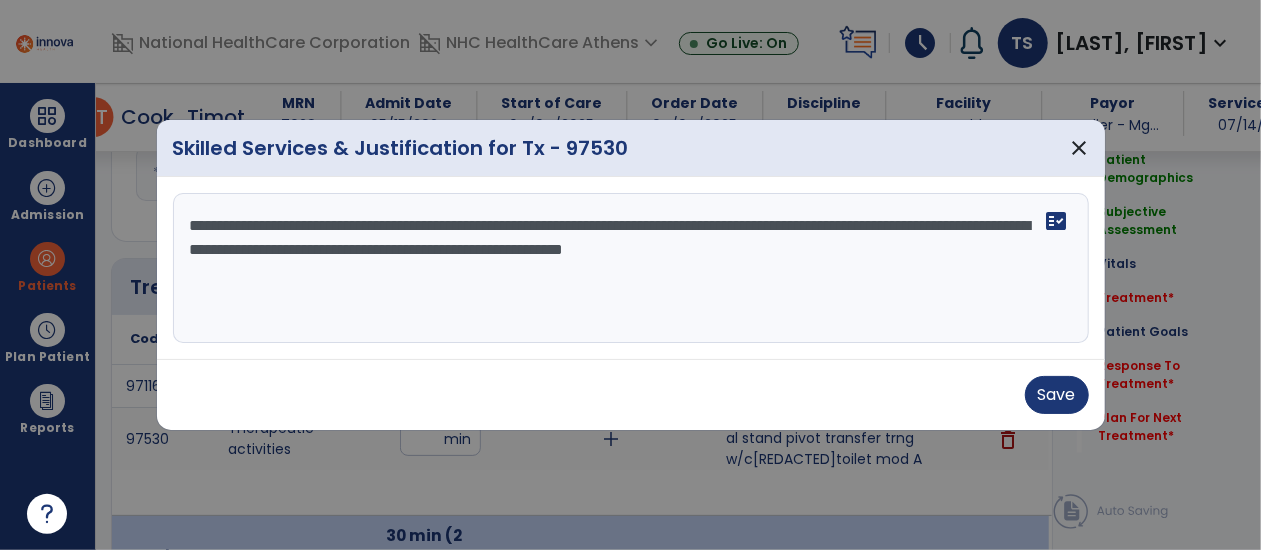 click on "**********" at bounding box center [631, 268] 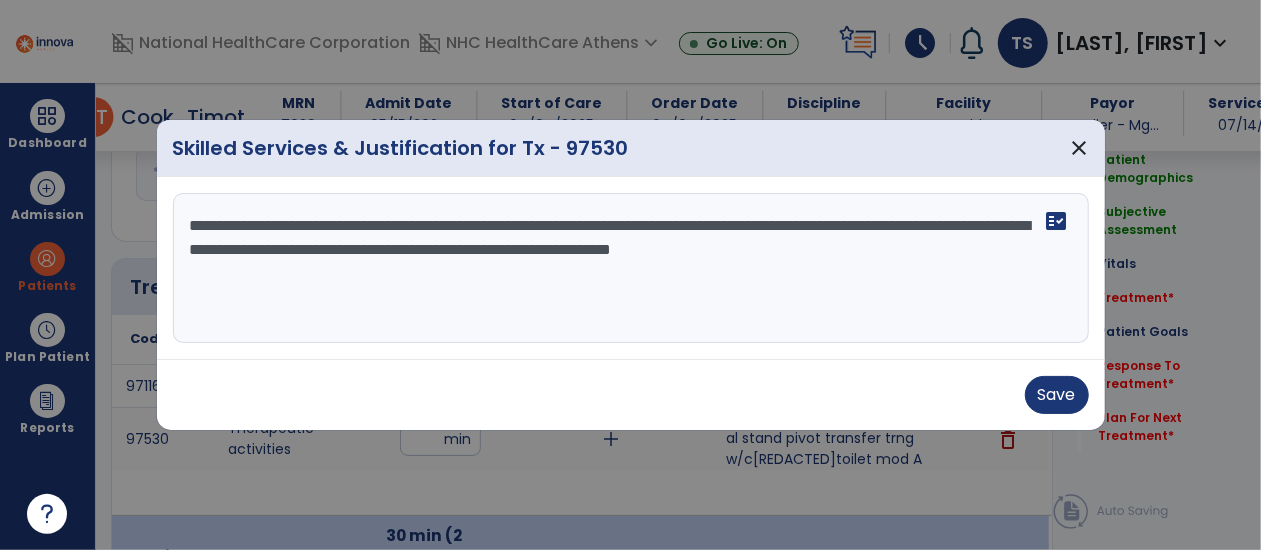 click on "**********" at bounding box center [631, 268] 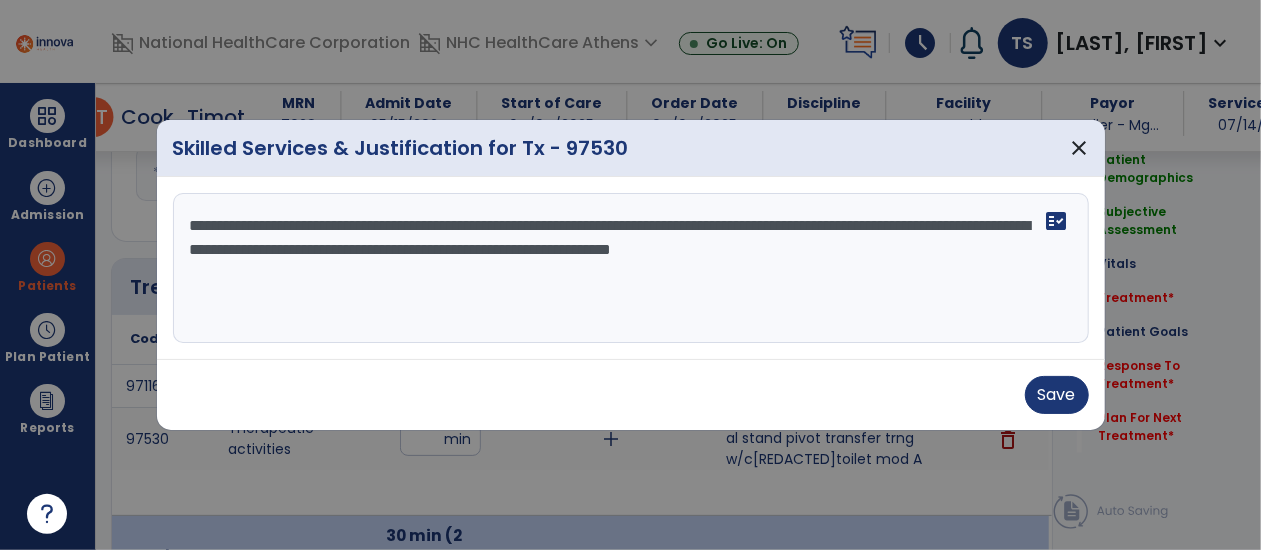 click on "**********" at bounding box center (631, 268) 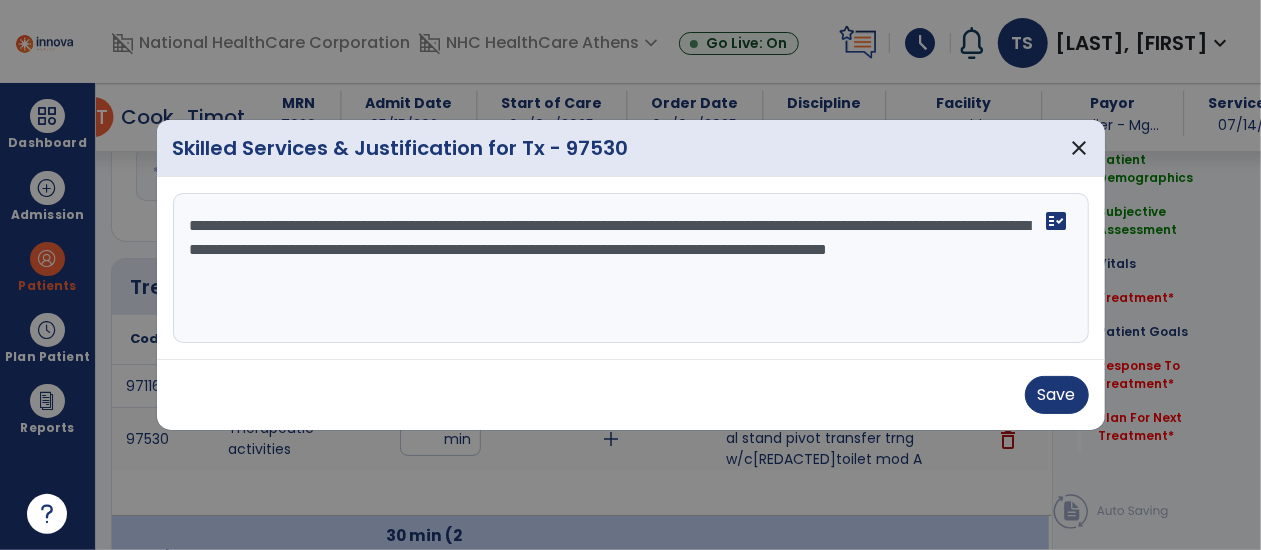 click on "**********" at bounding box center (631, 268) 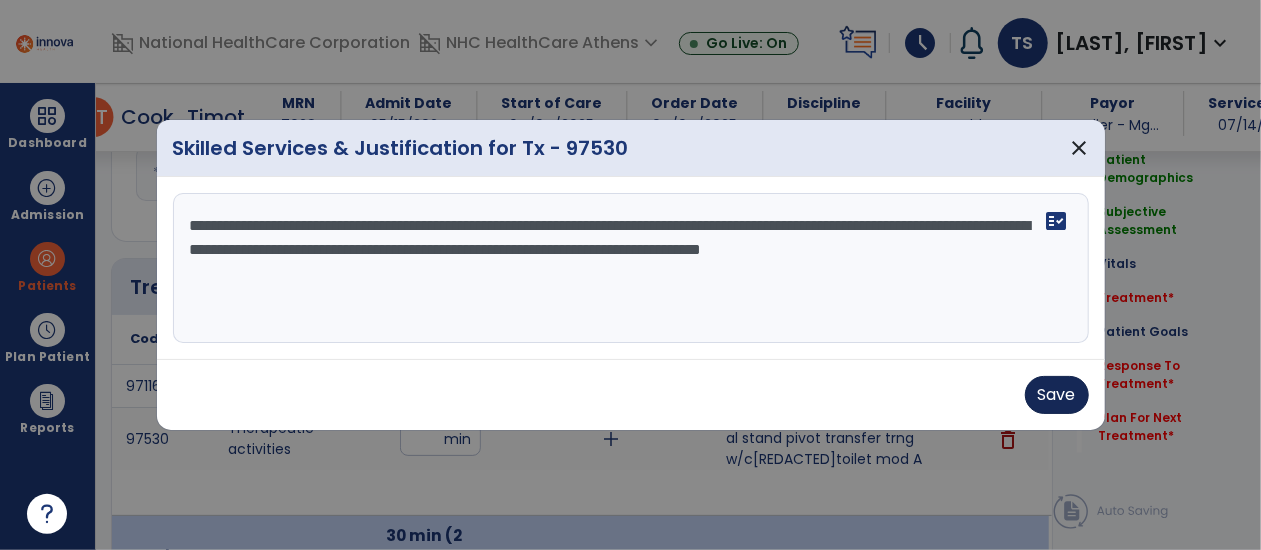 type on "**********" 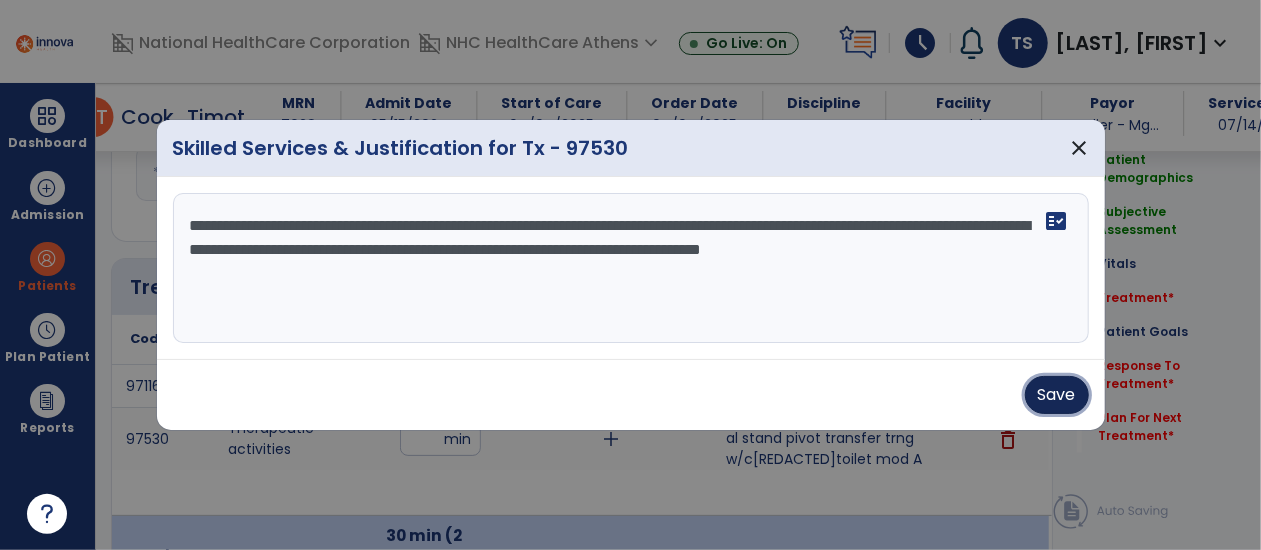 click on "Save" at bounding box center (1057, 395) 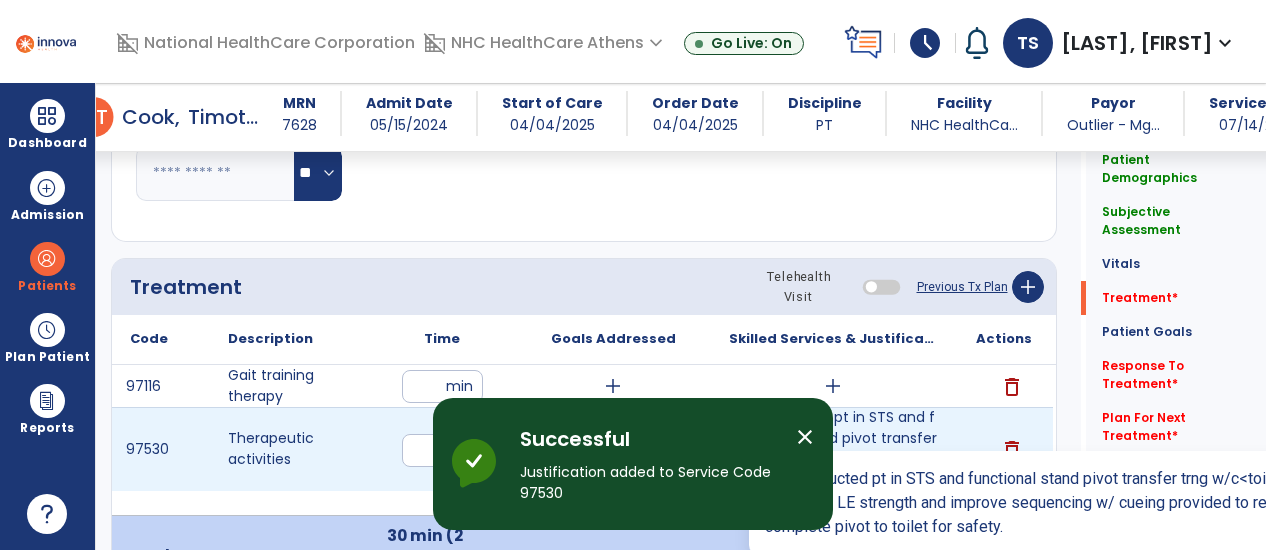 click on "PTA instructed pt in STS and functional stand pivot transfer trng w/c<w/c>toilet min A to increase func..." at bounding box center (833, 449) 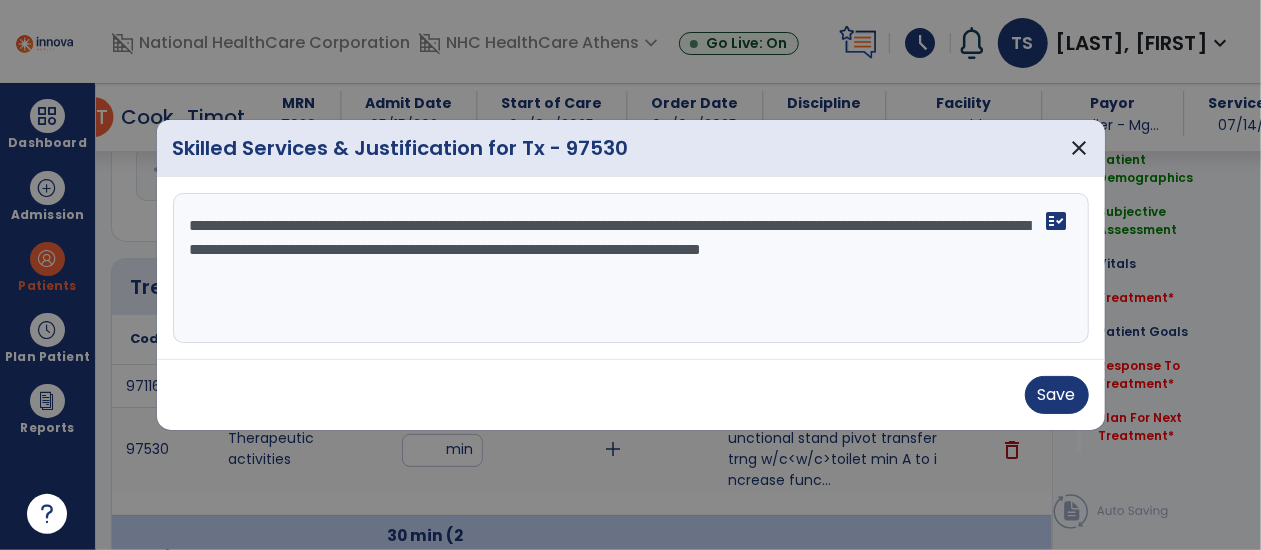 scroll, scrollTop: 1101, scrollLeft: 0, axis: vertical 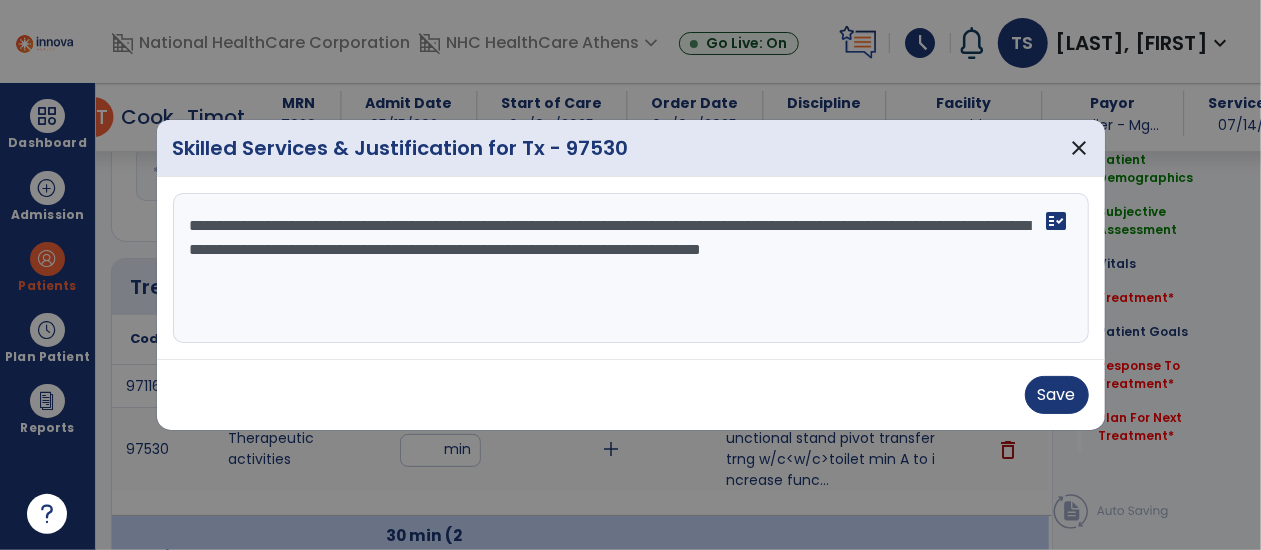 click on "**********" at bounding box center (631, 268) 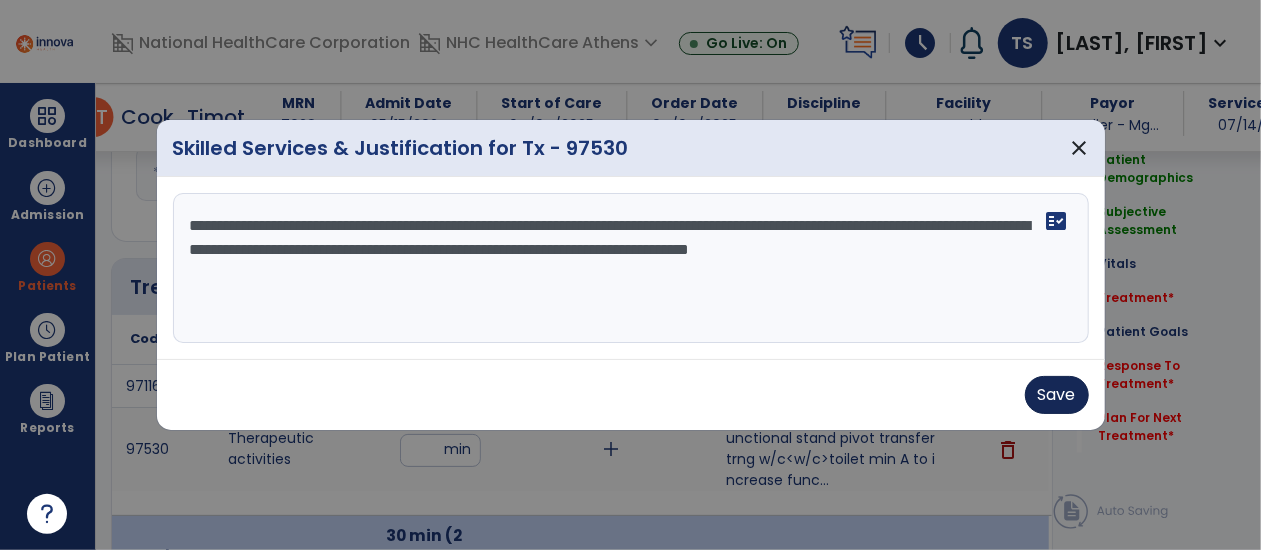 type on "**********" 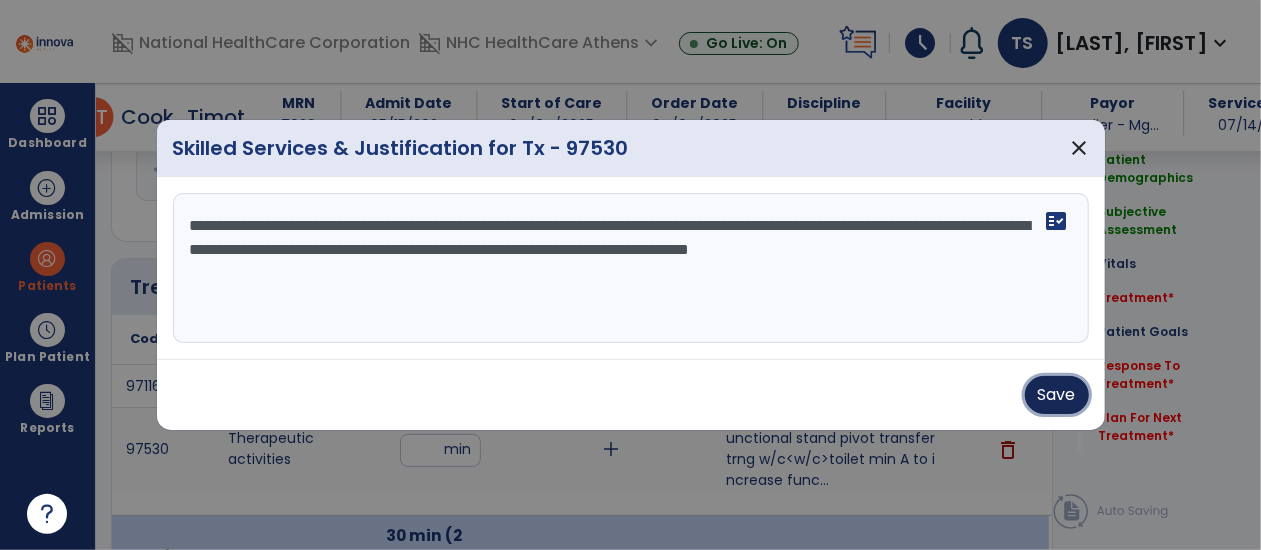 click on "Save" at bounding box center [1057, 395] 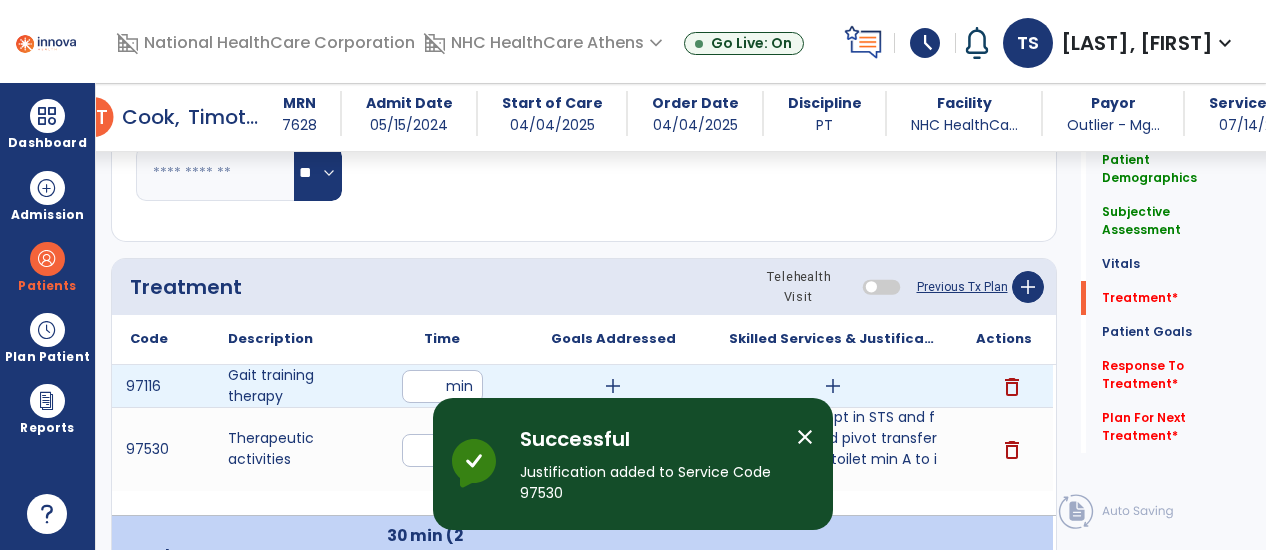 click on "add" at bounding box center (833, 386) 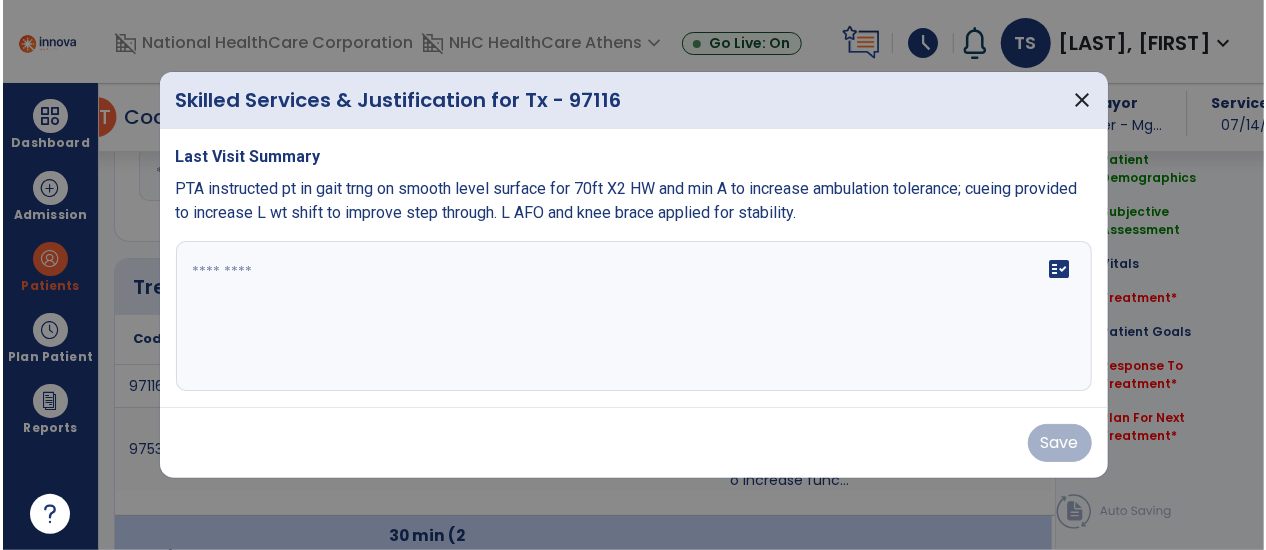 scroll, scrollTop: 1101, scrollLeft: 0, axis: vertical 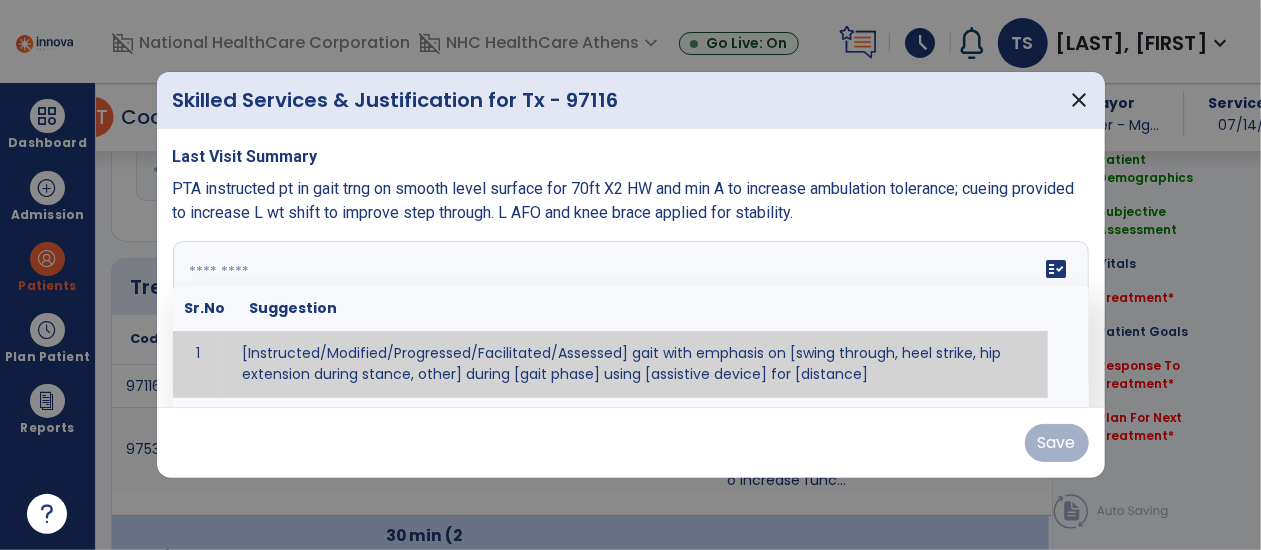 click on "fact_check  Sr.No Suggestion 1 [Instructed/Modified/Progressed/Facilitated/Assessed] gait with emphasis on [swing through, heel strike, hip extension during stance, other] during [gait phase] using [assistive device] for [distance] 2 [Instructed/Modified/Progressed/Facilitated/Assessed] use of [assistive device] and [NWB, PWB, step-to gait pattern, step through gait pattern] 3 [Instructed/Modified/Progressed/Facilitated/Assessed] patient's ability to [ascend/descend # of steps, perform directional changes, walk on even/uneven surfaces, pick-up objects off floor, velocity changes, other] using [assistive device]. 4 [Instructed/Modified/Progressed/Facilitated/Assessed] pre-gait activities including [identify exercise] in order to prepare for gait training. 5" at bounding box center [631, 316] 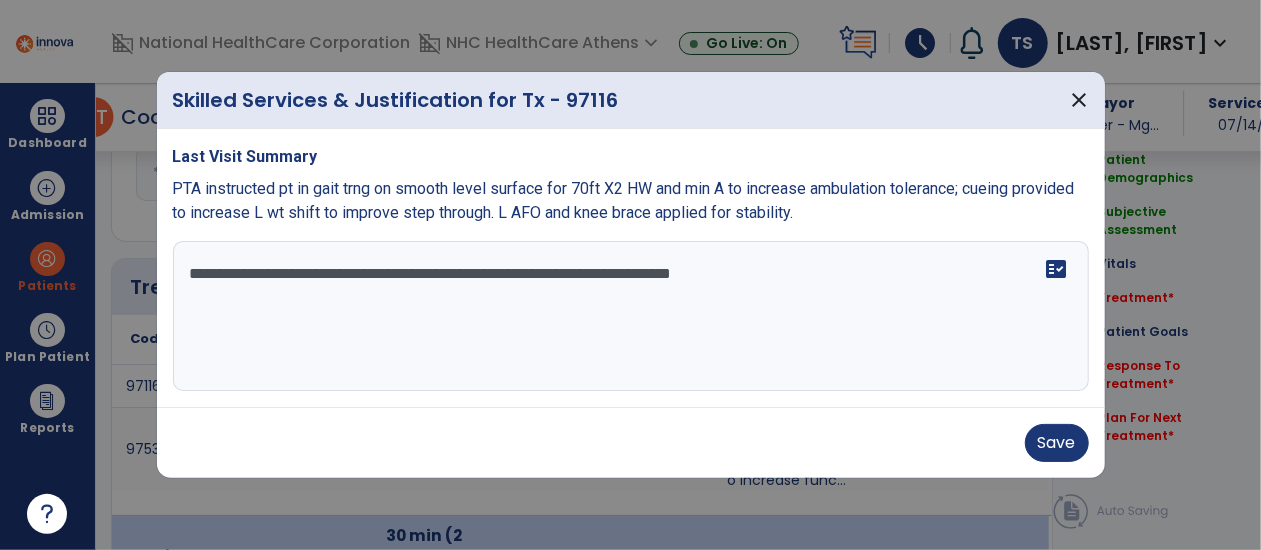 click on "**********" at bounding box center [631, 316] 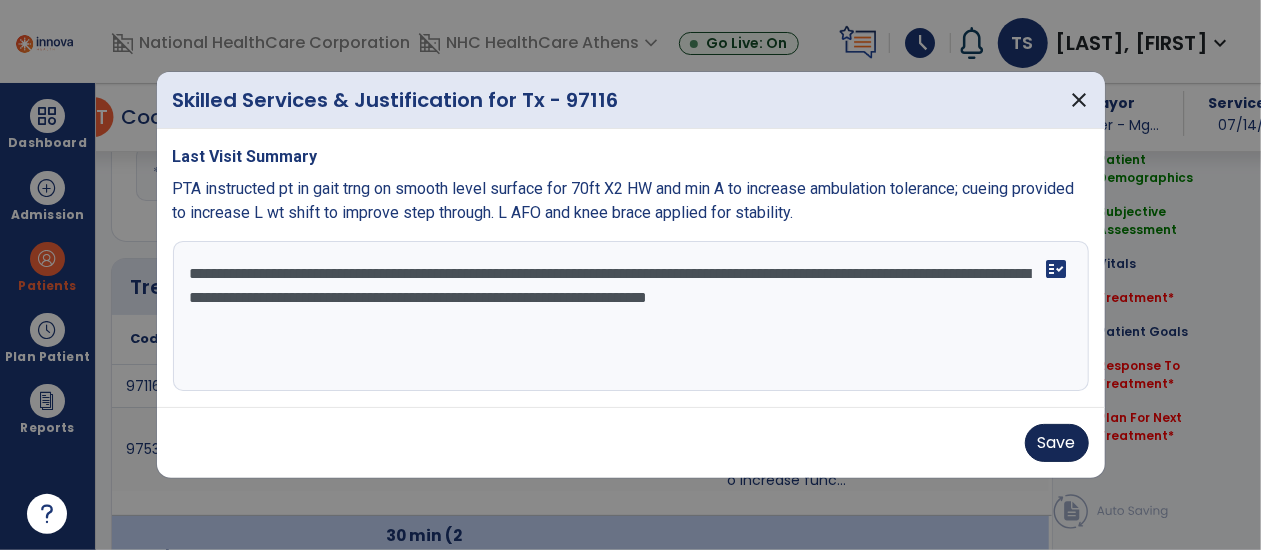 type on "**********" 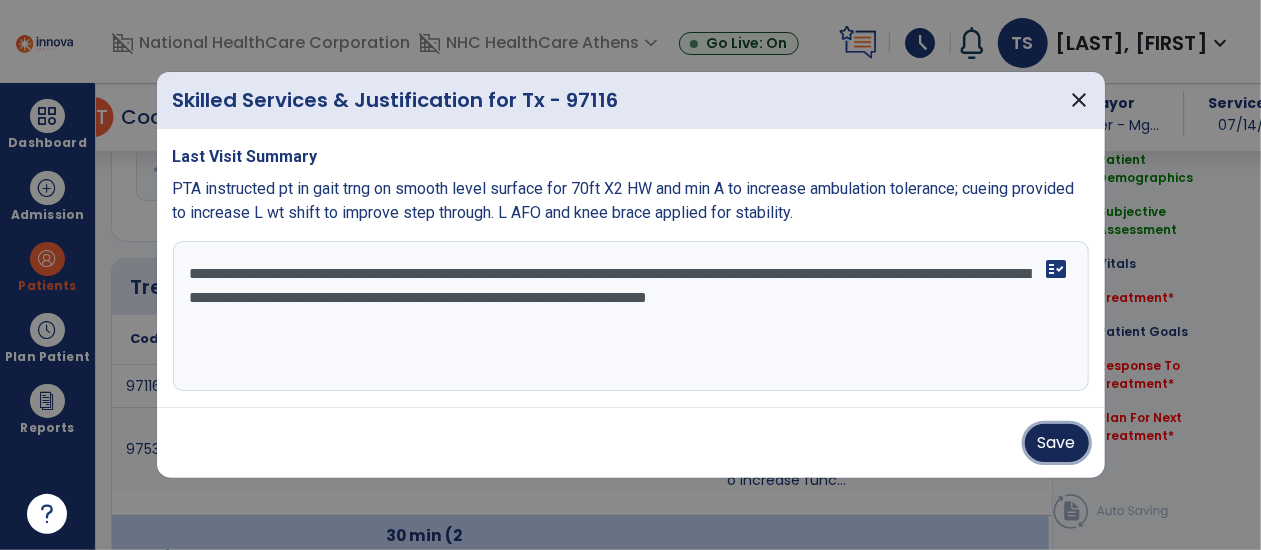 click on "Save" at bounding box center [1057, 443] 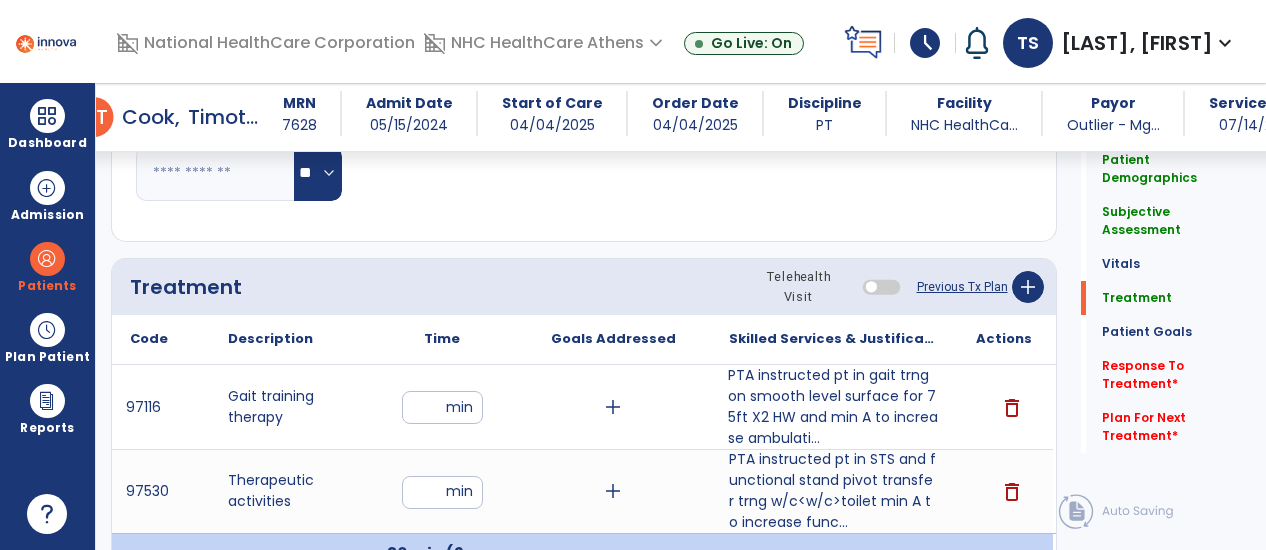 drag, startPoint x: 1260, startPoint y: 275, endPoint x: 786, endPoint y: 271, distance: 474.01688 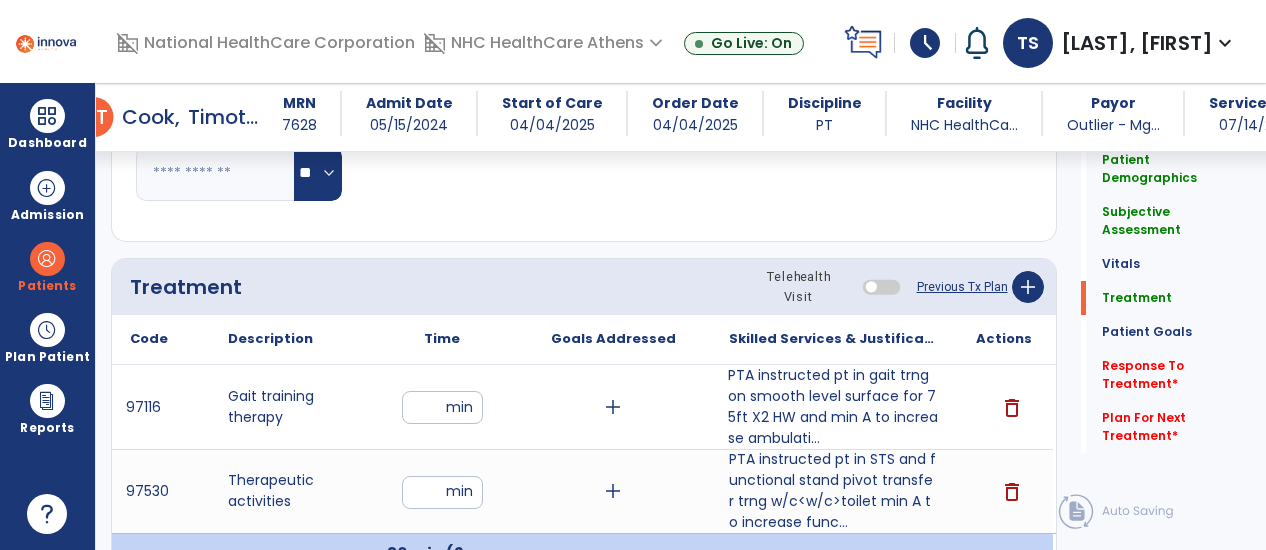 click on "arrow_back   Daily Note   arrow_back      C  T  [LAST],   [FIRST]  MRN [NUMBER] Admit Date [DATE] Start of Care [DATE] Order Date [DATE] Discipline PT Facility NHC HealthCa... Payor Outlier - Mg... Service Date [DATE] Patient Demographics  Medical Diagnosis   Treatment Diagnosis   Precautions   Contraindications
Code
Description
to" at bounding box center [681, 316] 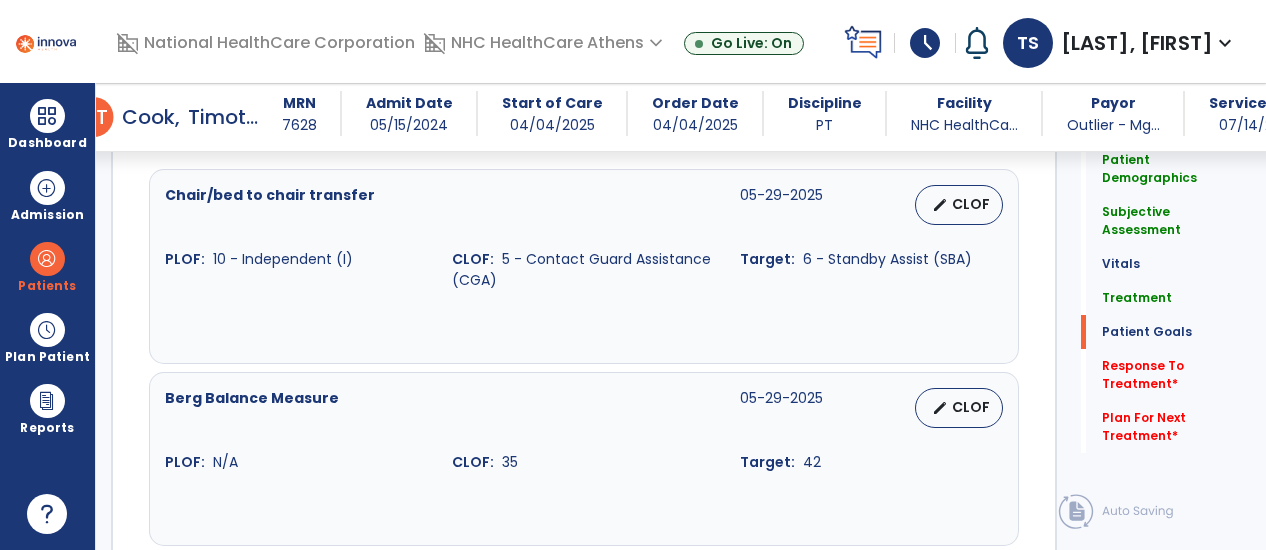 scroll, scrollTop: 1781, scrollLeft: 0, axis: vertical 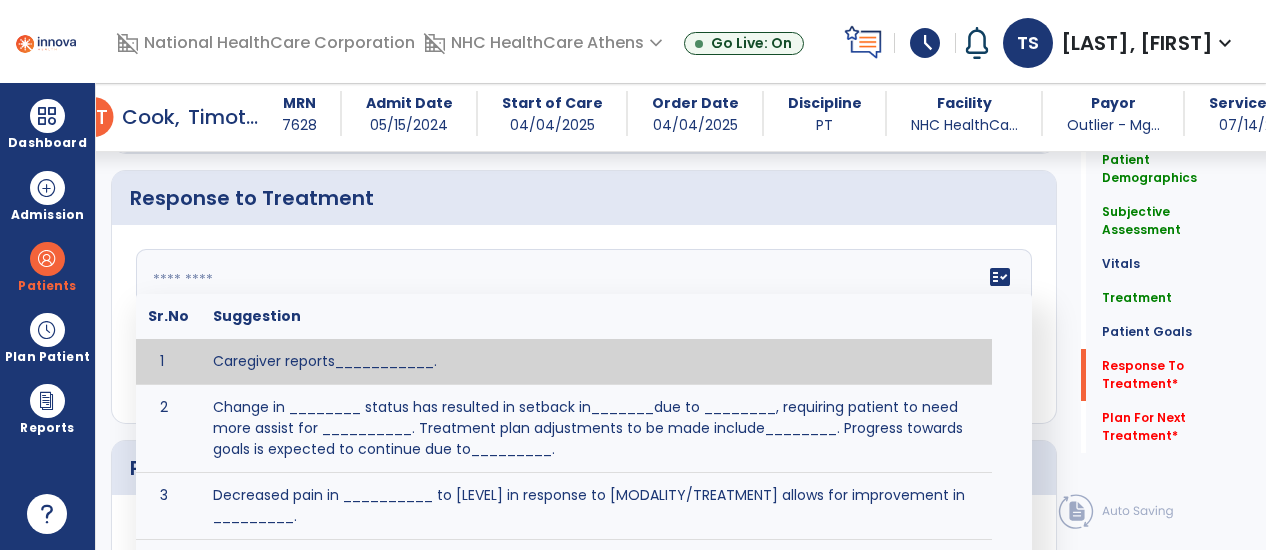 click on "fact_check  Sr.No Suggestion 1 Caregiver reports___________. 2 Change in ________ status has resulted in setback in_______due to ________, requiring patient to need more assist for __________.   Treatment plan adjustments to be made include________.  Progress towards goals is expected to continue due to_________. 3 Decreased pain in __________ to [LEVEL] in response to [MODALITY/TREATMENT] allows for improvement in _________. 4 Functional gains in _______ have impacted the patient's ability to perform_________ with a reduction in assist levels to_________. 5 Functional progress this week has been significant due to__________. 6 Gains in ________ have improved the patient's ability to perform ______with decreased levels of assist to___________. 7 Improvement in ________allows patient to tolerate higher levels of challenges in_________. 8 Pain in [AREA] has decreased to [LEVEL] in response to [TREATMENT/MODALITY], allowing fore ease in completing__________. 9 10 11 12 13 14 15 16 17 18 19 20 21" 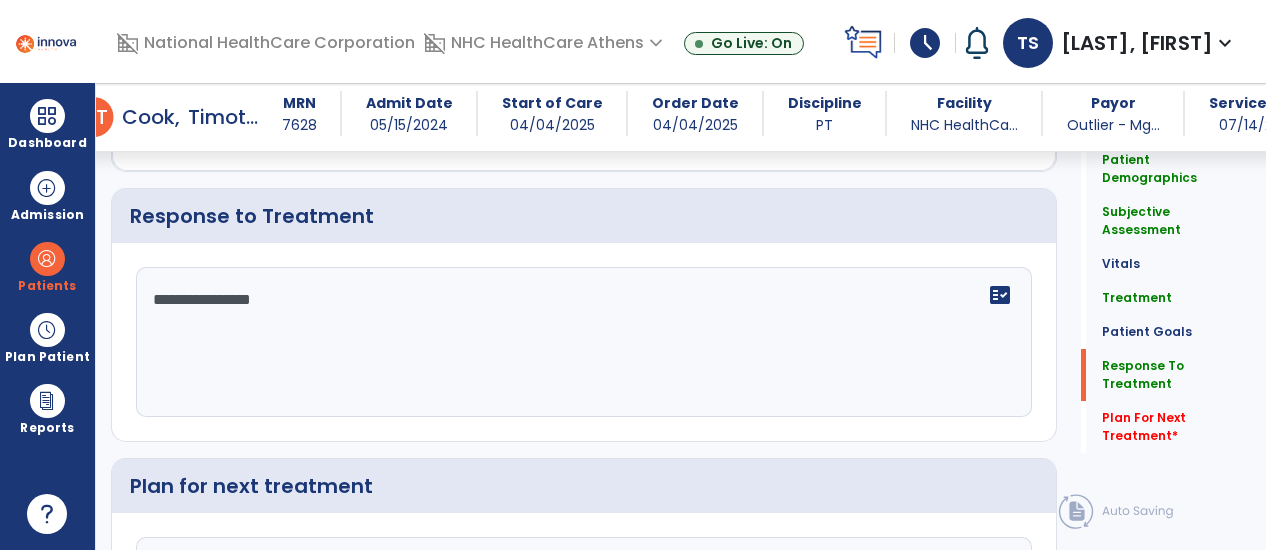 scroll, scrollTop: 2583, scrollLeft: 0, axis: vertical 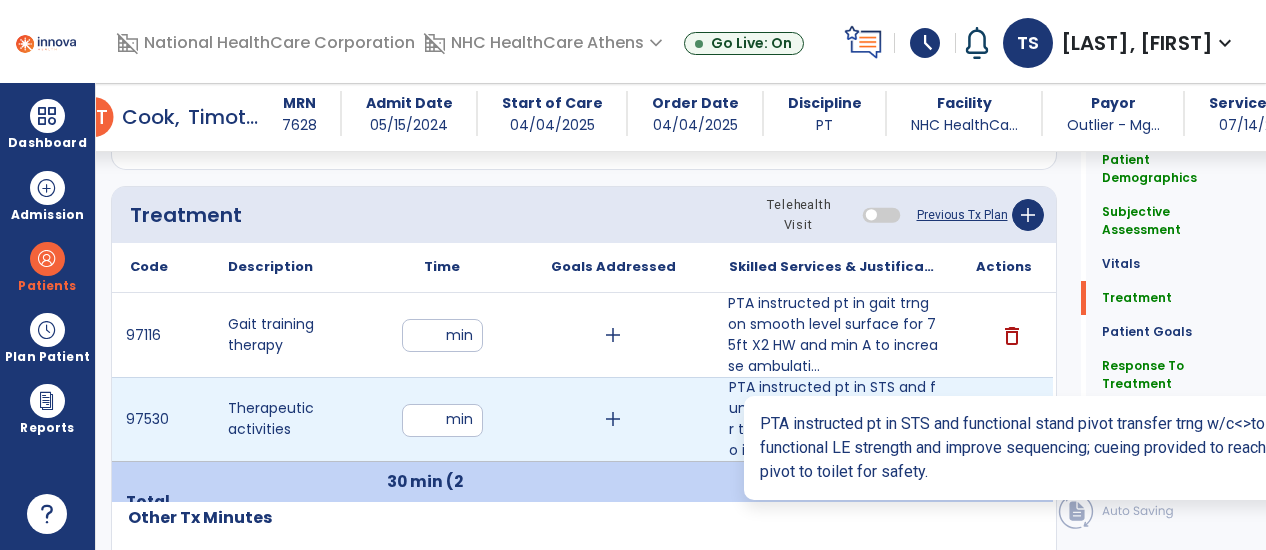 type on "**********" 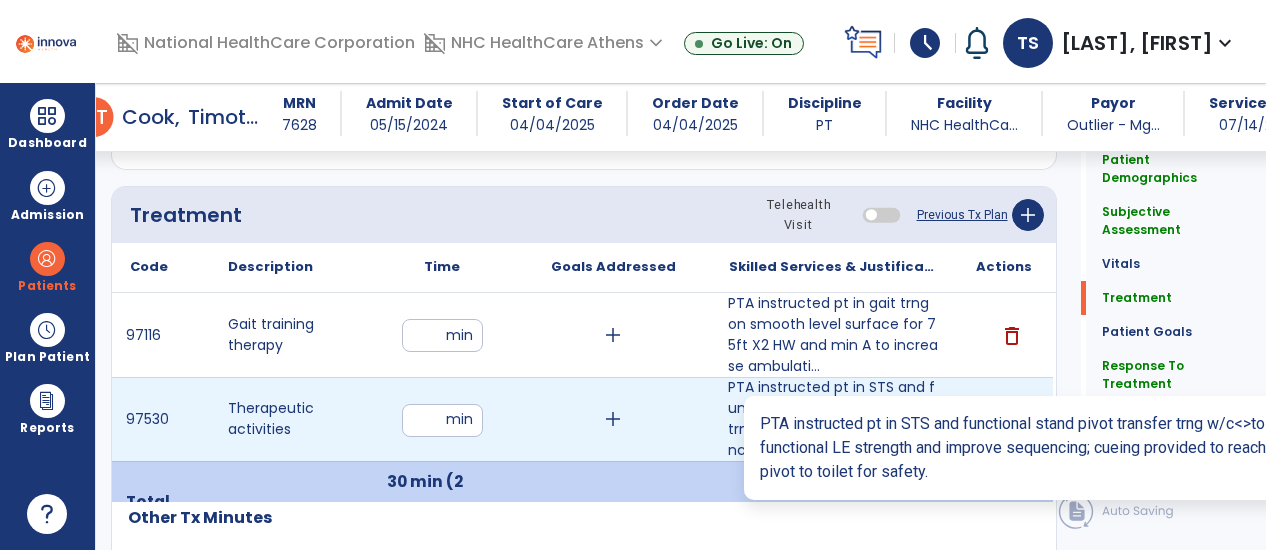 click on "PTA instructed pt in STS and functional stand pivot transfer trng w/c<w/c>toilet min A to increase func..." at bounding box center (833, 419) 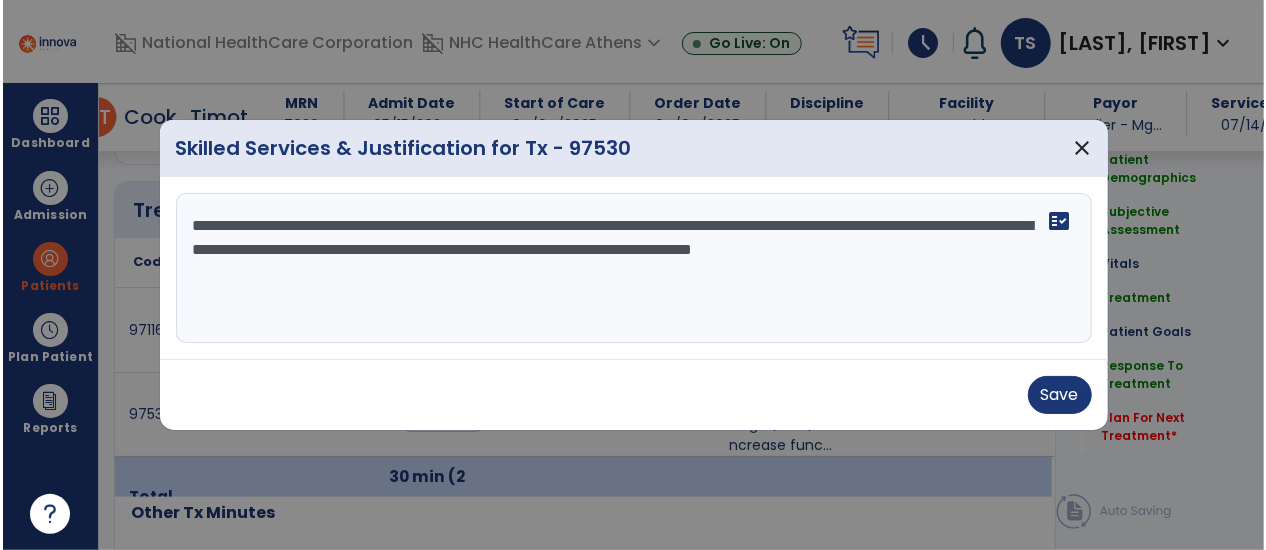 scroll, scrollTop: 1173, scrollLeft: 0, axis: vertical 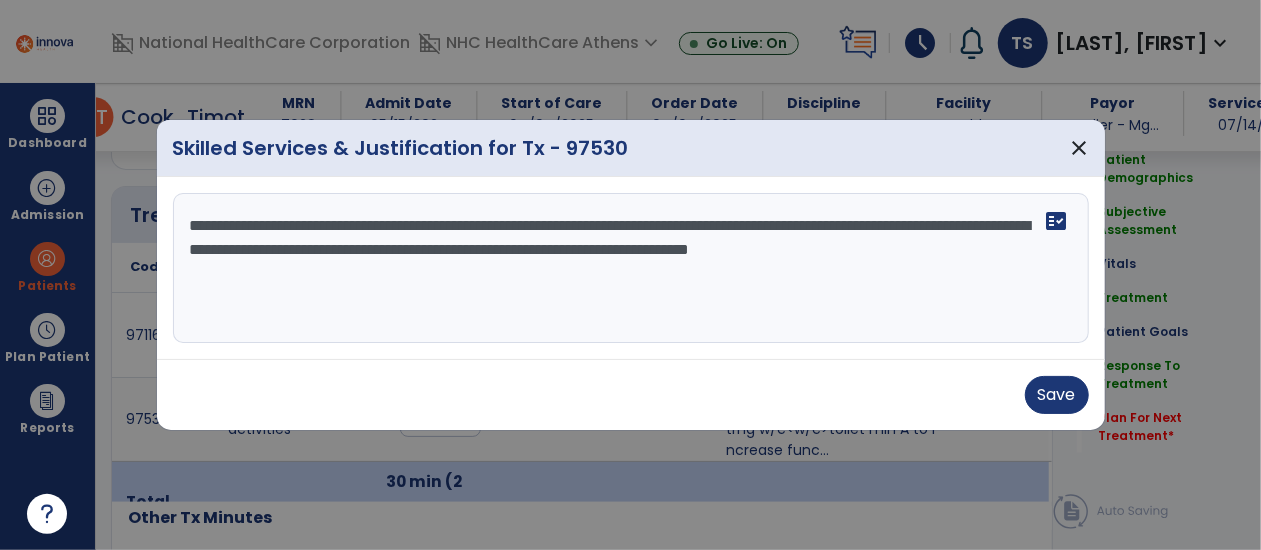 click on "**********" at bounding box center (631, 268) 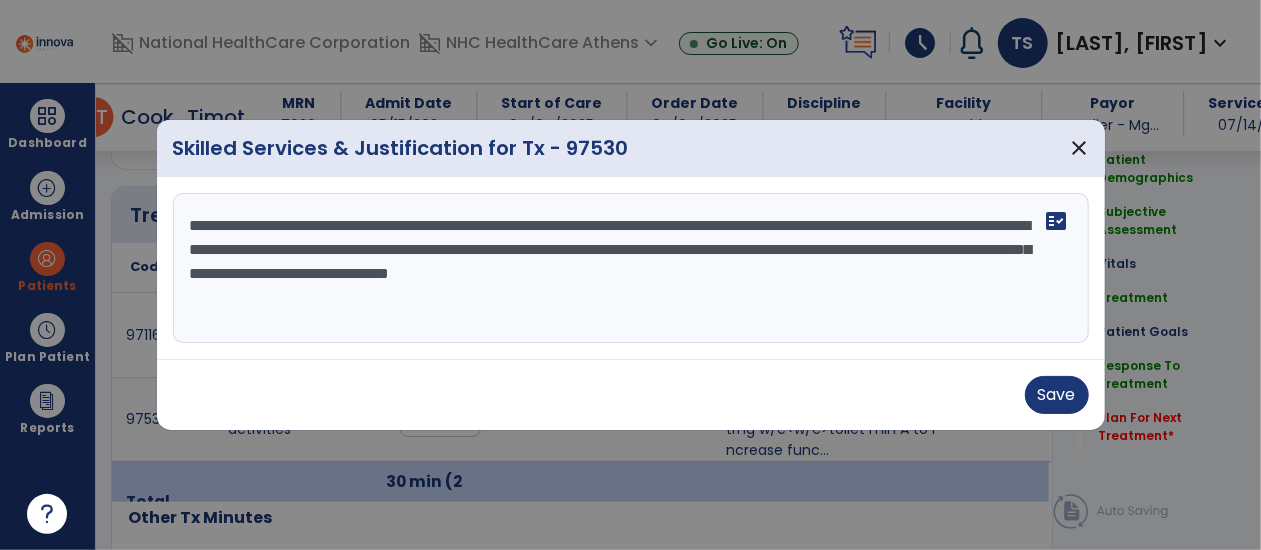 click on "**********" at bounding box center (631, 268) 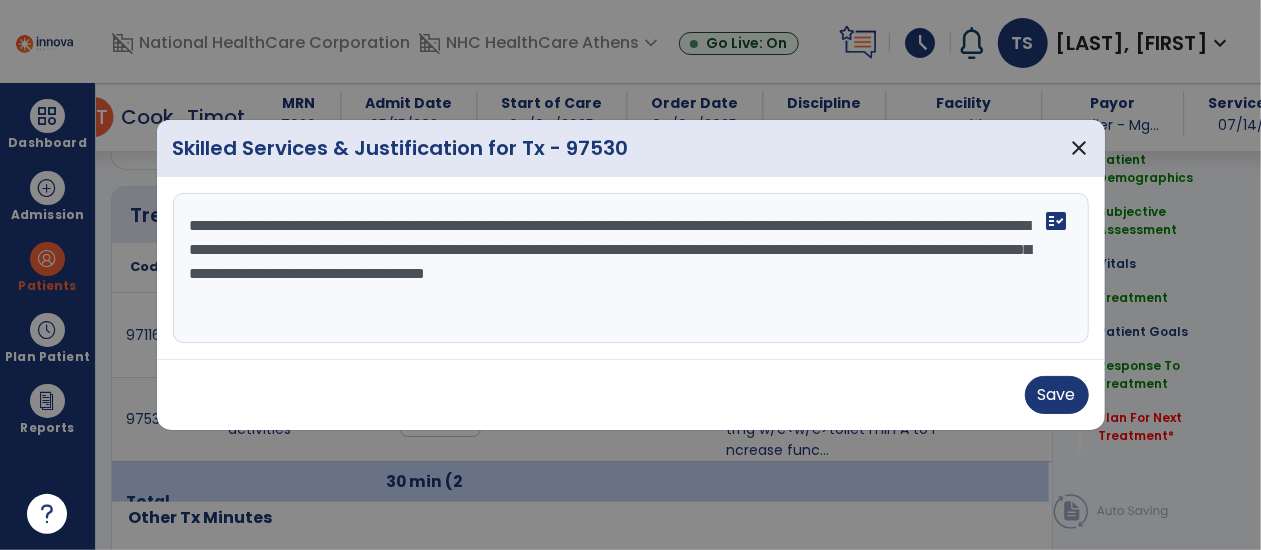 drag, startPoint x: 1011, startPoint y: 276, endPoint x: 956, endPoint y: 330, distance: 77.07788 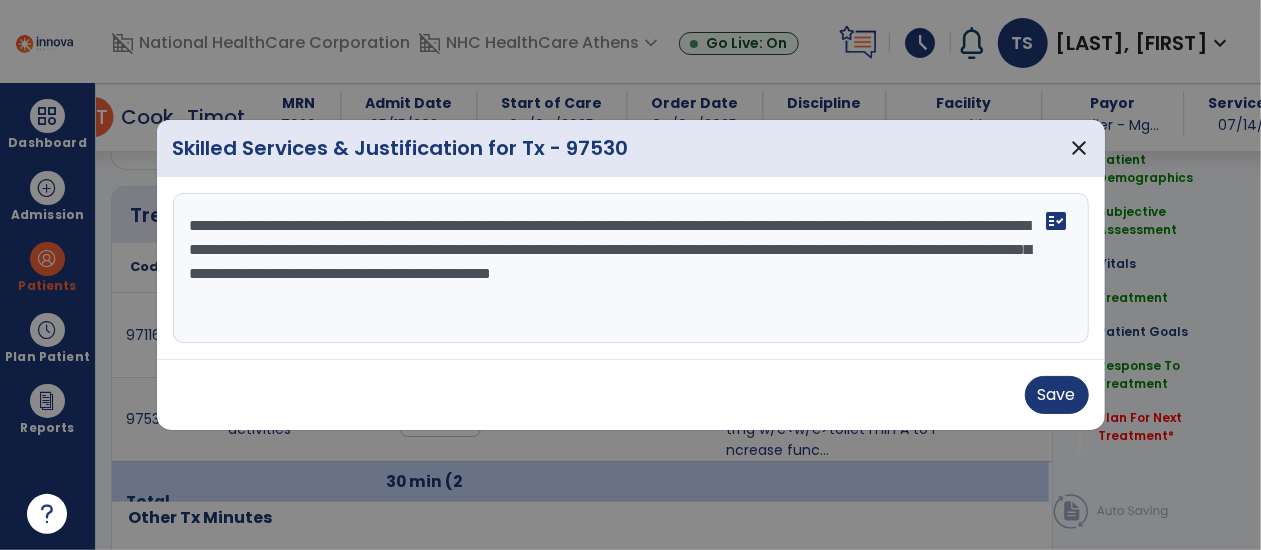 click on "**********" at bounding box center (631, 268) 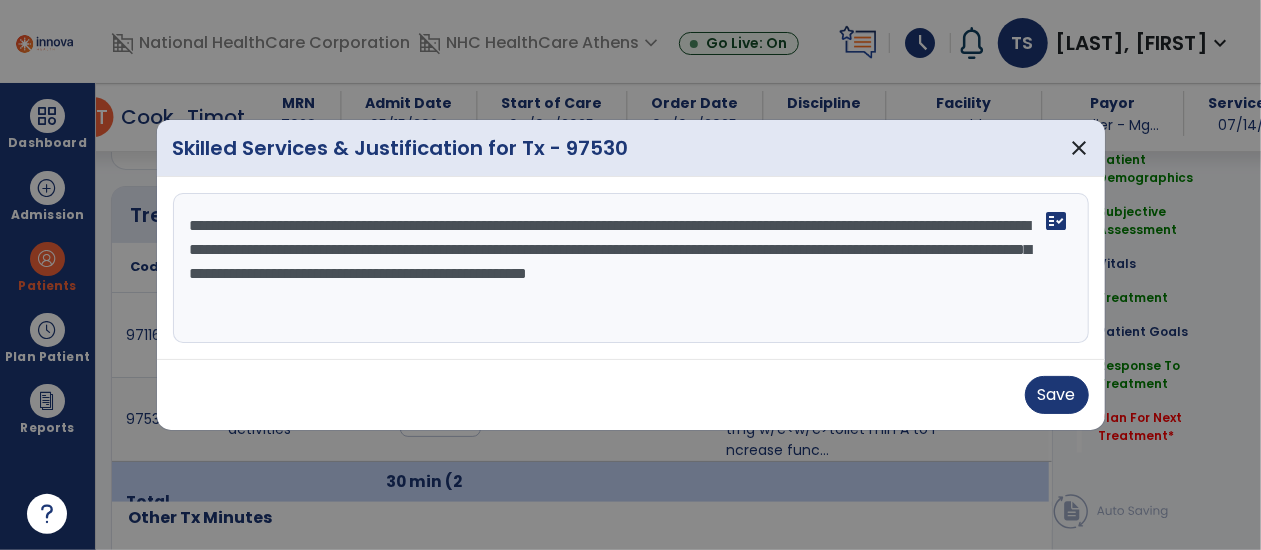 click on "**********" at bounding box center [631, 268] 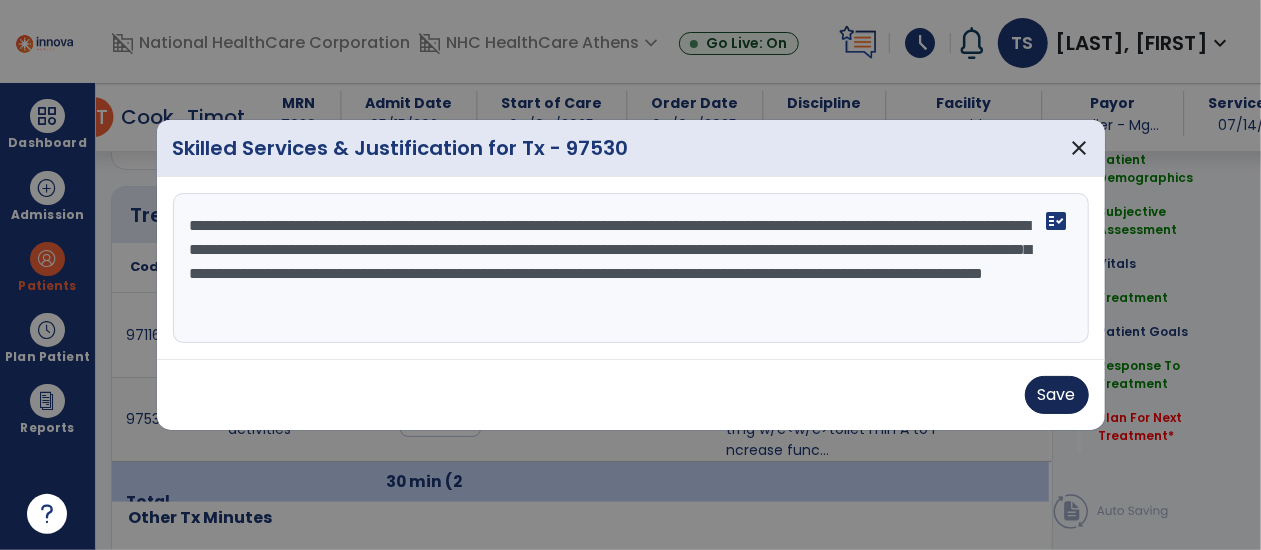 type on "**********" 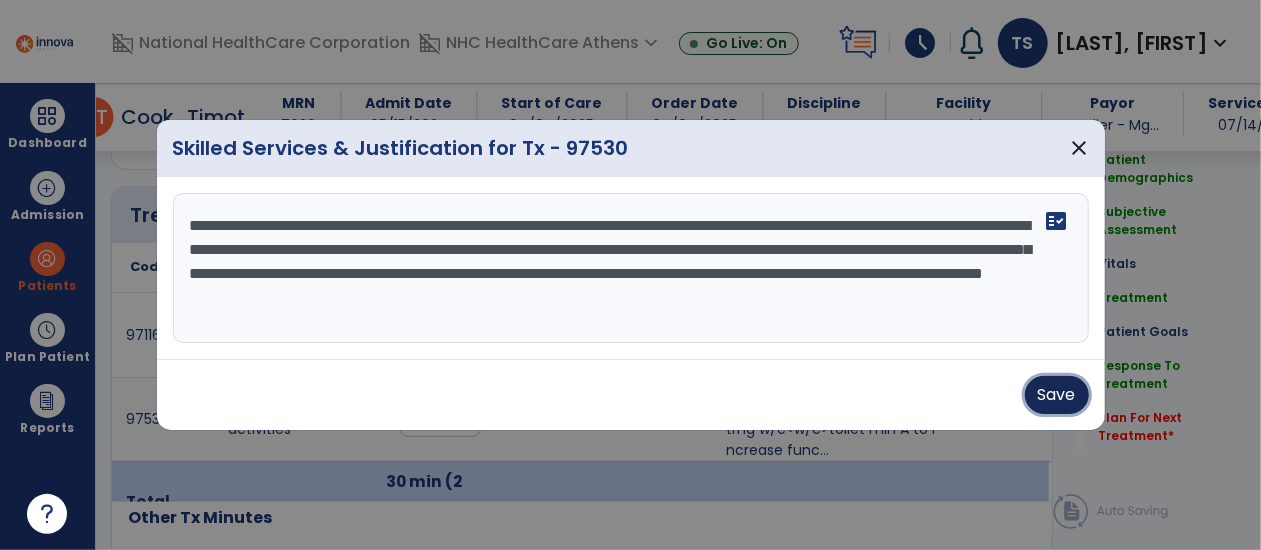 click on "Save" at bounding box center (1057, 395) 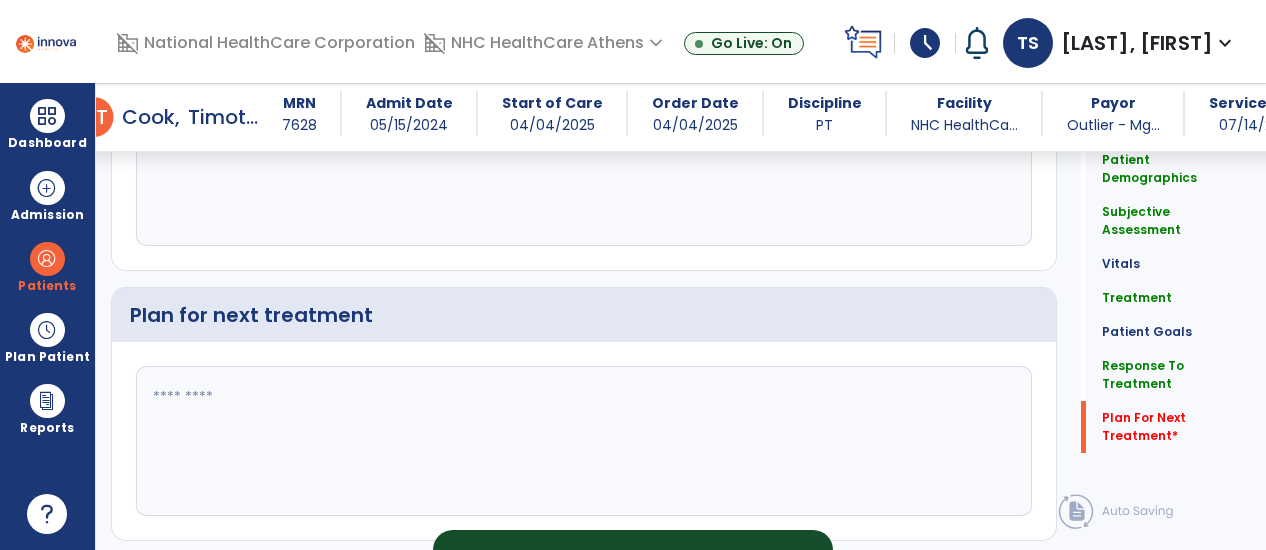 scroll, scrollTop: 2782, scrollLeft: 0, axis: vertical 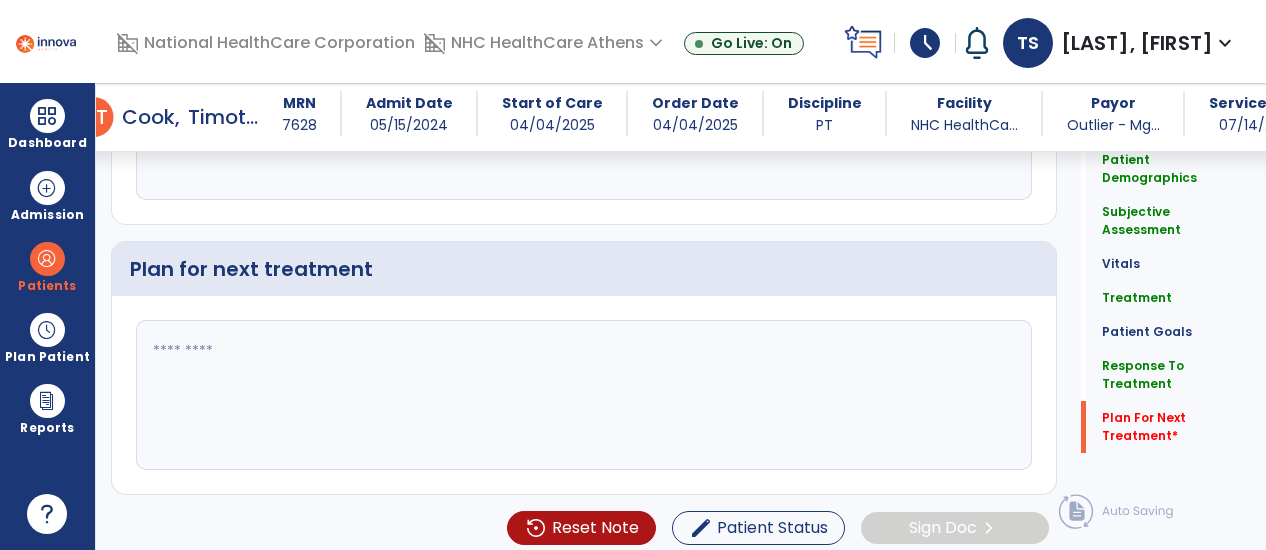 click 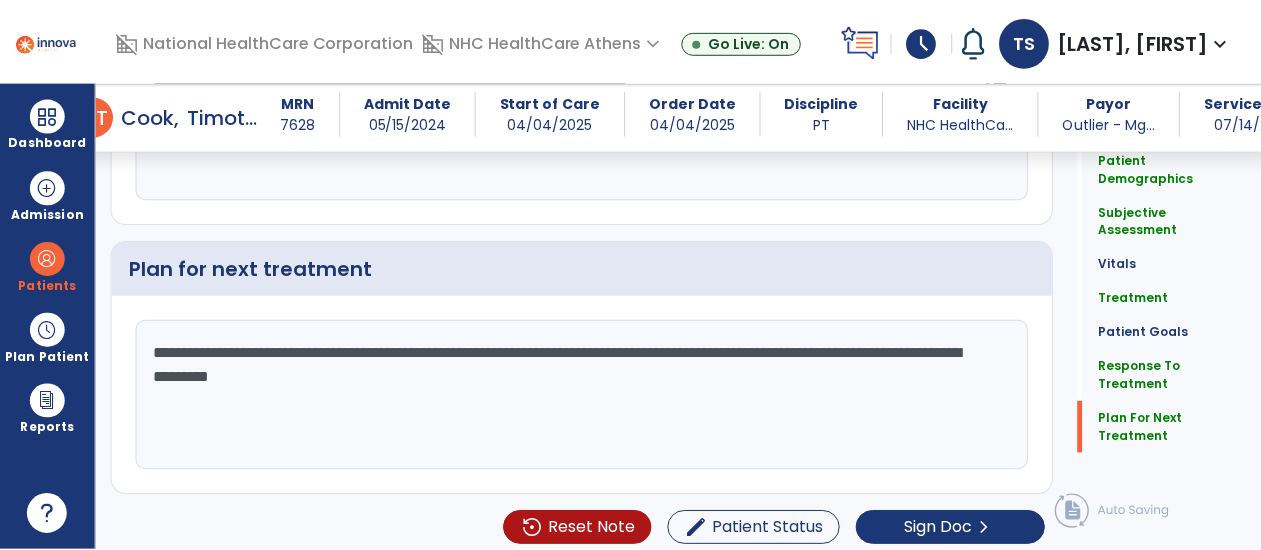 scroll, scrollTop: 2782, scrollLeft: 0, axis: vertical 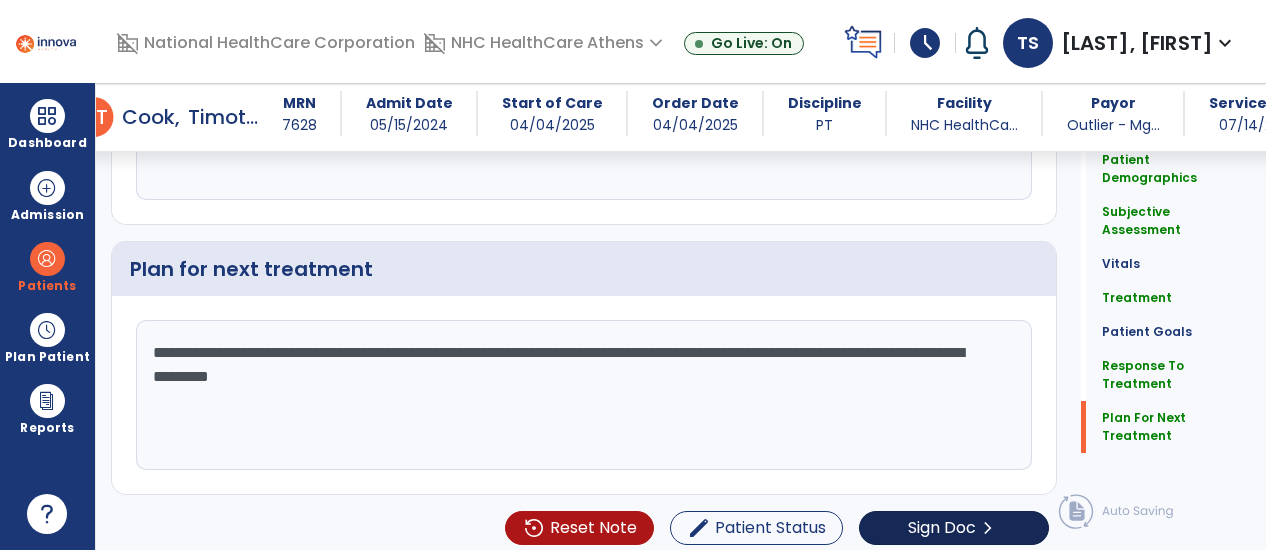 type on "**********" 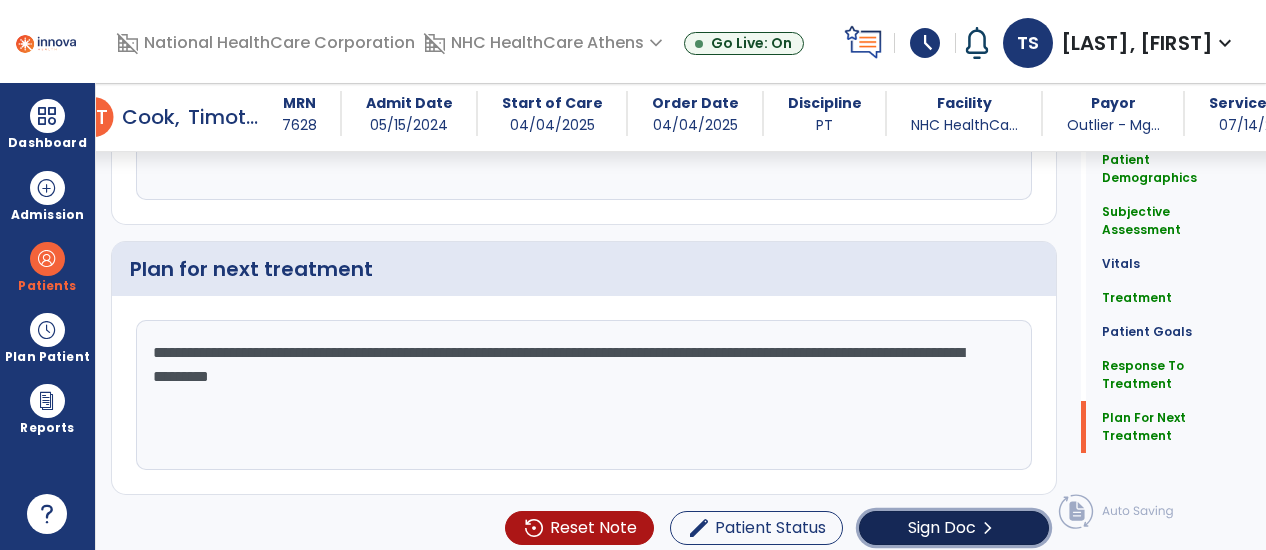 click on "chevron_right" 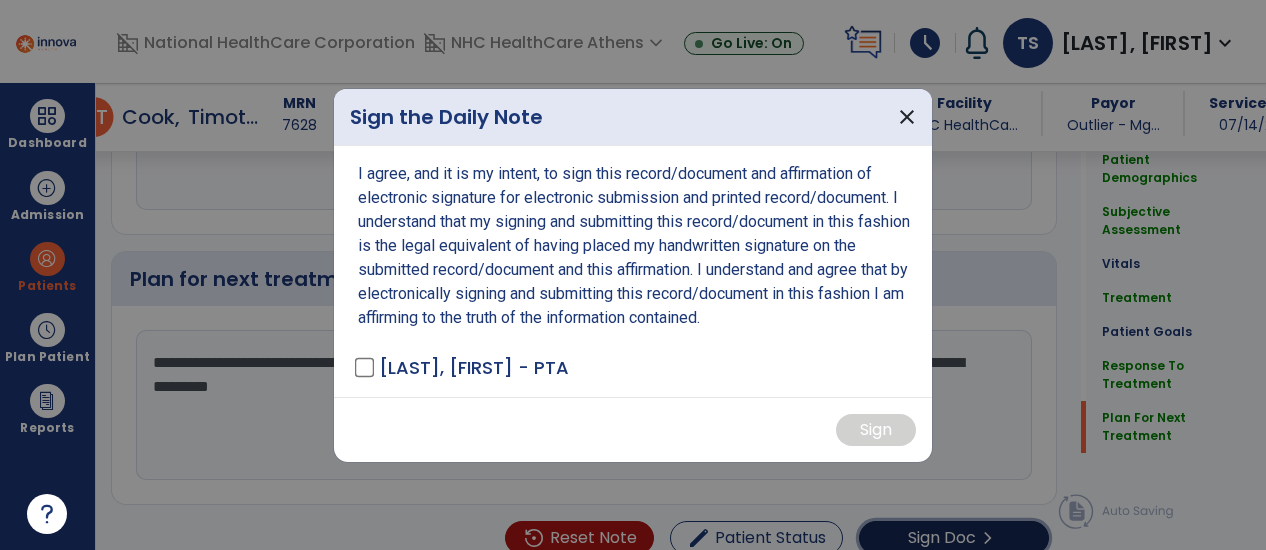 scroll, scrollTop: 2782, scrollLeft: 0, axis: vertical 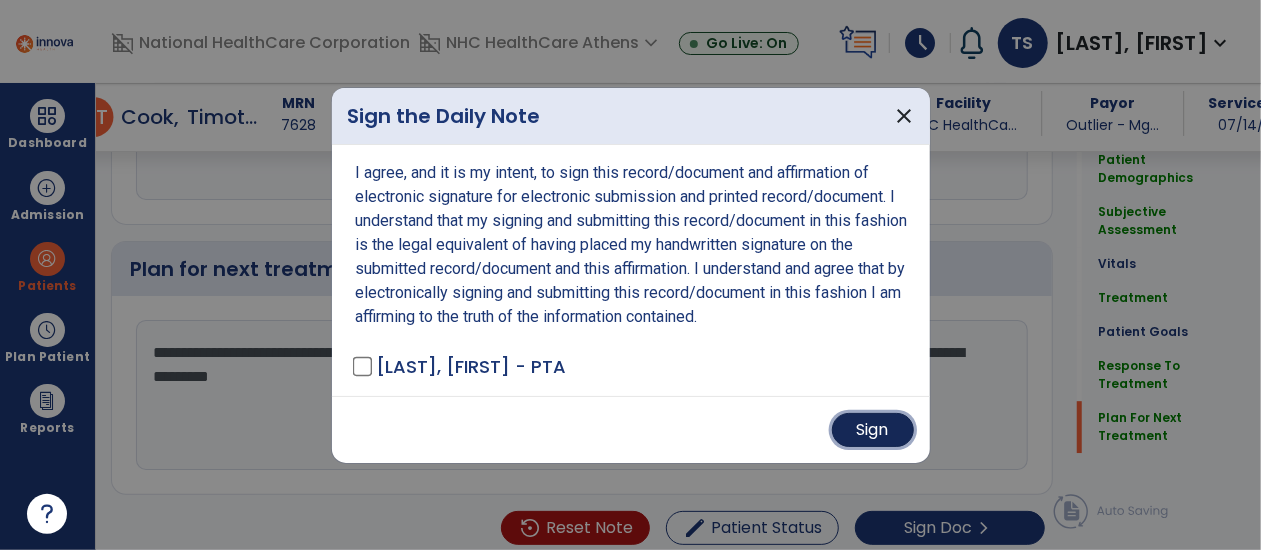 click on "Sign" at bounding box center (873, 430) 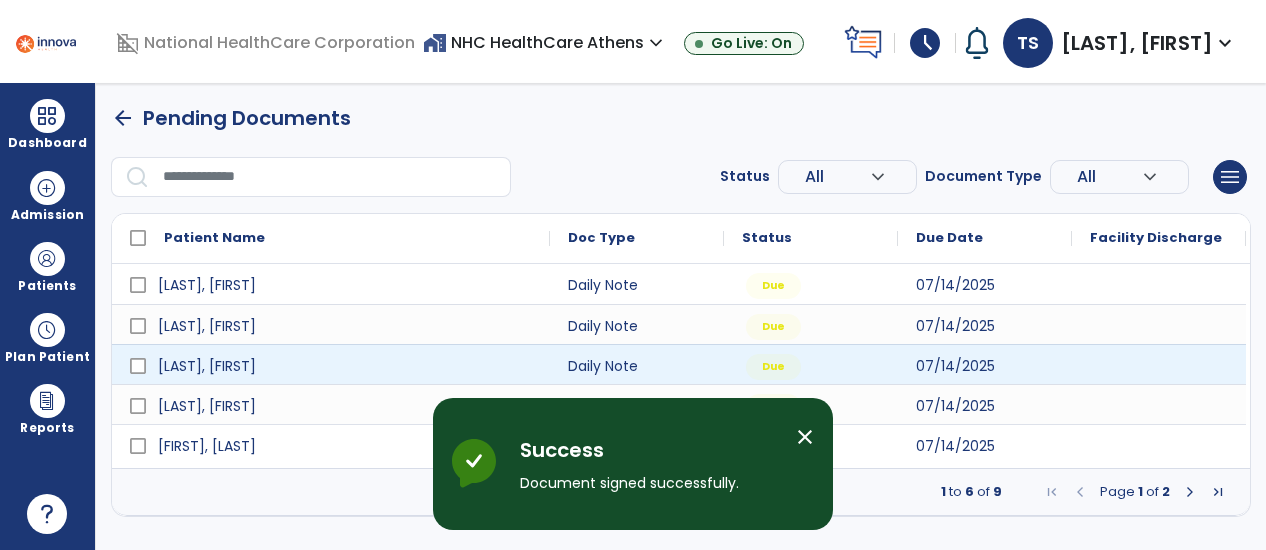 scroll, scrollTop: 0, scrollLeft: 0, axis: both 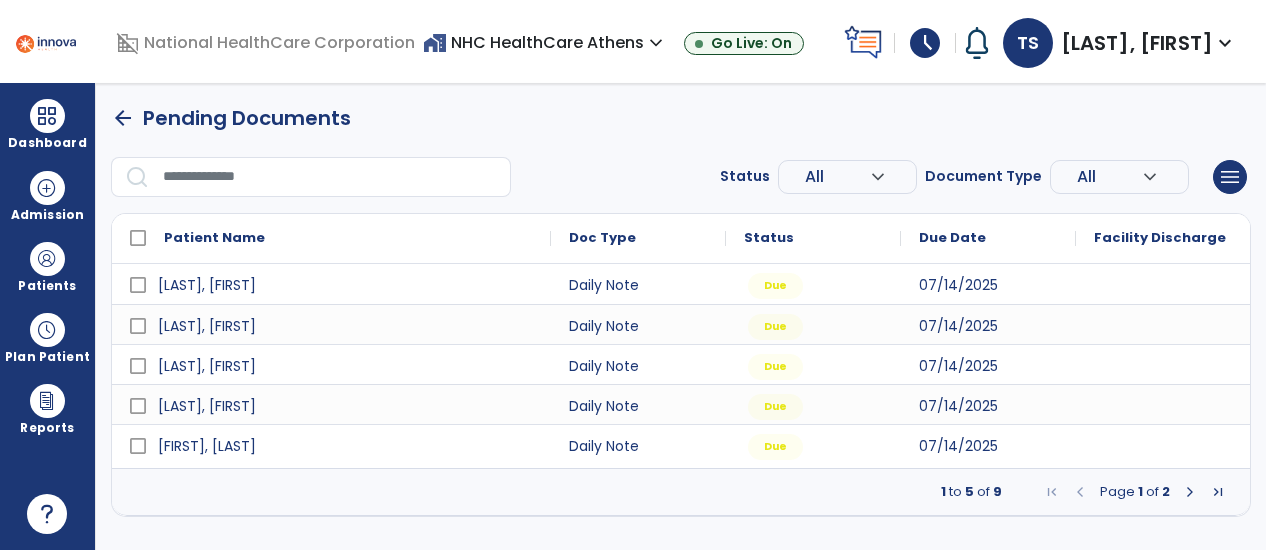 click at bounding box center [1190, 492] 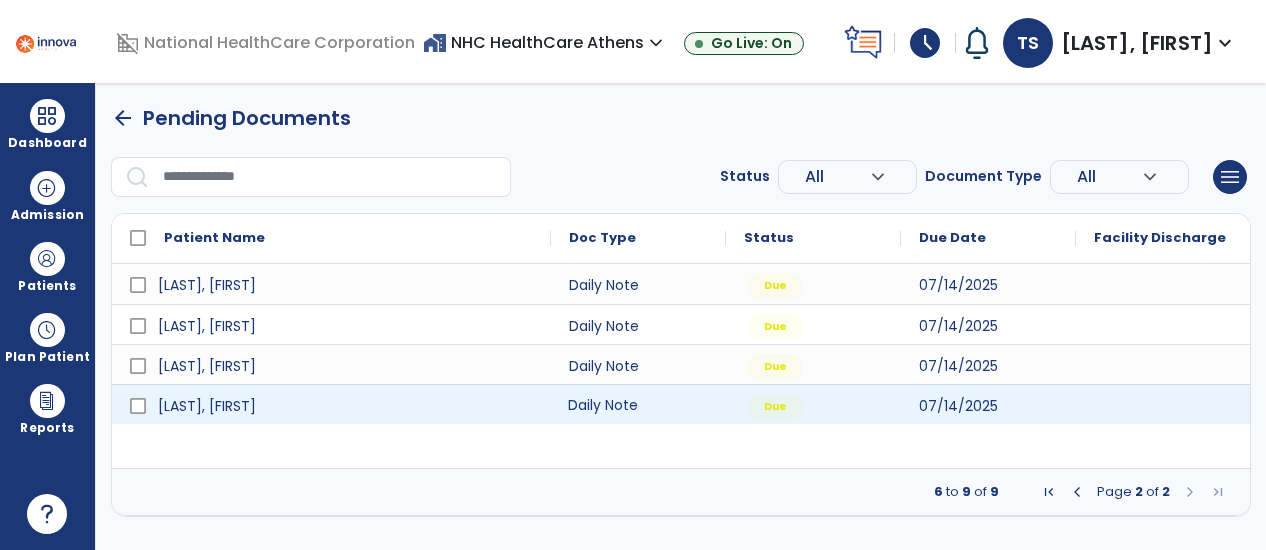 click on "Daily Note" at bounding box center (638, 404) 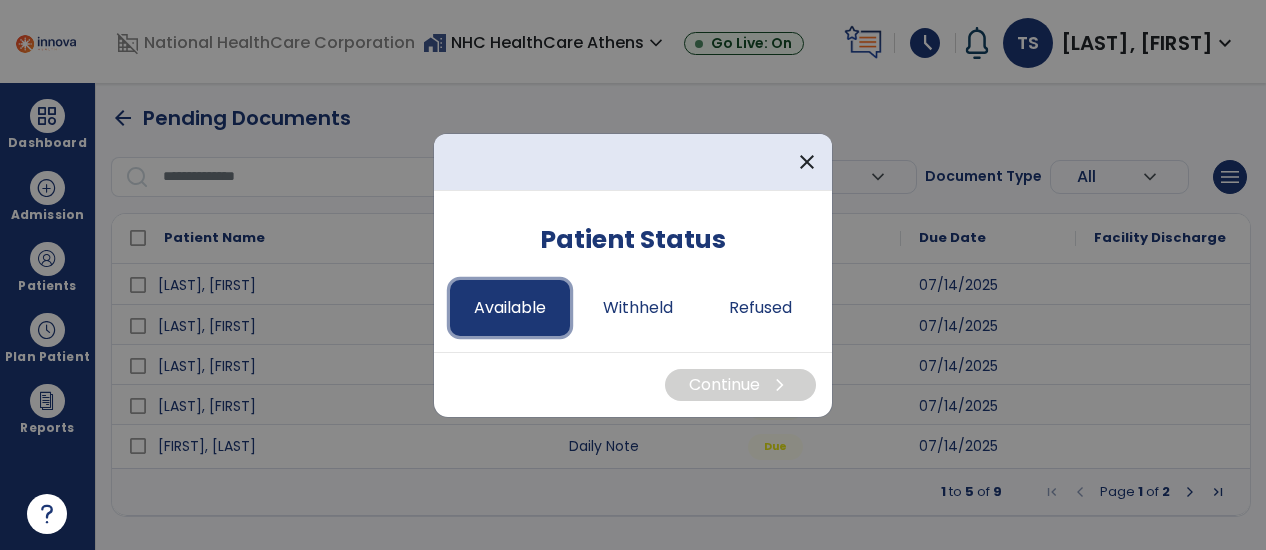 click on "Available" at bounding box center [510, 308] 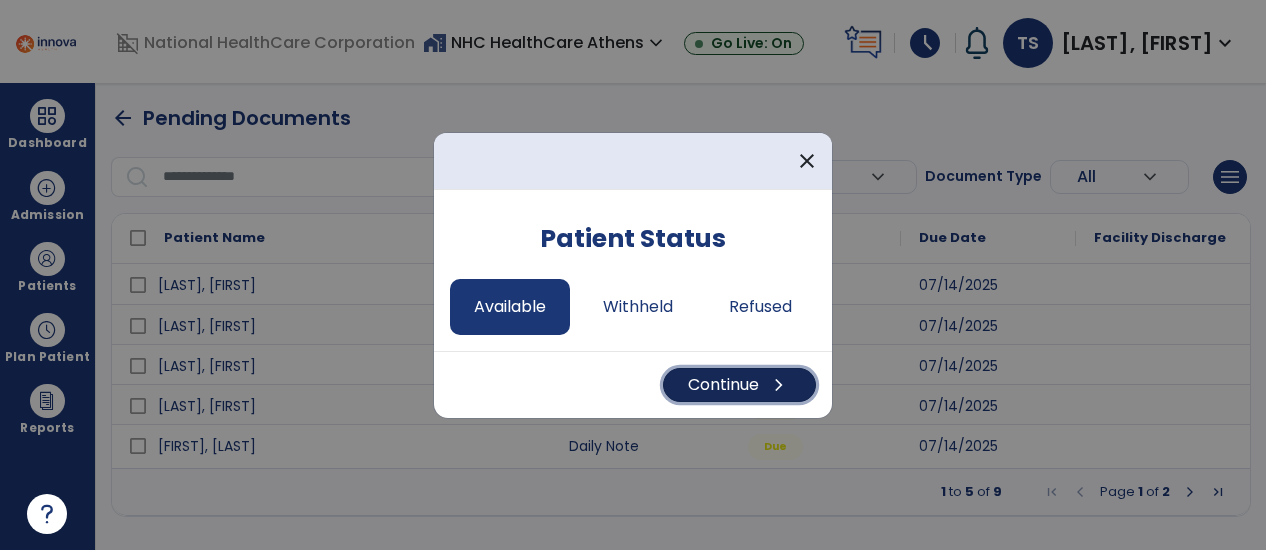 click on "chevron_right" at bounding box center [779, 385] 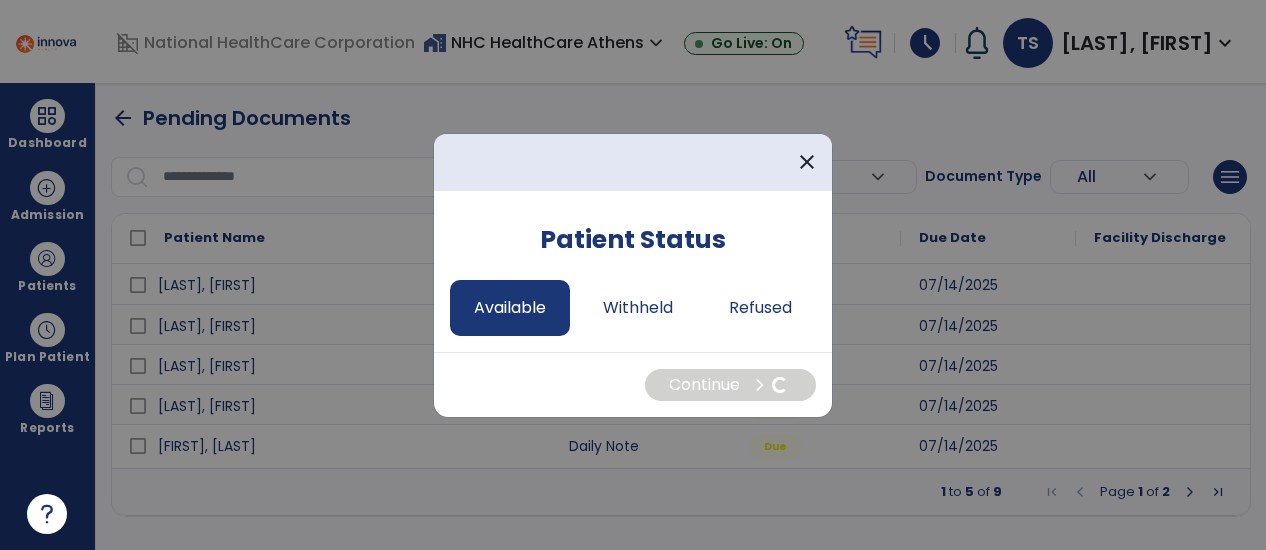 select on "*" 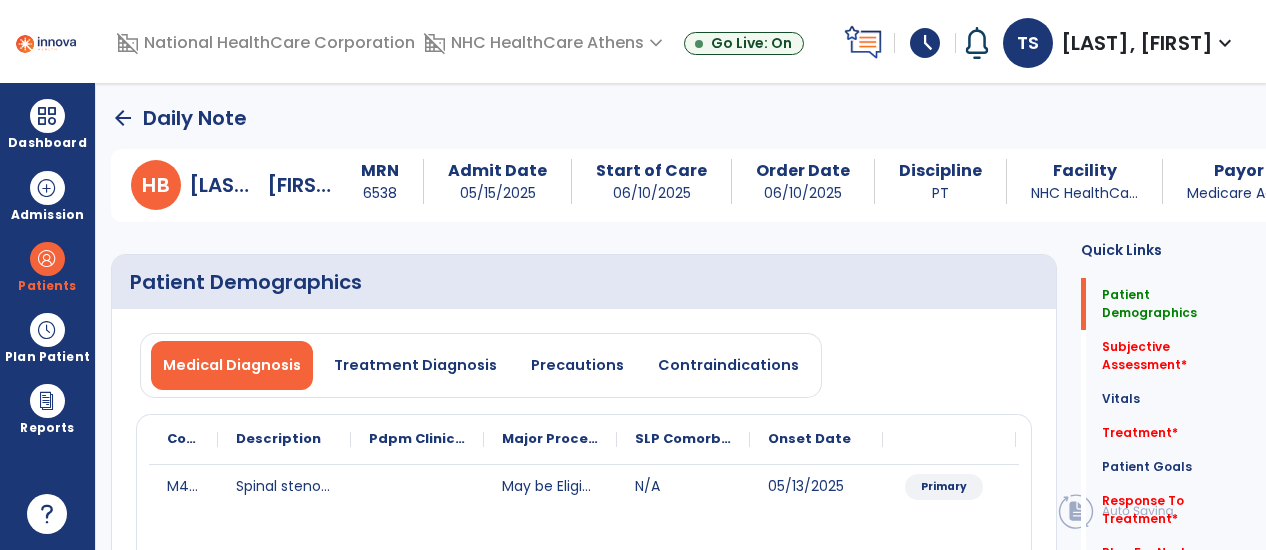 click on "arrow_back   Daily Note   H  B  [LAST],   [FIRST] MRN [NUMBER] Admit Date [DATE] Start of Care [DATE] Order Date [DATE] Discipline PT Facility NHC HealthCa... Payor Medicare Adv... Service Date [DATE] Patient Demographics  Medical Diagnosis   Treatment Diagnosis   Precautions   Contraindications
Code
Description" at bounding box center [681, 316] 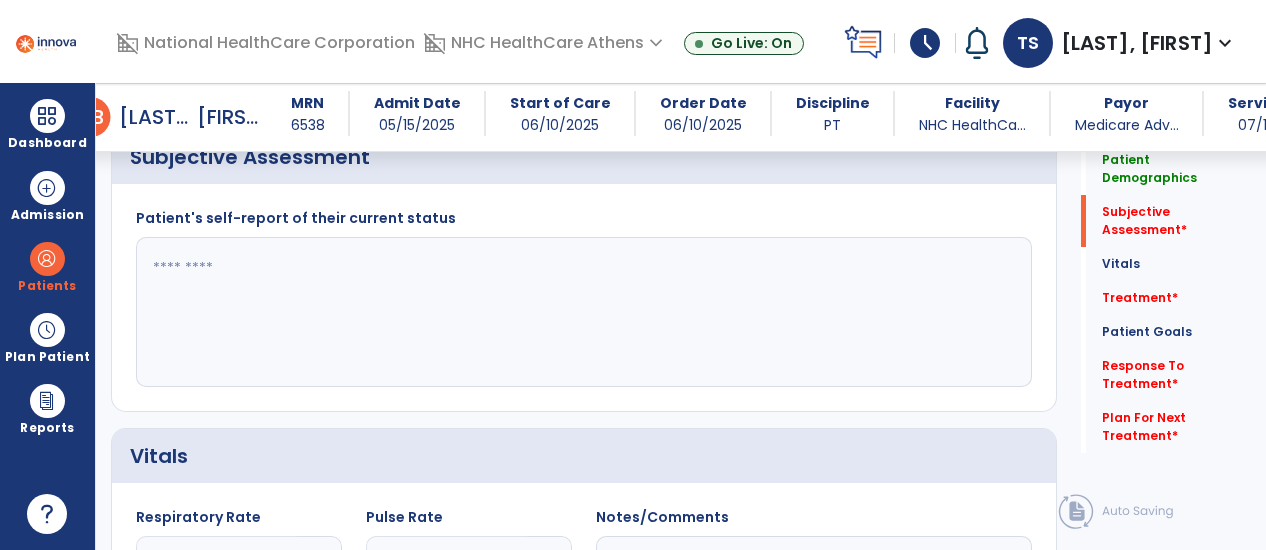 scroll, scrollTop: 436, scrollLeft: 0, axis: vertical 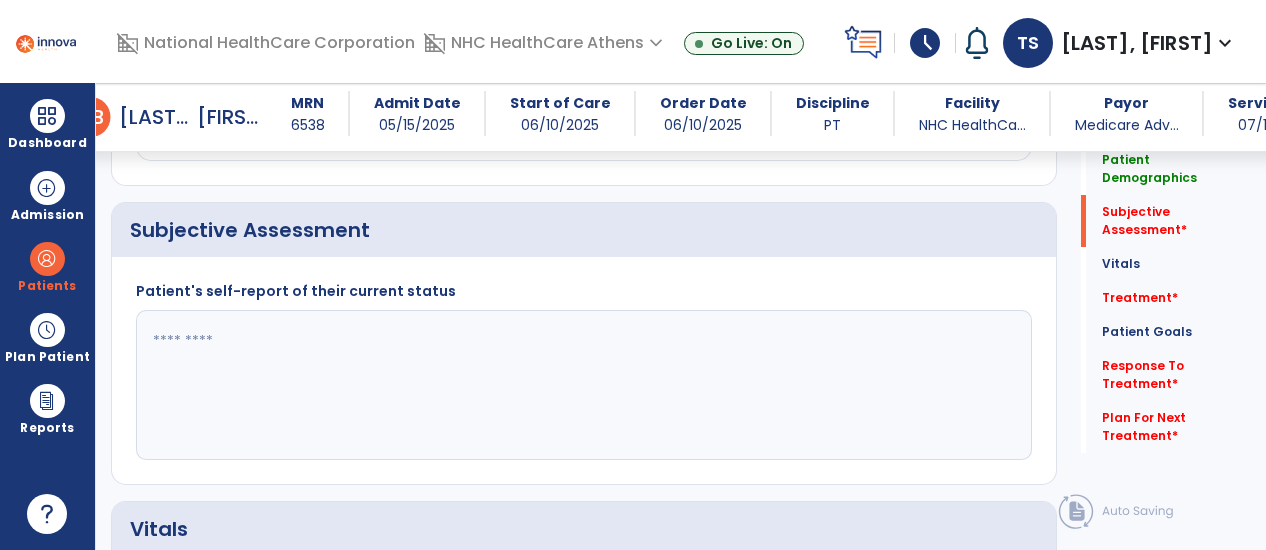click 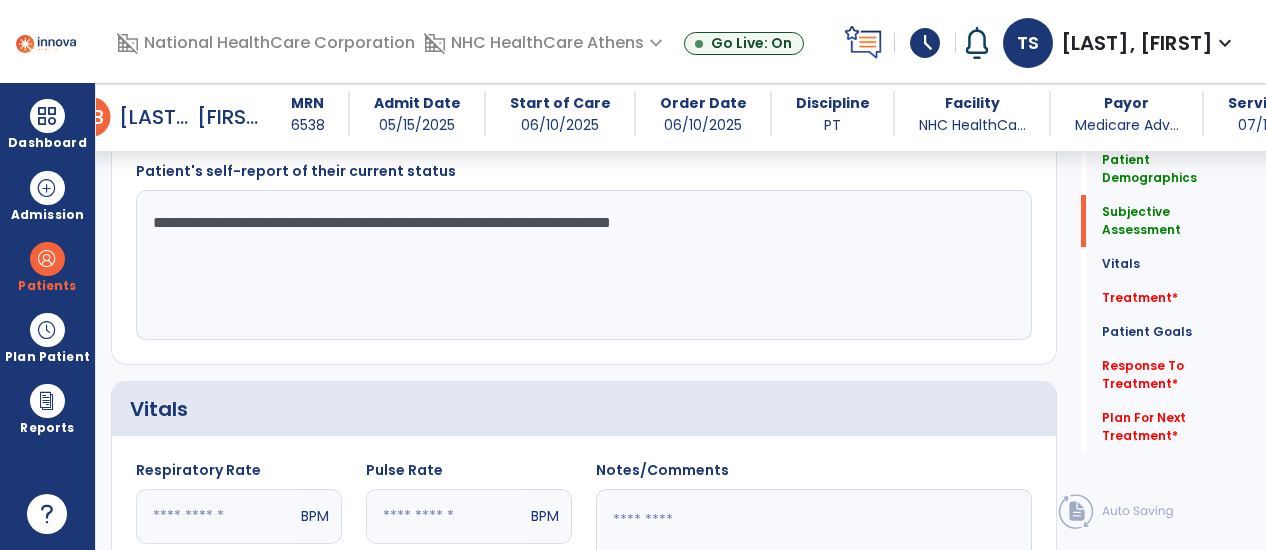 scroll, scrollTop: 551, scrollLeft: 0, axis: vertical 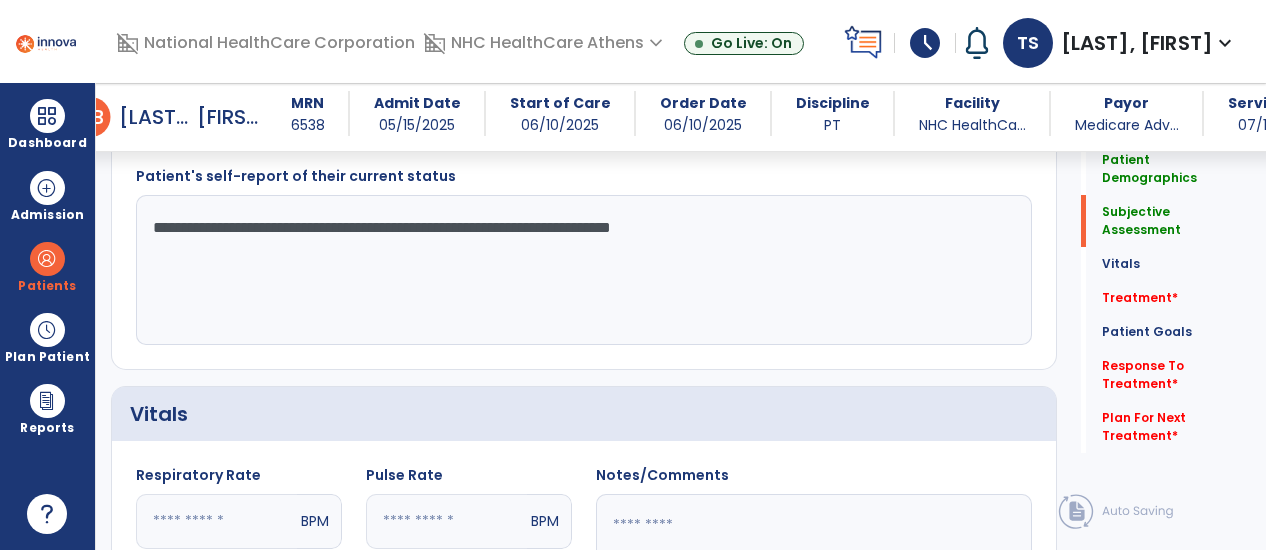 click on "**********" 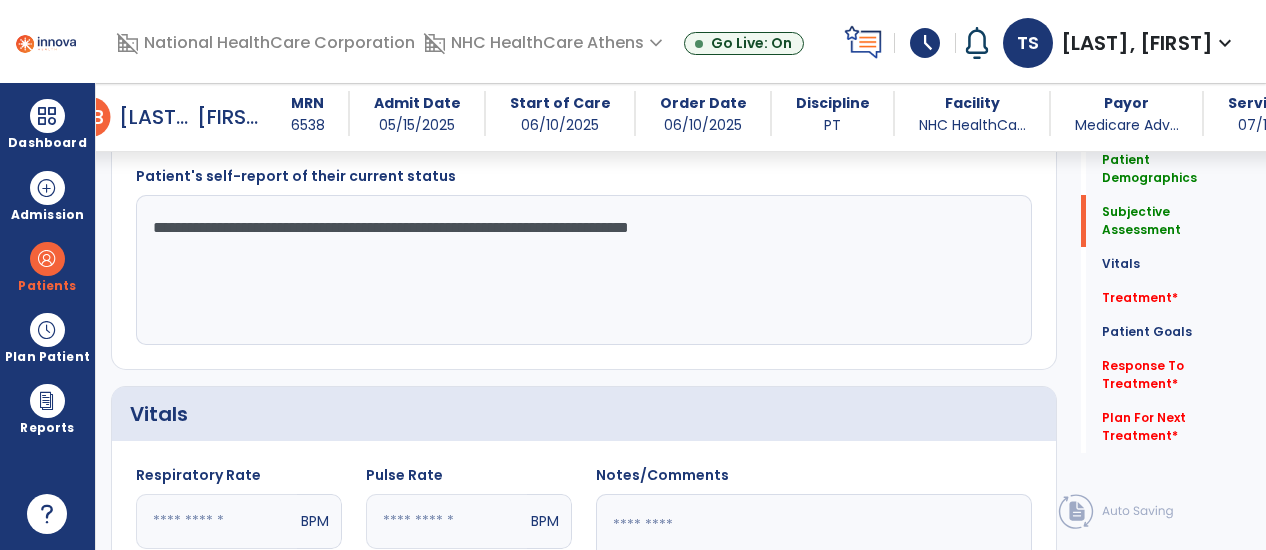 click on "**********" 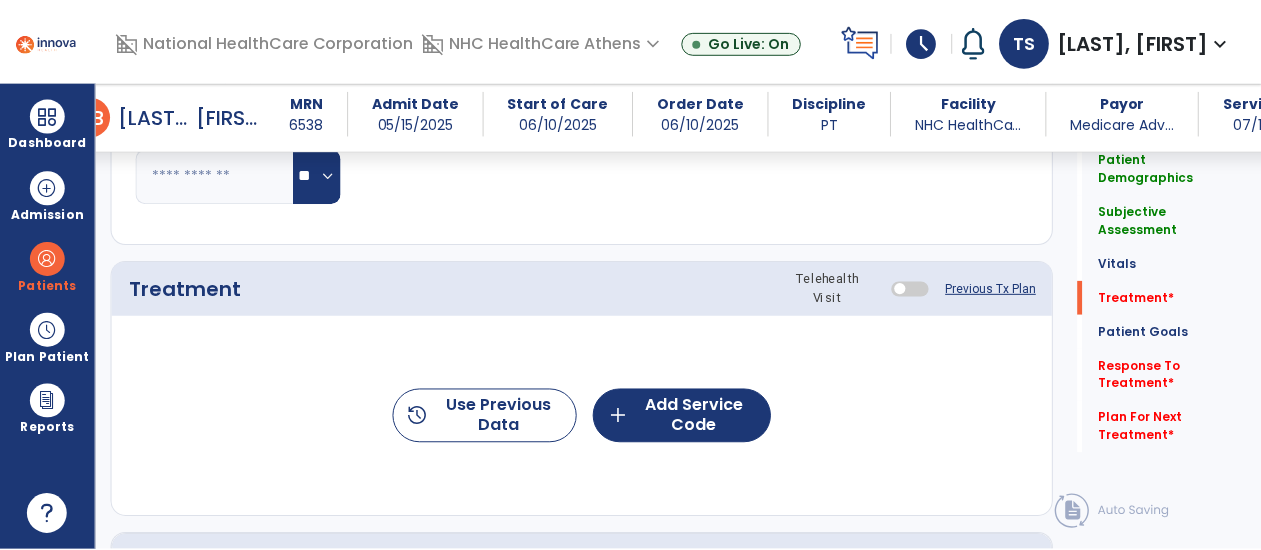 scroll, scrollTop: 1214, scrollLeft: 0, axis: vertical 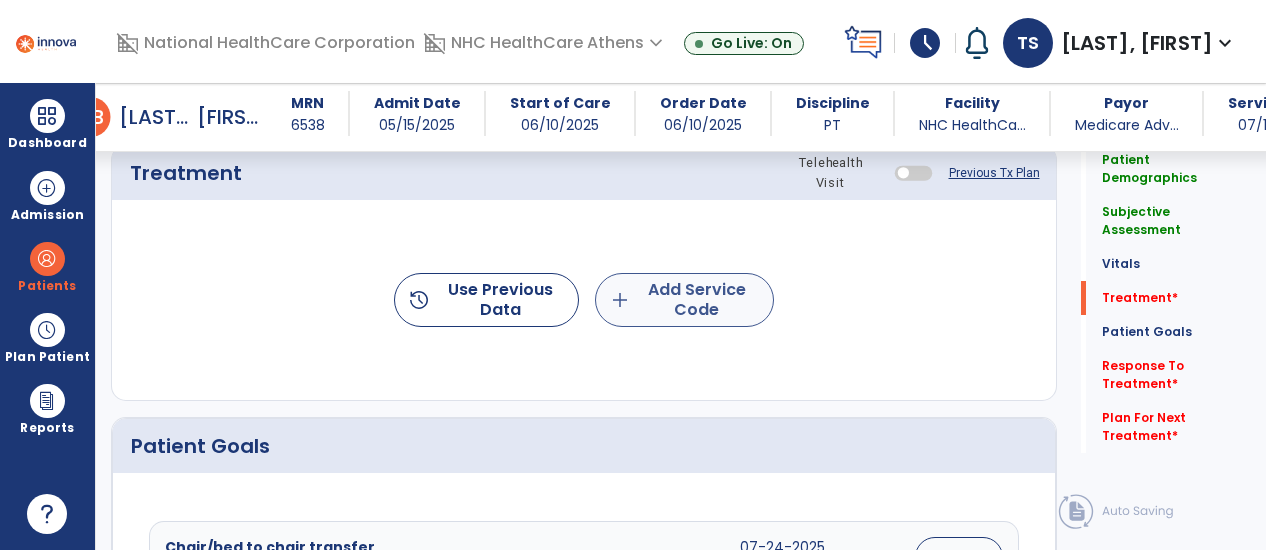 type on "**********" 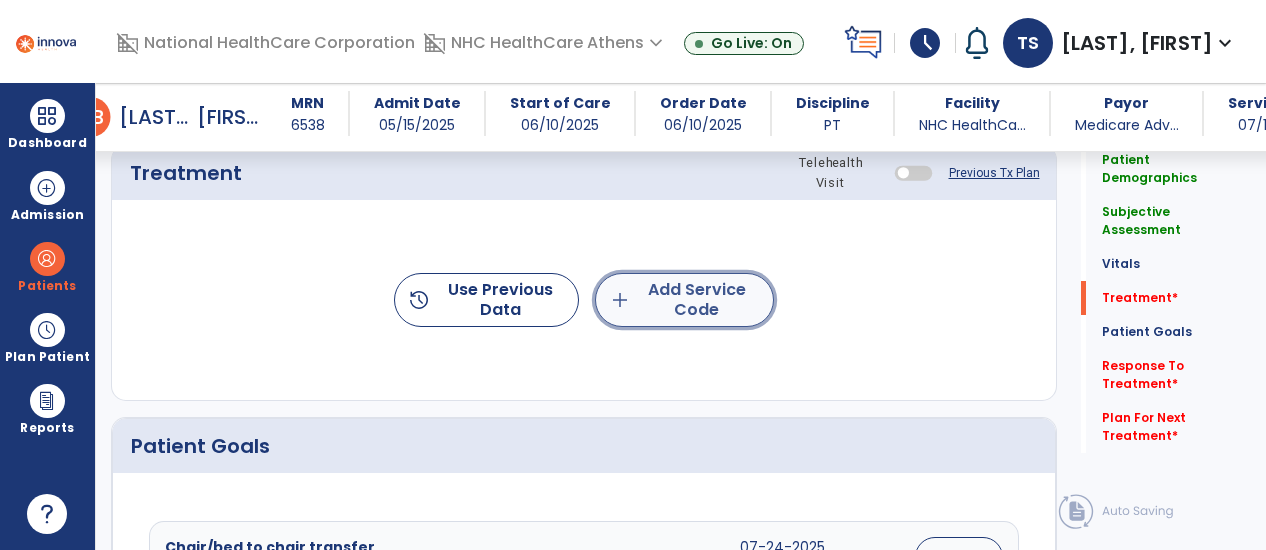 click on "add" 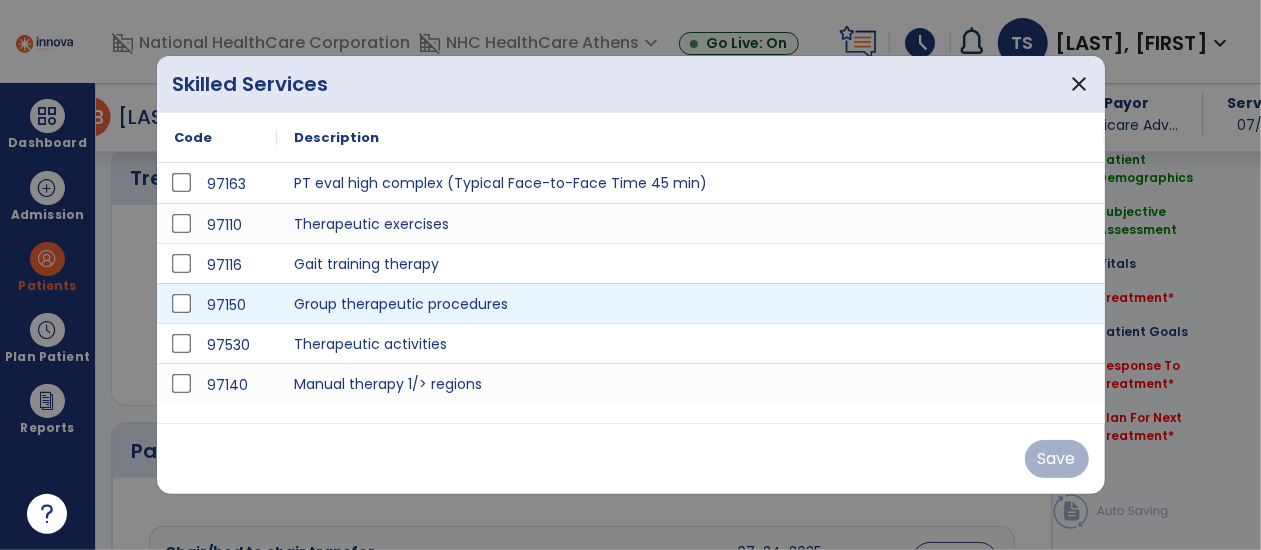 scroll, scrollTop: 1214, scrollLeft: 0, axis: vertical 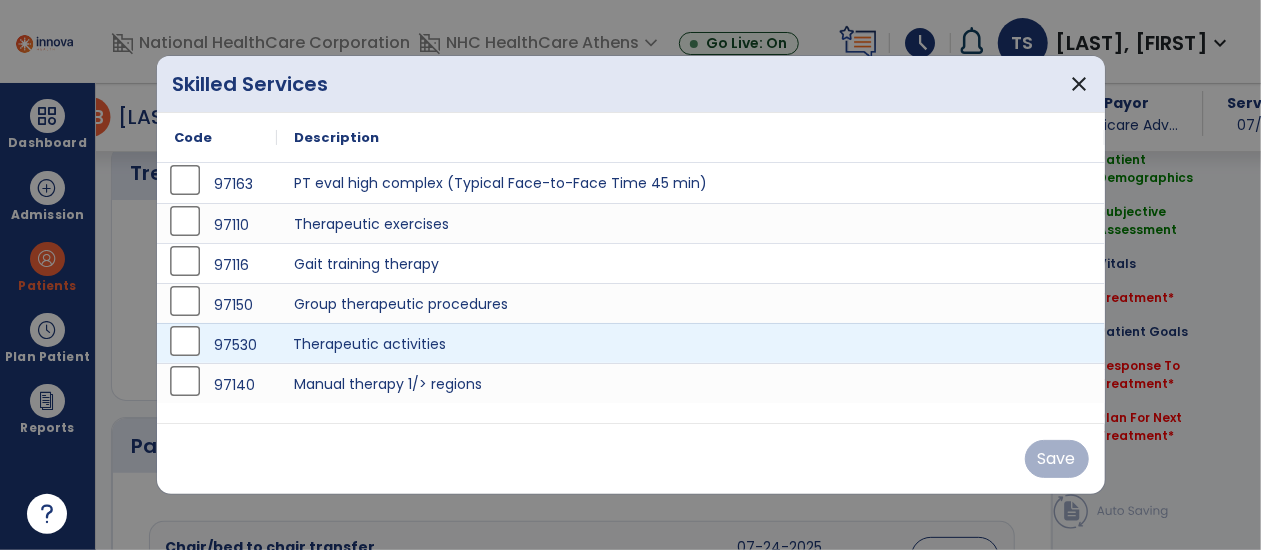click on "Therapeutic activities" at bounding box center [691, 343] 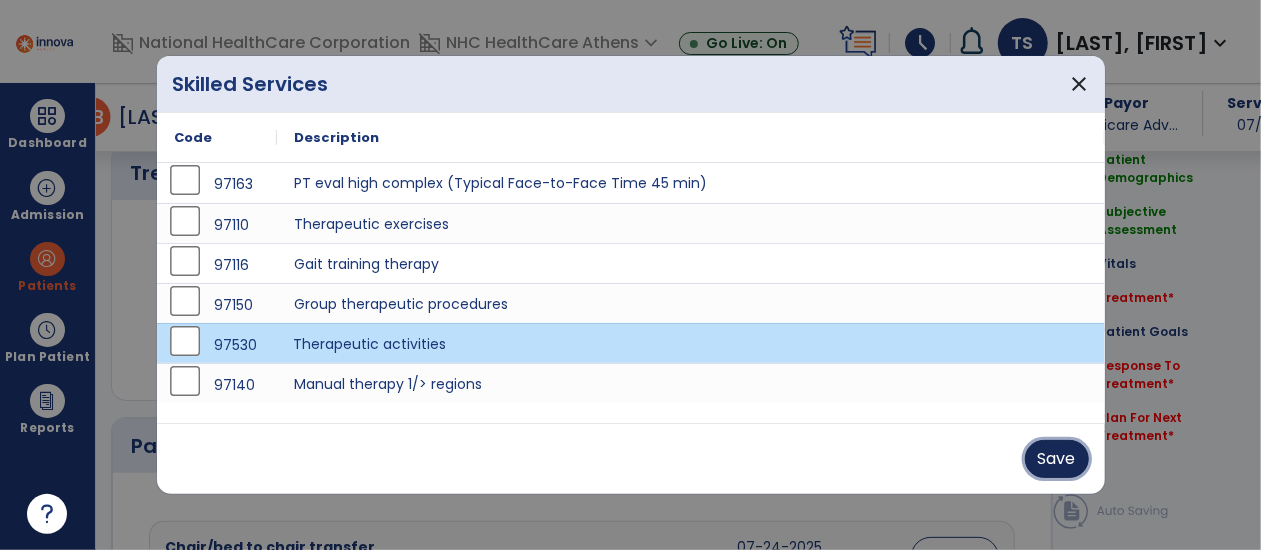 click on "Save" at bounding box center [1057, 459] 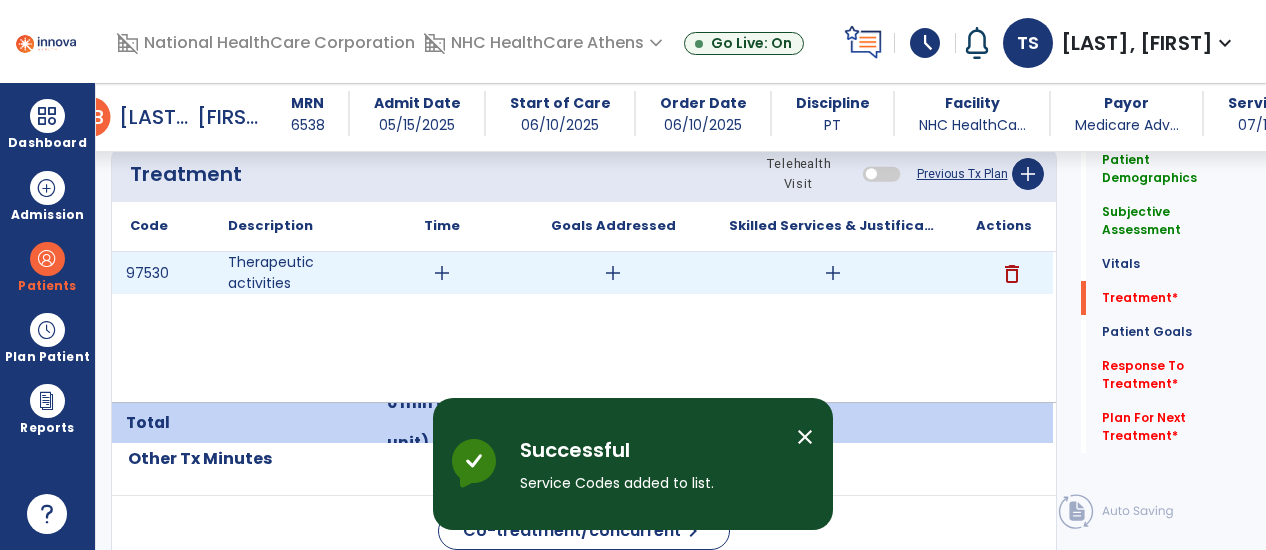 click on "add" at bounding box center [442, 273] 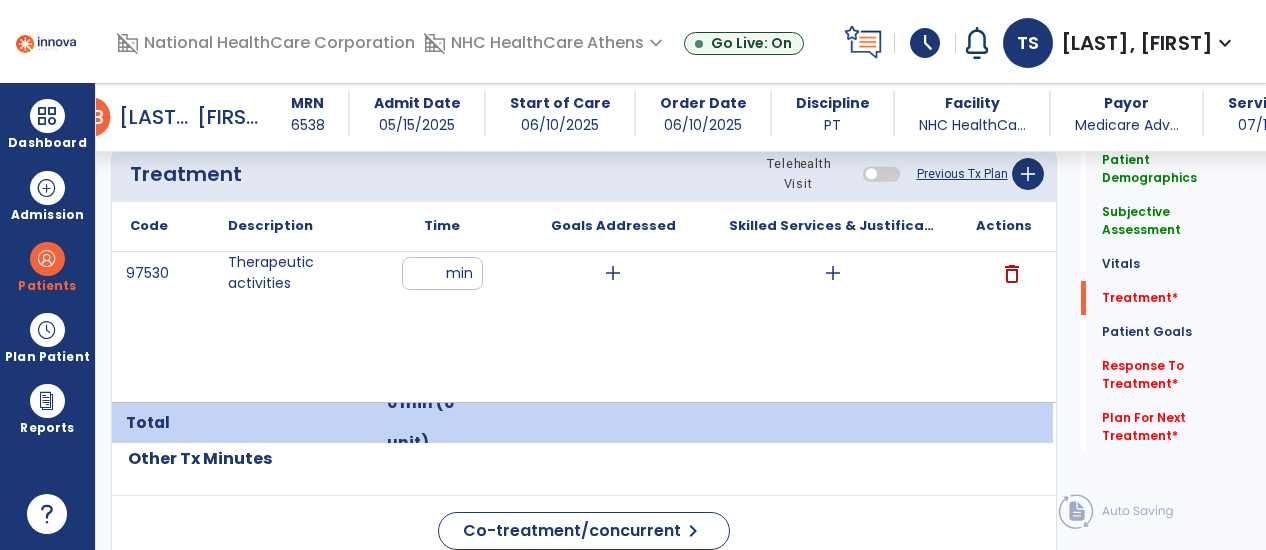 type on "**" 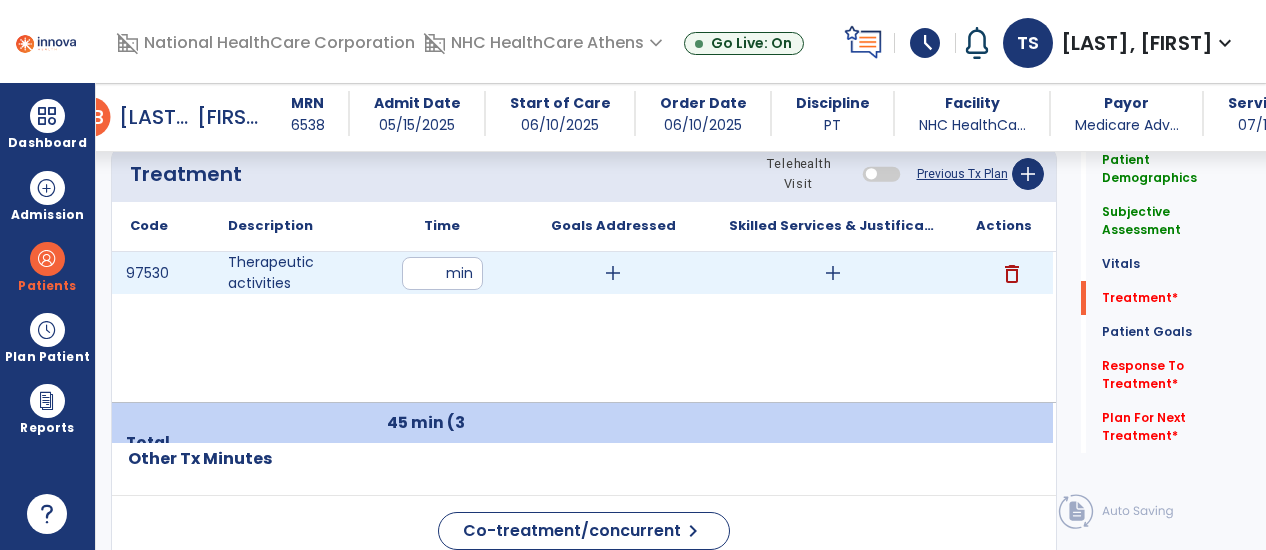 click on "add" at bounding box center (833, 273) 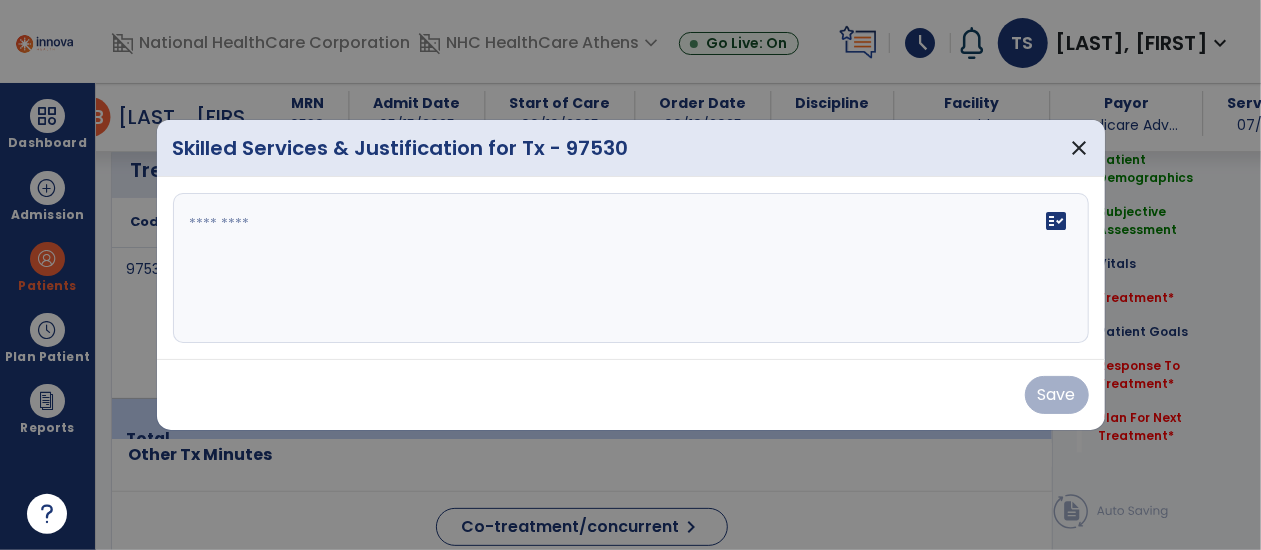 click on "domain_disabled   National HealthCare Corporation   domain_disabled   NHC HealthCare Athens    expand_more   NHC HealthCare Athens   Go Live: On schedule My Time:   Monday, Jul 14    ***** stop  Stop   Open your timecard  arrow_right Notifications  No Notifications yet   TS   Steele, [LAST]    expand_more   home   Home   person   Profile   help   Help   logout   Log out  Dashboard  dashboard  Therapist Dashboard Admission Patients  format_list_bulleted  Patient List  space_dashboard  Patient Board  insert_chart  PDPM Board Plan Patient  event_note  Planner  content_paste_go  Scheduler  content_paste_go  Whiteboard Reports  export_notes  Billing Exports  note_alt  EOM Report  event_note  Minutes By Payor  inbox_customize  Service Log  playlist_add_check  Triple Check Report  arrow_back   Daily Note   arrow_back      H  B  Harris,   [LAST]  MRN [NUMBER] Admit Date [DATE] Start of Care [DATE] Order Date [DATE] Discipline PT Facility NHC HealthCa... Payor Medicare Adv... Service Date [DATE]" at bounding box center [630, 275] 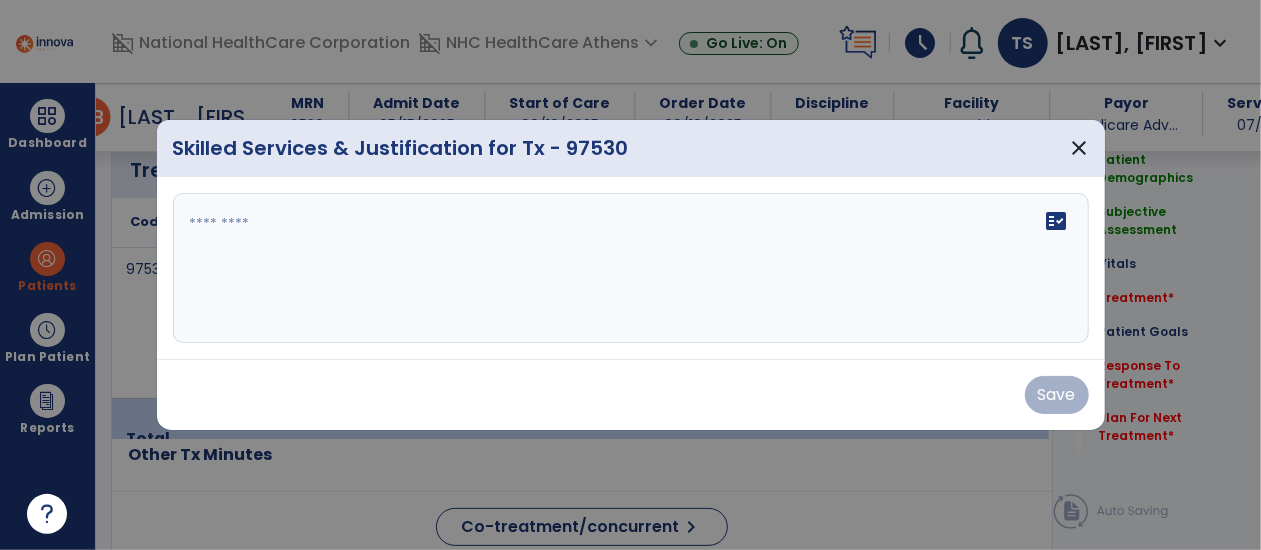 scroll, scrollTop: 1214, scrollLeft: 0, axis: vertical 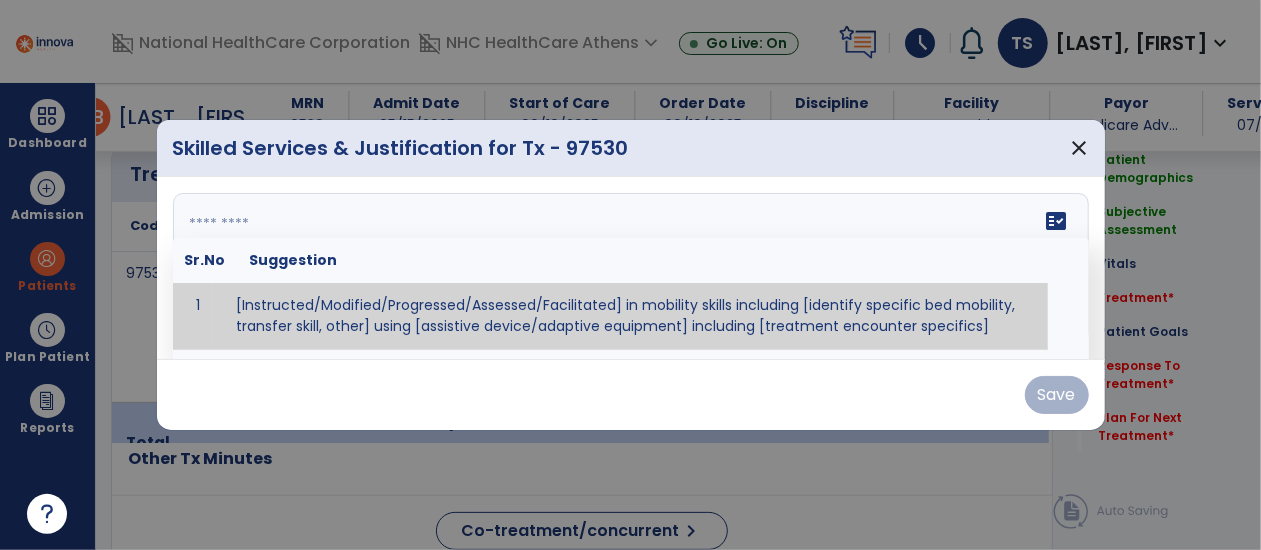 click on "fact_check  Sr.No Suggestion 1 [Instructed/Modified/Progressed/Assessed/Facilitated] in mobility skills including [identify specific bed mobility, transfer skill, other] using [assistive device/adaptive equipment] including [treatment encounter specifics]" at bounding box center [631, 268] 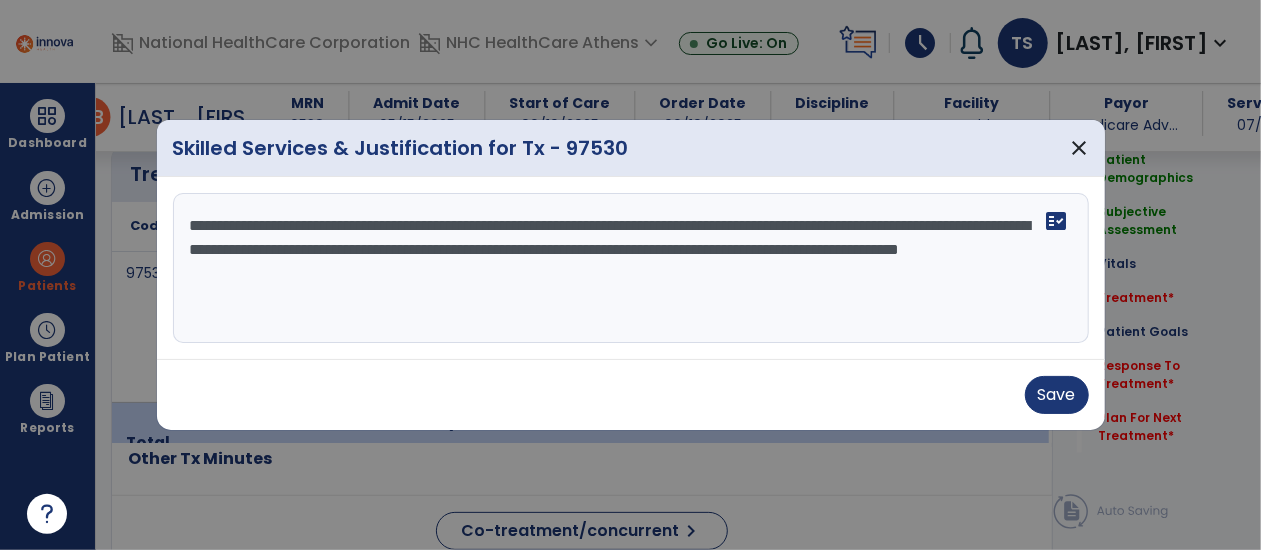 click on "**********" at bounding box center (631, 268) 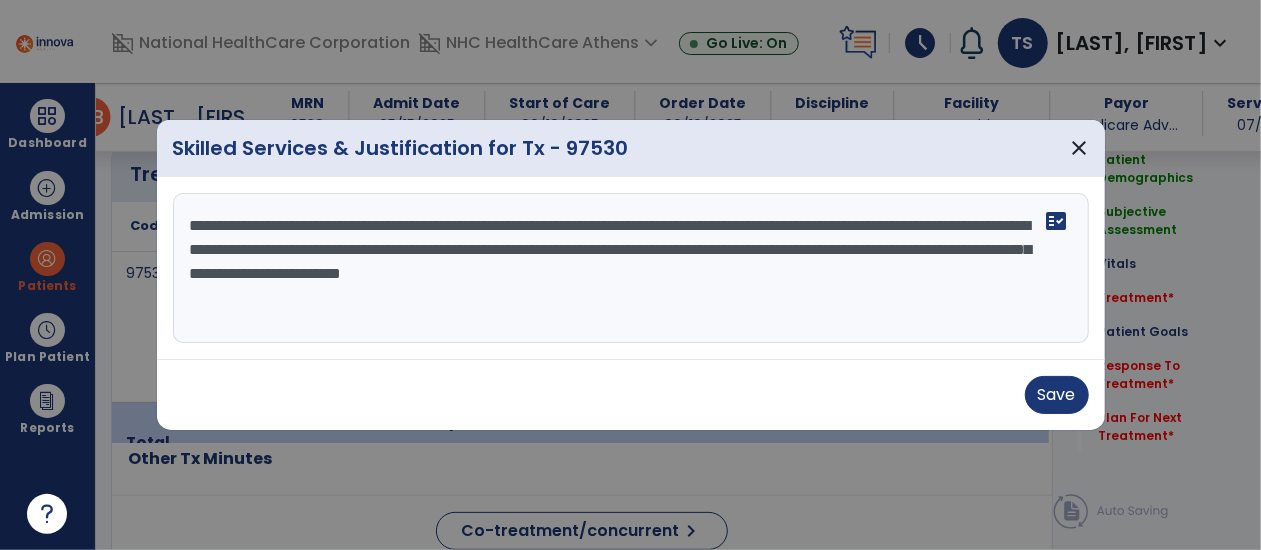 click on "**********" at bounding box center (631, 268) 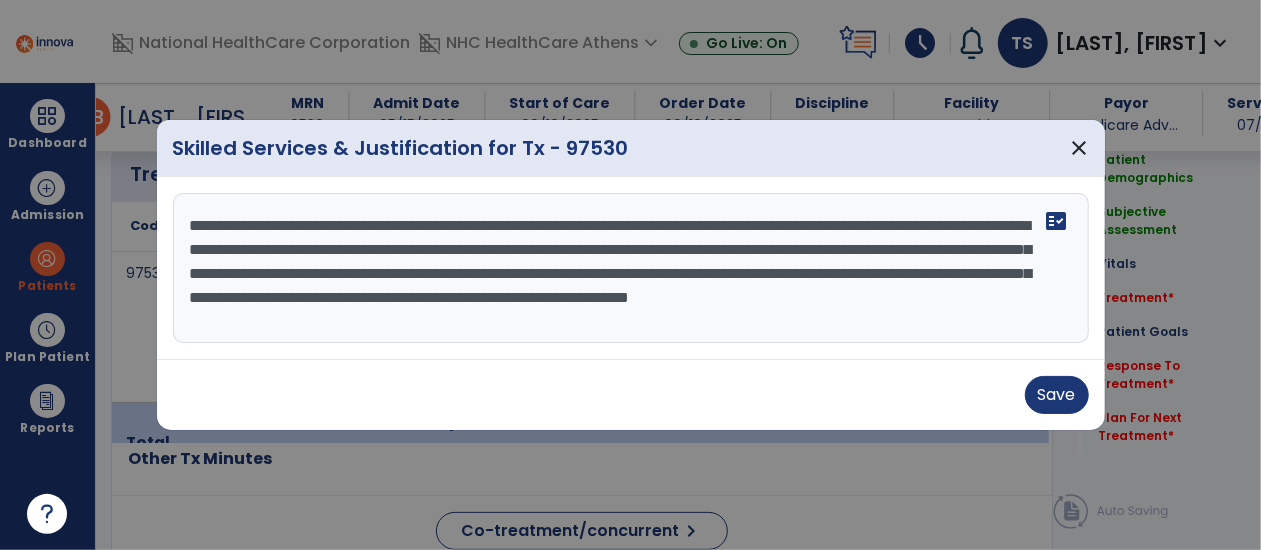 click on "**********" at bounding box center (631, 268) 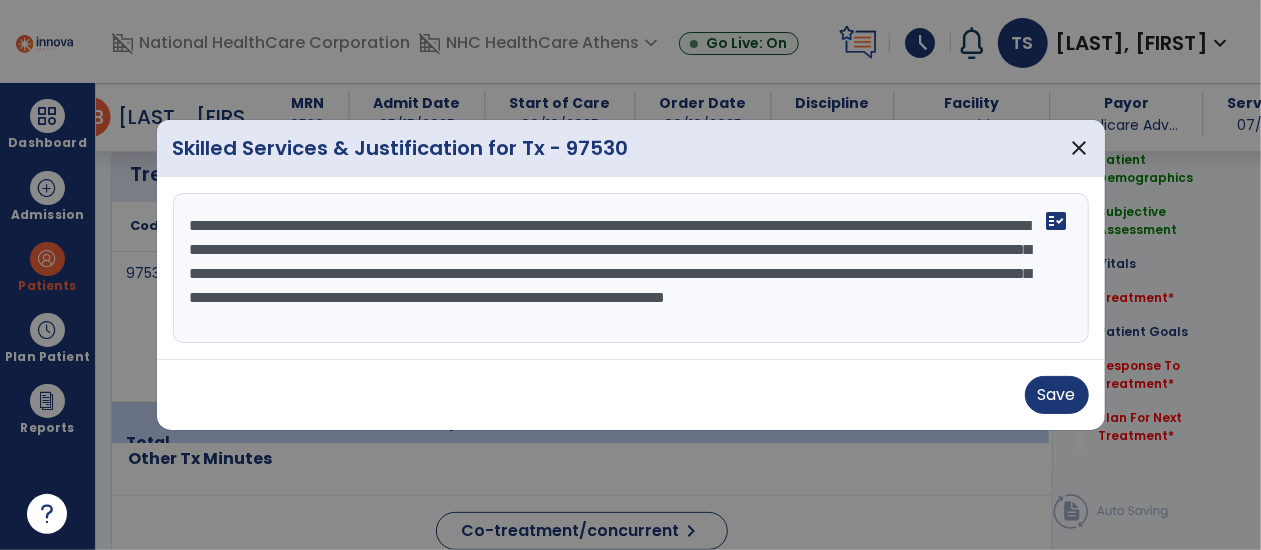 click on "**********" at bounding box center [631, 268] 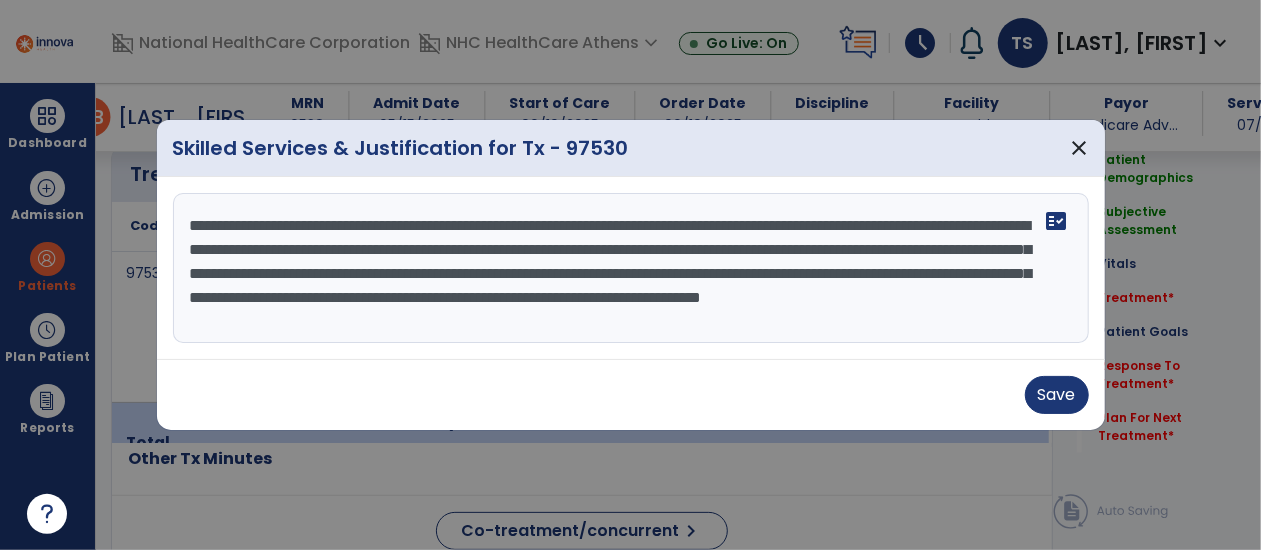 click on "**********" at bounding box center (631, 268) 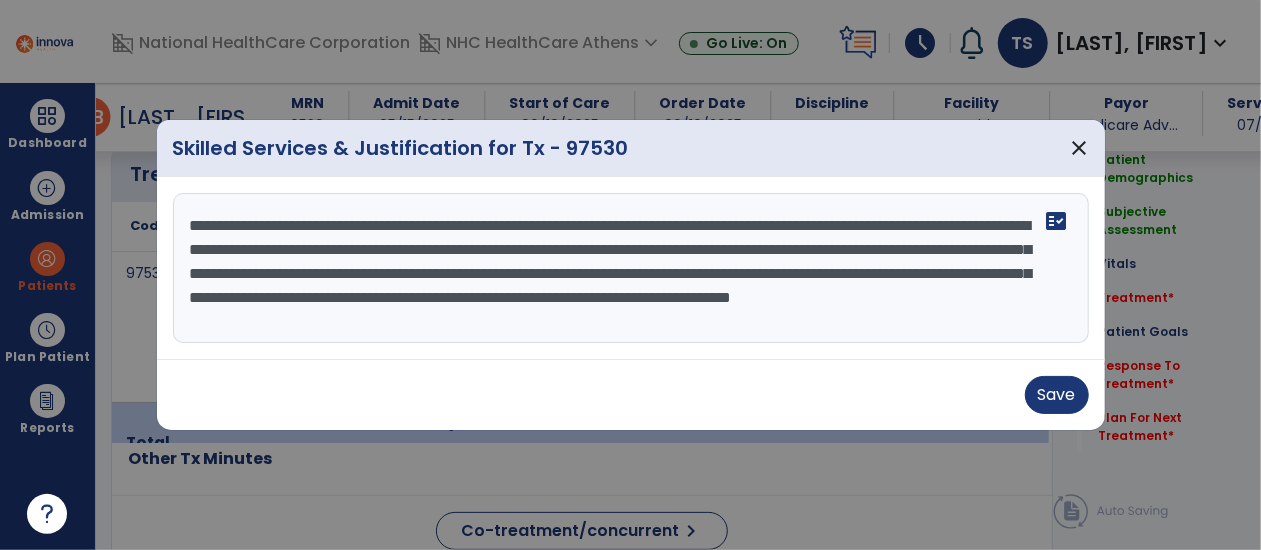scroll, scrollTop: 14, scrollLeft: 0, axis: vertical 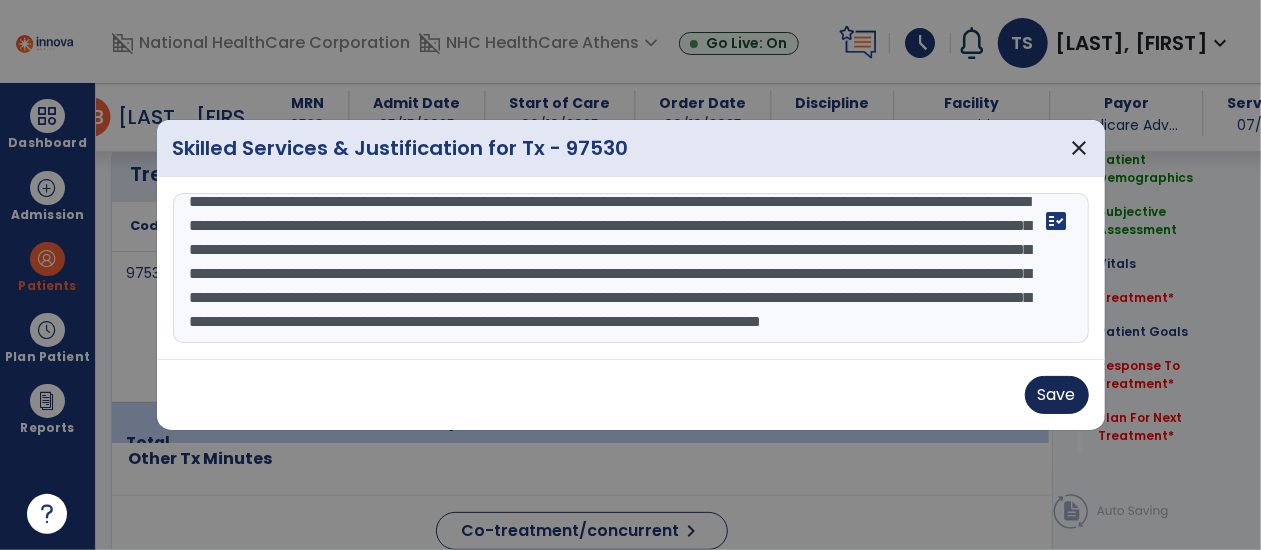 type on "**********" 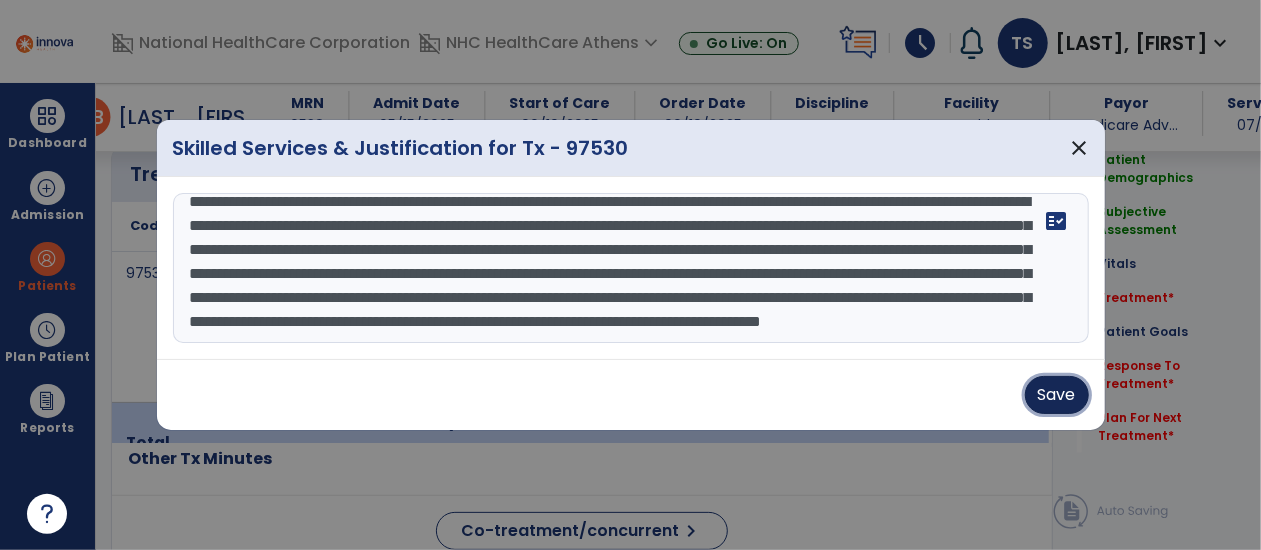 click on "Save" at bounding box center (1057, 395) 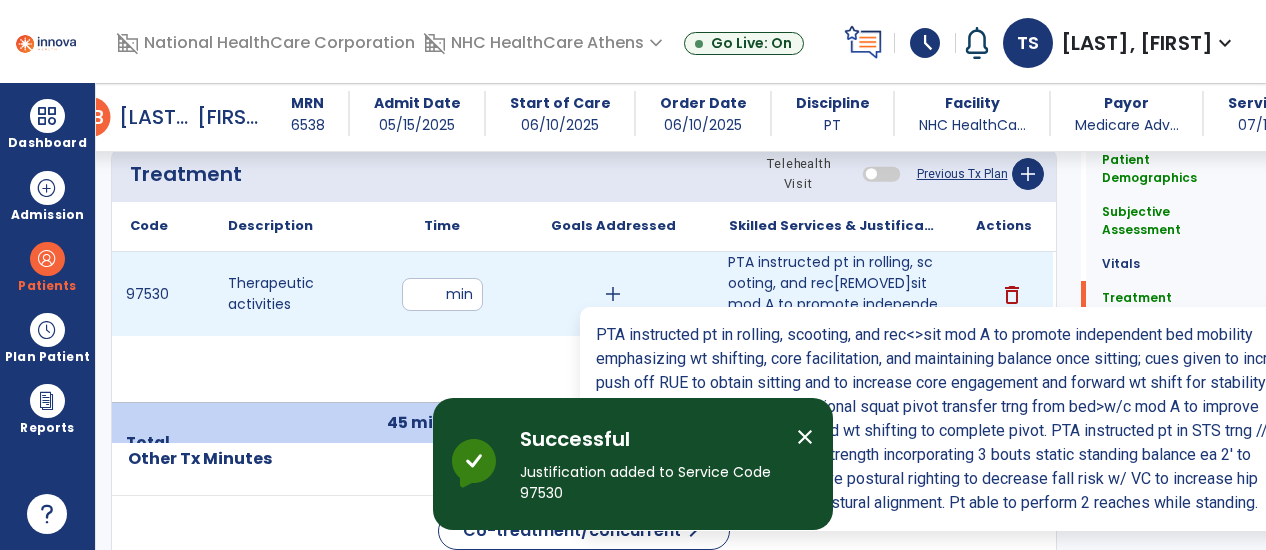 click on "PTA instructed pt in rolling, scooting, and rec[REMOVED]sit mod A to promote independent bed mobility empha..." at bounding box center (833, 294) 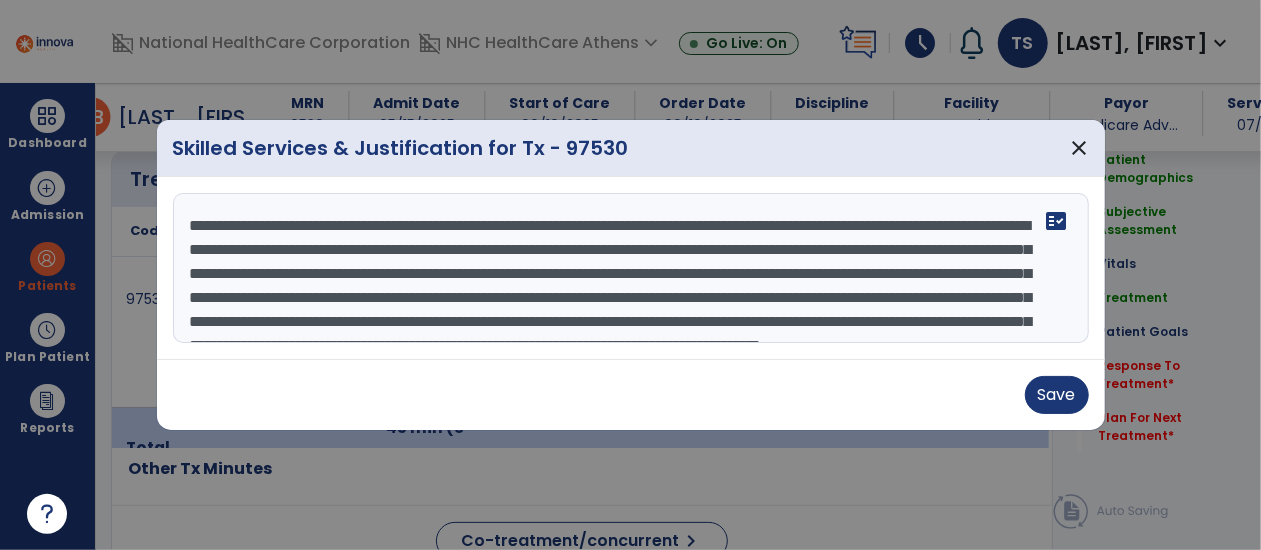 scroll, scrollTop: 1214, scrollLeft: 0, axis: vertical 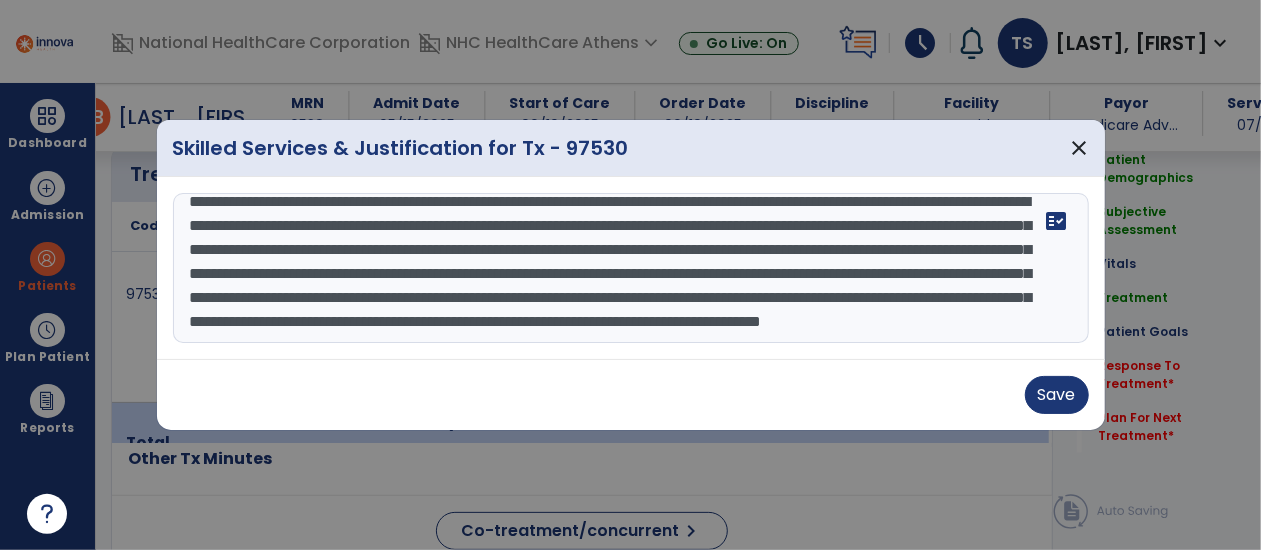 click on "**********" at bounding box center [631, 268] 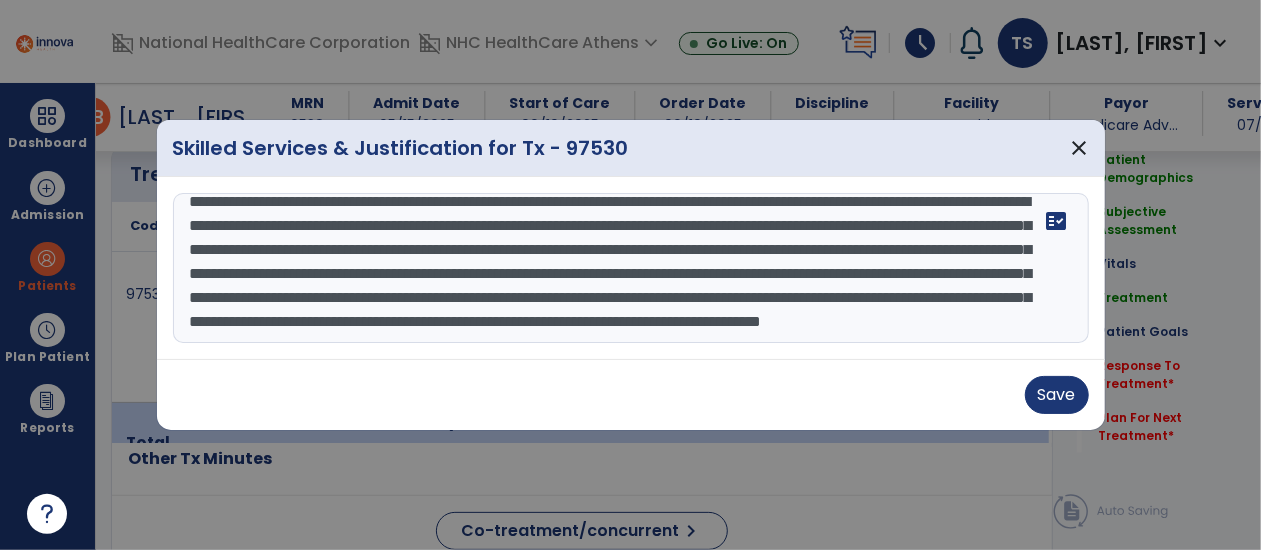 click on "**********" at bounding box center (631, 268) 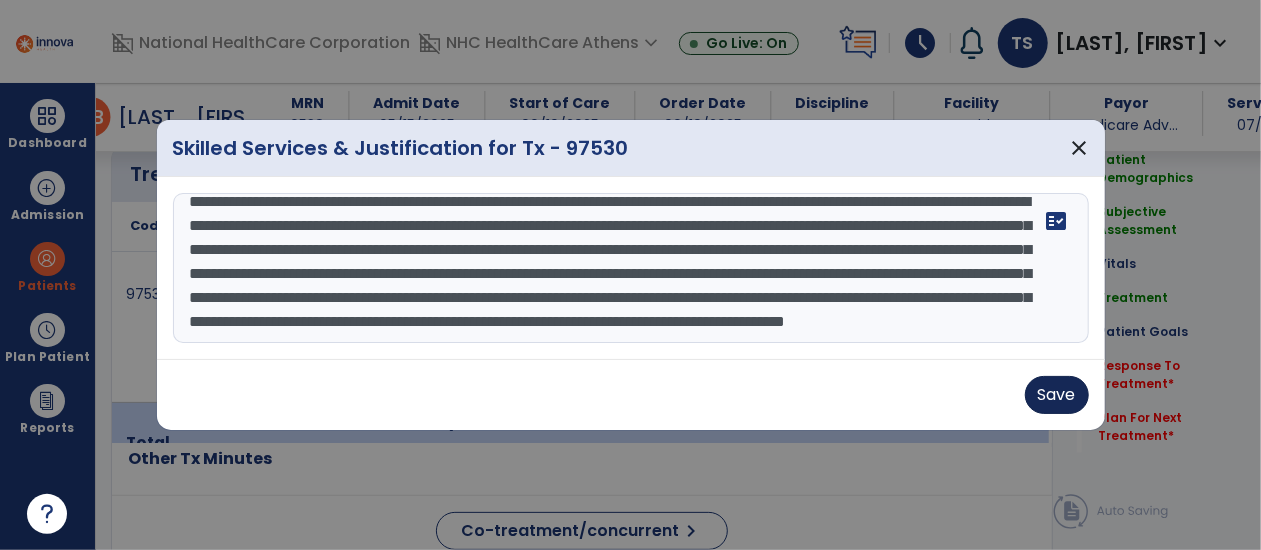 type on "**********" 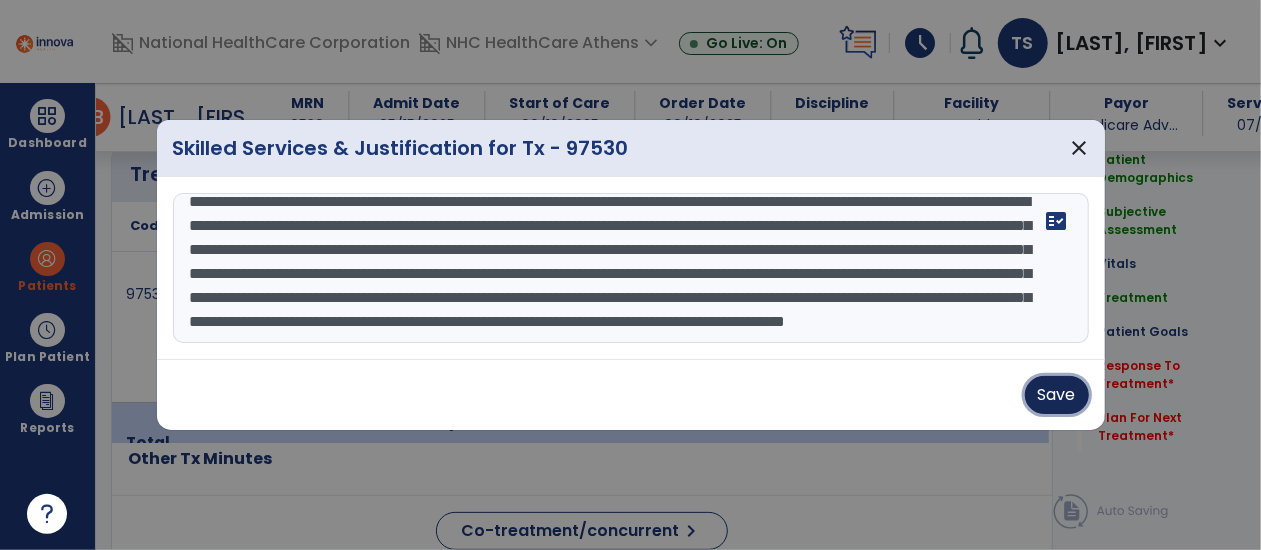 click on "Save" at bounding box center [1057, 395] 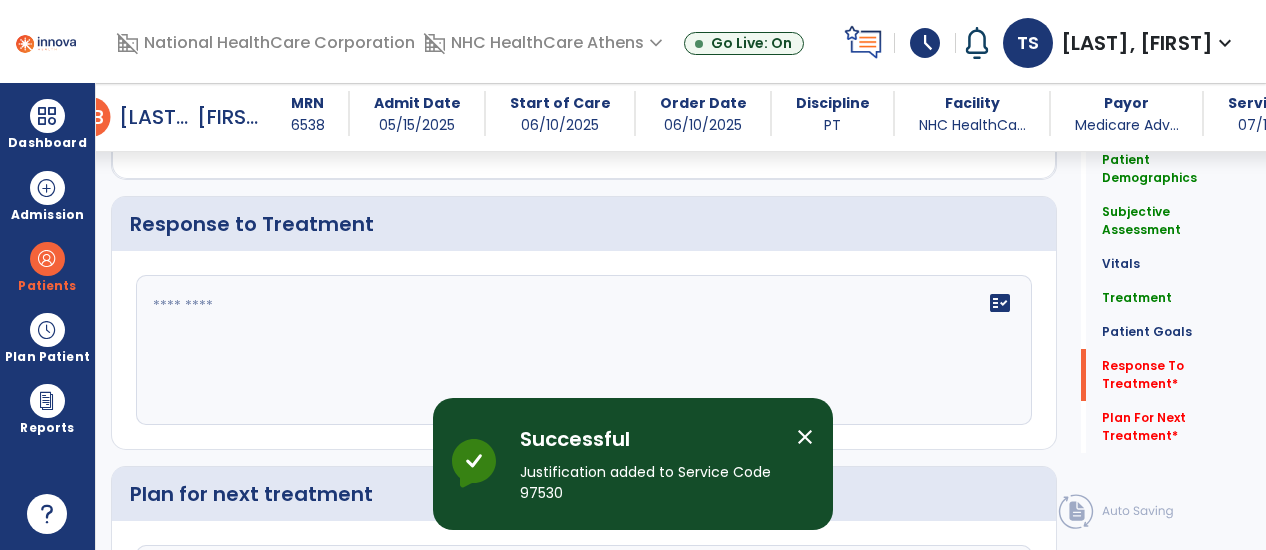 scroll, scrollTop: 2483, scrollLeft: 0, axis: vertical 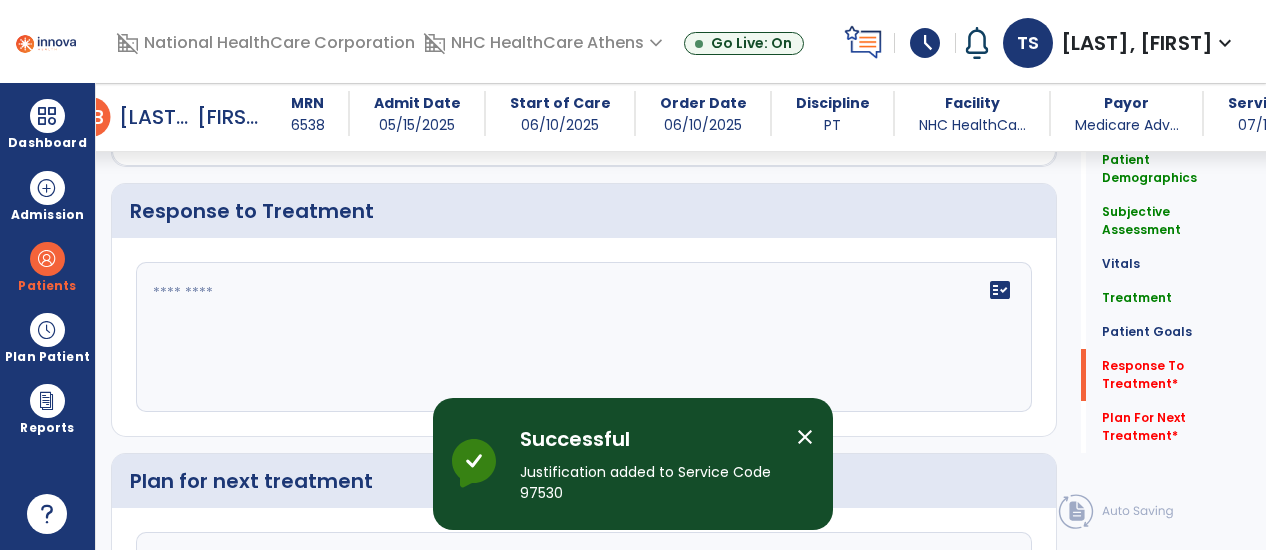 click on "fact_check" 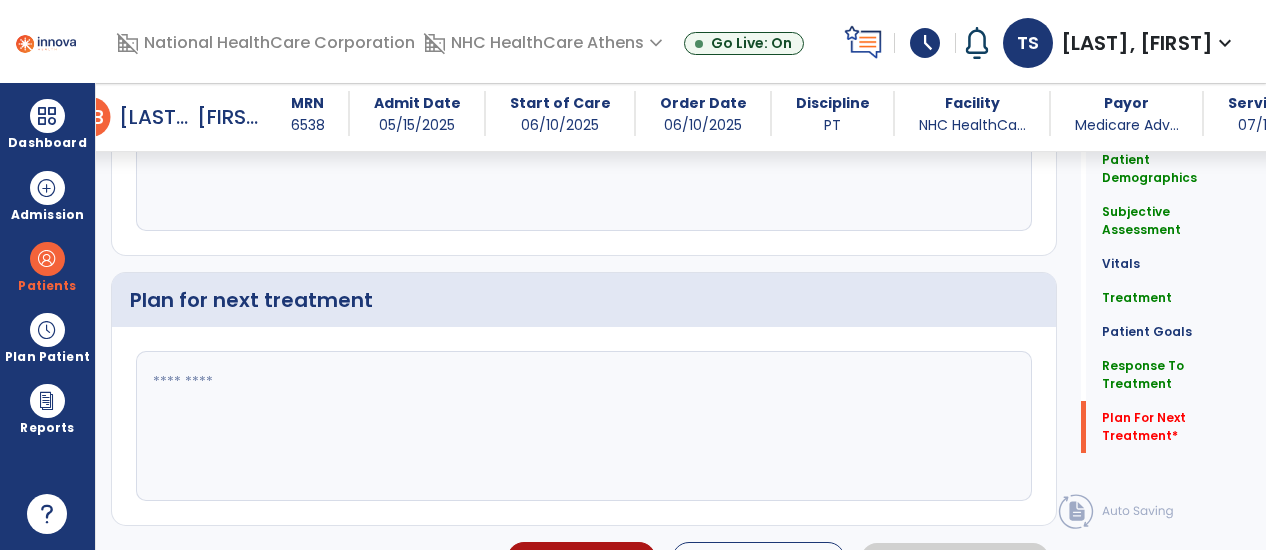 scroll, scrollTop: 2695, scrollLeft: 0, axis: vertical 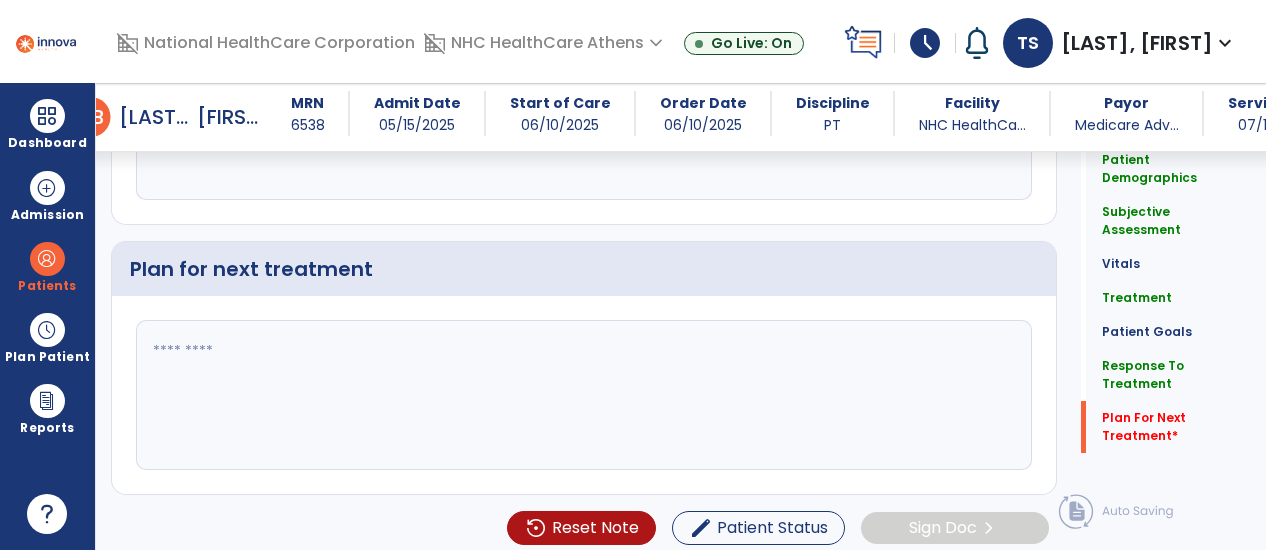click 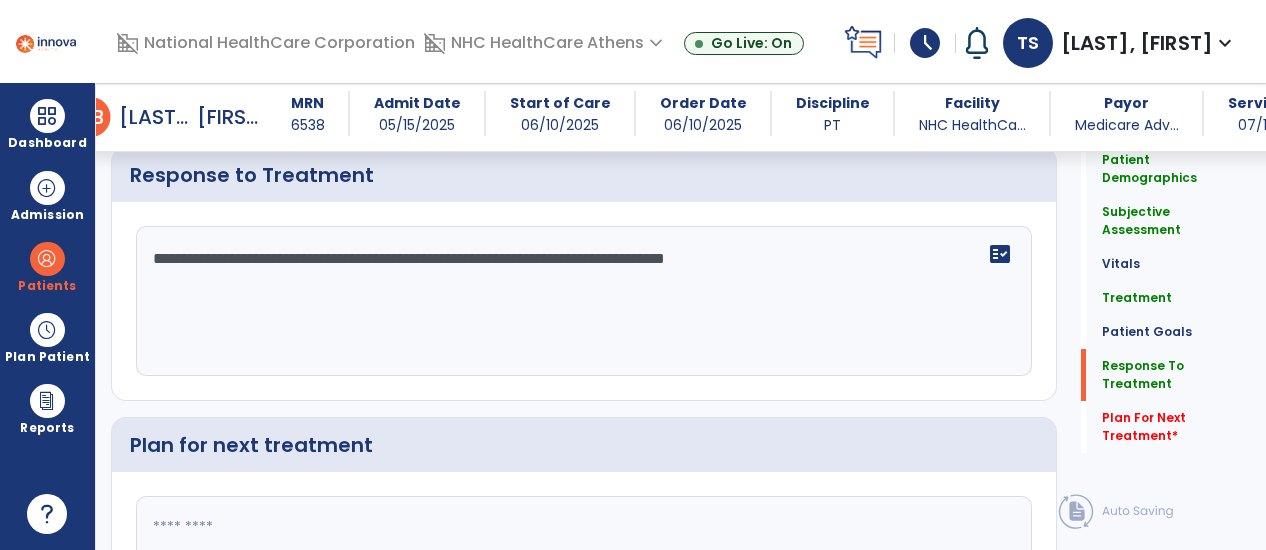 scroll, scrollTop: 2474, scrollLeft: 0, axis: vertical 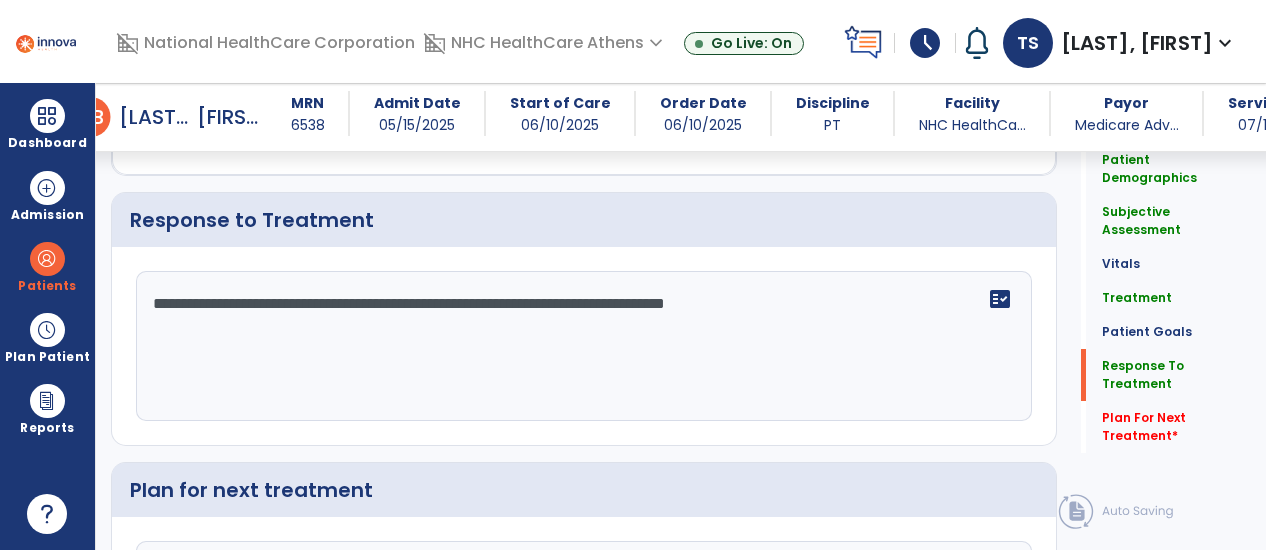 click on "**********" 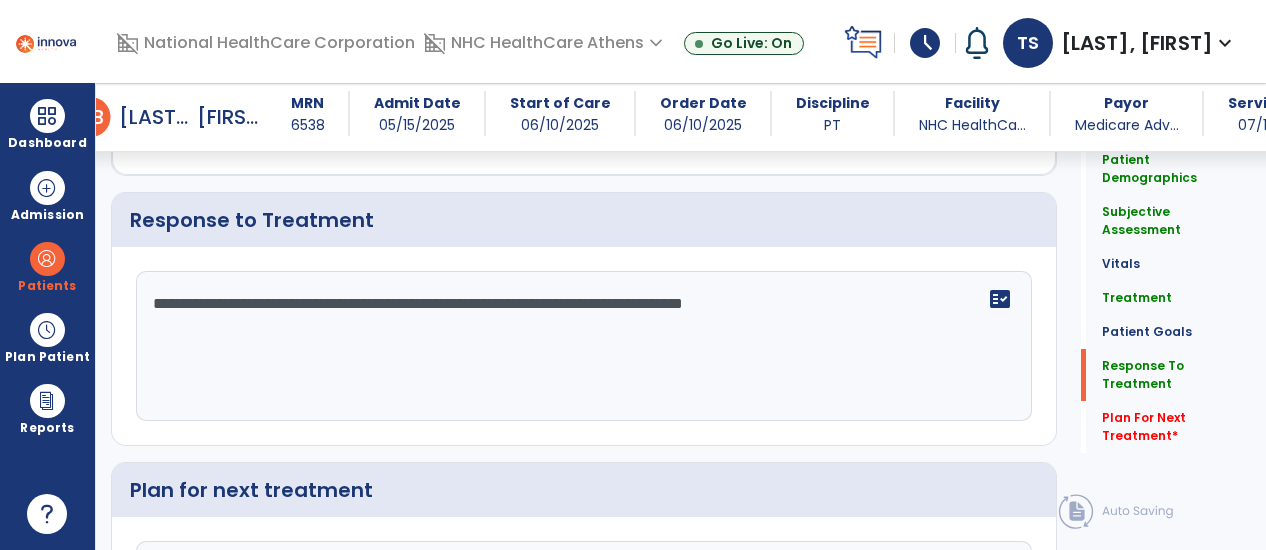 click on "**********" 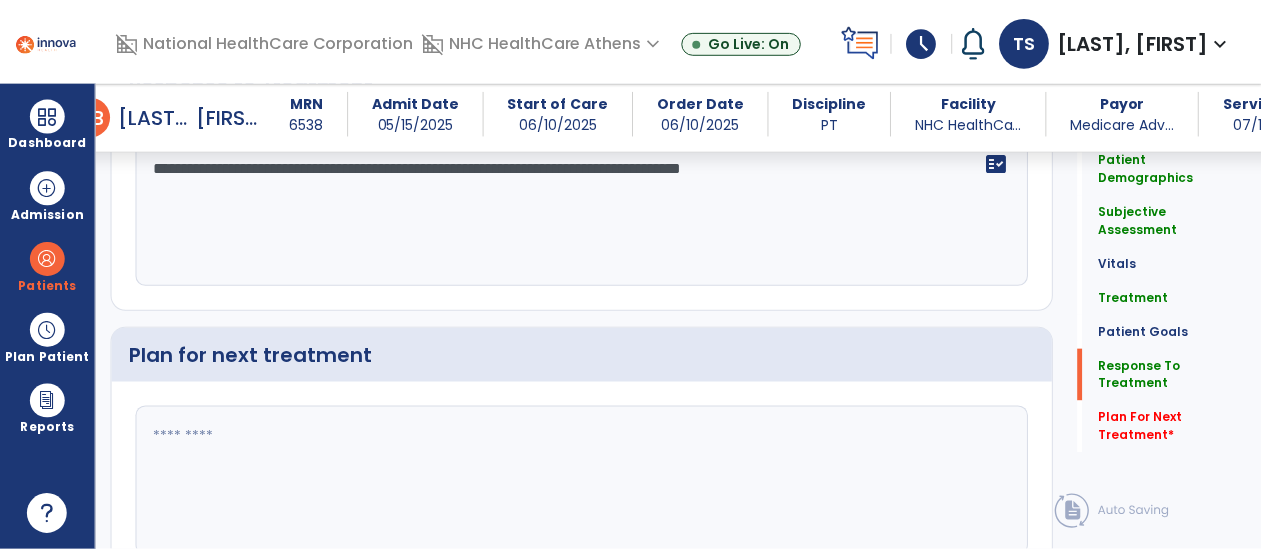 scroll, scrollTop: 2695, scrollLeft: 0, axis: vertical 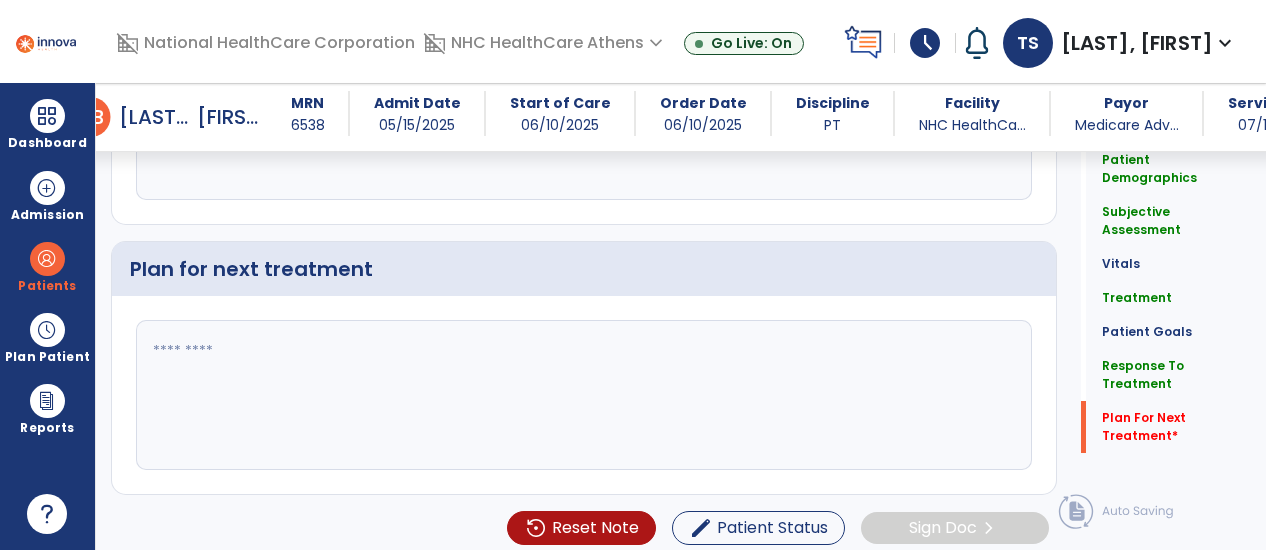 type on "**********" 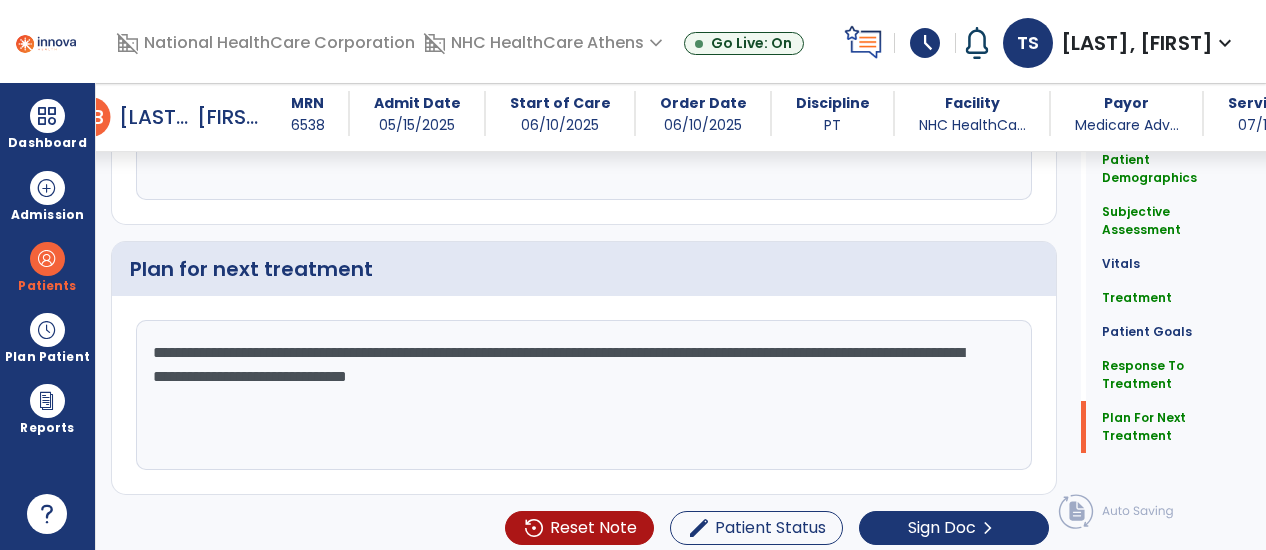 click on "**********" 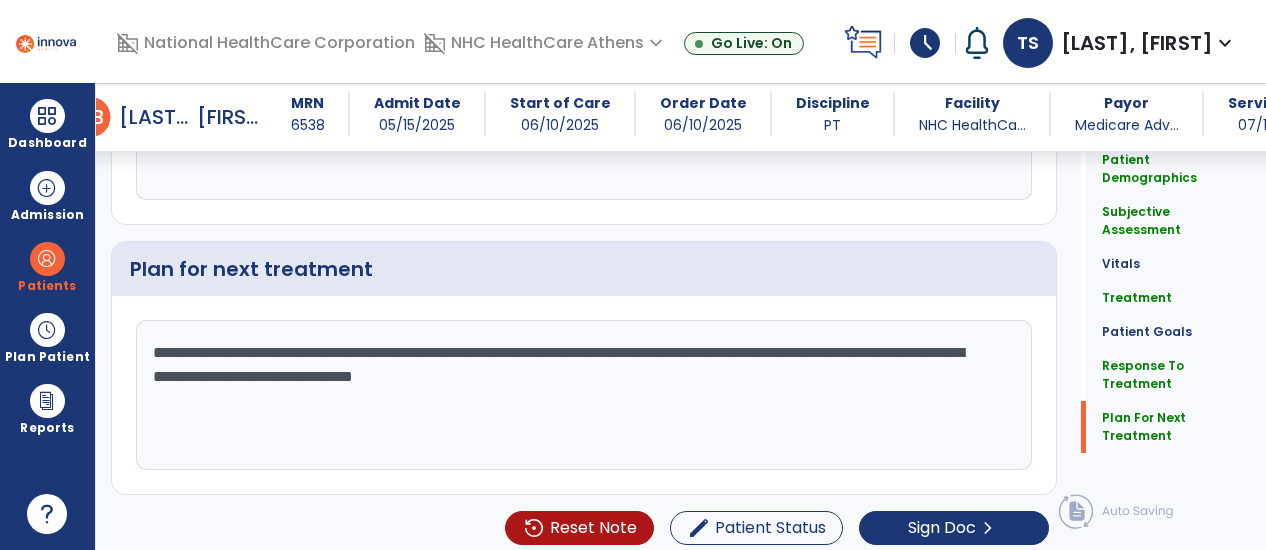click on "**********" 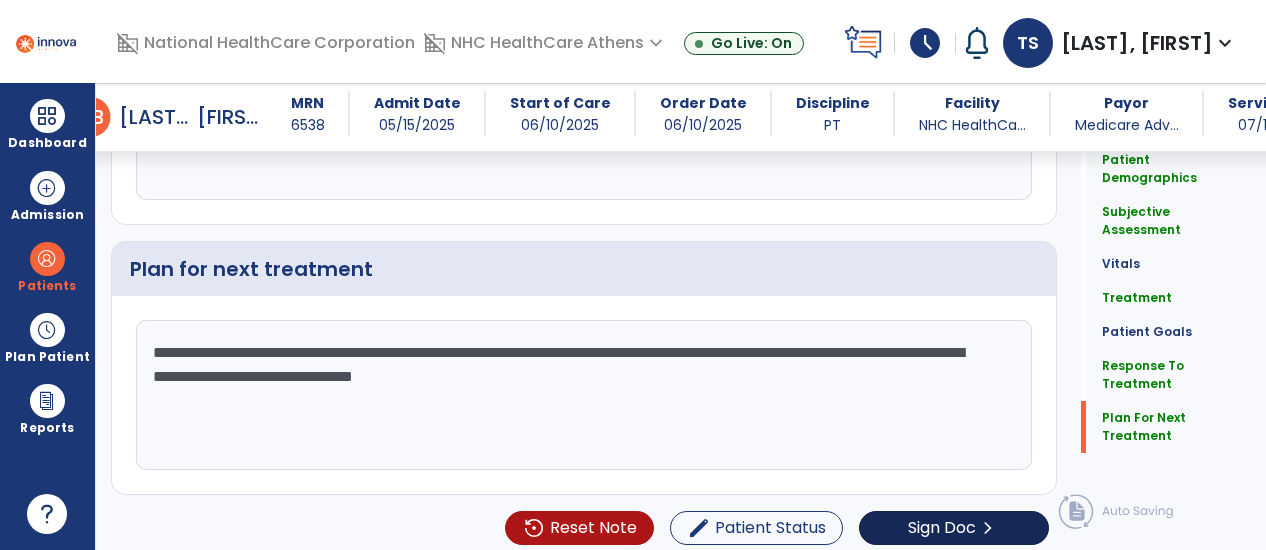 type on "**********" 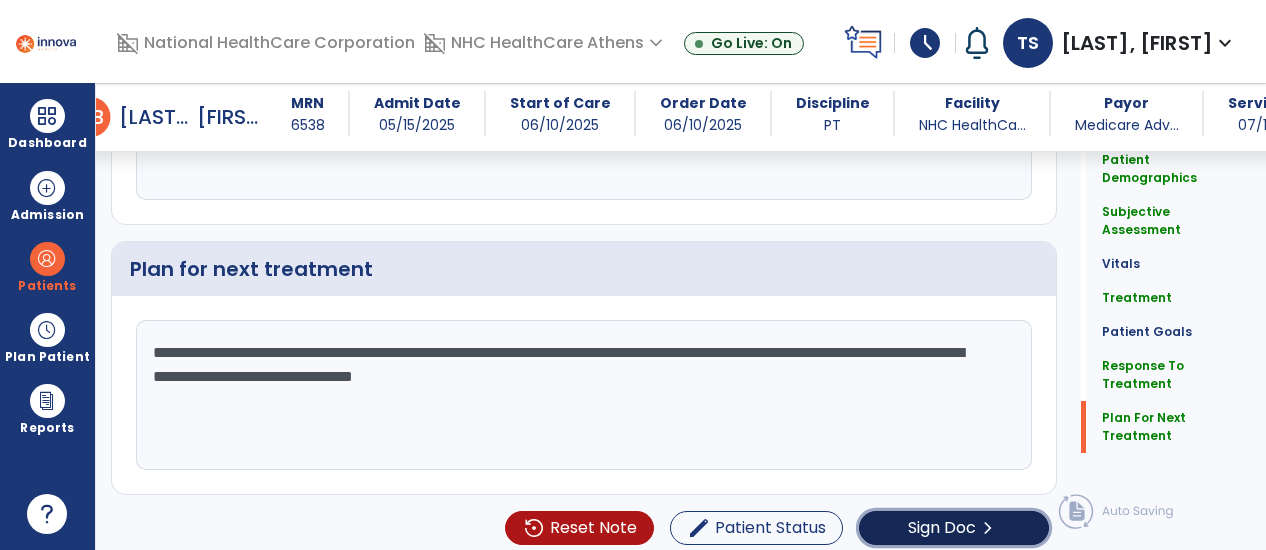 click on "chevron_right" 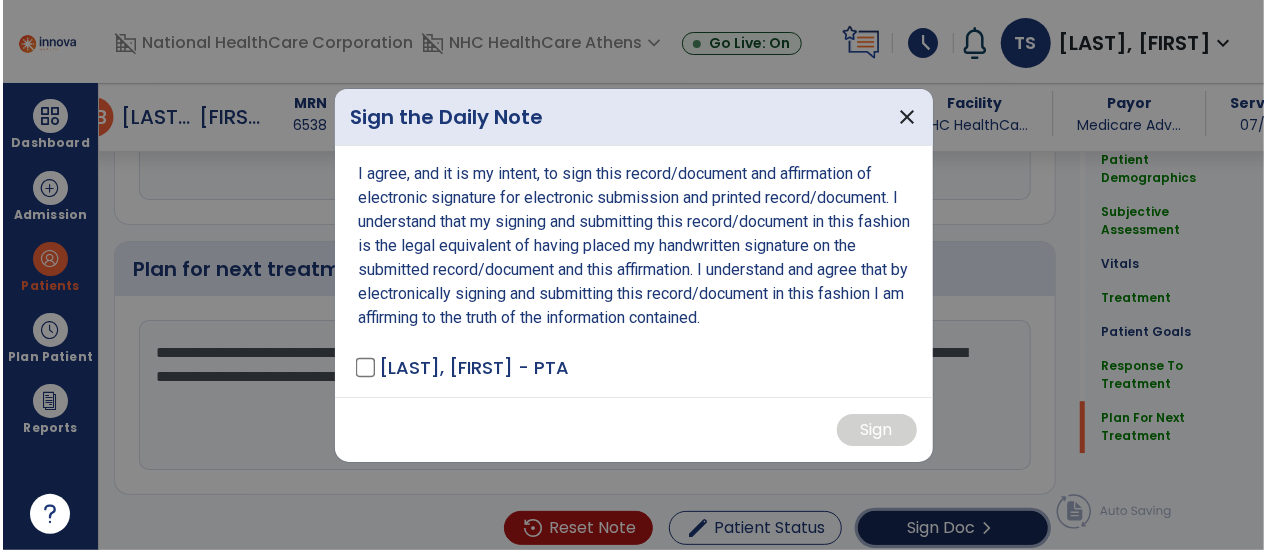 scroll, scrollTop: 2695, scrollLeft: 0, axis: vertical 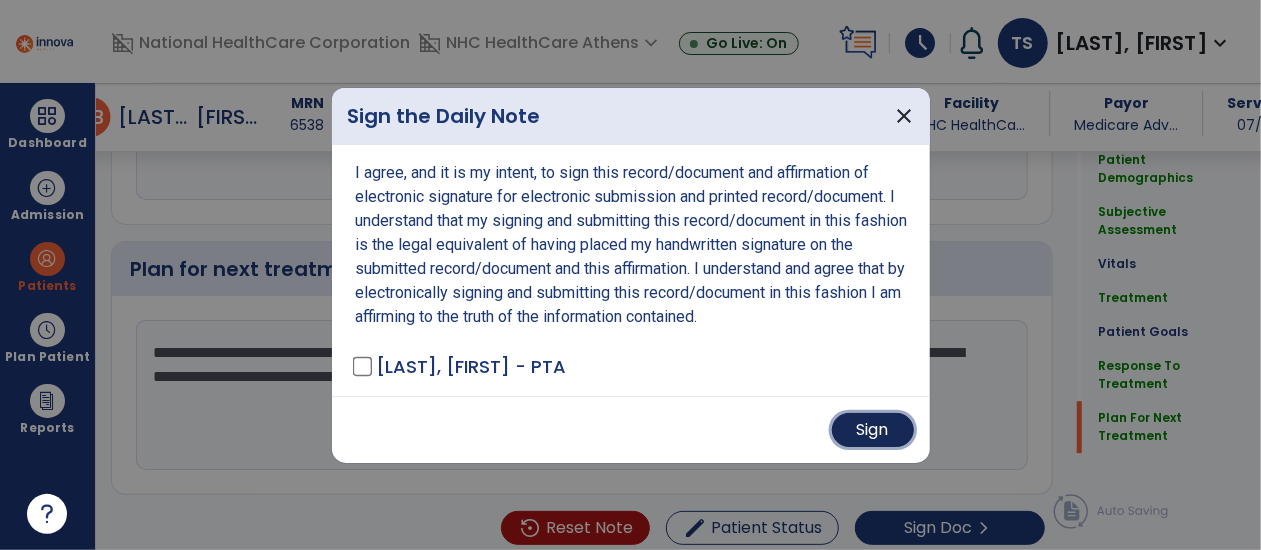 click on "Sign" at bounding box center (873, 430) 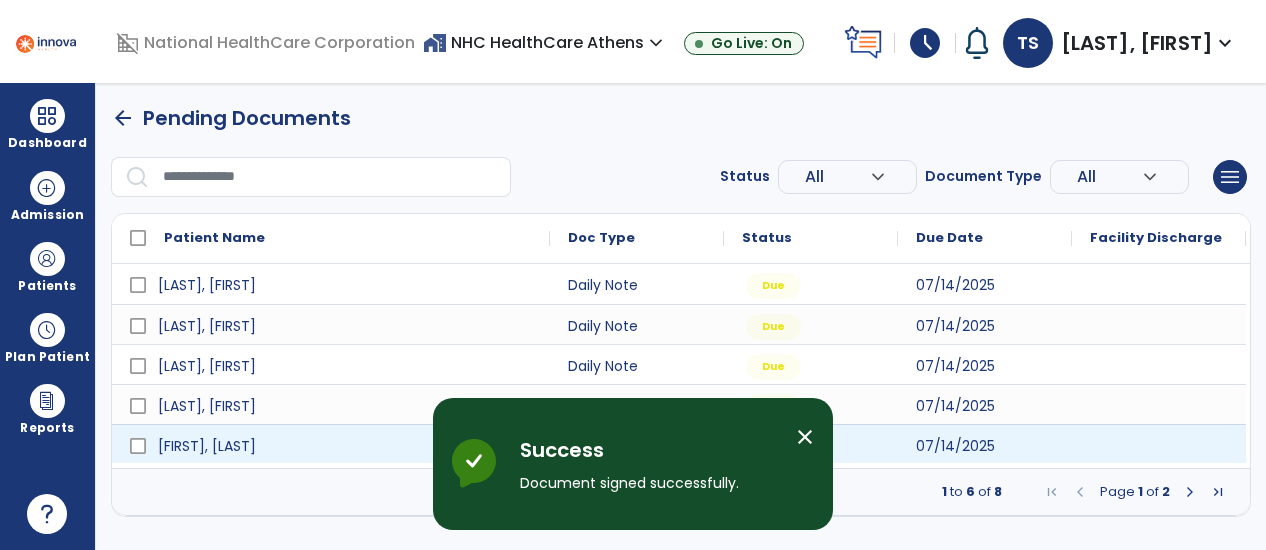 scroll, scrollTop: 0, scrollLeft: 0, axis: both 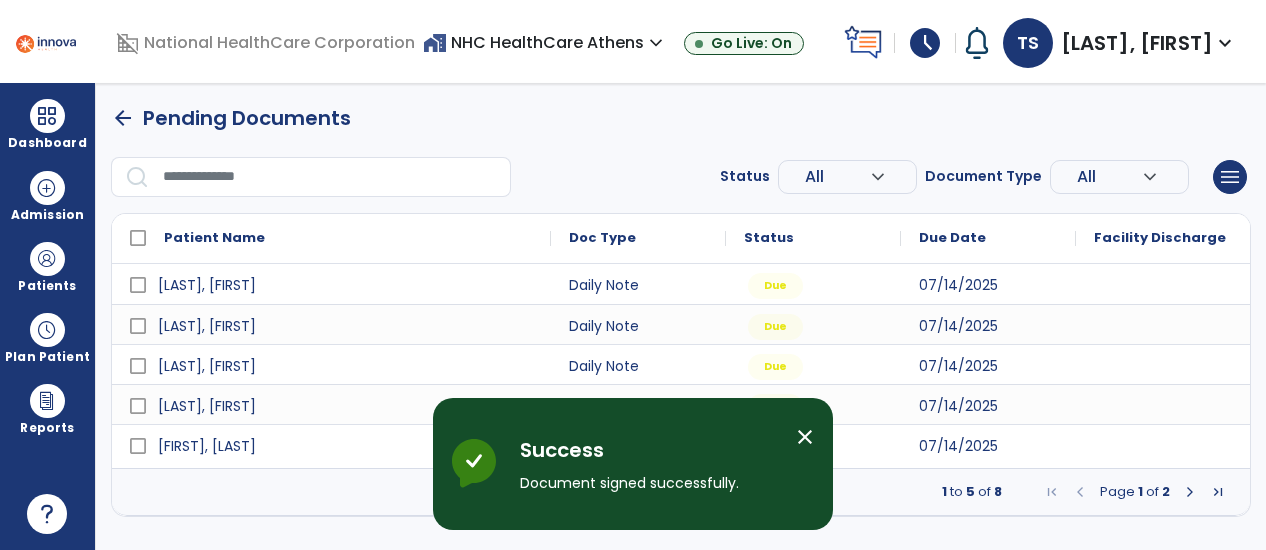 click at bounding box center [1190, 492] 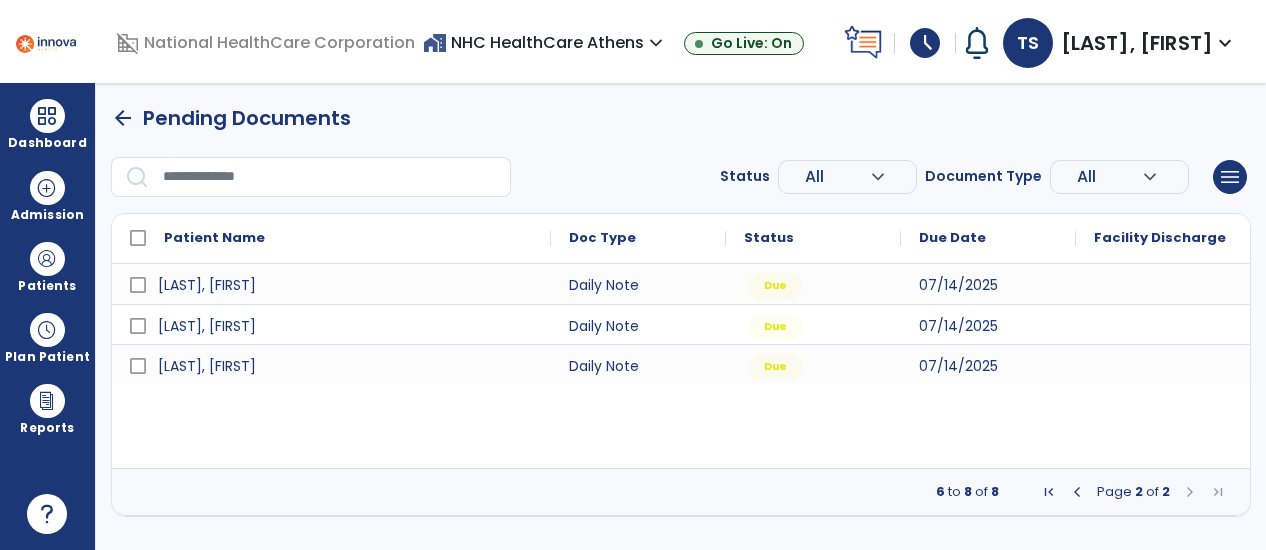 click at bounding box center [1077, 492] 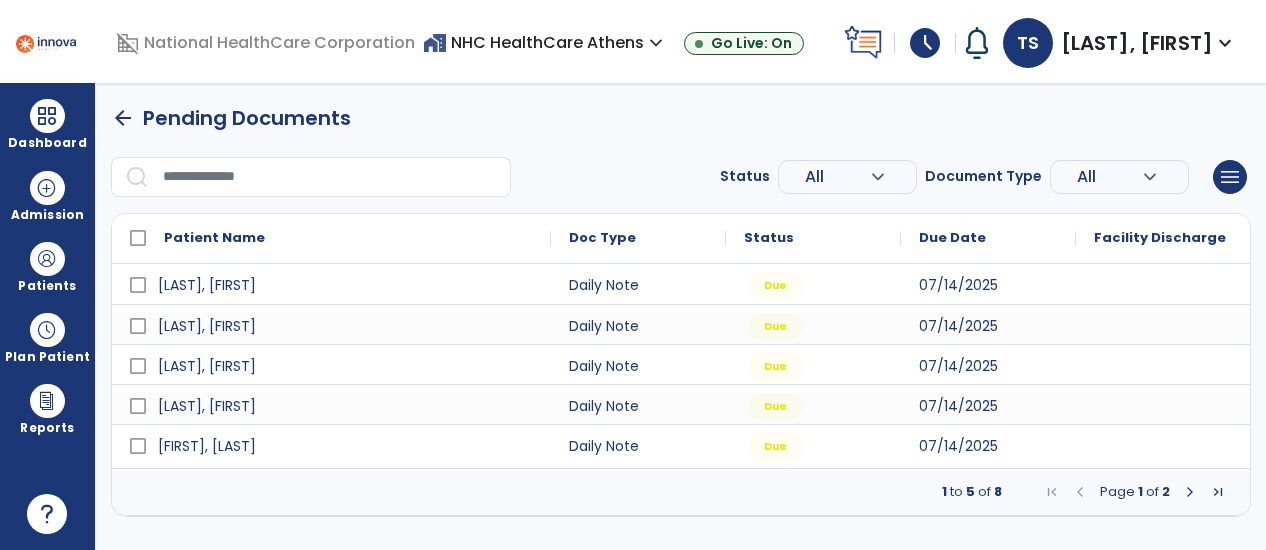 click on "arrow_back" at bounding box center (123, 118) 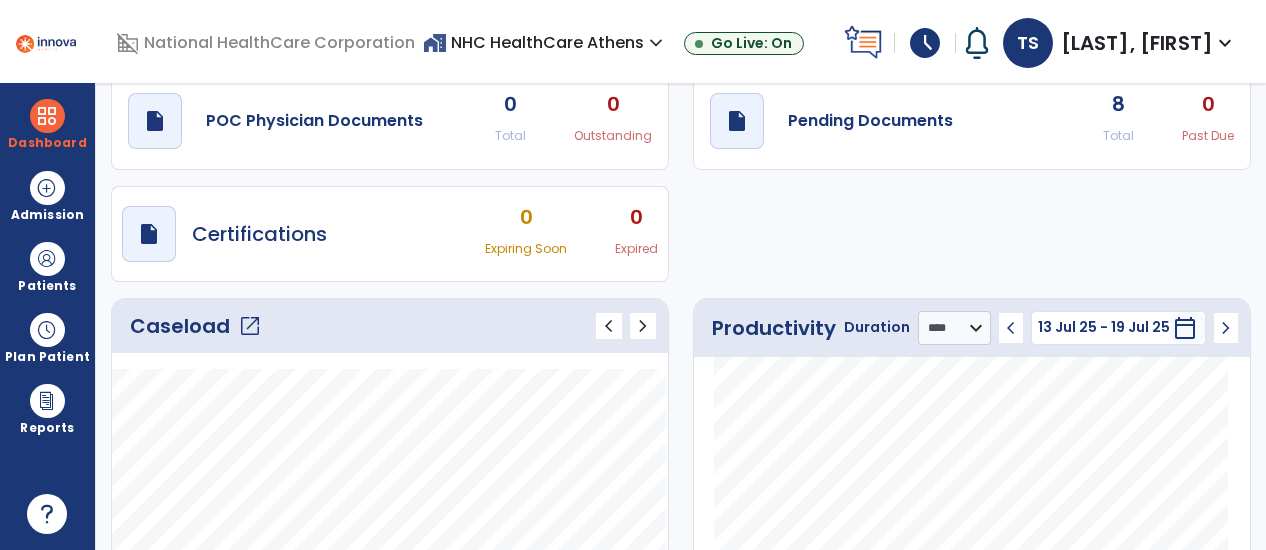 scroll, scrollTop: 0, scrollLeft: 0, axis: both 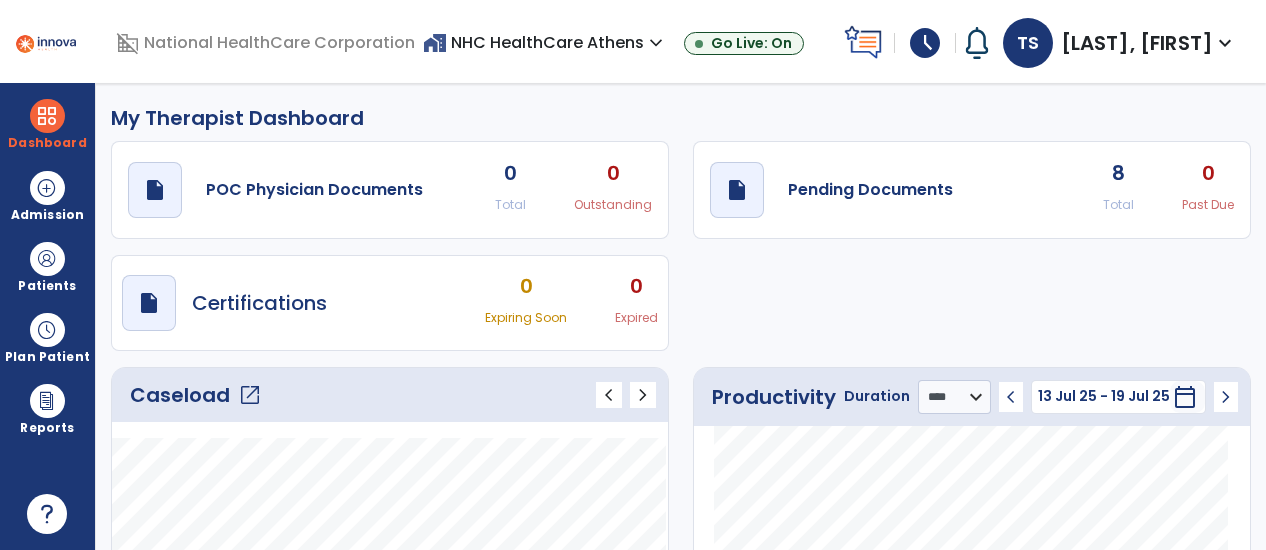 click on "schedule" at bounding box center [925, 43] 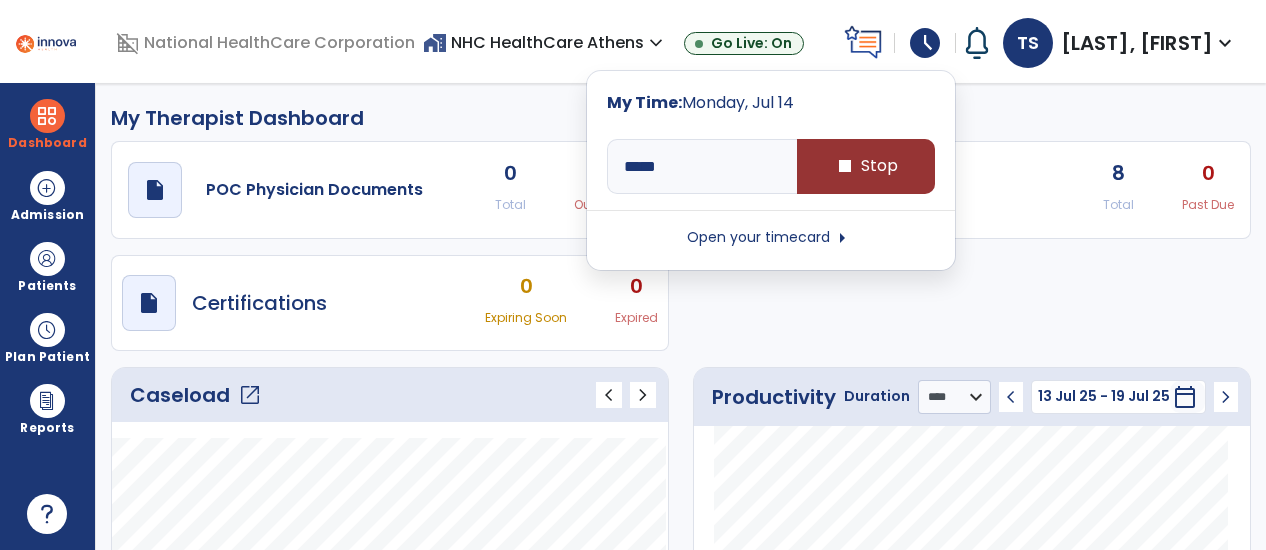 click on "stop" at bounding box center (845, 166) 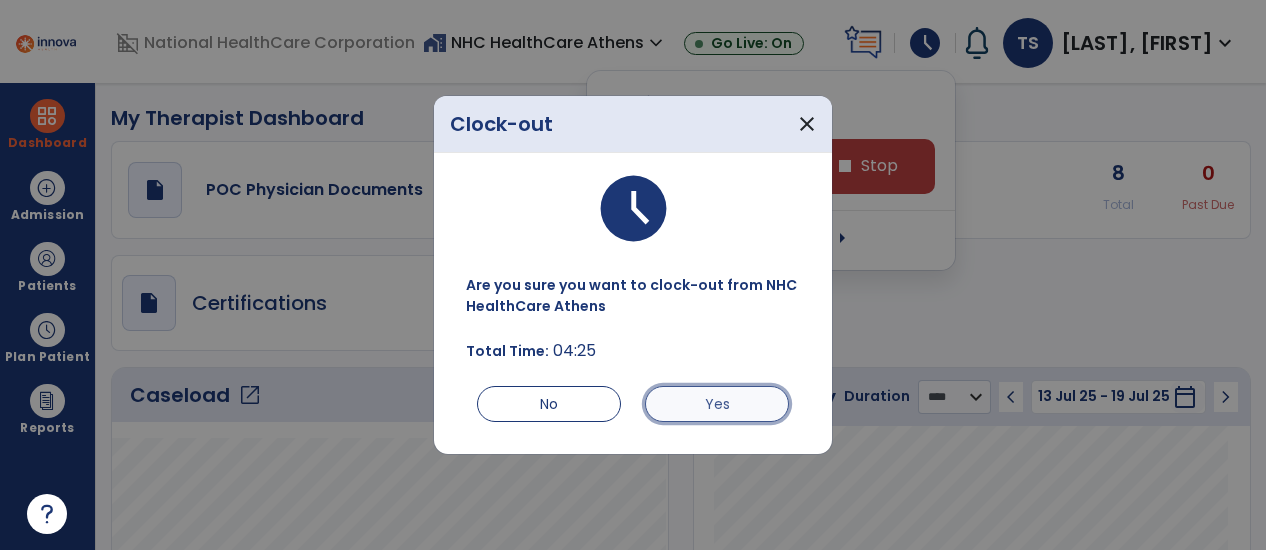 click on "Yes" at bounding box center (717, 404) 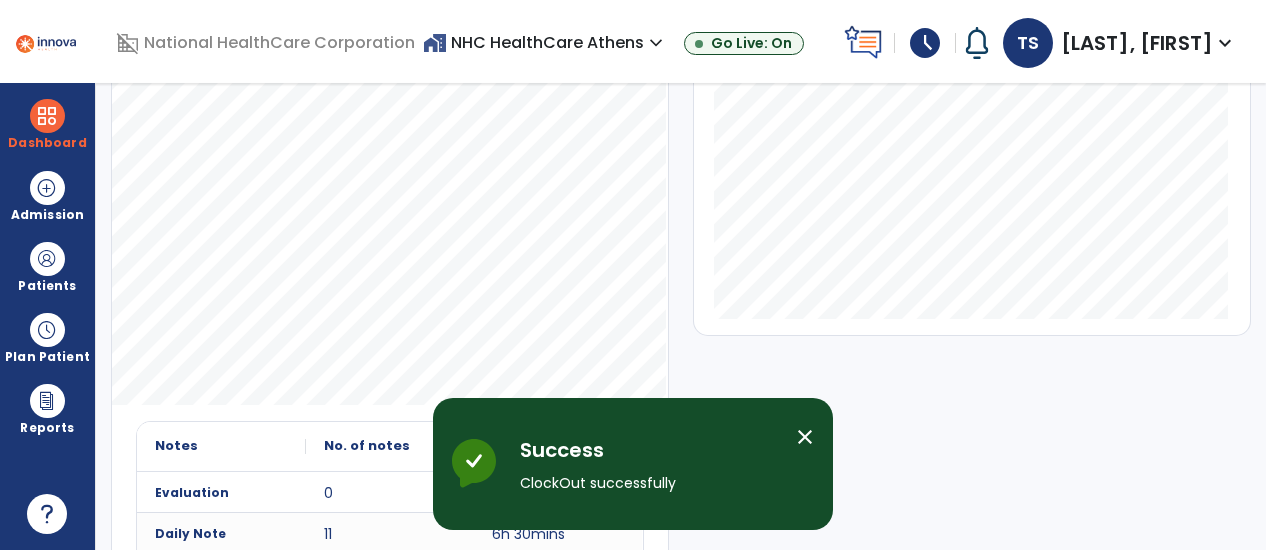 scroll, scrollTop: 594, scrollLeft: 0, axis: vertical 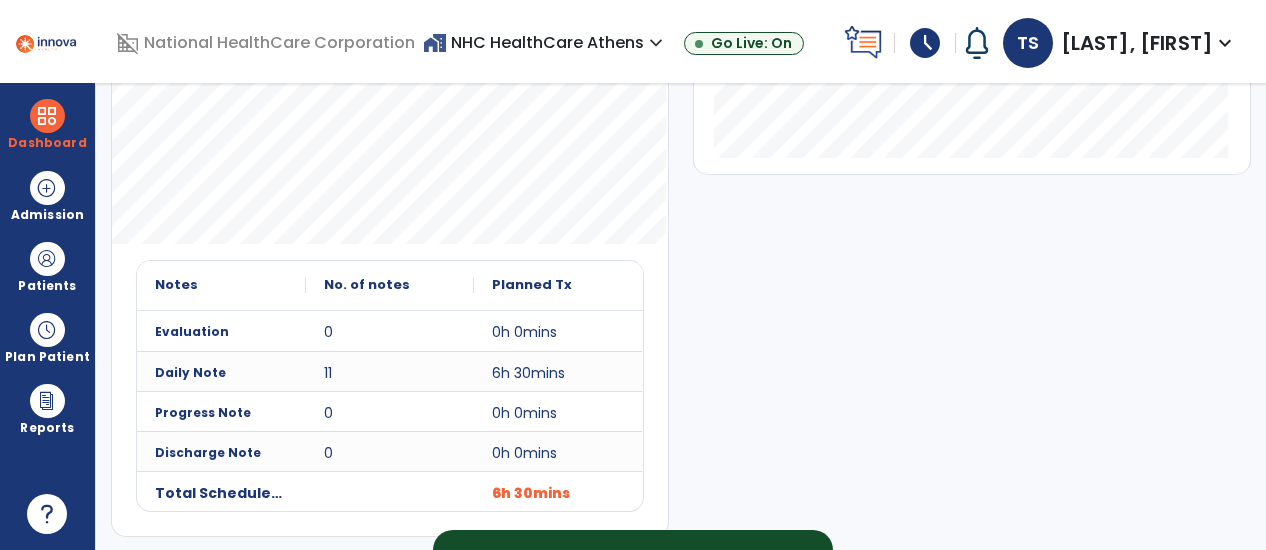 click on "Success ClockOut successfully  close   Innova Health  Success" at bounding box center [633, 464] 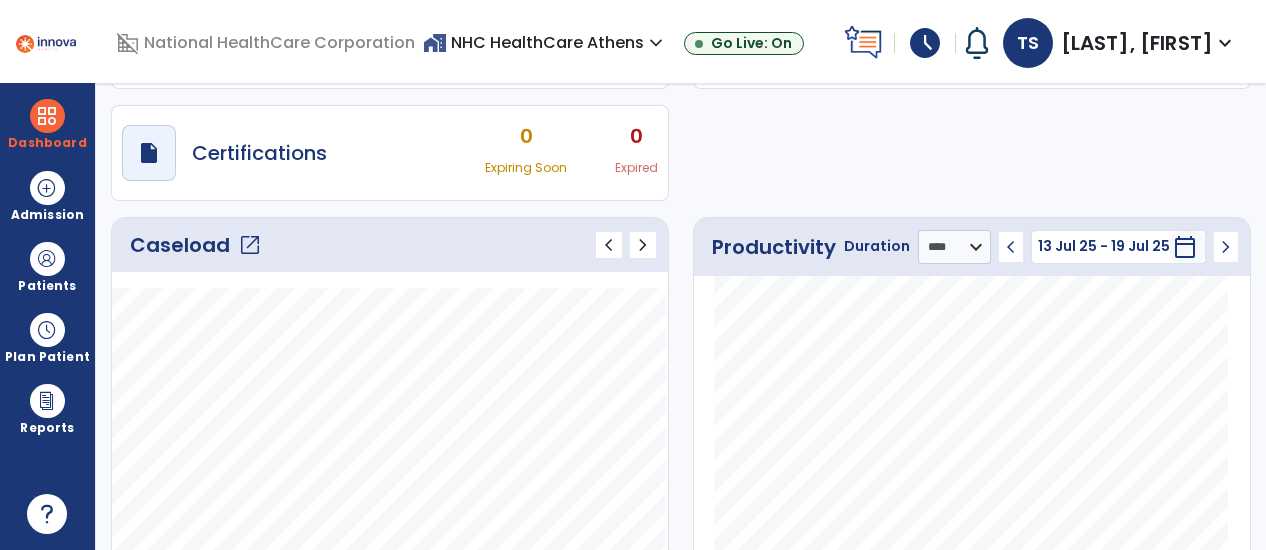 scroll, scrollTop: 0, scrollLeft: 0, axis: both 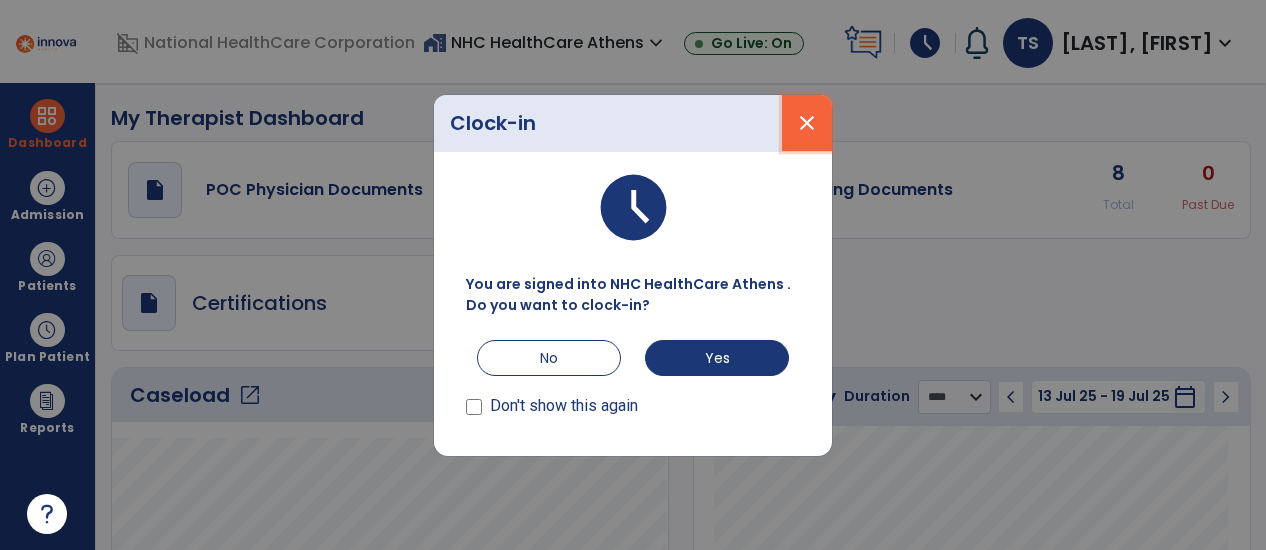 click on "close" at bounding box center [807, 123] 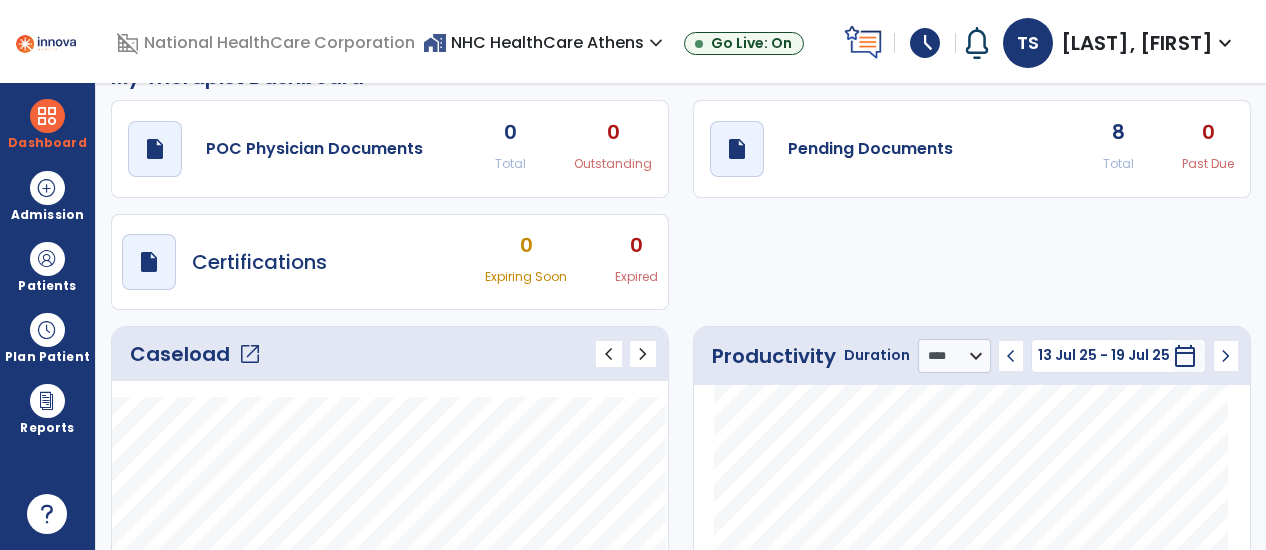 scroll, scrollTop: 0, scrollLeft: 0, axis: both 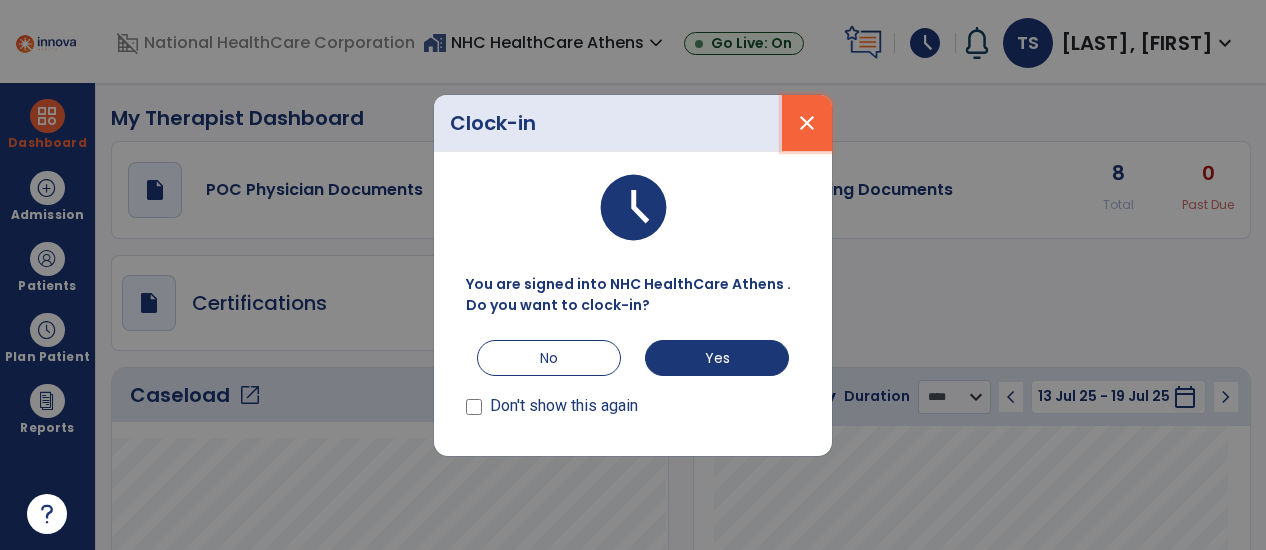 click on "close" at bounding box center (807, 123) 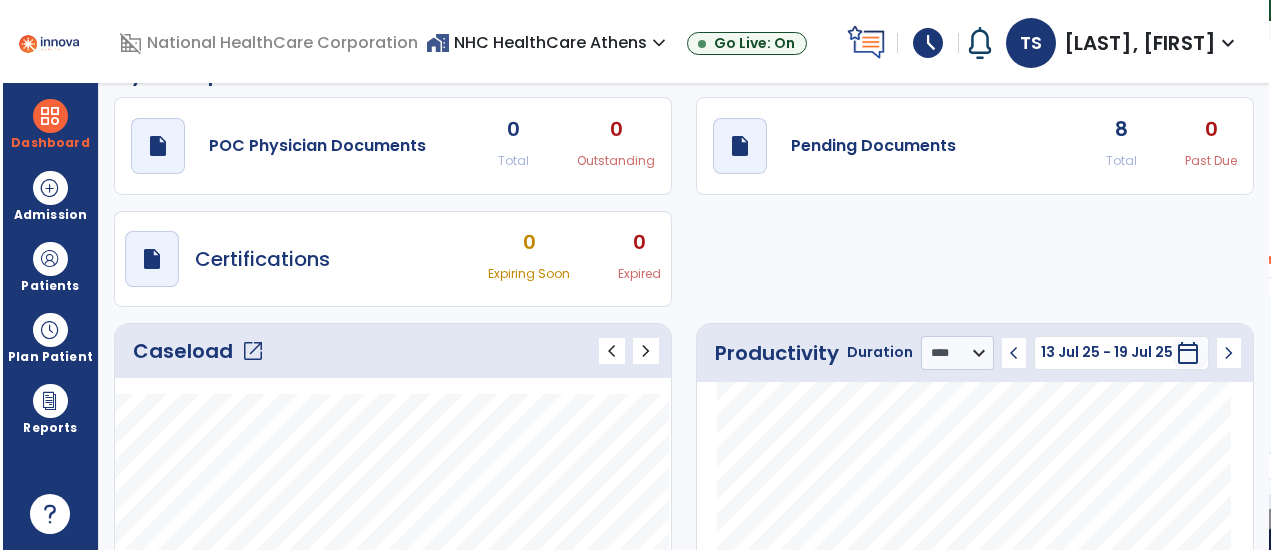 scroll, scrollTop: 0, scrollLeft: 0, axis: both 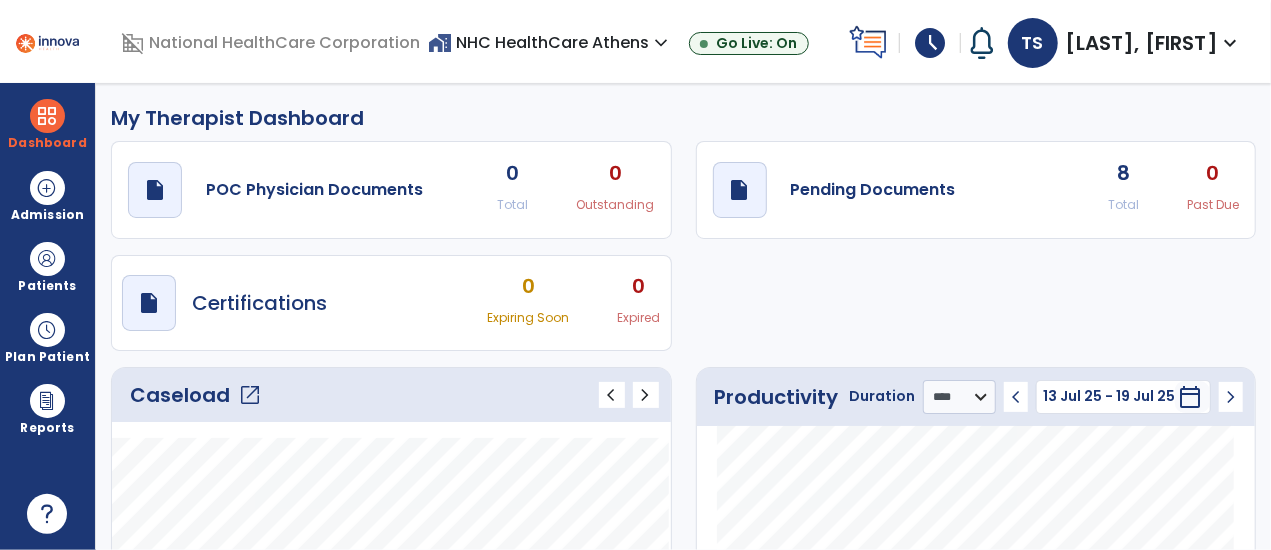 click on "schedule" at bounding box center [930, 43] 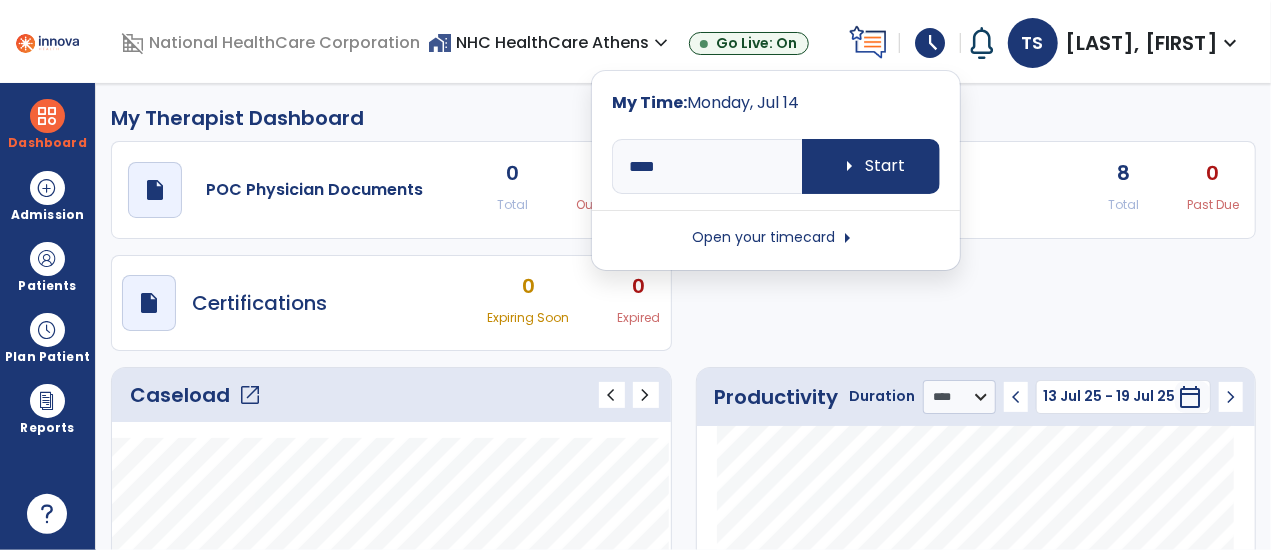 click on "arrow_right" at bounding box center [847, 238] 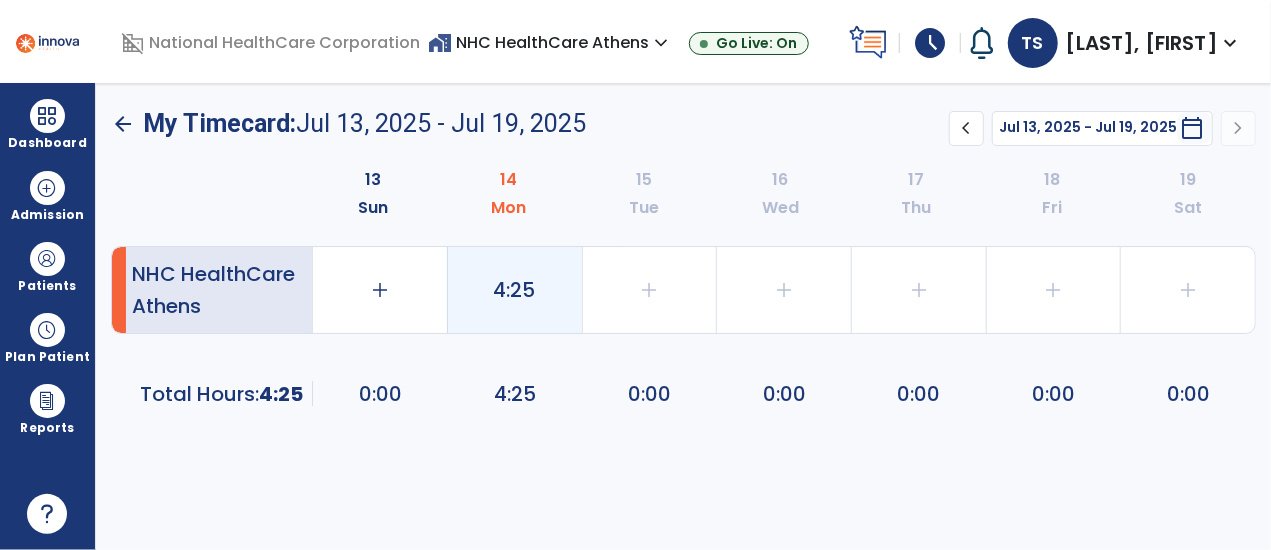 click on "4:25" 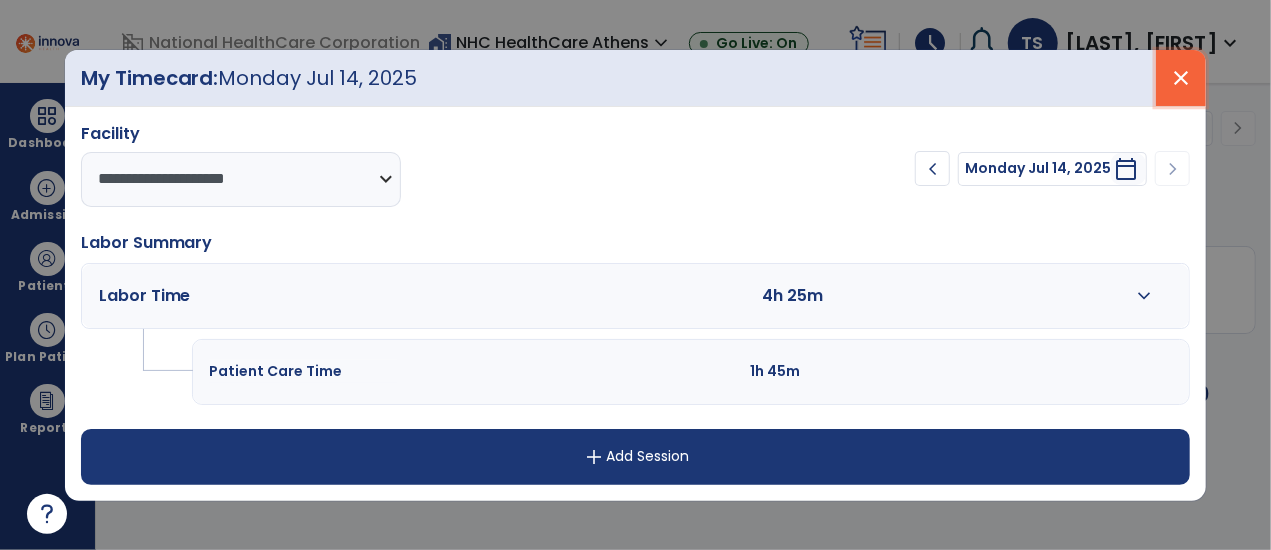 click on "close" at bounding box center (1181, 78) 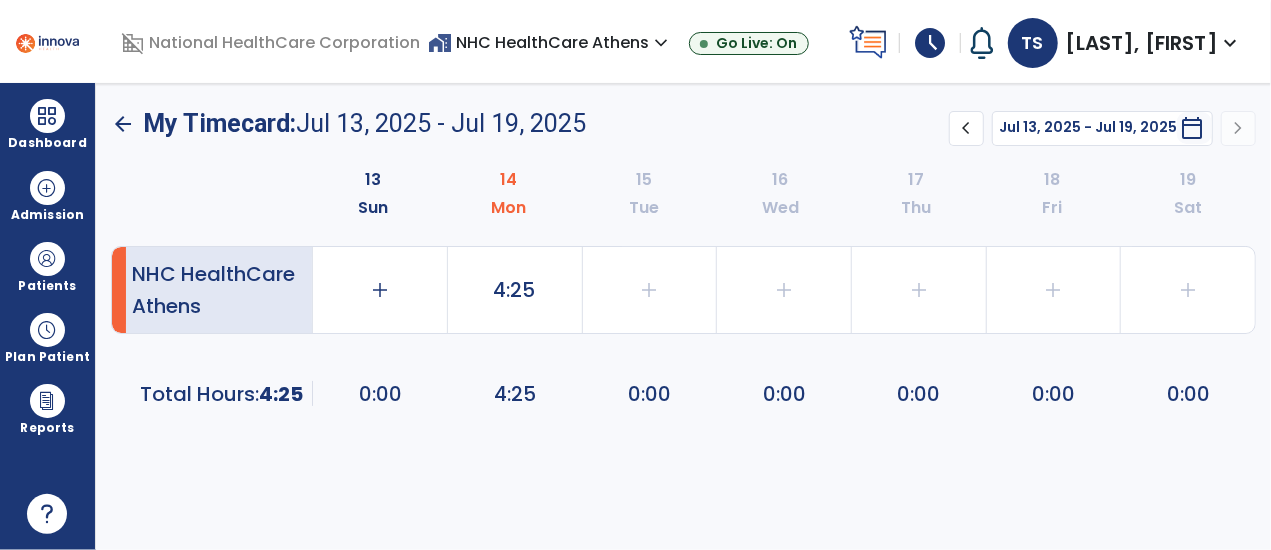 click on "arrow_back" 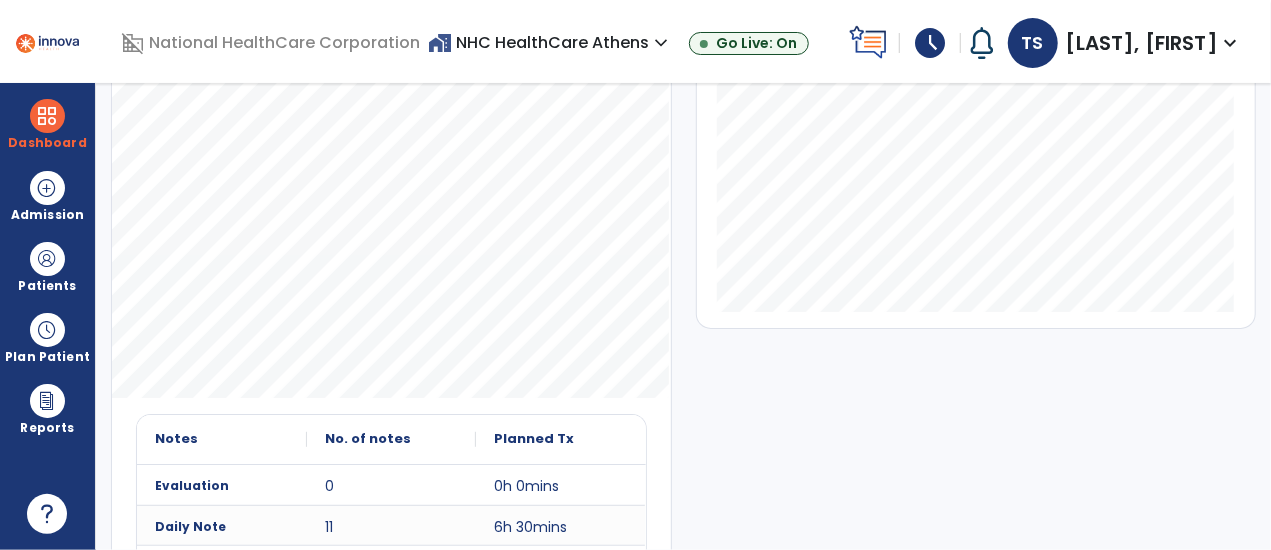 scroll, scrollTop: 434, scrollLeft: 0, axis: vertical 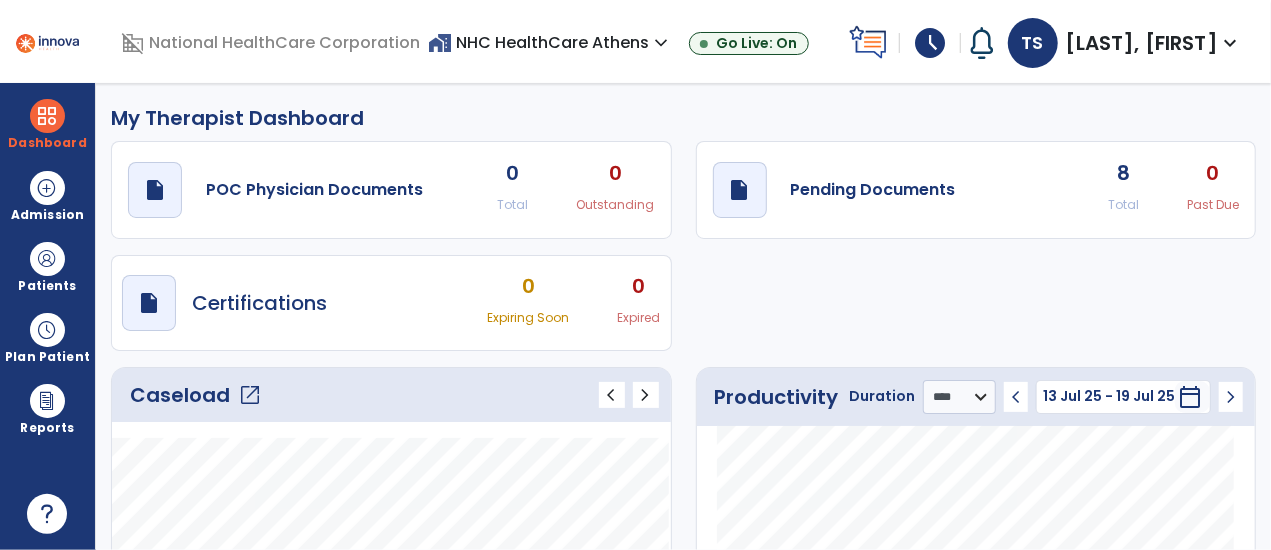 click on "schedule" at bounding box center [930, 43] 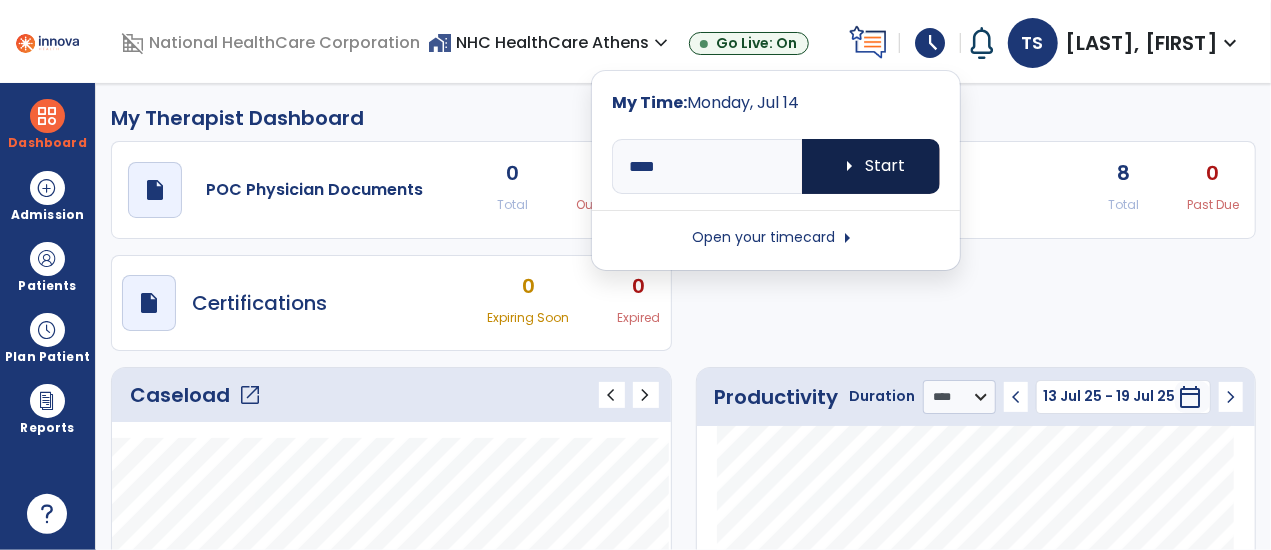 click on "arrow_right" at bounding box center [849, 166] 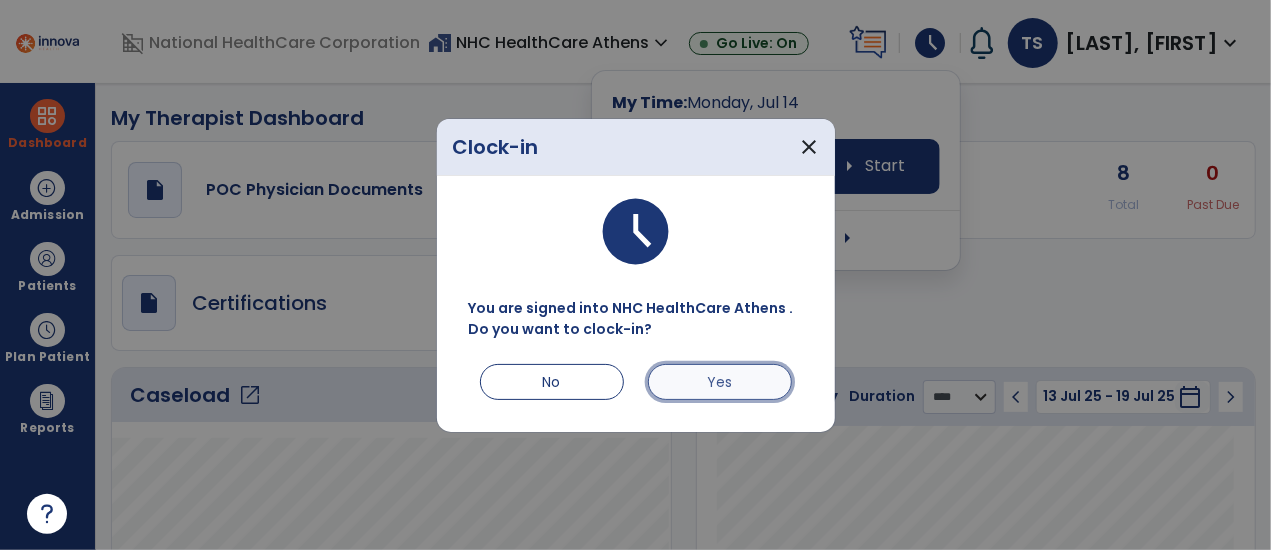 click on "Yes" at bounding box center (720, 382) 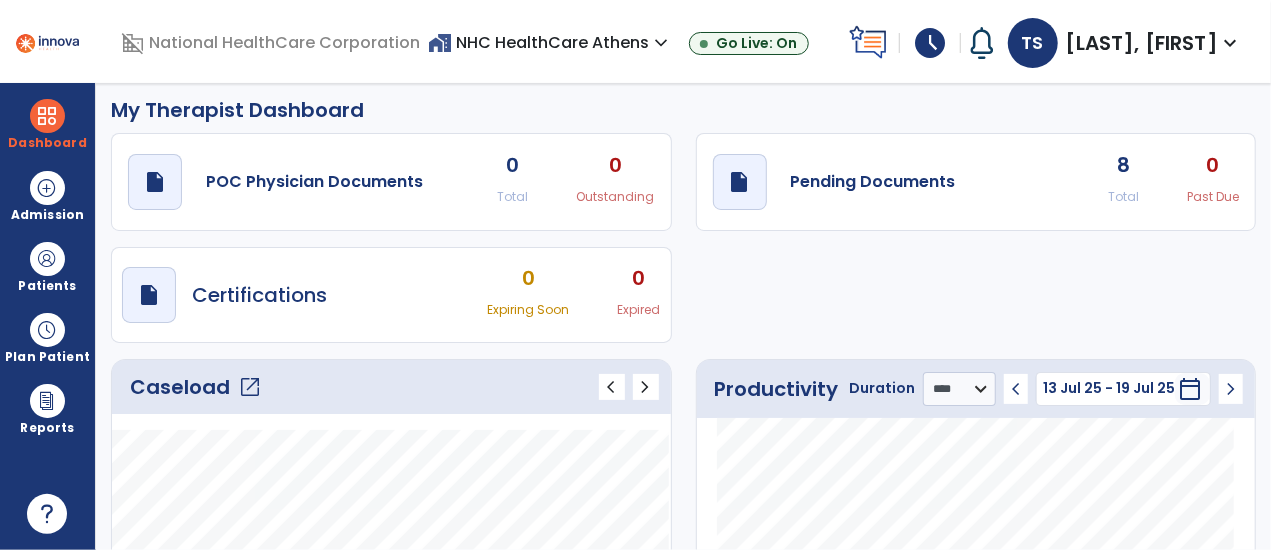 scroll, scrollTop: 0, scrollLeft: 0, axis: both 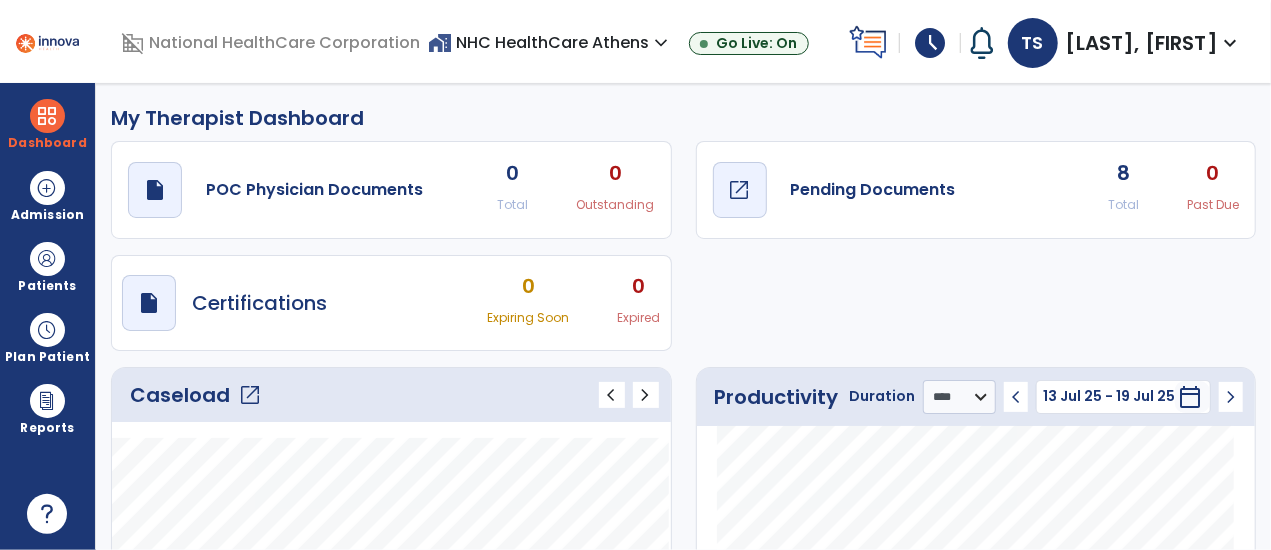 click on "open_in_new" 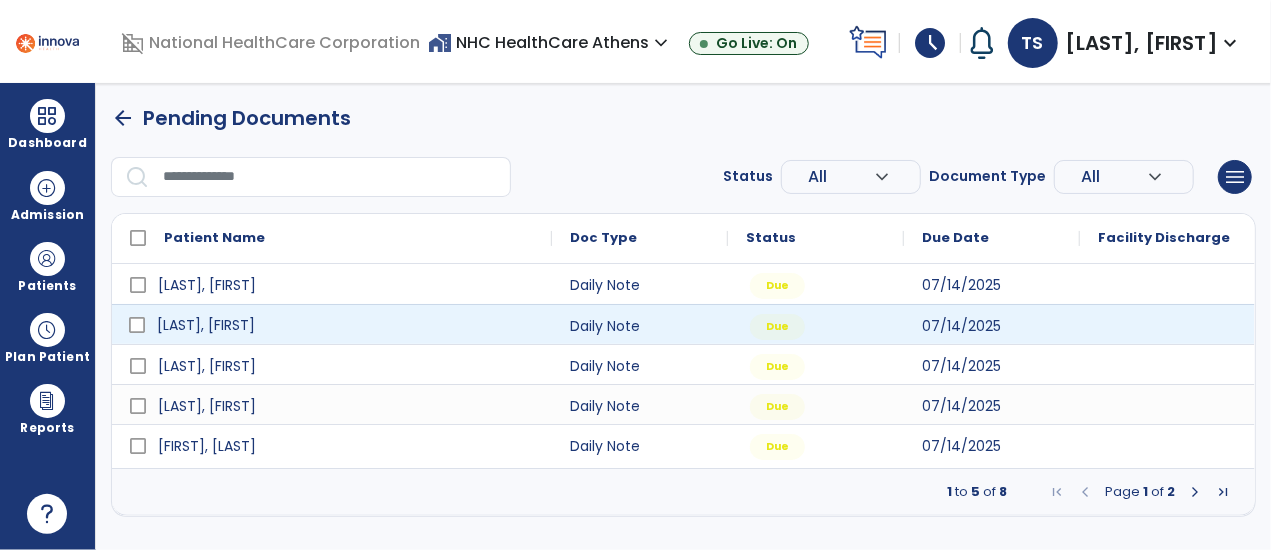 click on "[LAST], [FIRST]" at bounding box center (346, 325) 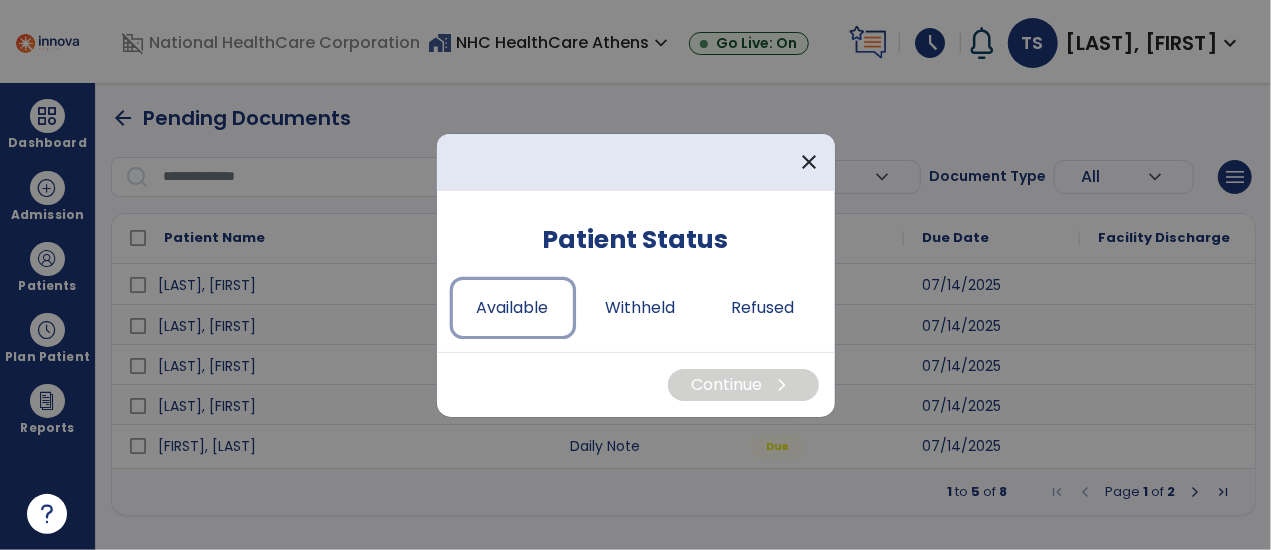 click on "Available" at bounding box center (513, 308) 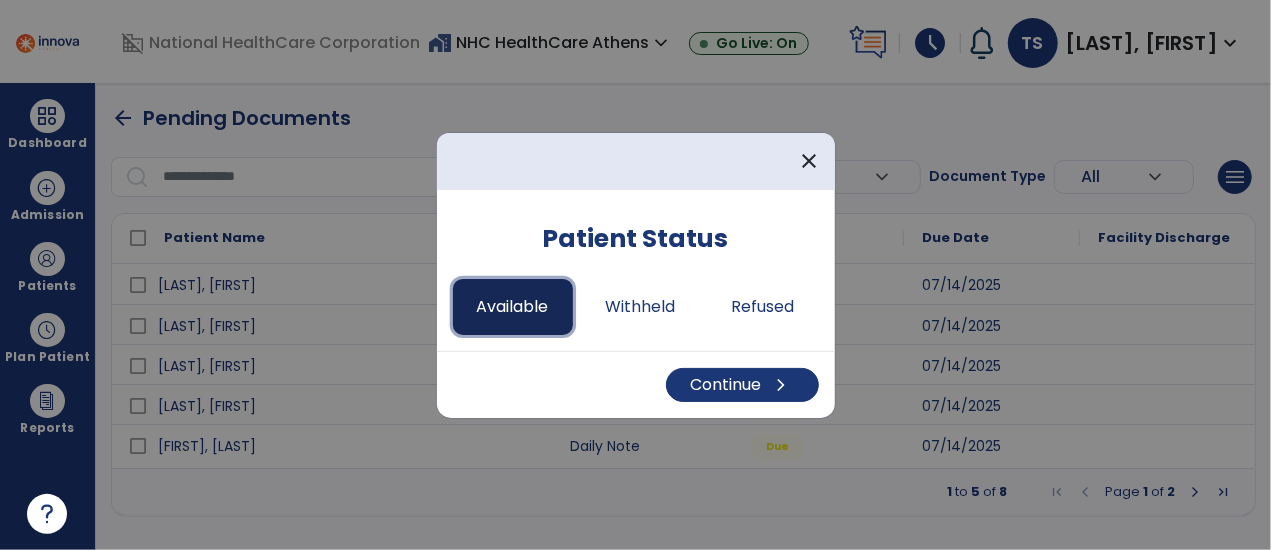 click on "Available" at bounding box center [513, 307] 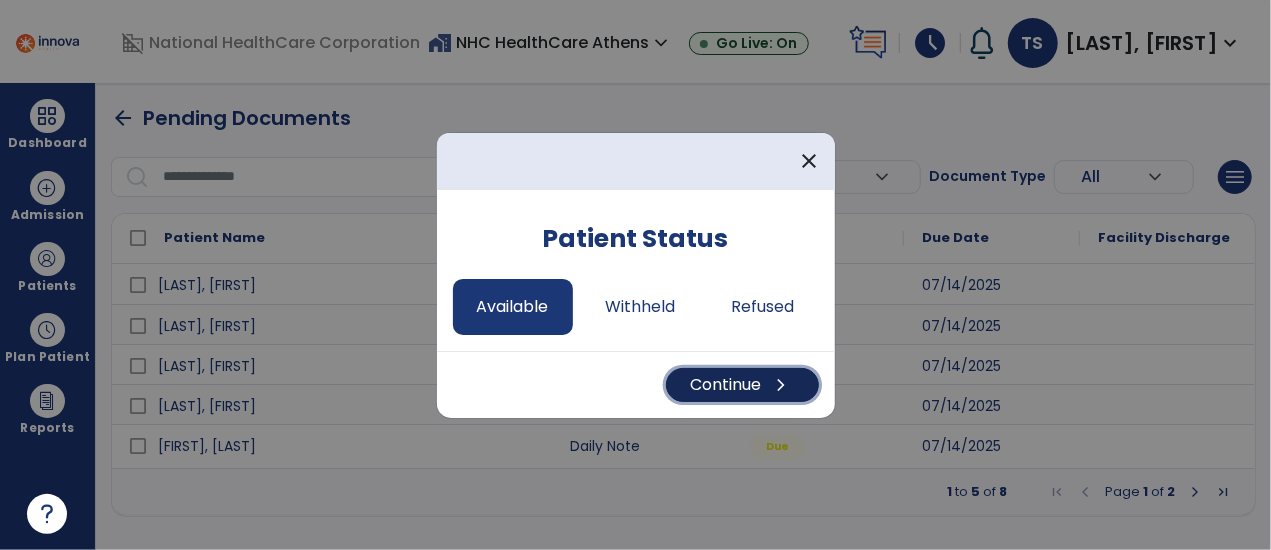 click on "chevron_right" at bounding box center [782, 385] 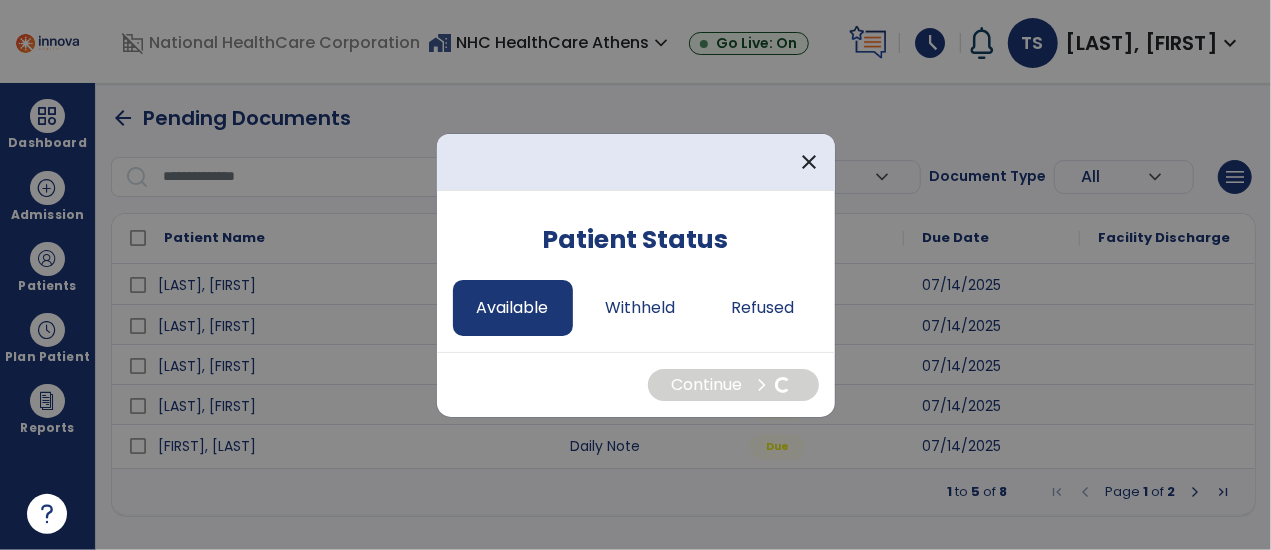 select on "*" 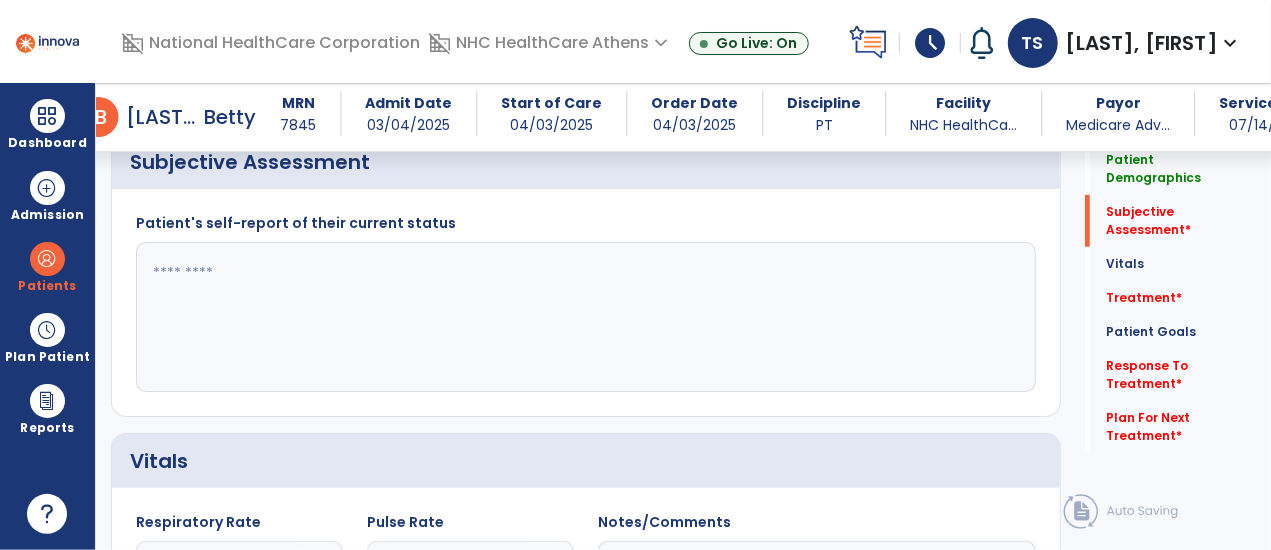scroll, scrollTop: 498, scrollLeft: 0, axis: vertical 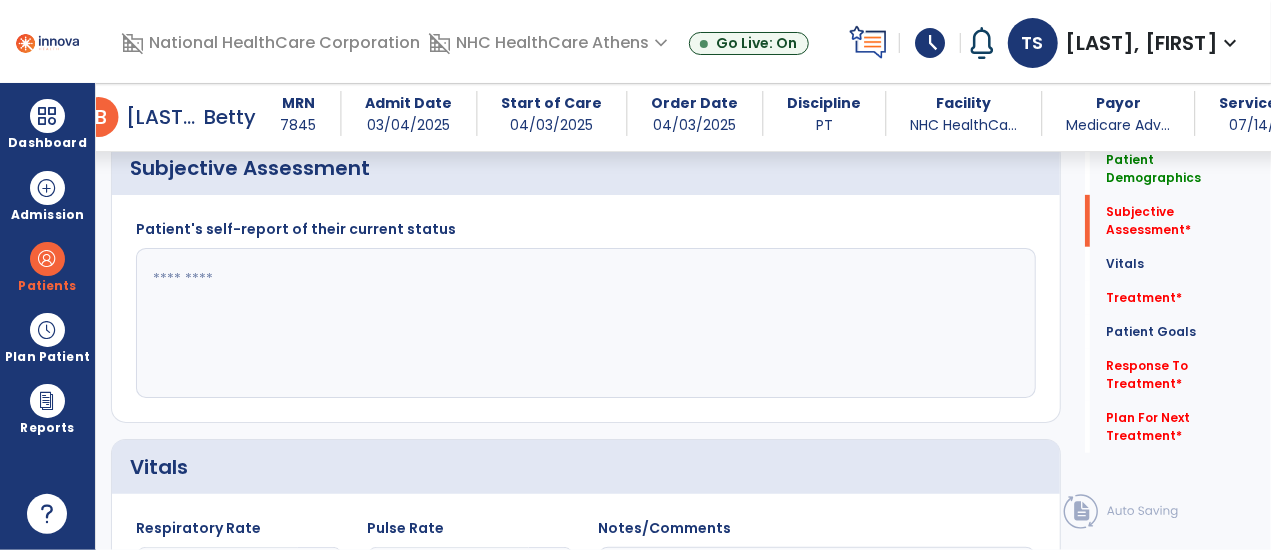 click 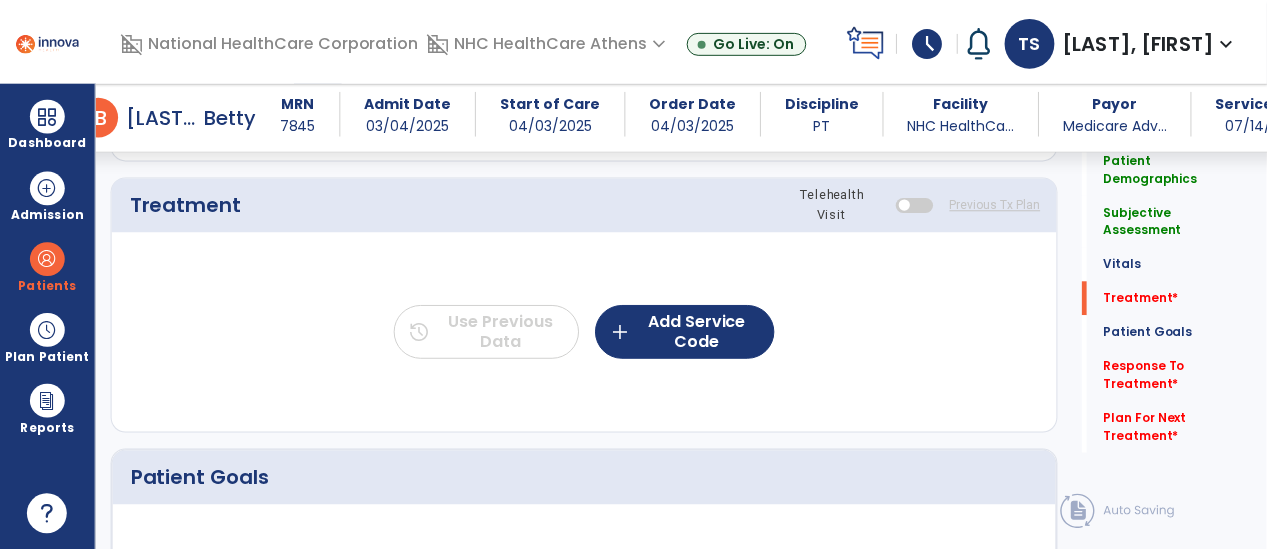 scroll, scrollTop: 1195, scrollLeft: 0, axis: vertical 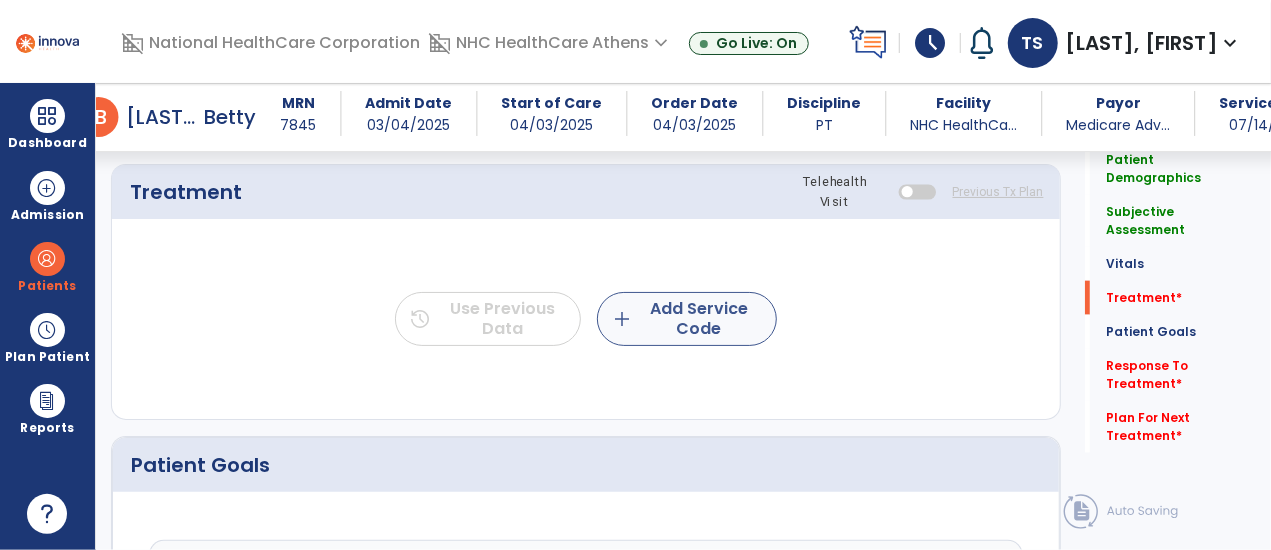 type on "**********" 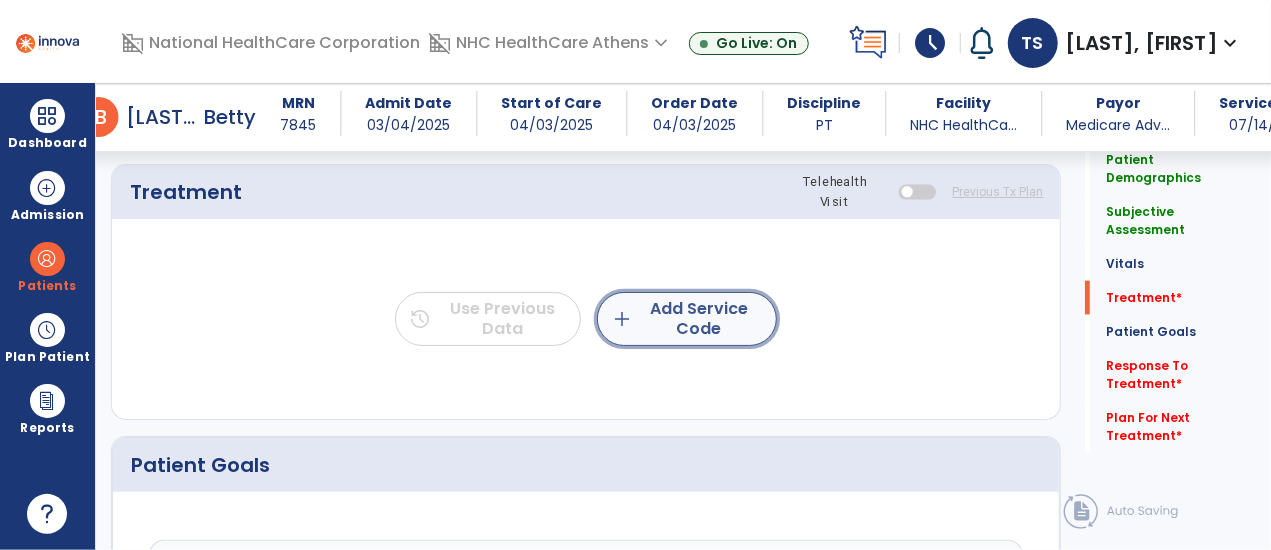 click on "add" 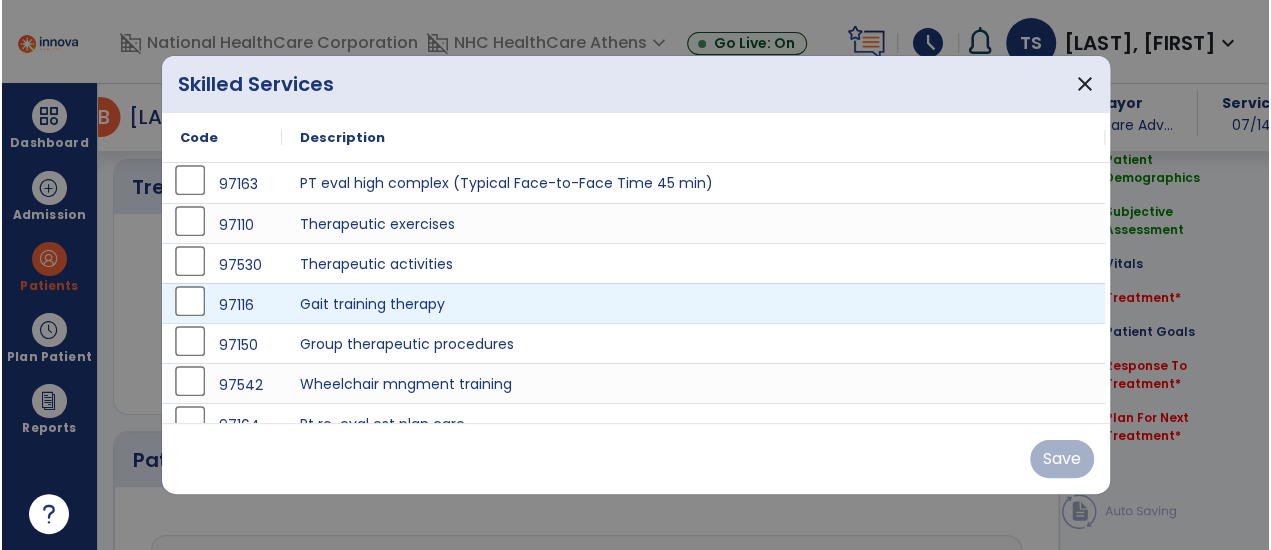 scroll, scrollTop: 1195, scrollLeft: 0, axis: vertical 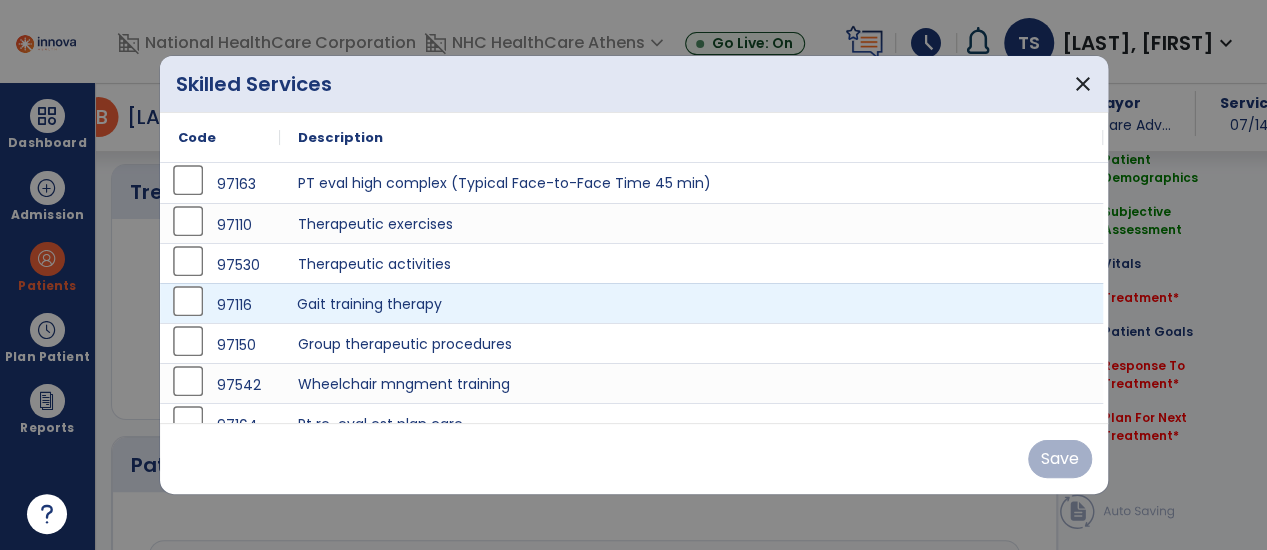 click on "Gait training therapy" at bounding box center [692, 303] 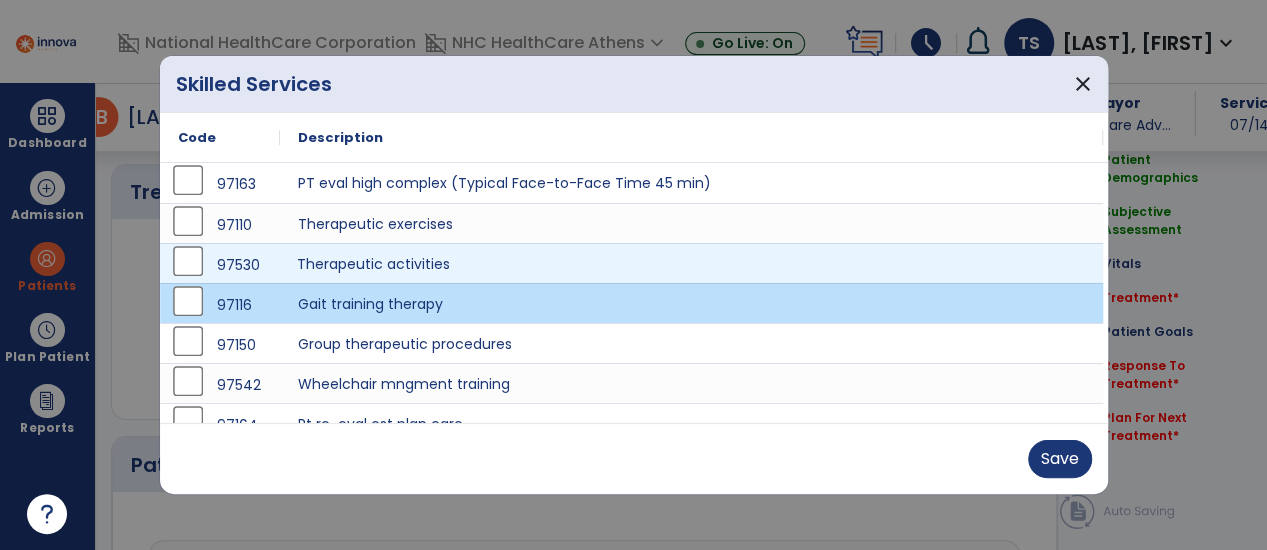 click on "Therapeutic activities" at bounding box center [692, 263] 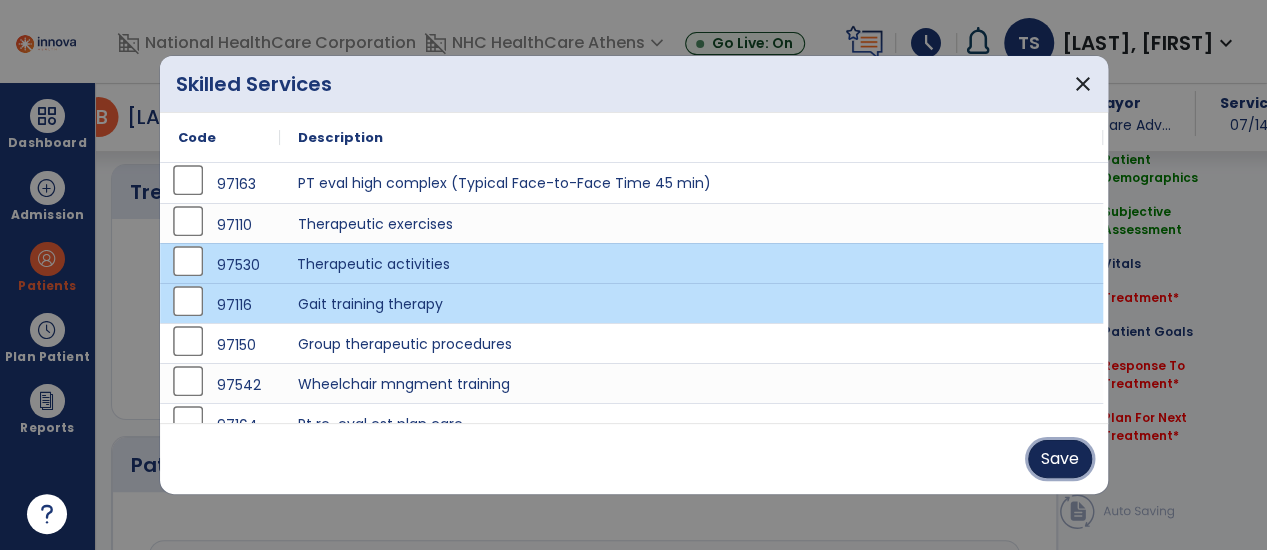 click on "Save" at bounding box center [1060, 459] 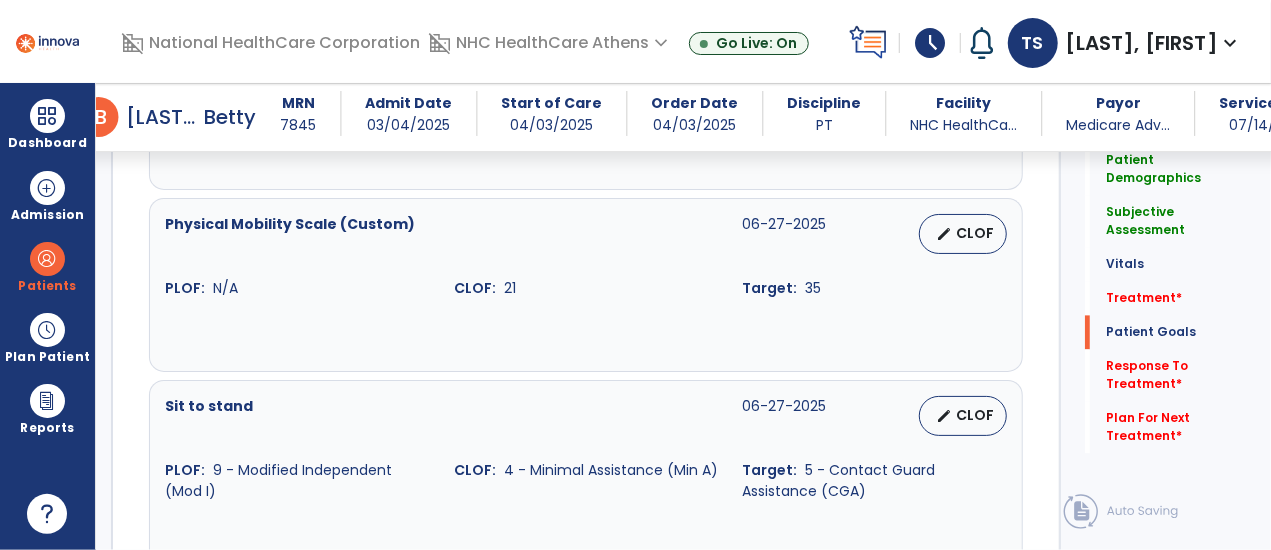 scroll, scrollTop: 2102, scrollLeft: 0, axis: vertical 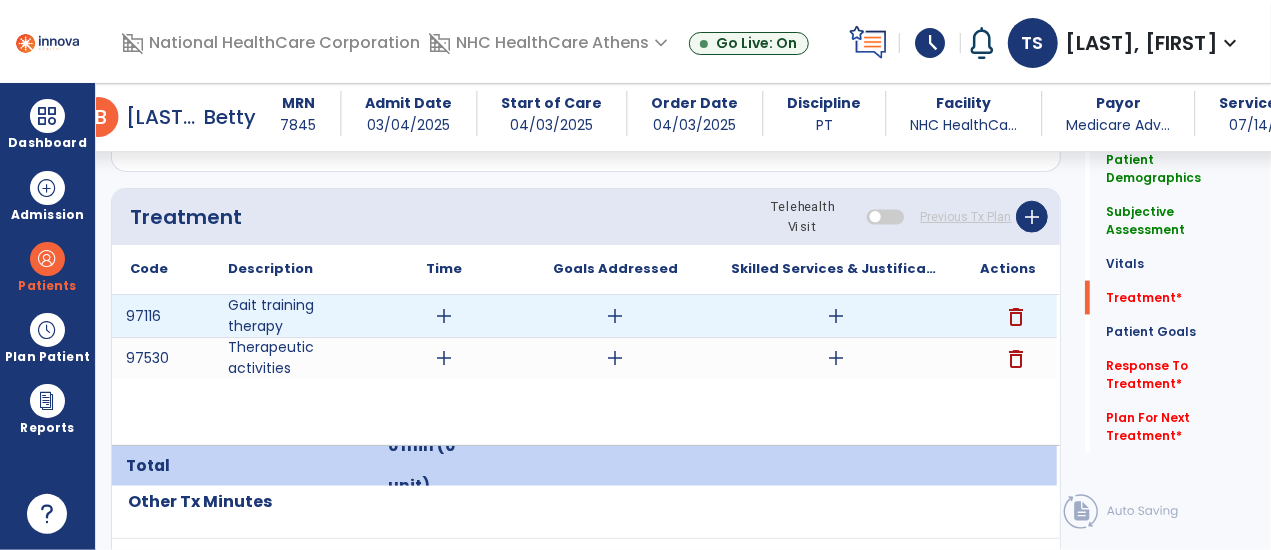 click on "add" at bounding box center [444, 316] 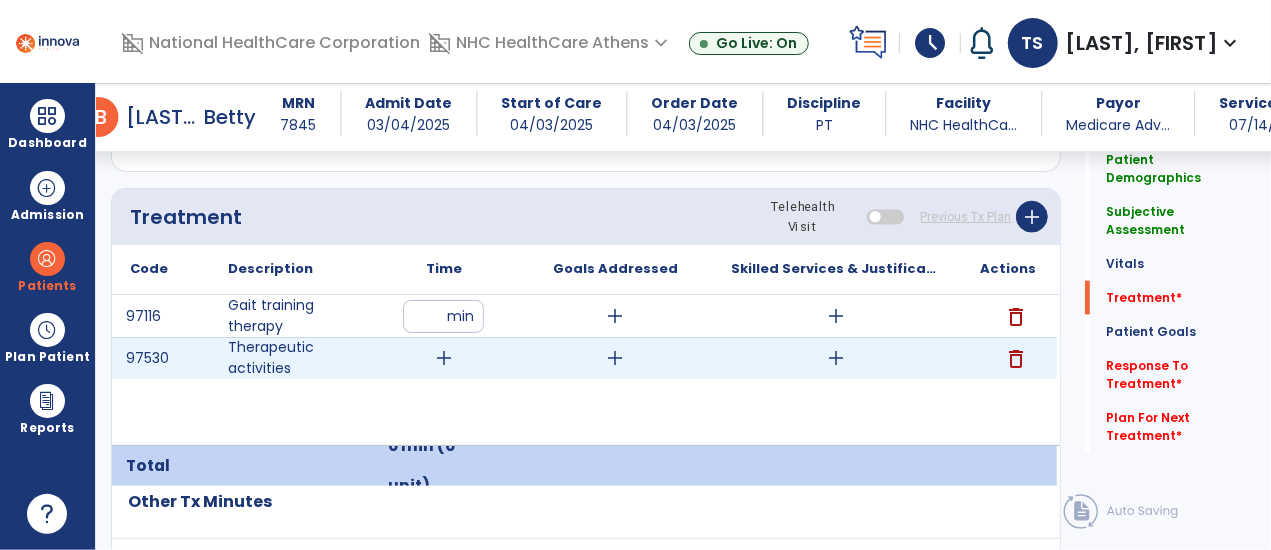 type on "**" 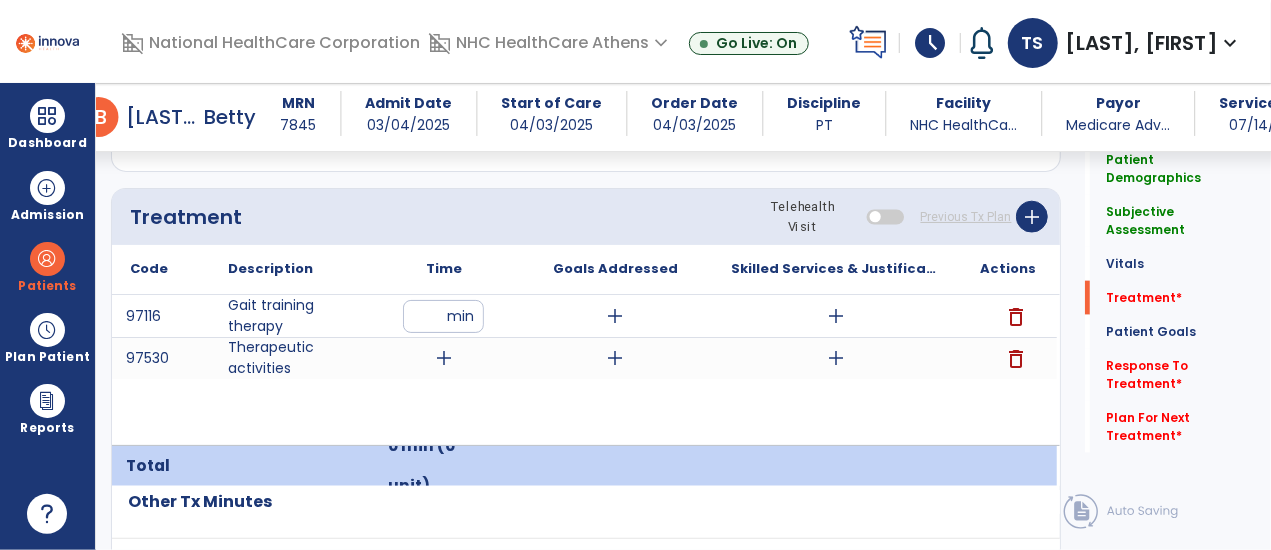 click on "97116  Gait training therapy  ** min add add delete 97530  Therapeutic activities  add add add delete" at bounding box center [584, 370] 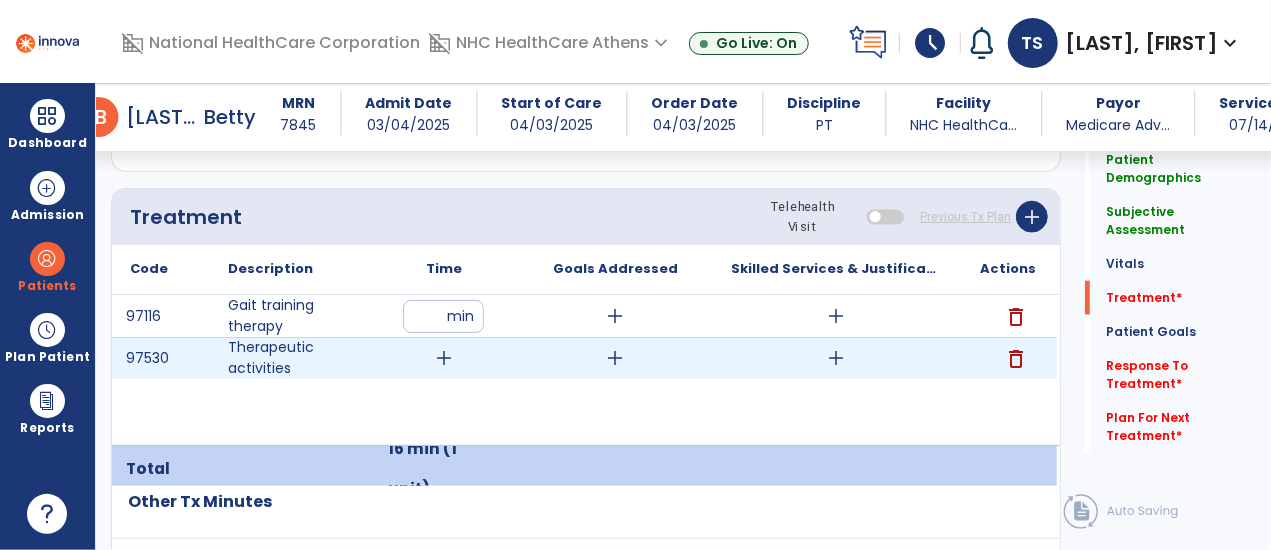 click on "add" at bounding box center (444, 358) 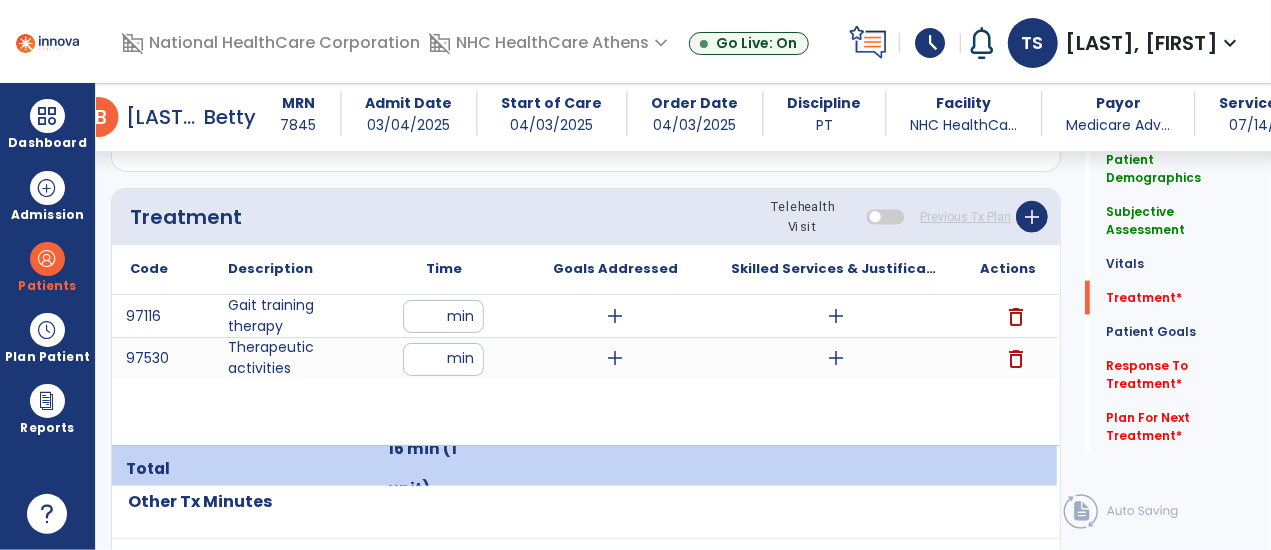 type on "**" 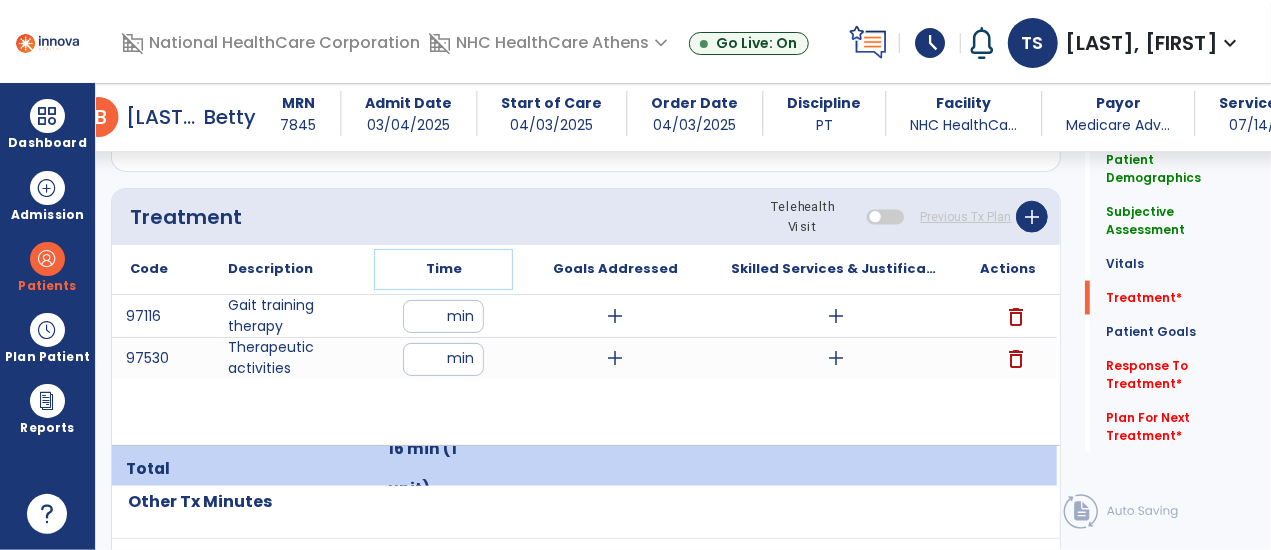click on "Time" at bounding box center [443, 269] 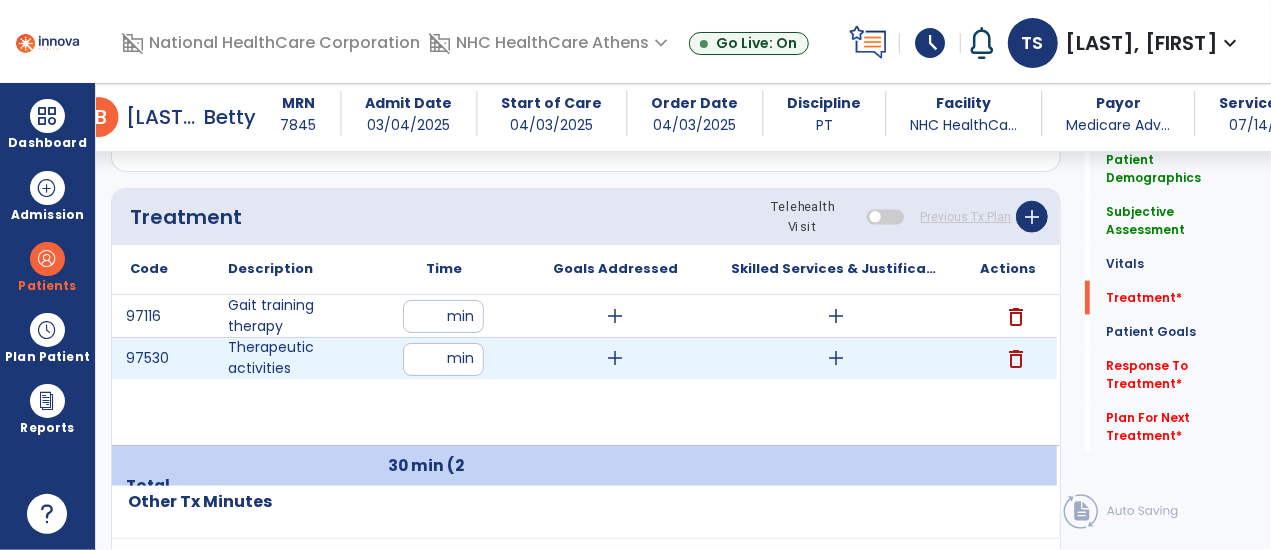 click on "add" at bounding box center [836, 358] 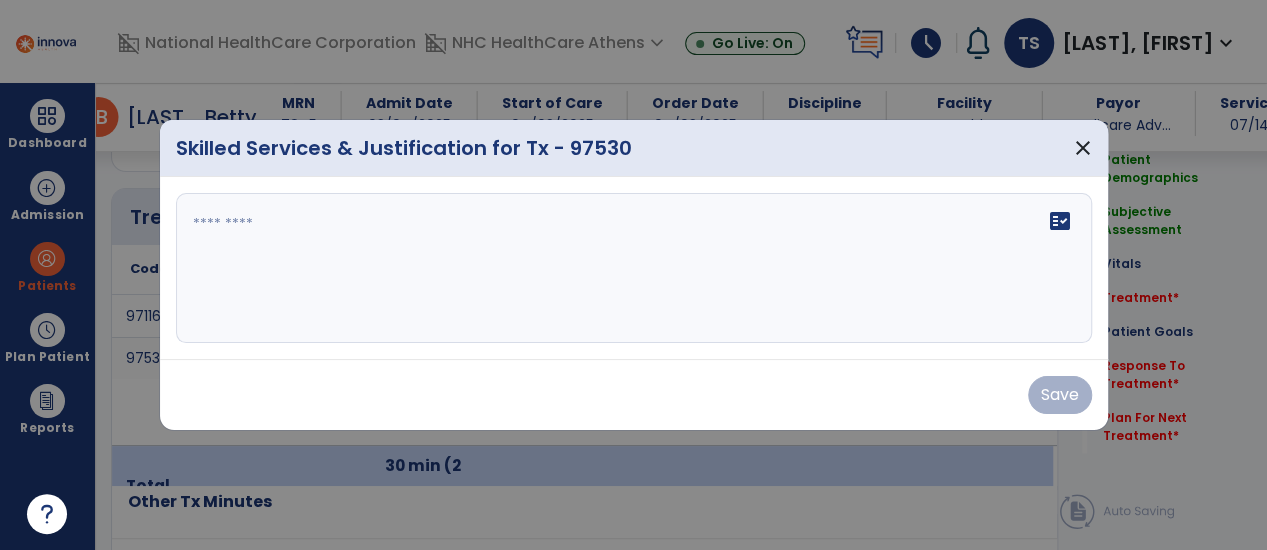 scroll, scrollTop: 1171, scrollLeft: 0, axis: vertical 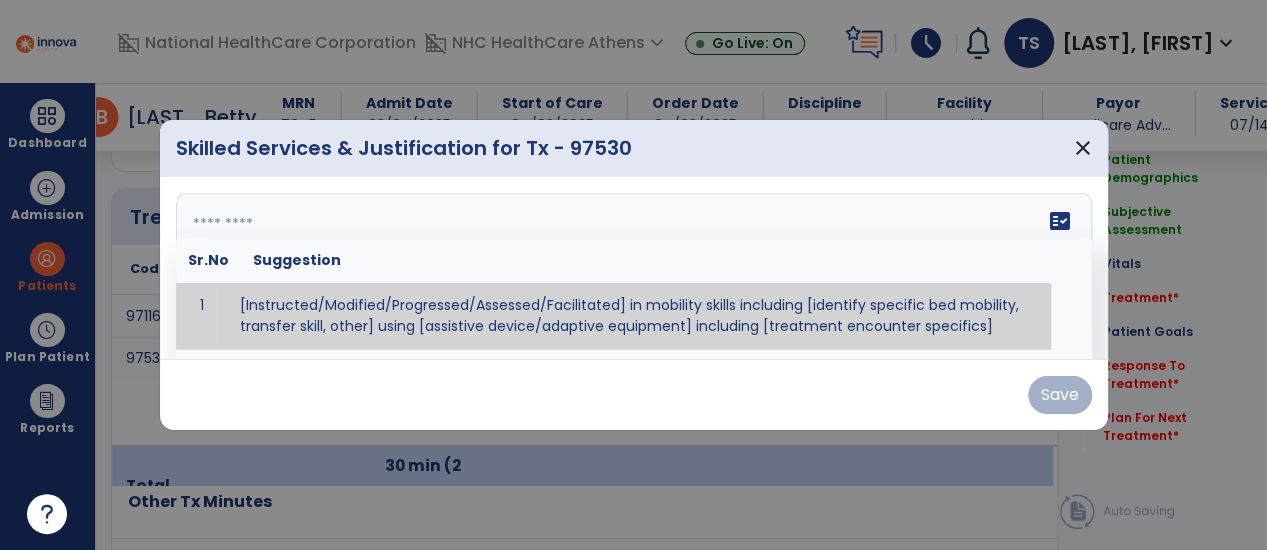 click on "fact_check  Sr.No Suggestion 1 [Instructed/Modified/Progressed/Assessed/Facilitated] in mobility skills including [identify specific bed mobility, transfer skill, other] using [assistive device/adaptive equipment] including [treatment encounter specifics]" at bounding box center (634, 268) 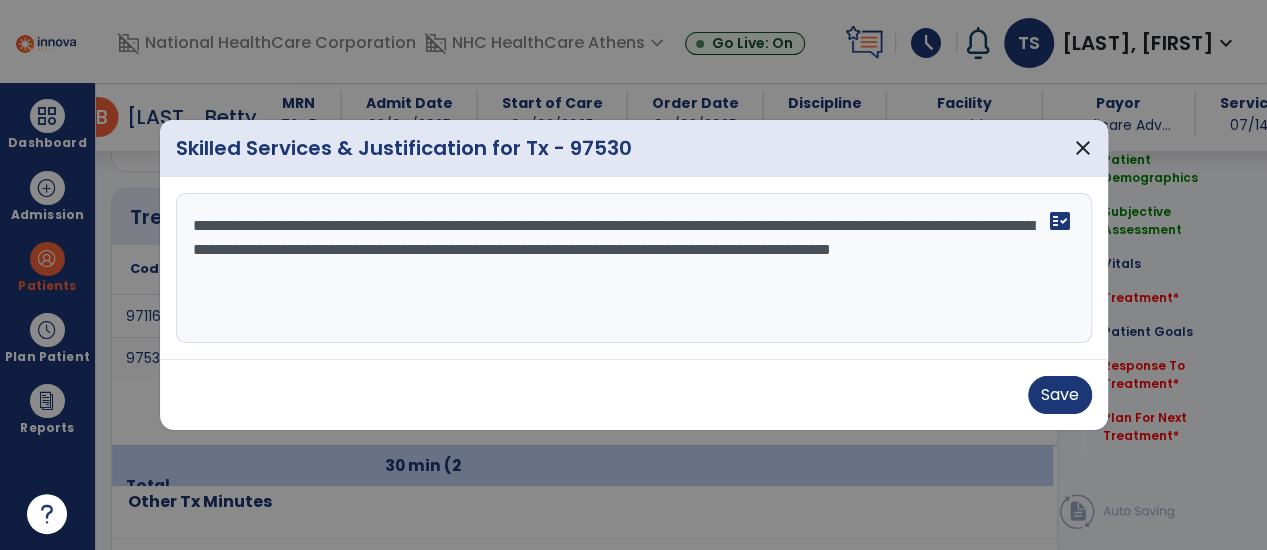 click on "**********" at bounding box center [634, 268] 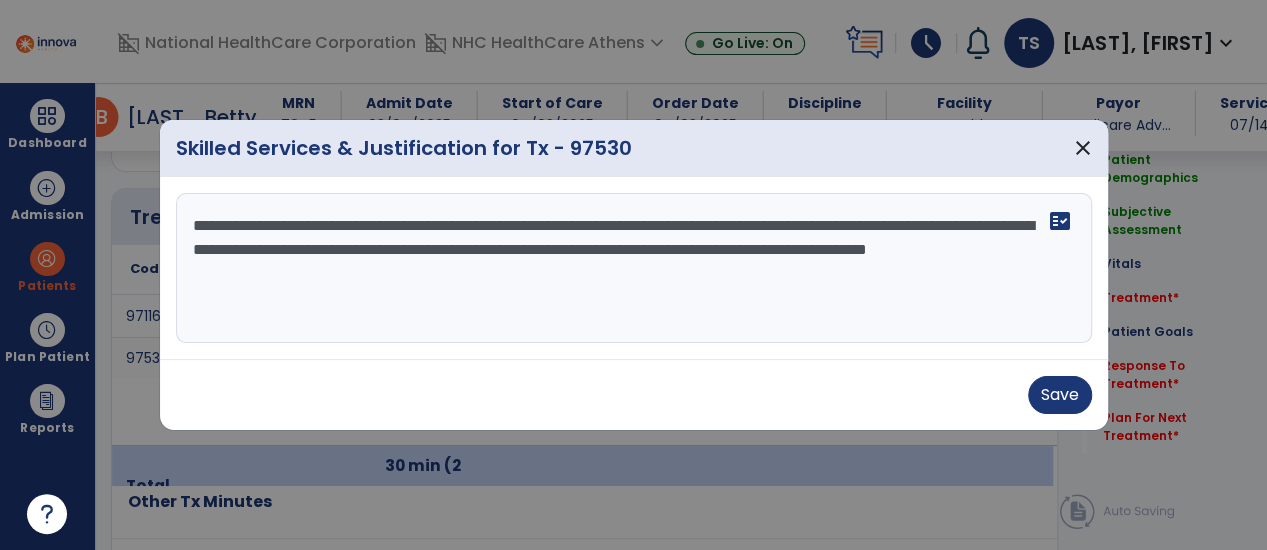 click on "**********" at bounding box center [634, 268] 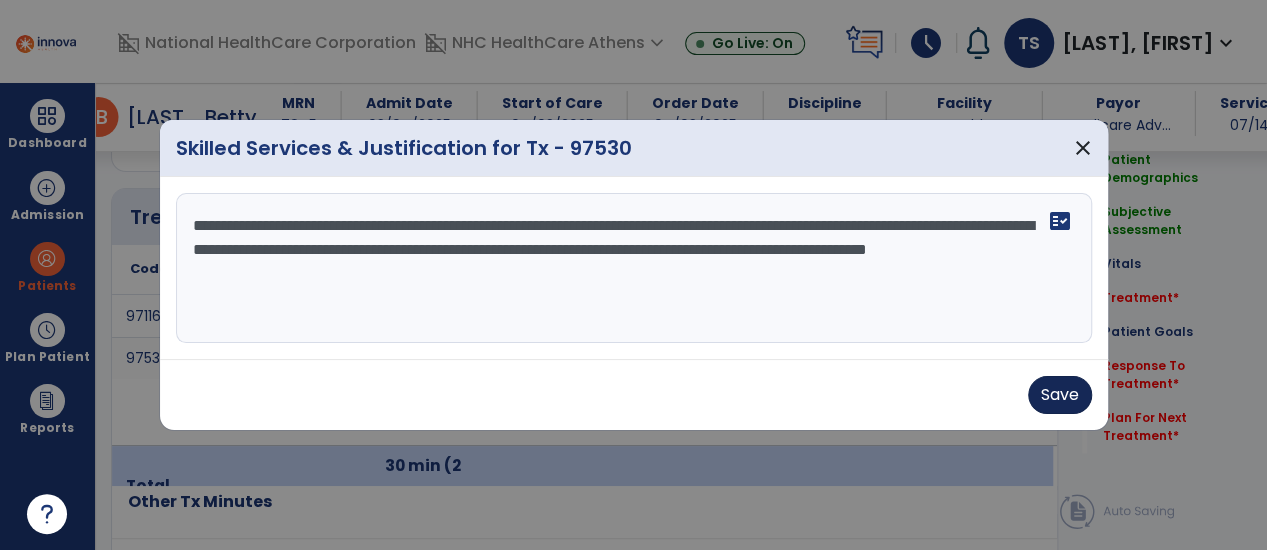 type on "**********" 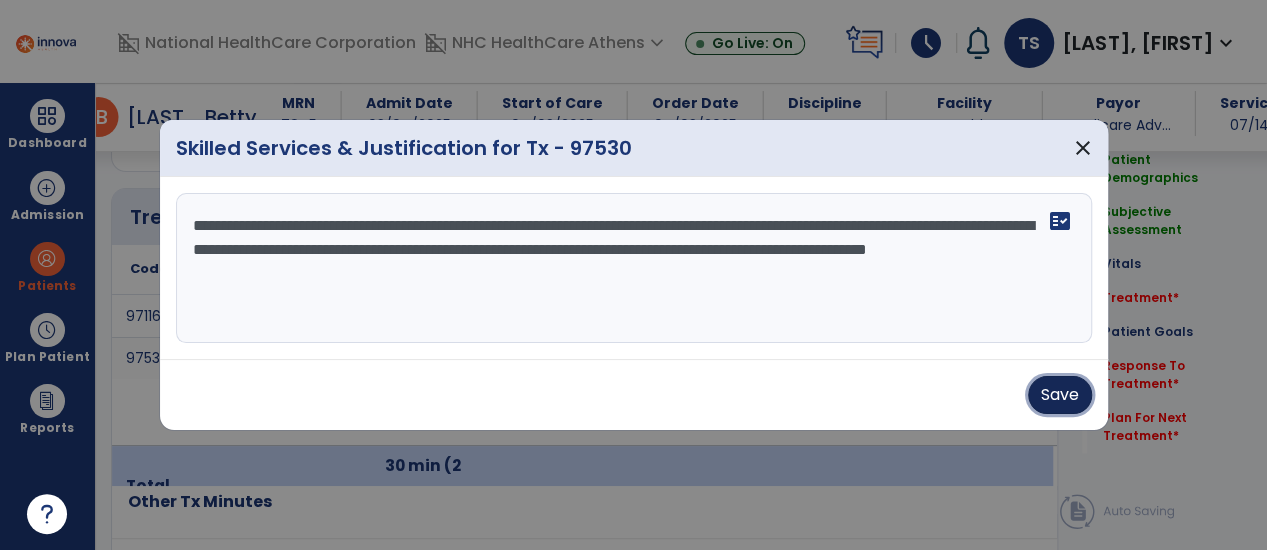 click on "Save" at bounding box center (1060, 395) 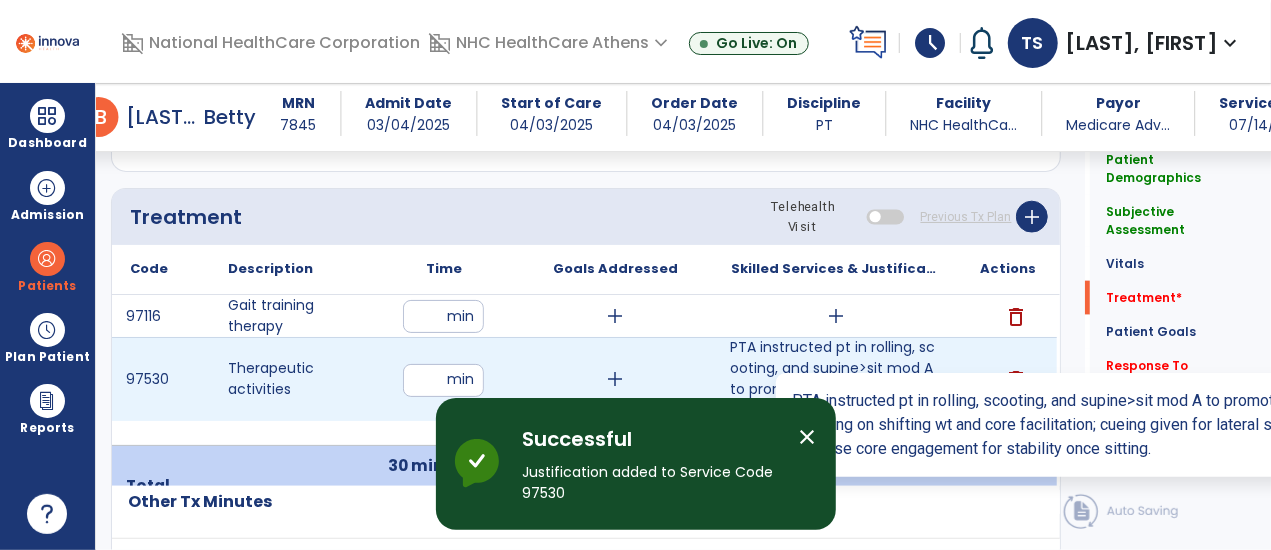click on "PTA instructed pt in rolling, scooting, and supine>sit mod A to promote independent bed mobility foc..." at bounding box center (836, 379) 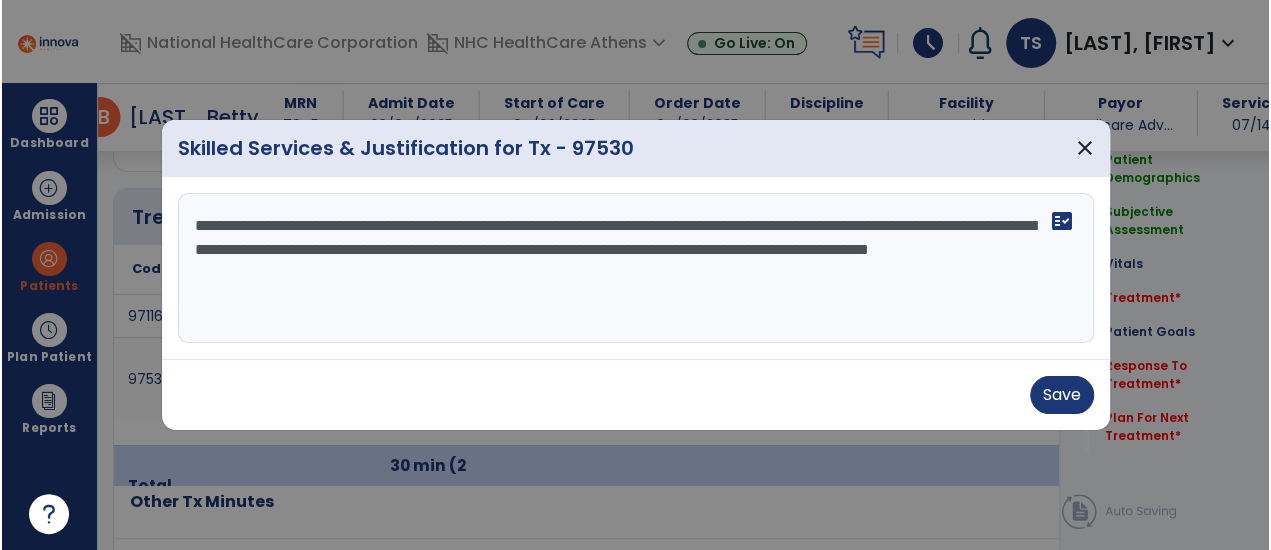 scroll, scrollTop: 1171, scrollLeft: 0, axis: vertical 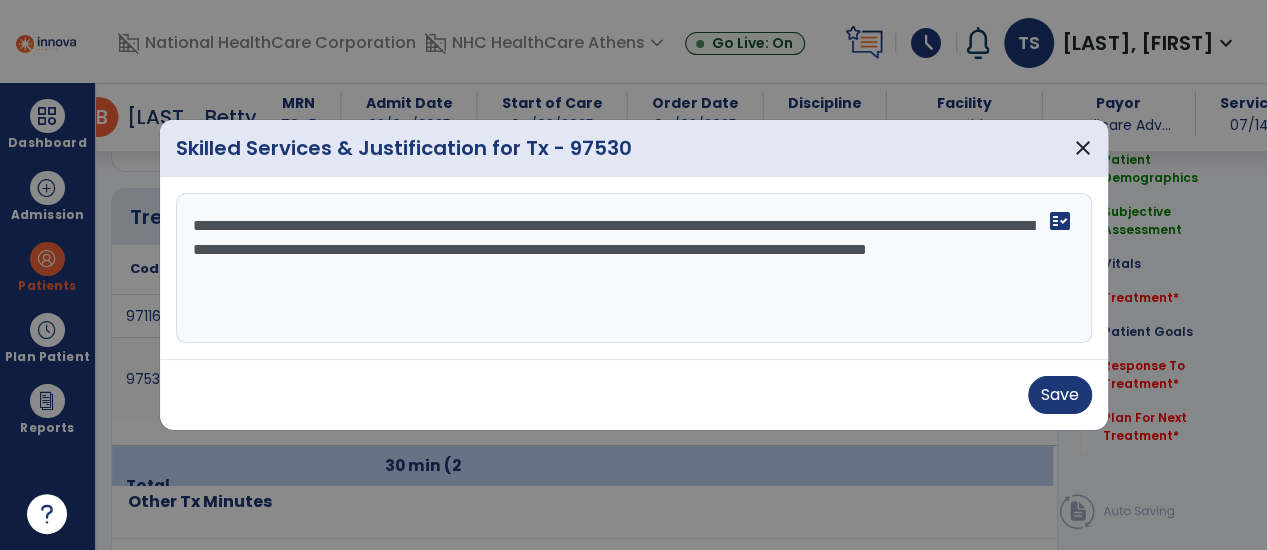 click on "**********" at bounding box center (634, 268) 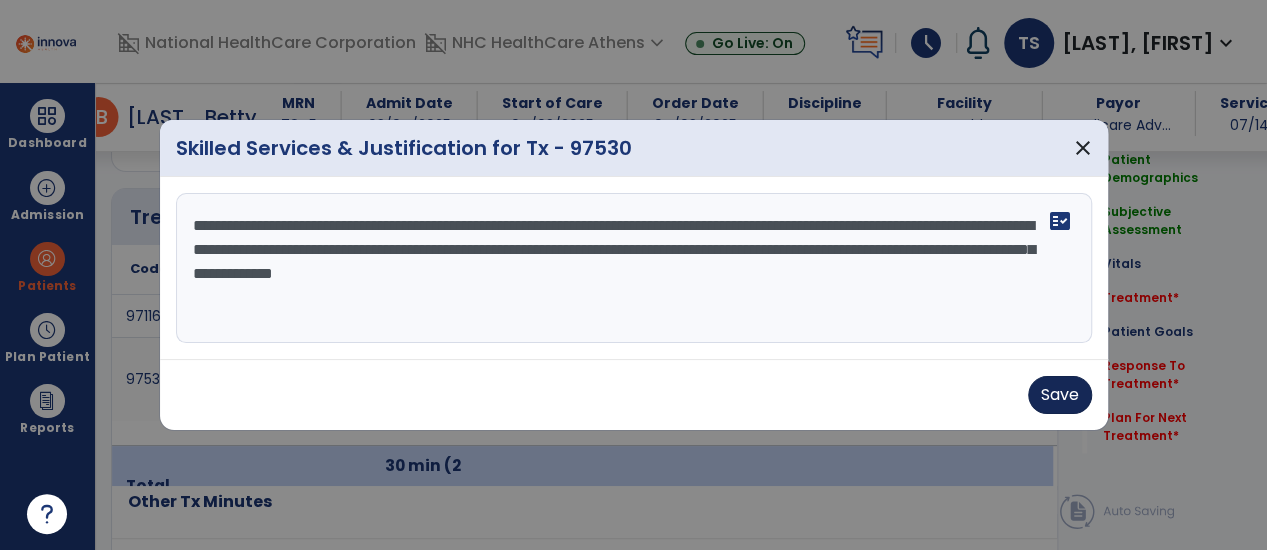 type on "**********" 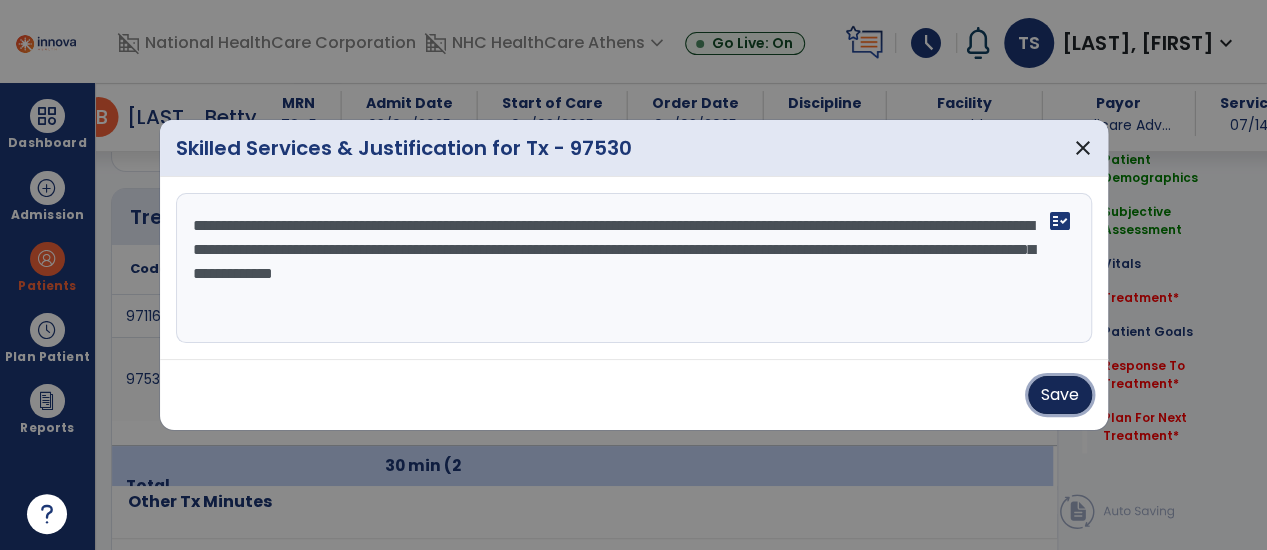 click on "Save" at bounding box center (1060, 395) 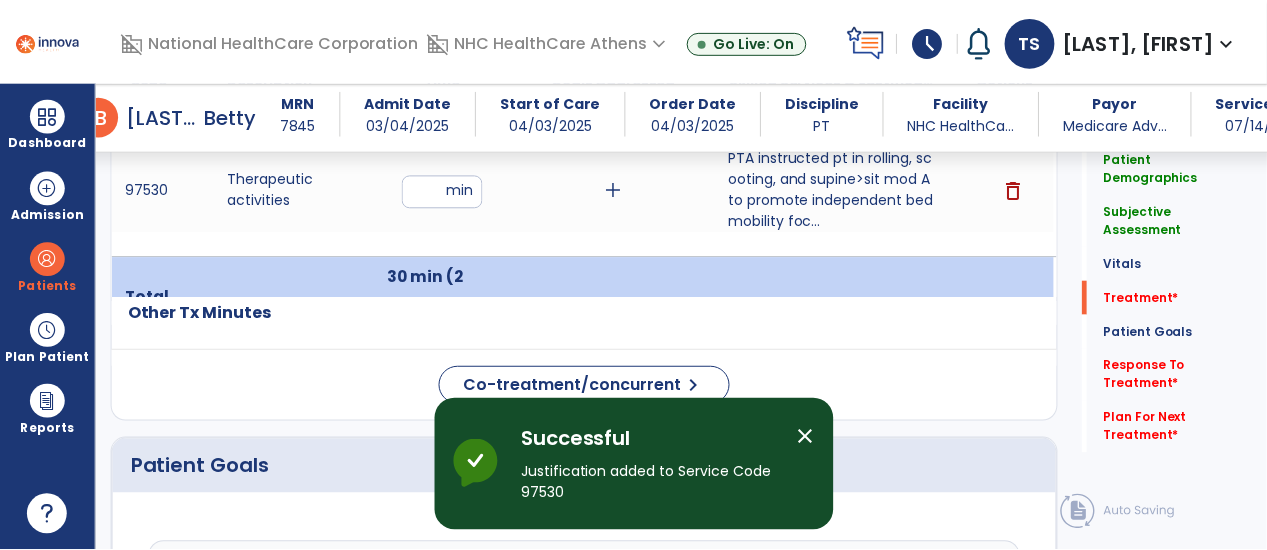 scroll, scrollTop: 1268, scrollLeft: 0, axis: vertical 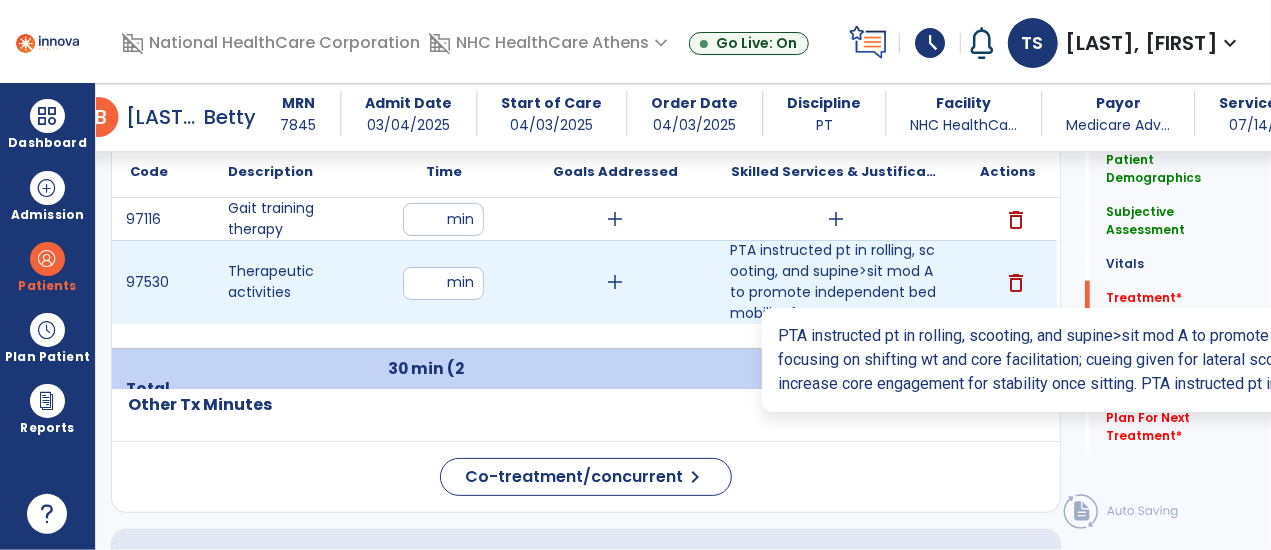 click on "PTA instructed pt in rolling, scooting, and supine>sit mod A to promote independent bed mobility foc..." at bounding box center [836, 282] 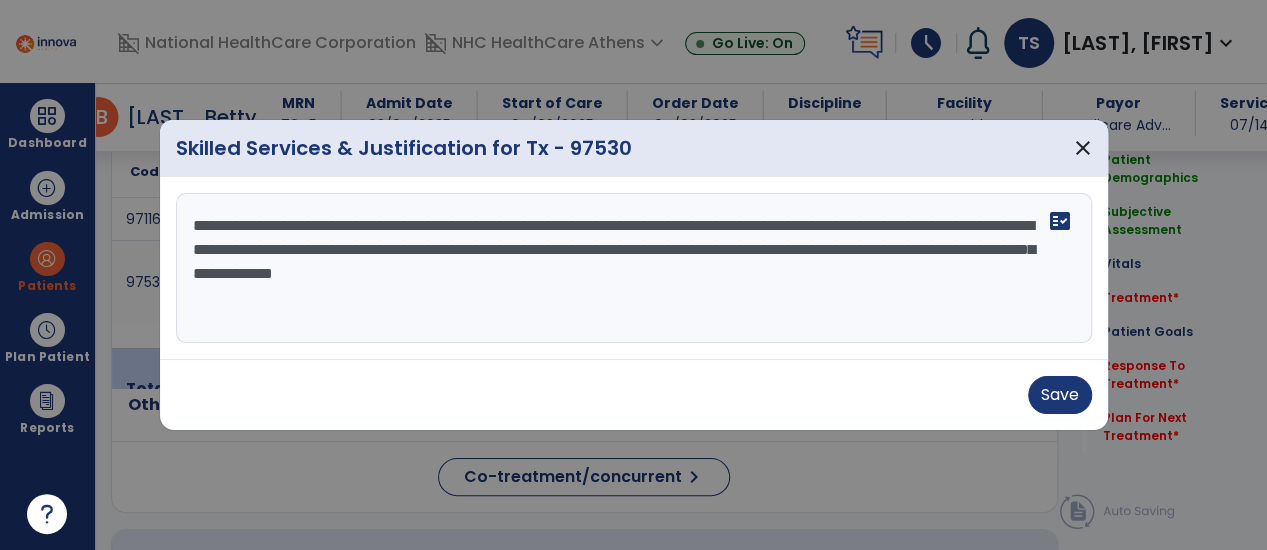 scroll, scrollTop: 1268, scrollLeft: 0, axis: vertical 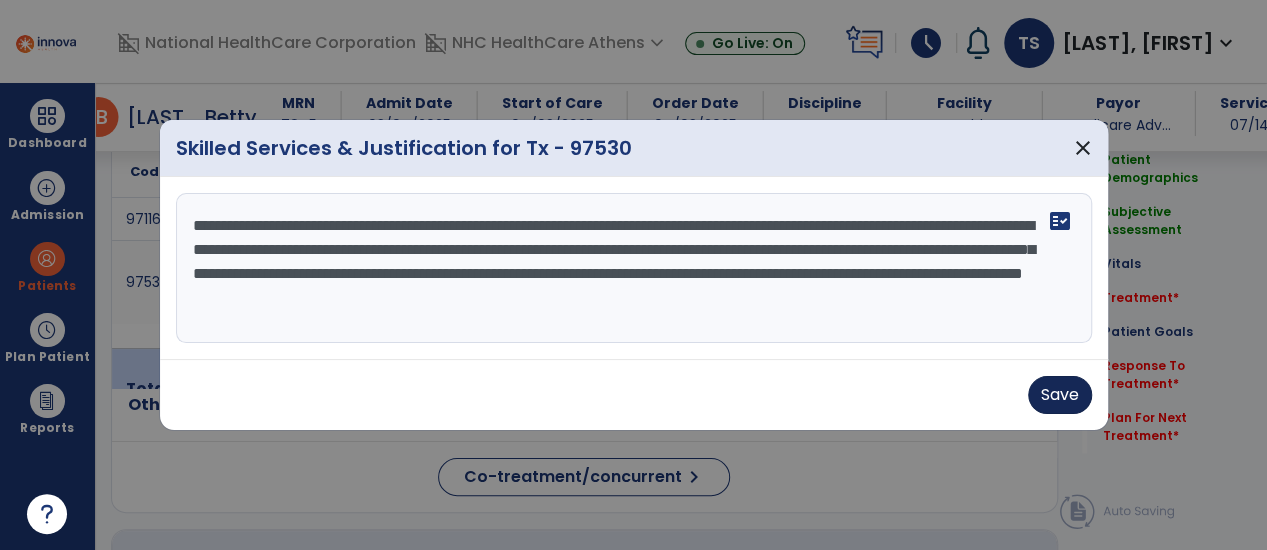 type on "**********" 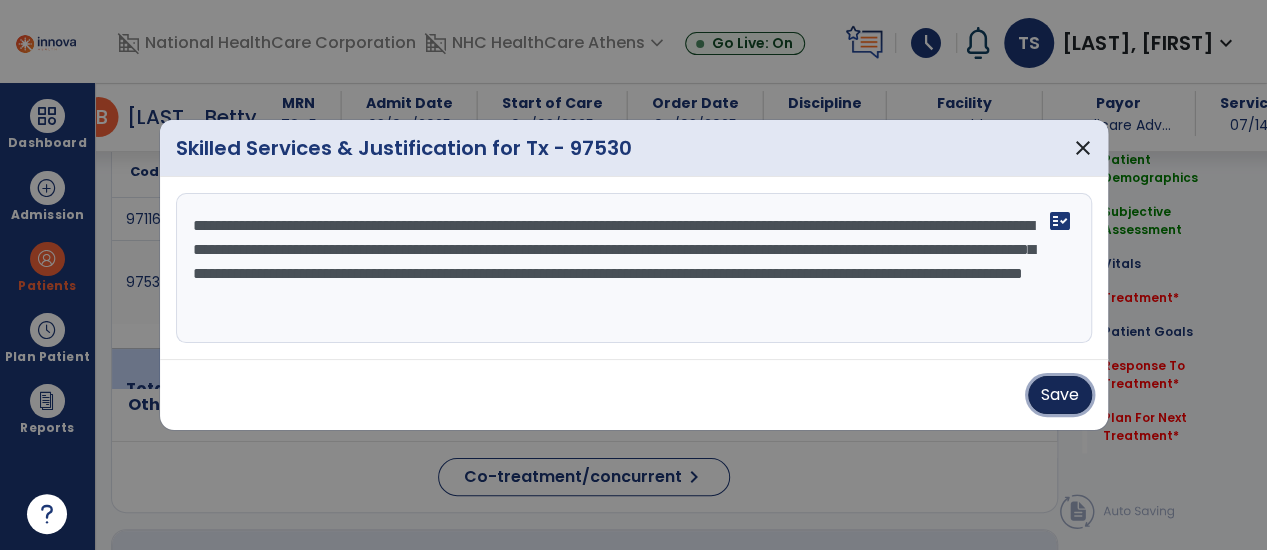 click on "Save" at bounding box center [1060, 395] 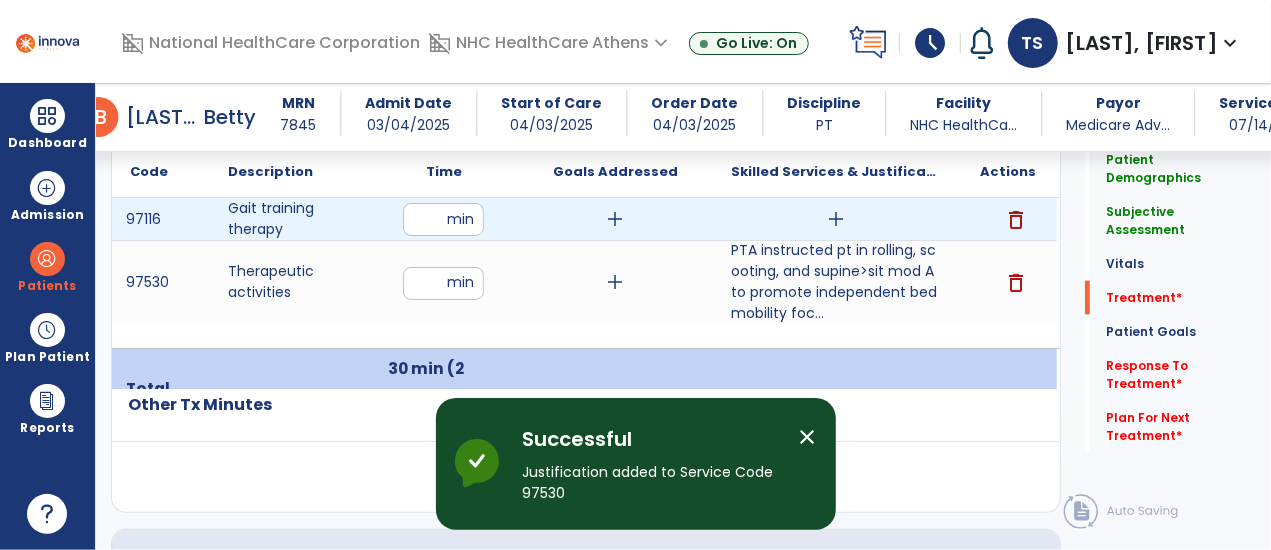 click on "add" at bounding box center [836, 219] 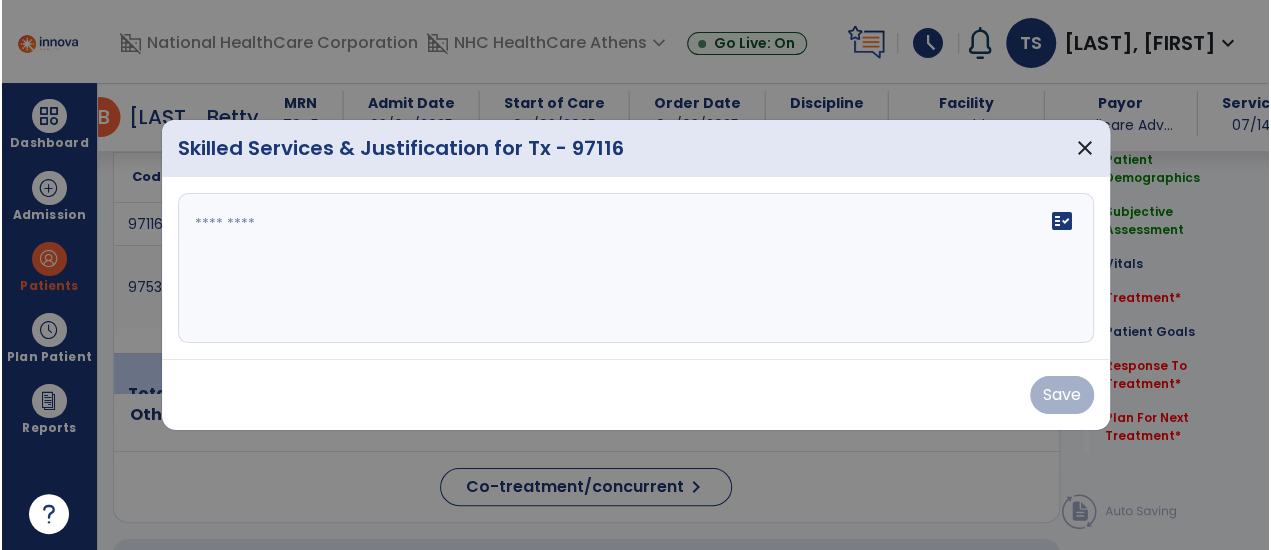 scroll, scrollTop: 1268, scrollLeft: 0, axis: vertical 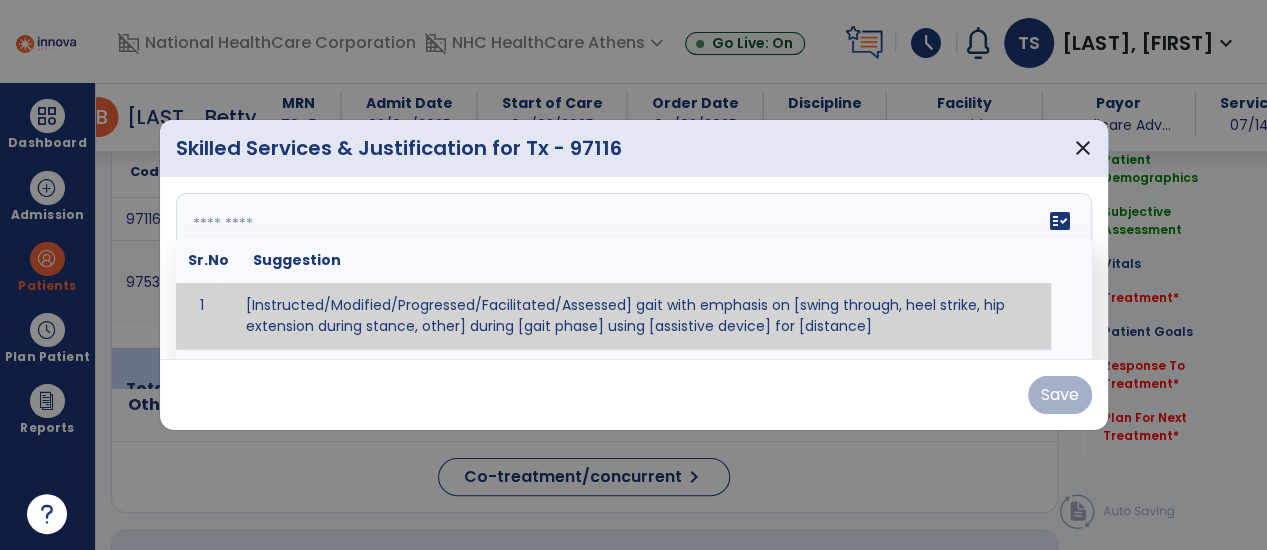 click at bounding box center [632, 268] 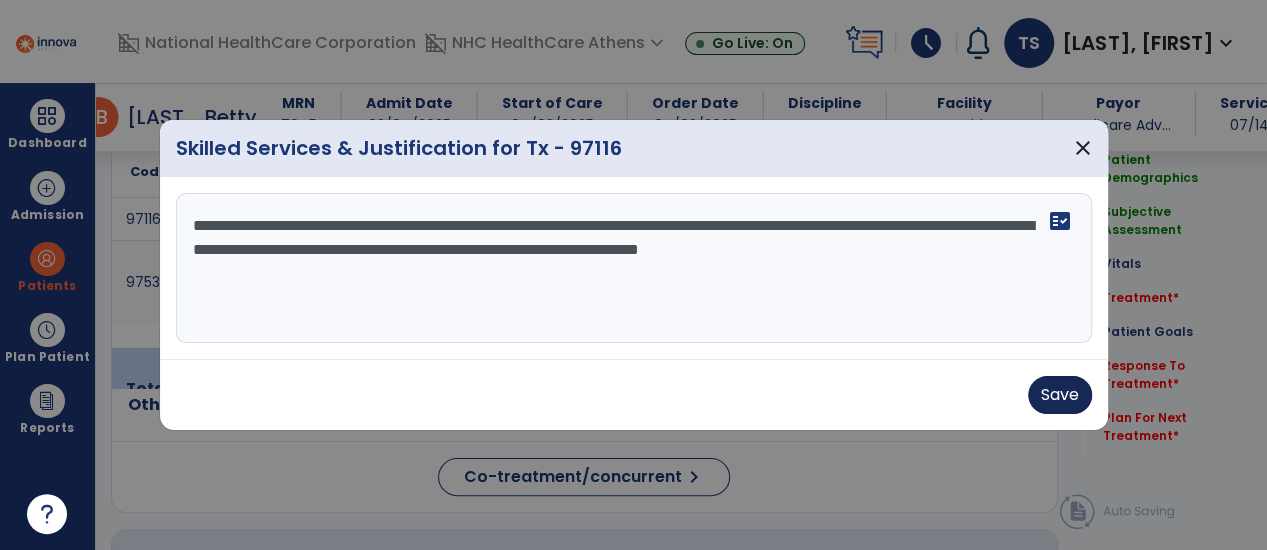 type on "**********" 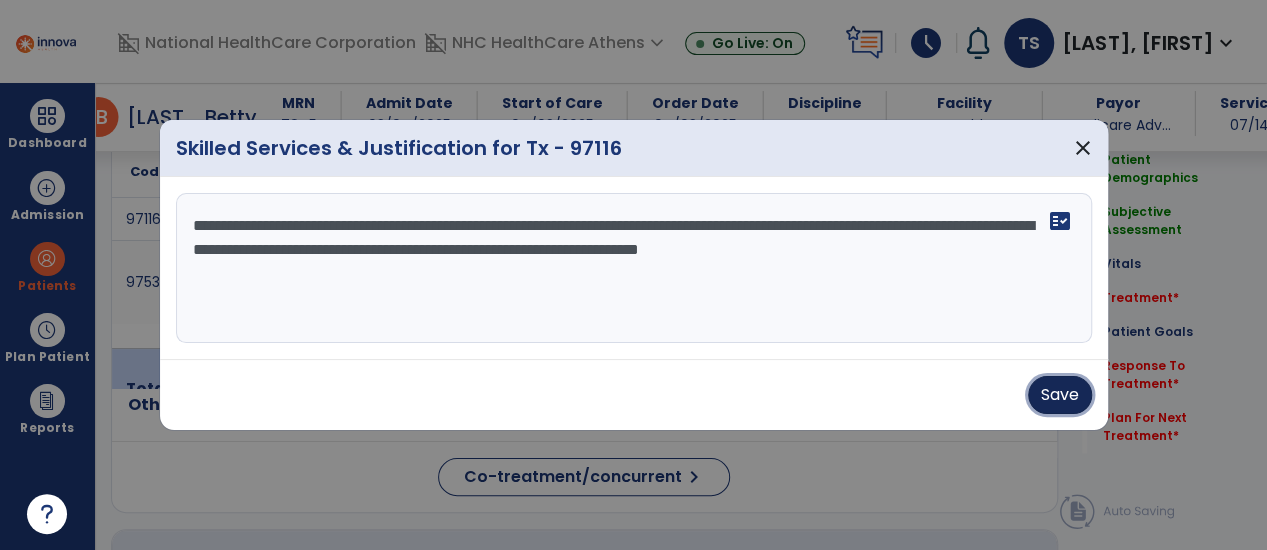 click on "Save" at bounding box center (1060, 395) 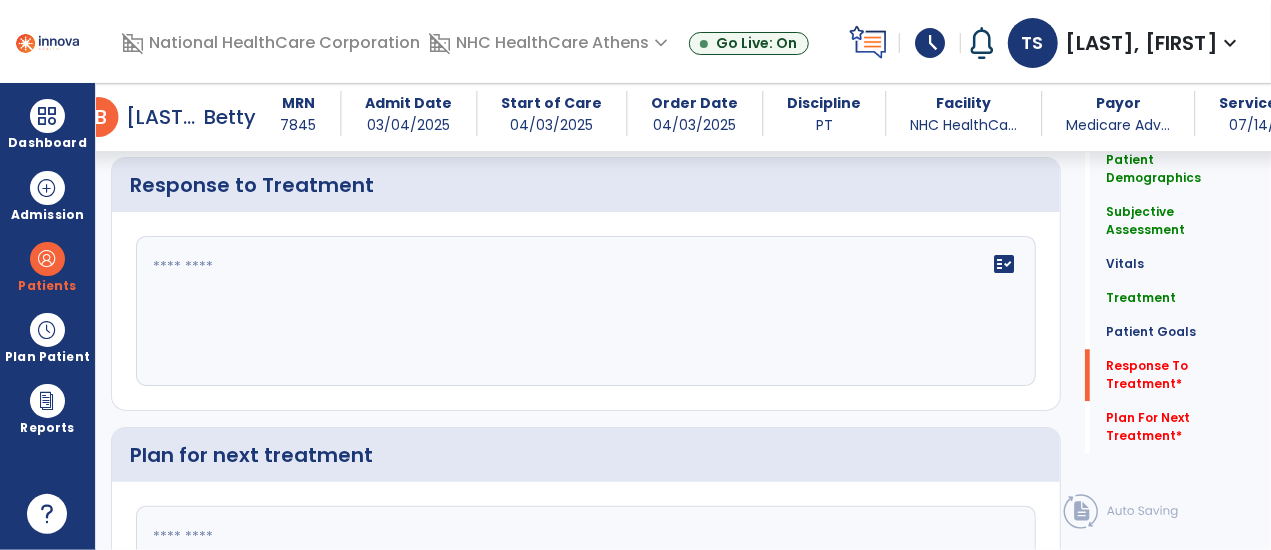 scroll, scrollTop: 2575, scrollLeft: 0, axis: vertical 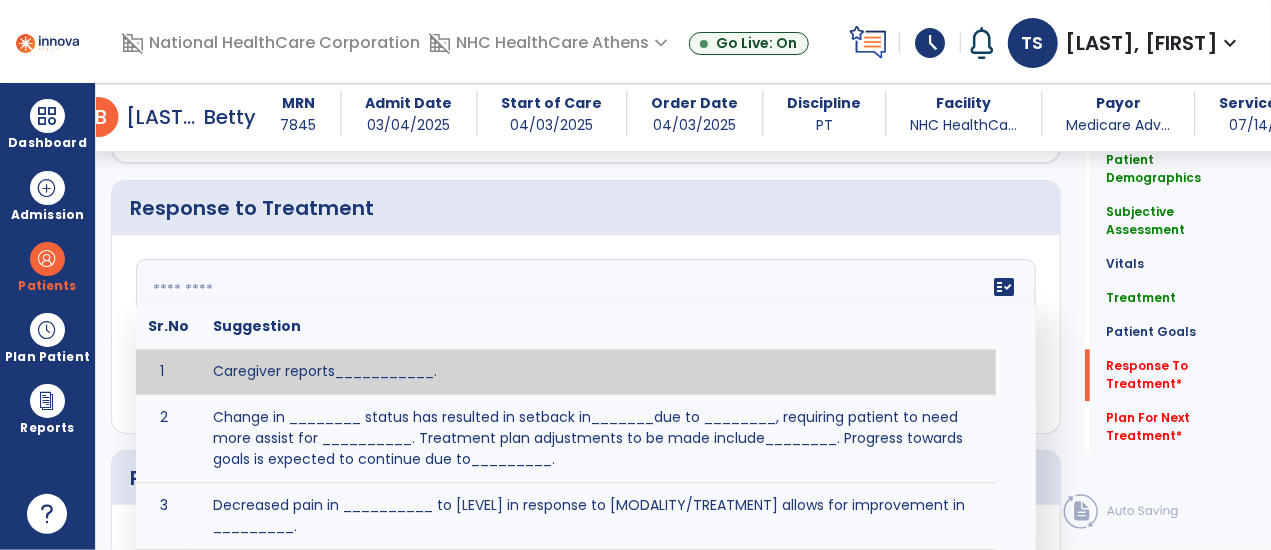 click on "fact_check  Sr.No Suggestion 1 Caregiver reports___________. 2 Change in ________ status has resulted in setback in_______due to ________, requiring patient to need more assist for __________.   Treatment plan adjustments to be made include________.  Progress towards goals is expected to continue due to_________. 3 Decreased pain in __________ to [LEVEL] in response to [MODALITY/TREATMENT] allows for improvement in _________. 4 Functional gains in _______ have impacted the patient's ability to perform_________ with a reduction in assist levels to_________. 5 Functional progress this week has been significant due to__________. 6 Gains in ________ have improved the patient's ability to perform ______with decreased levels of assist to___________. 7 Improvement in ________allows patient to tolerate higher levels of challenges in_________. 8 Pain in [AREA] has decreased to [LEVEL] in response to [TREATMENT/MODALITY], allowing fore ease in completing__________. 9 10 11 12 13 14 15 16 17 18 19 20 21" 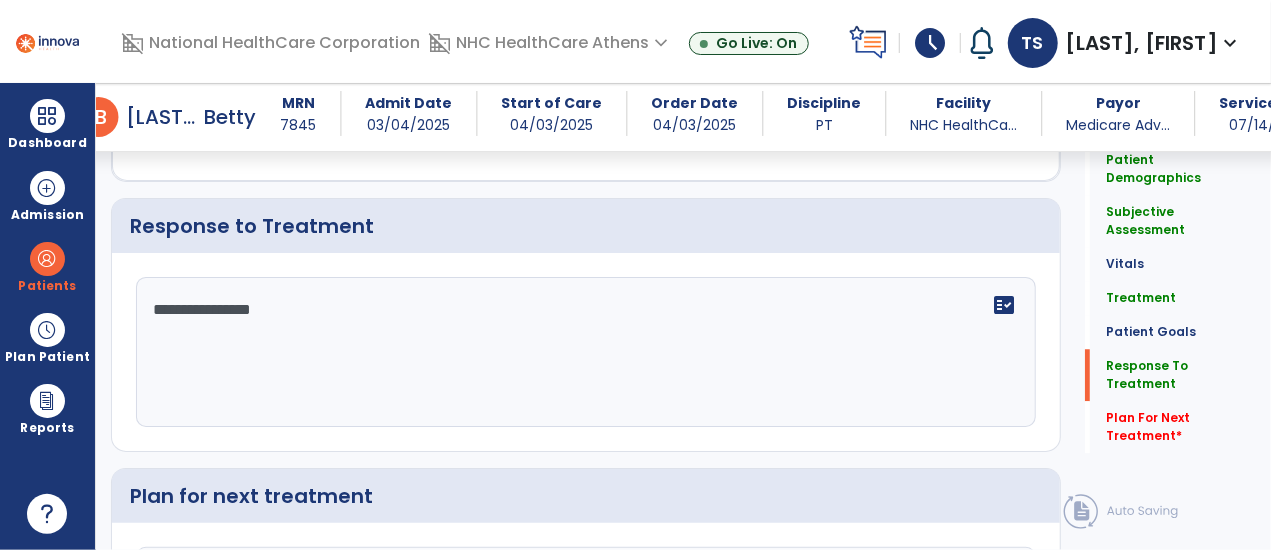 scroll, scrollTop: 2575, scrollLeft: 0, axis: vertical 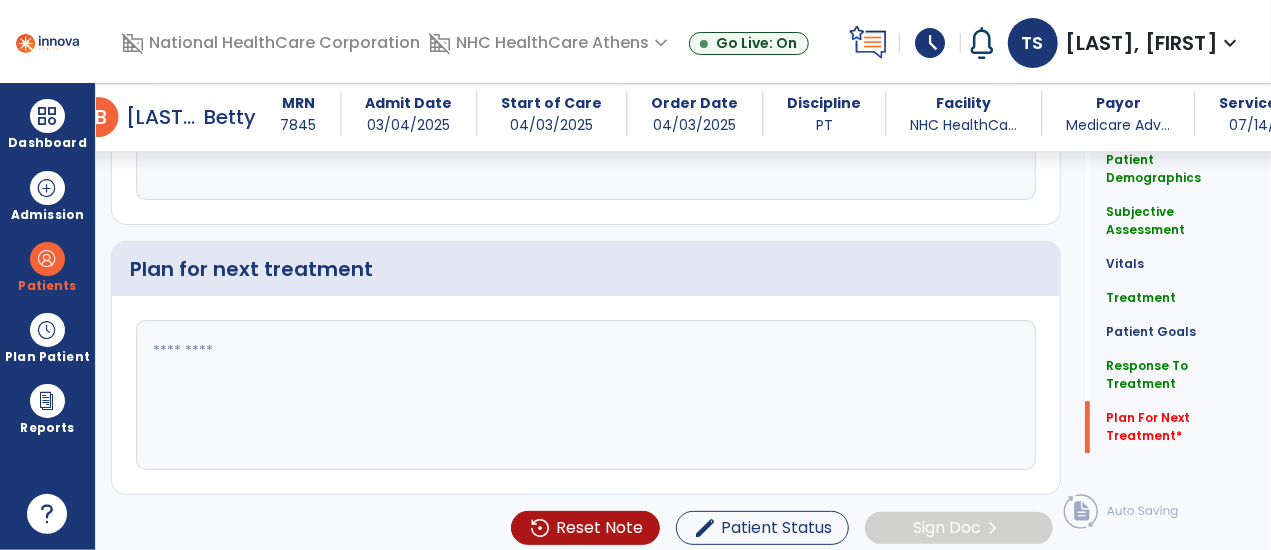 type on "**********" 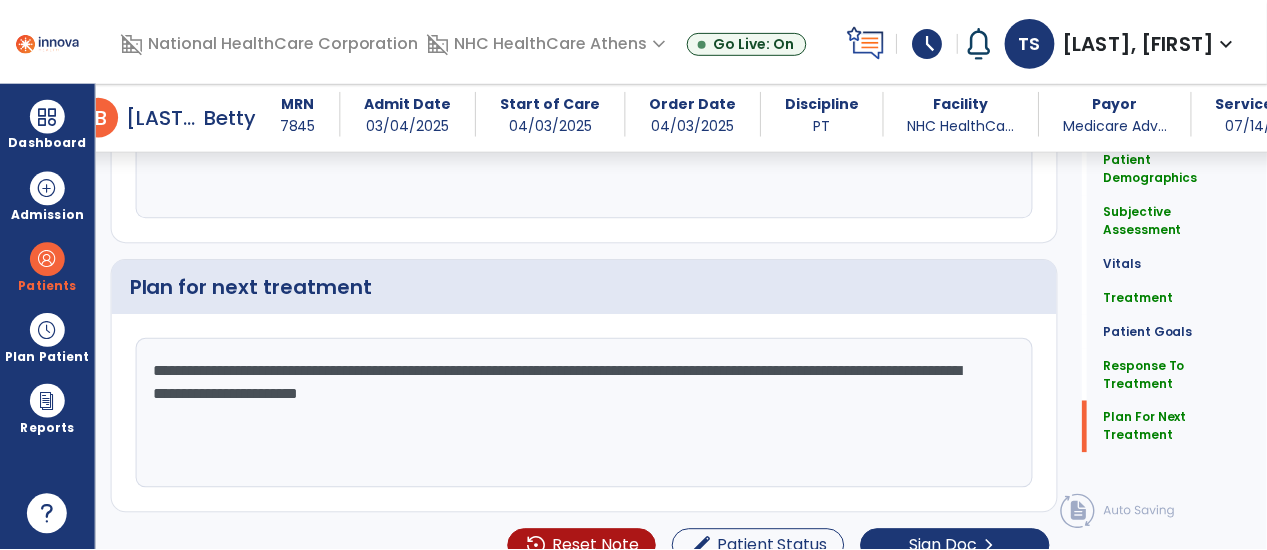 scroll, scrollTop: 2784, scrollLeft: 0, axis: vertical 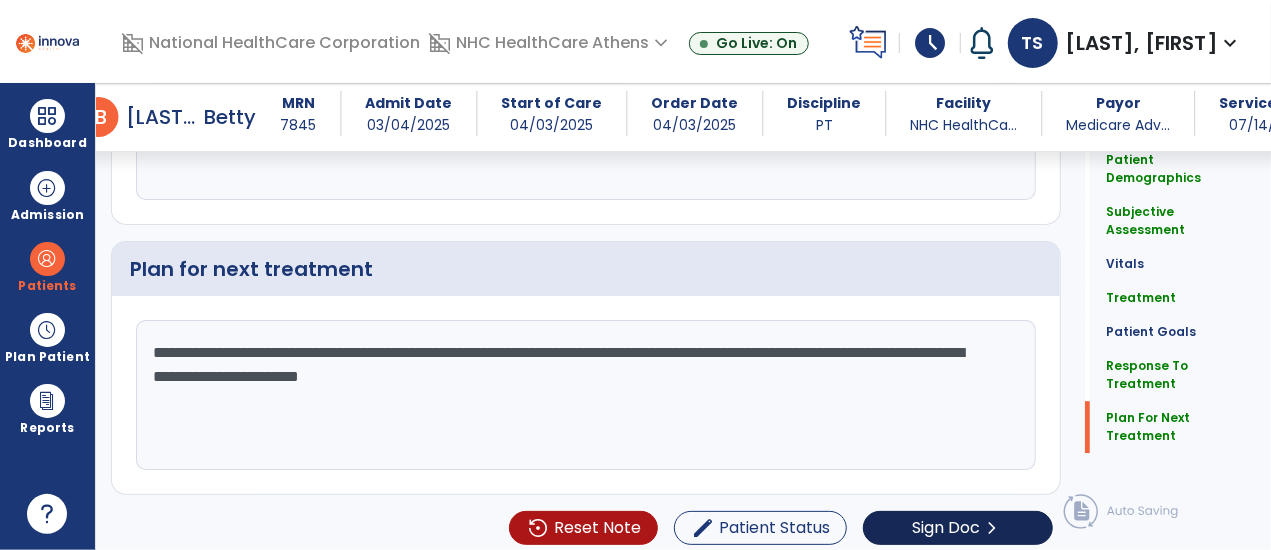 type on "**********" 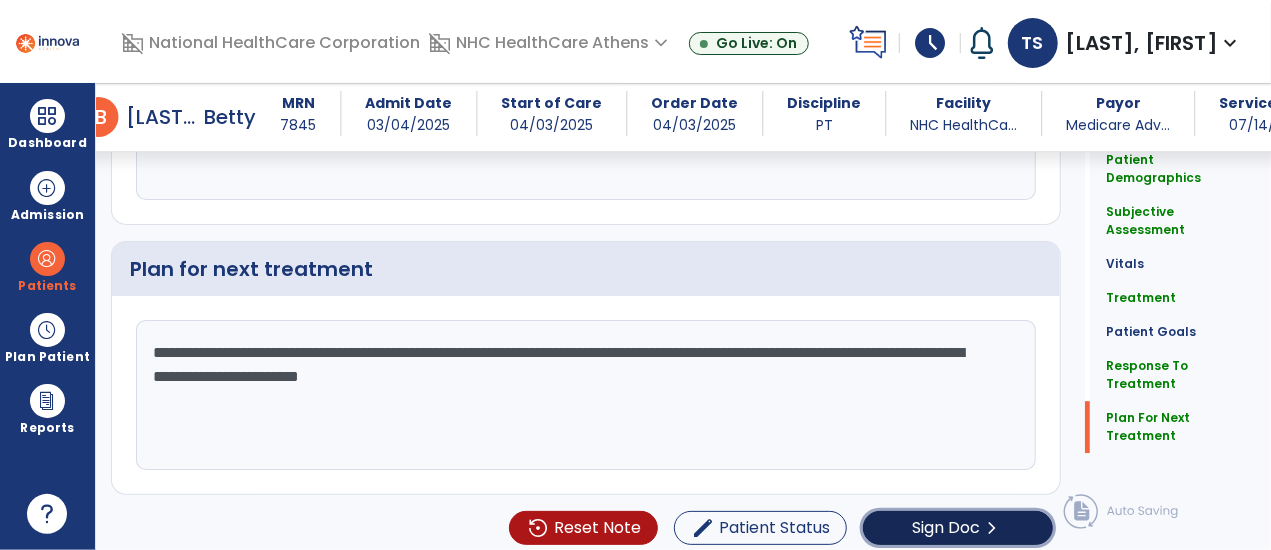 click on "chevron_right" 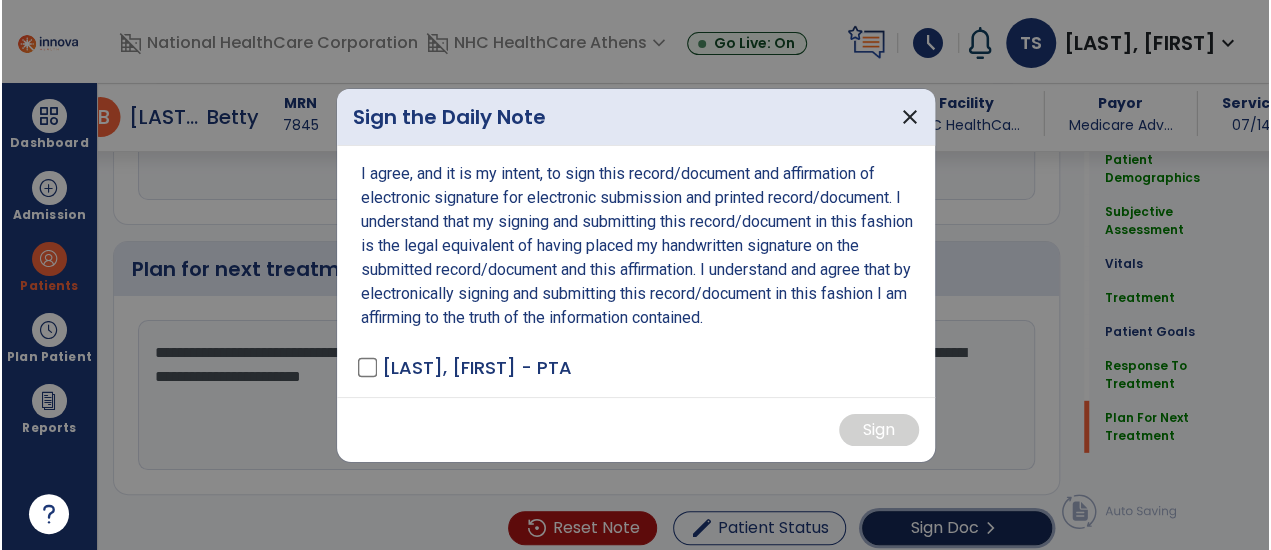 scroll, scrollTop: 2784, scrollLeft: 0, axis: vertical 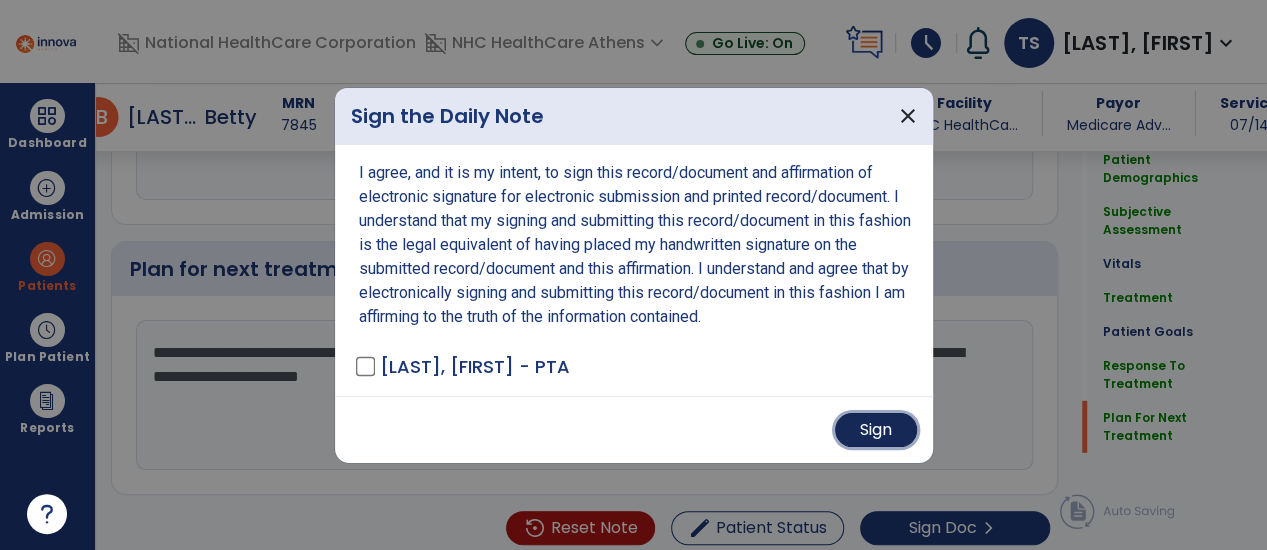 click on "Sign" at bounding box center (876, 430) 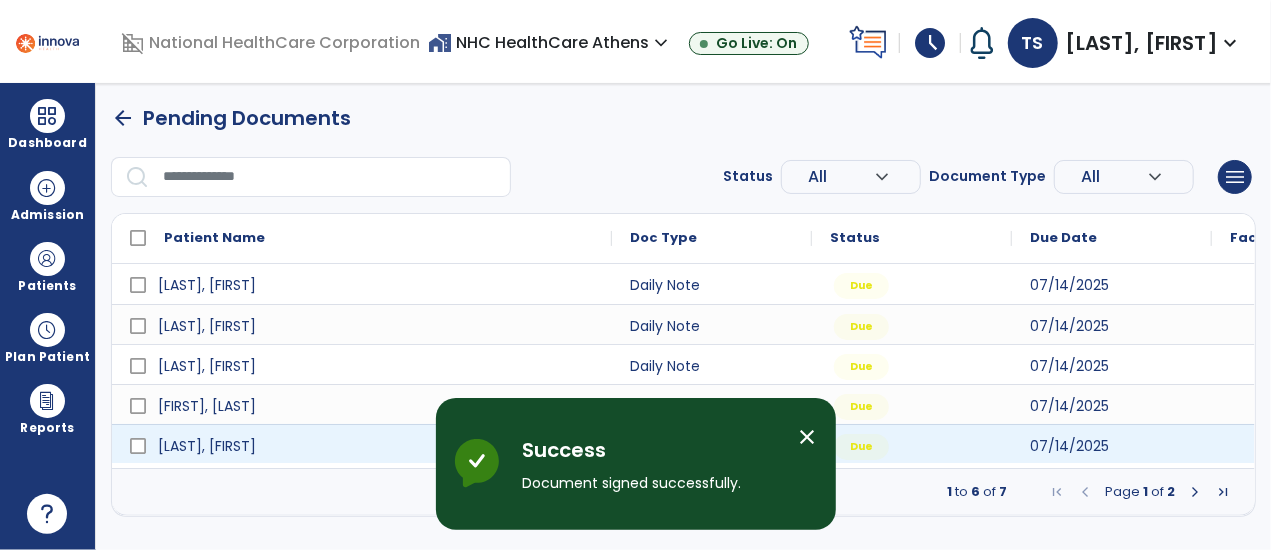 scroll, scrollTop: 0, scrollLeft: 0, axis: both 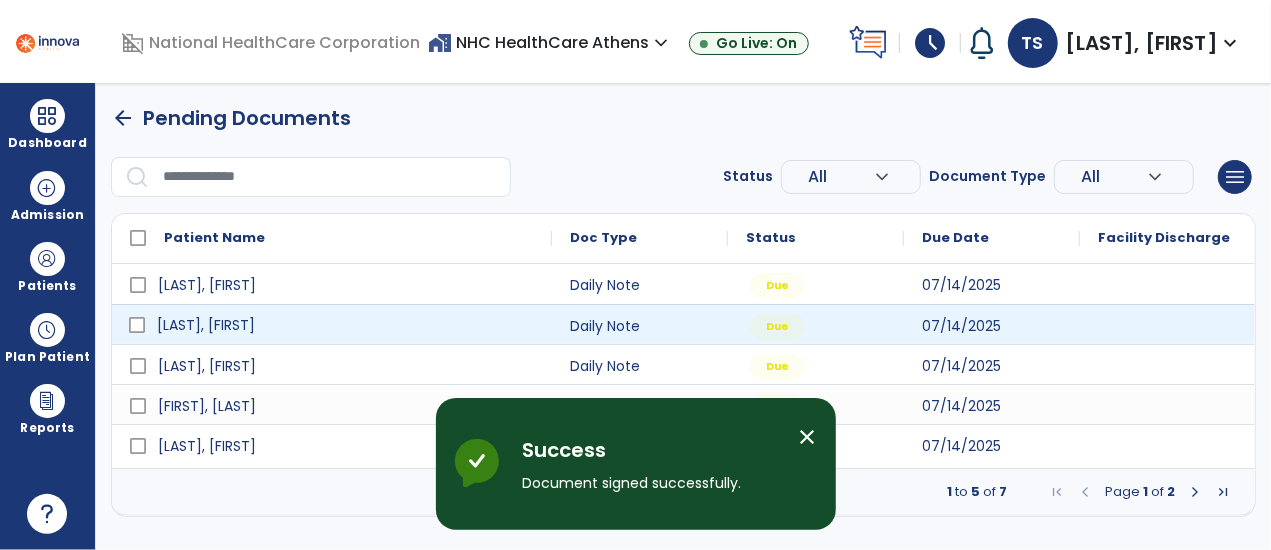 click on "[LAST], [FIRST]" at bounding box center (346, 325) 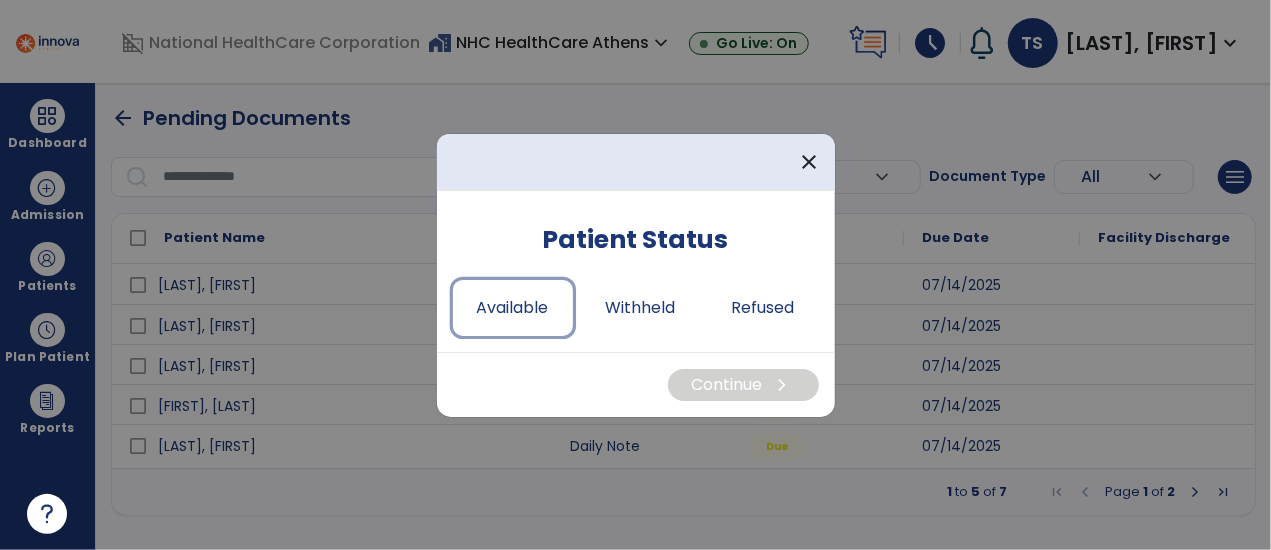 click on "Available" at bounding box center [513, 308] 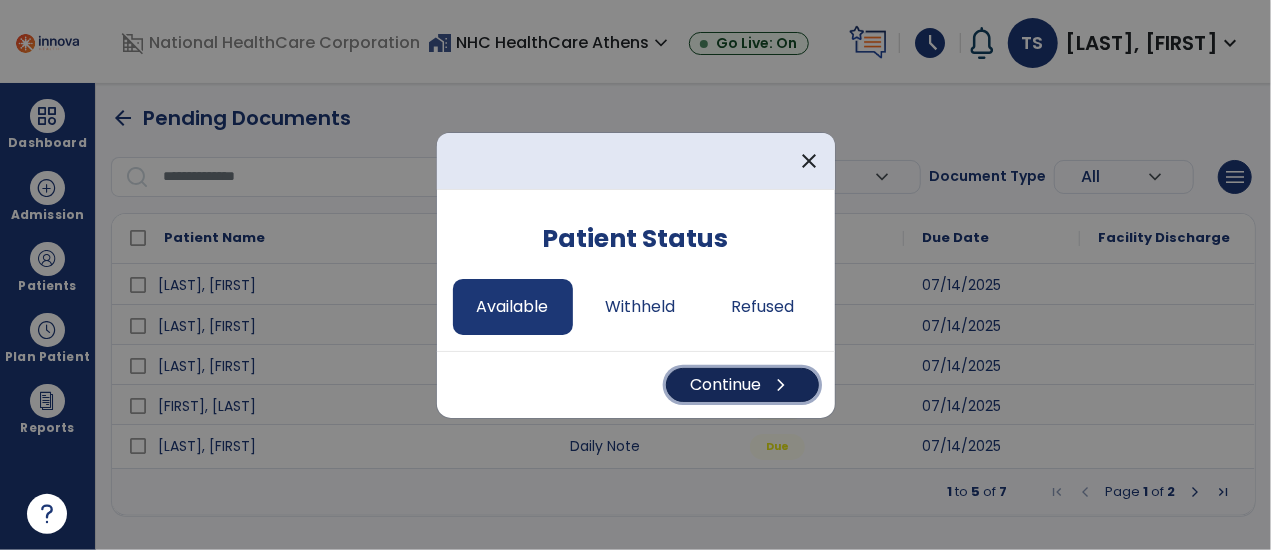 click on "chevron_right" at bounding box center [782, 385] 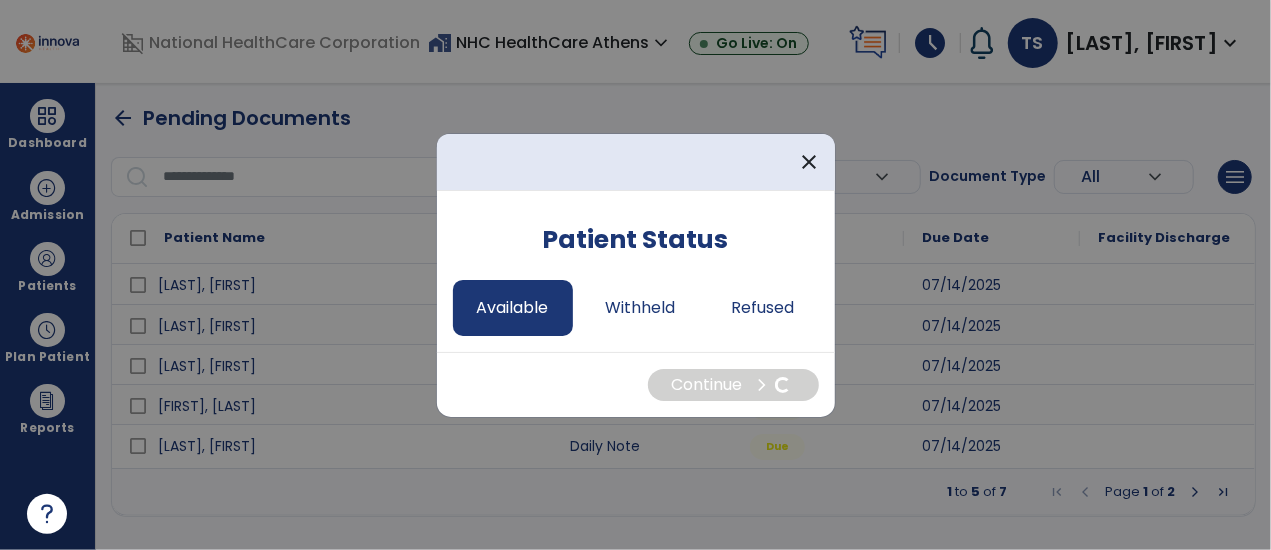 select on "*" 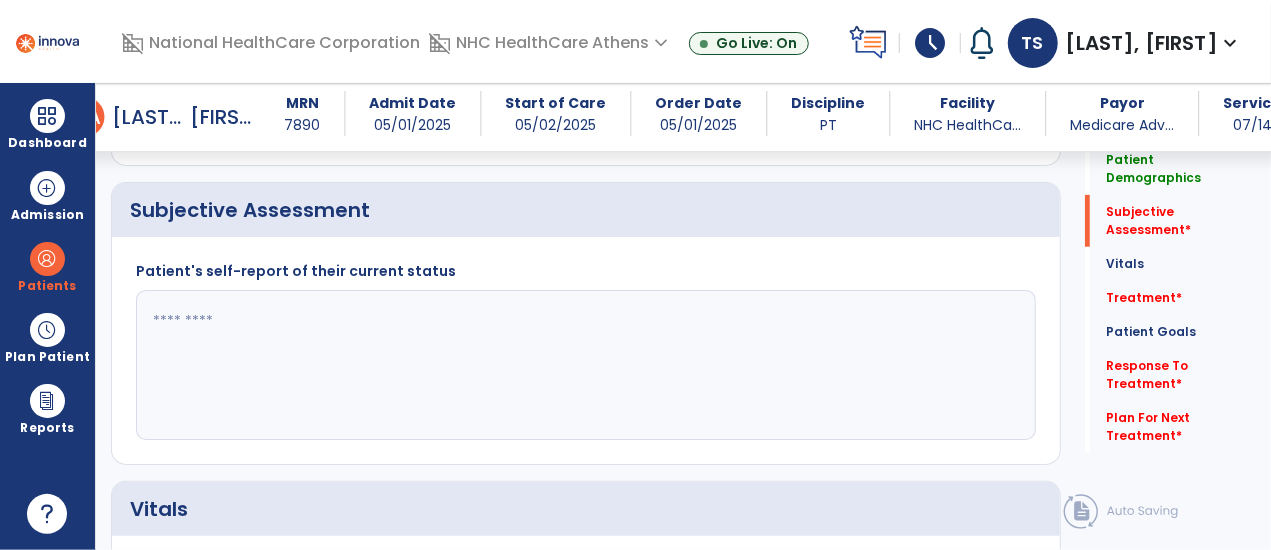 scroll, scrollTop: 465, scrollLeft: 0, axis: vertical 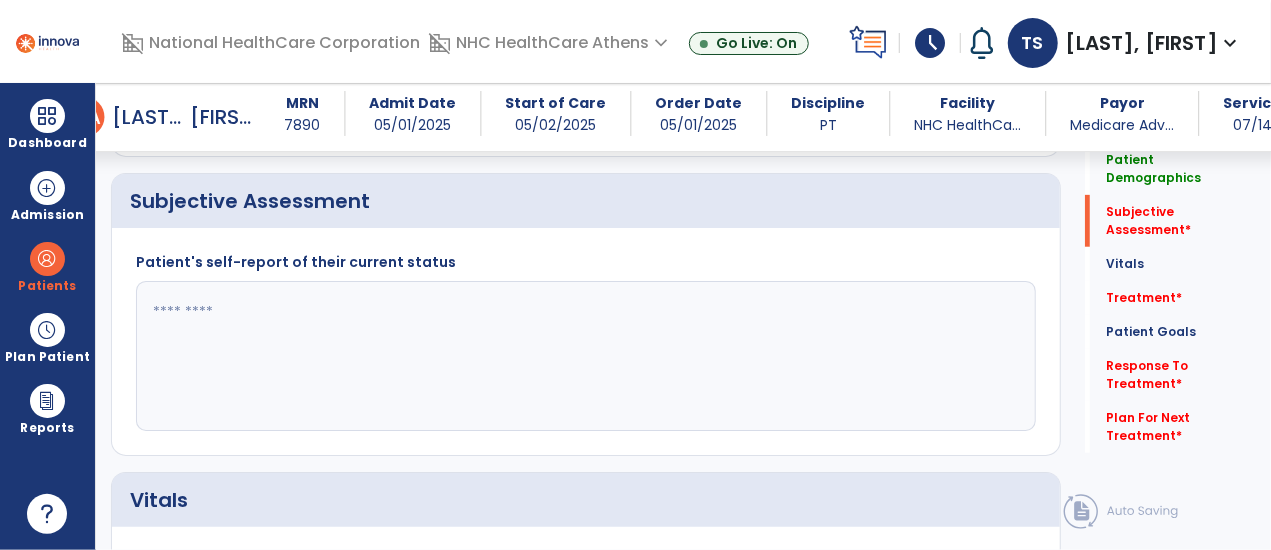 click 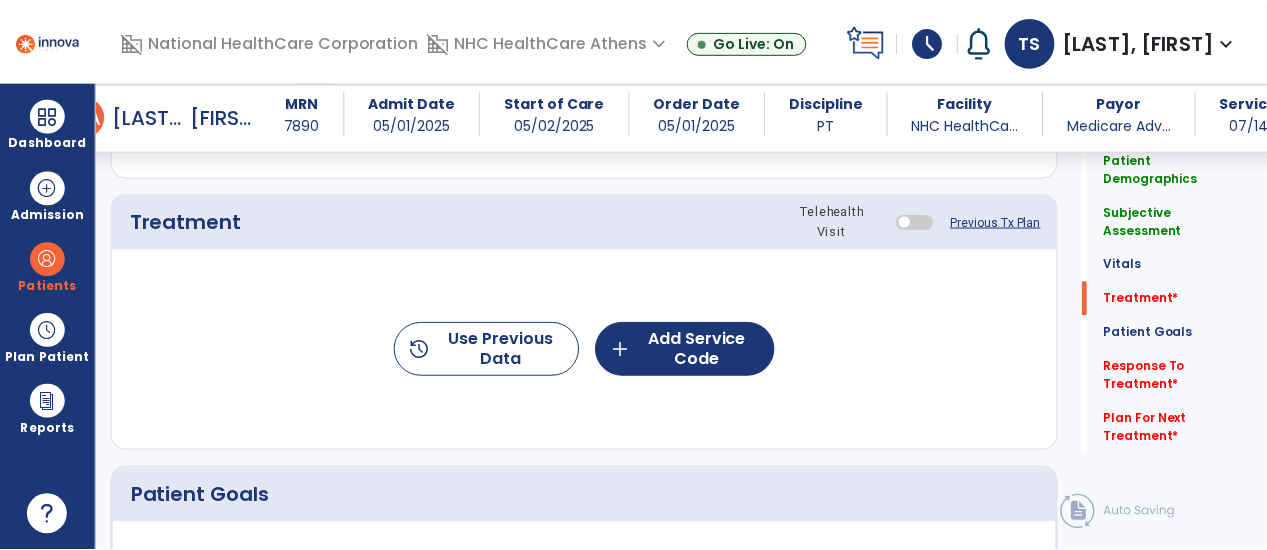 scroll, scrollTop: 1179, scrollLeft: 0, axis: vertical 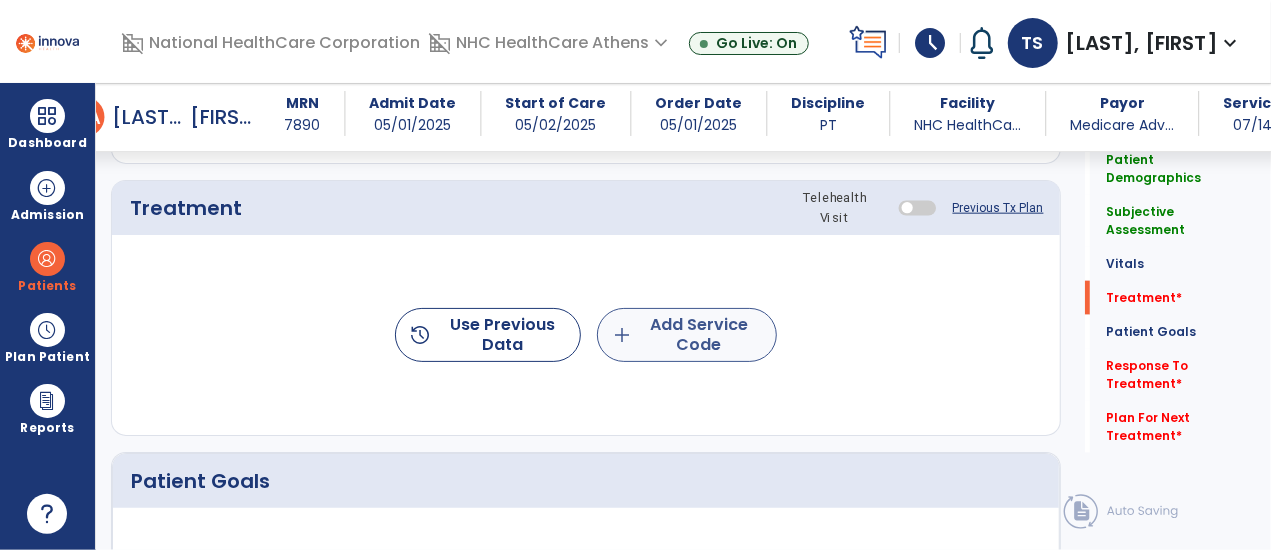 type on "**********" 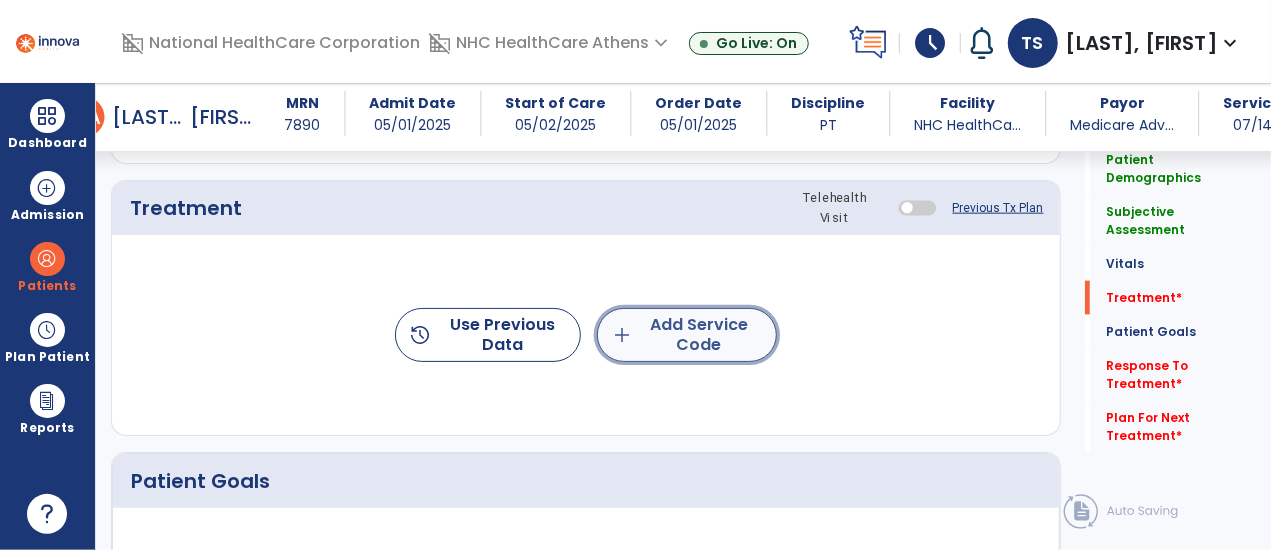 click on "add" 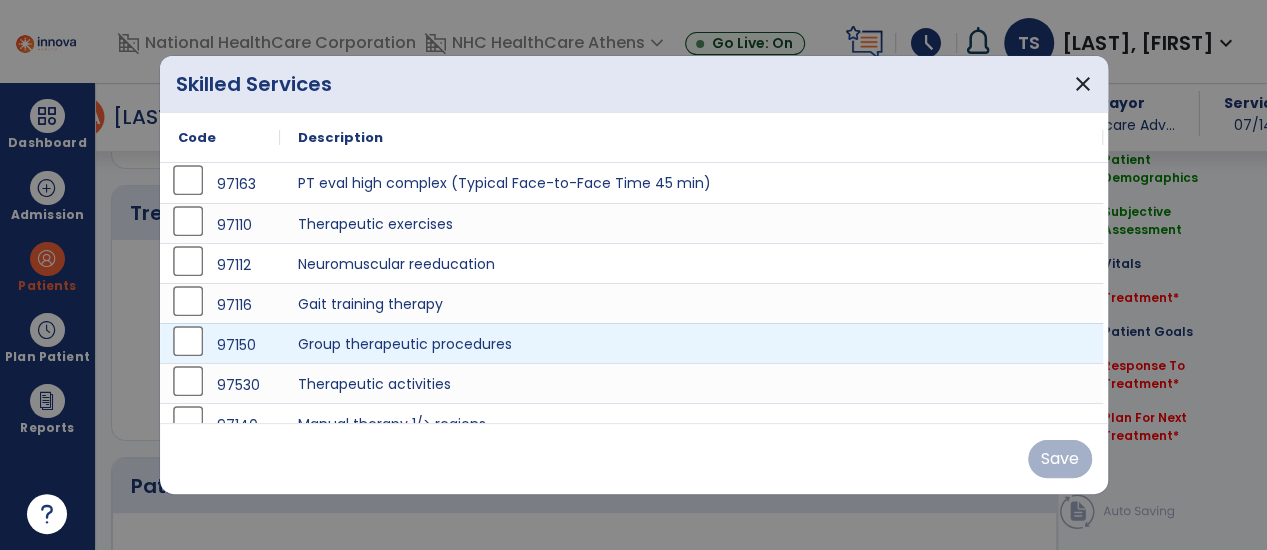 scroll, scrollTop: 1179, scrollLeft: 0, axis: vertical 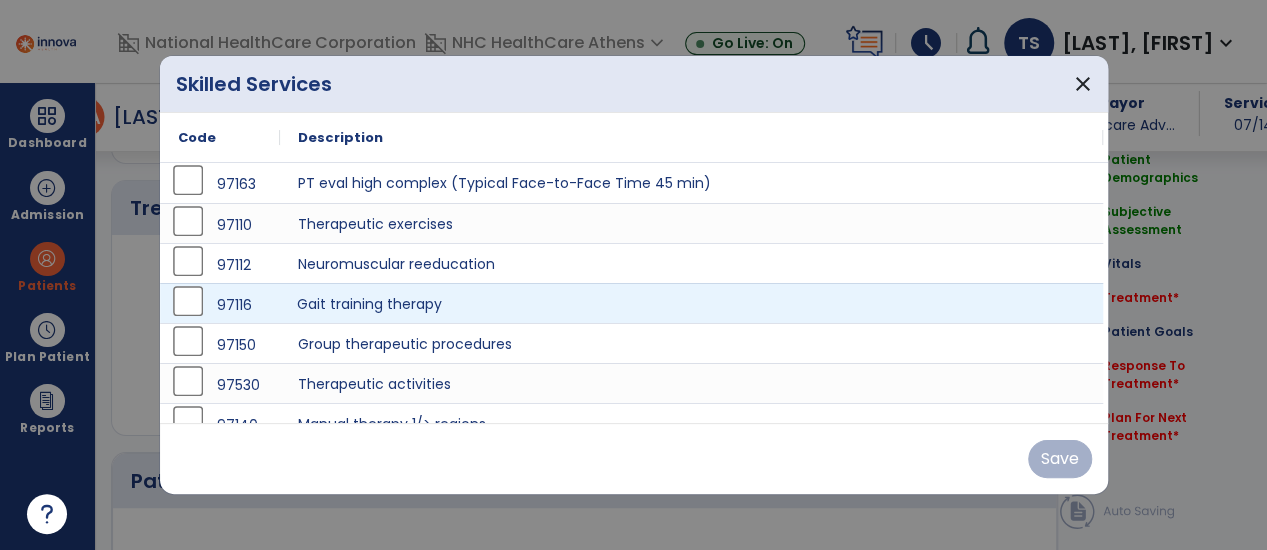 click on "Gait training therapy" at bounding box center [692, 303] 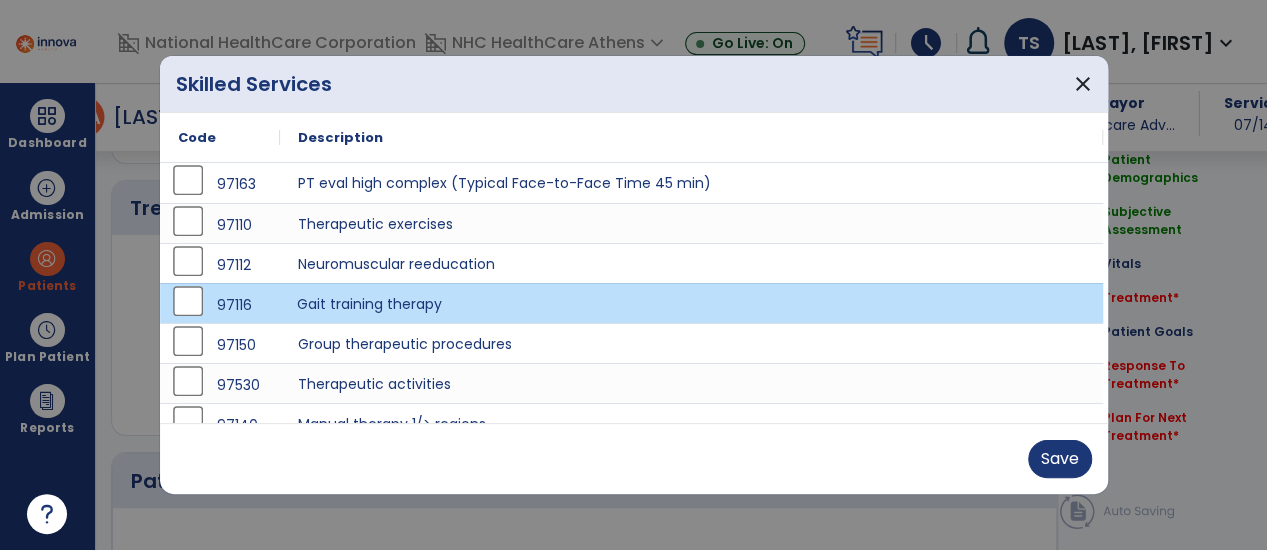 click on "Gait training therapy" at bounding box center (692, 303) 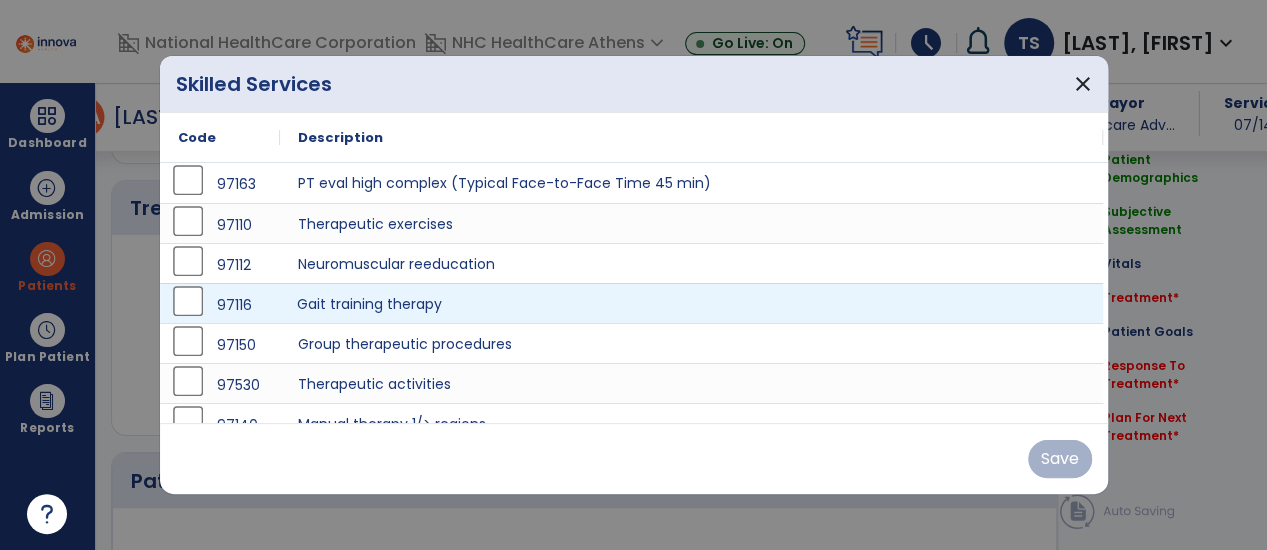 click on "Gait training therapy" at bounding box center [692, 303] 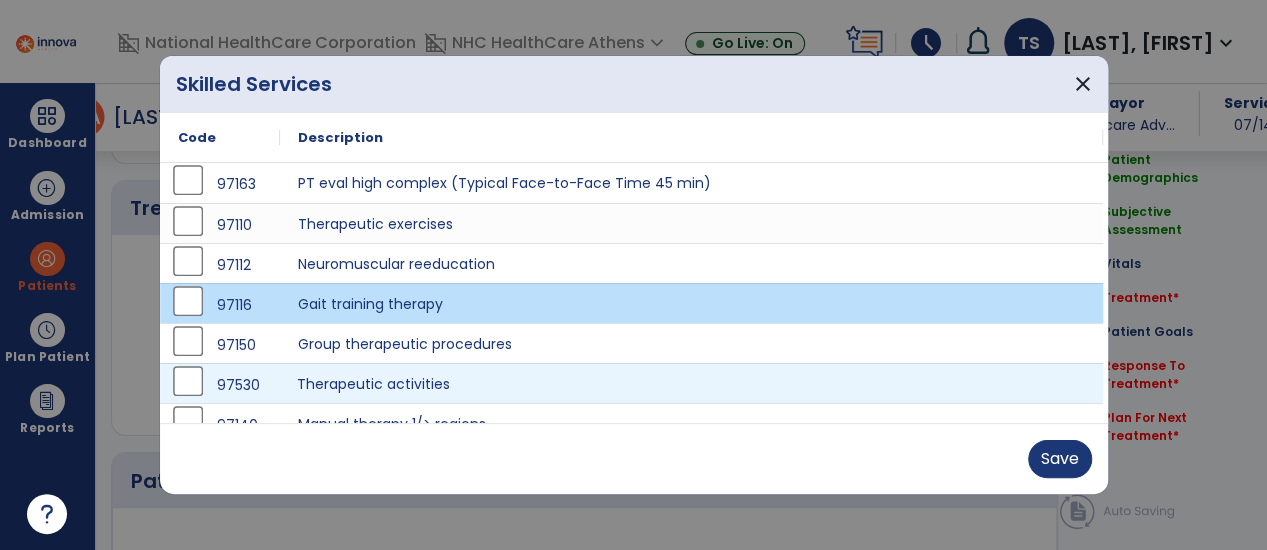 click on "Therapeutic activities" at bounding box center [692, 383] 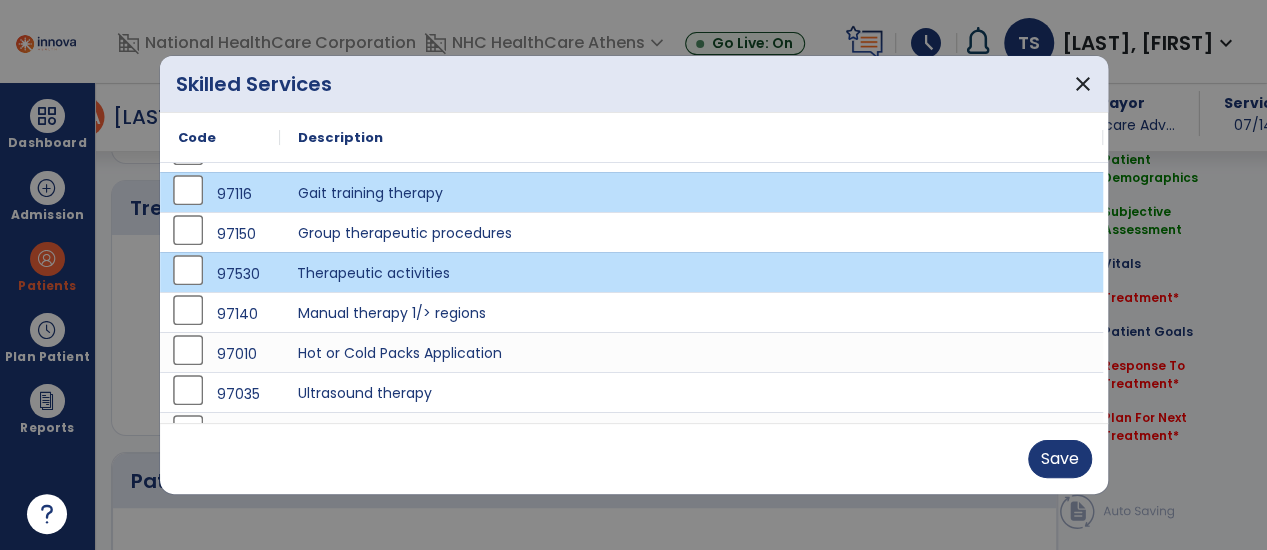scroll, scrollTop: 140, scrollLeft: 0, axis: vertical 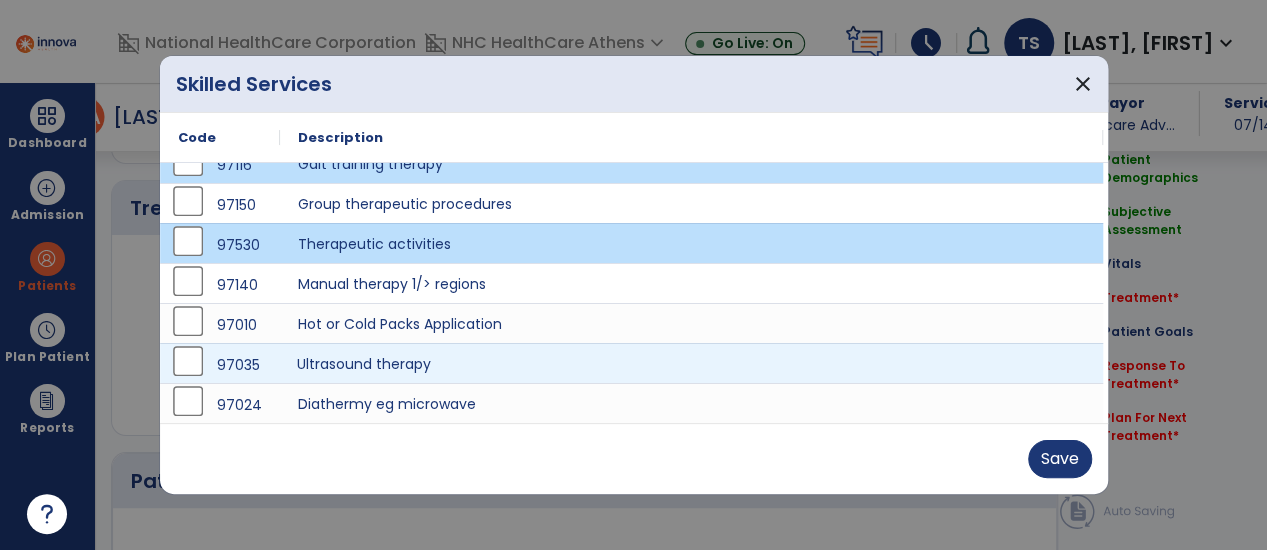 click on "Ultrasound therapy" at bounding box center [692, 363] 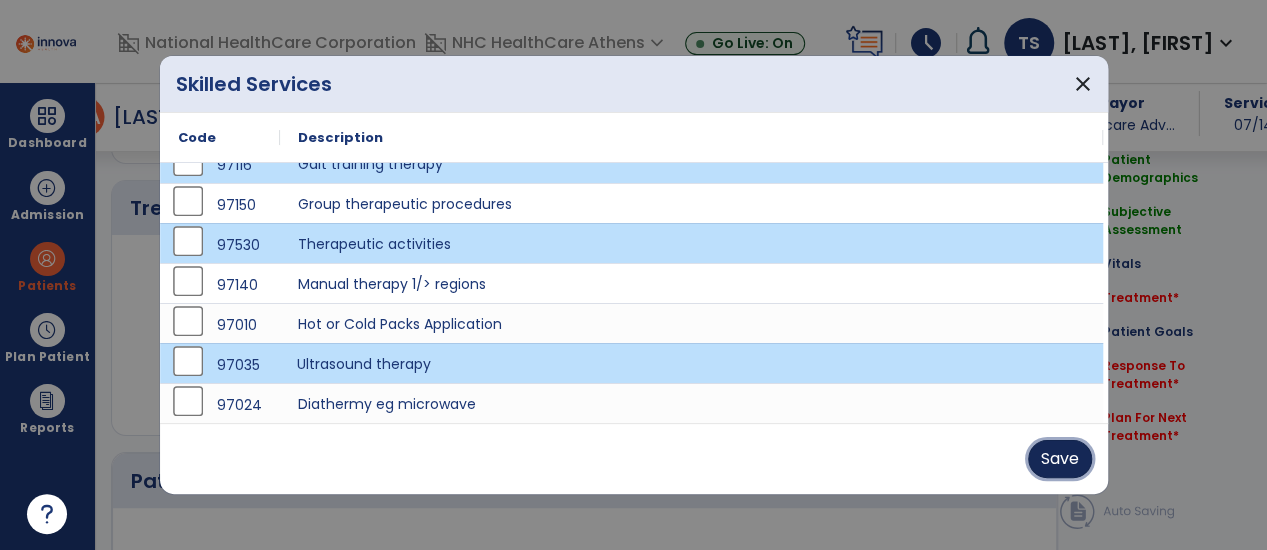 click on "Save" at bounding box center [1060, 459] 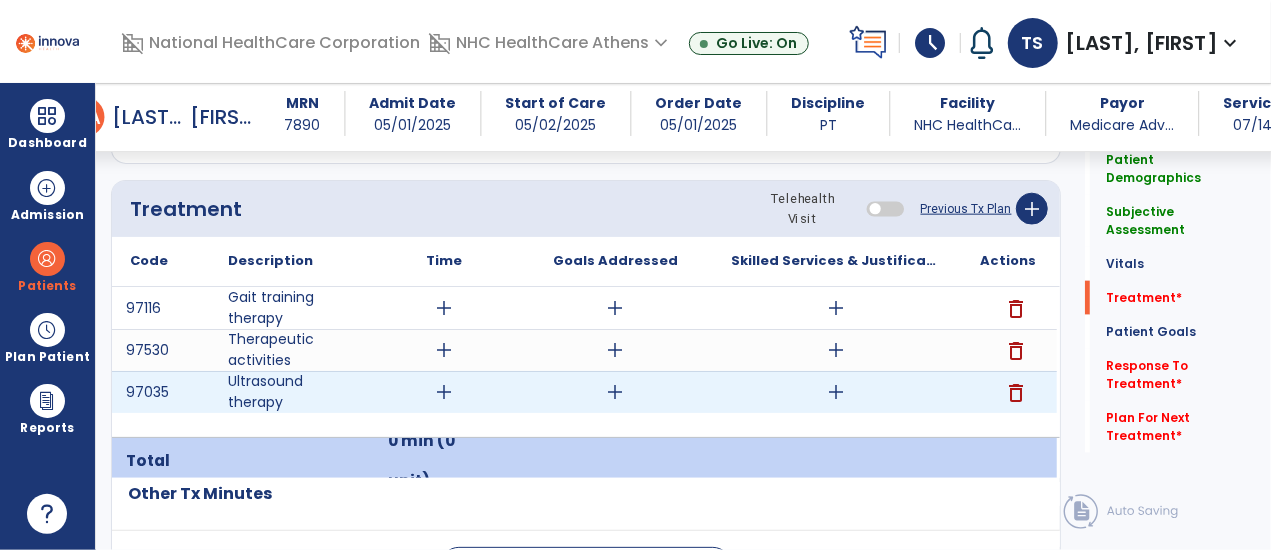 click on "add" at bounding box center (444, 392) 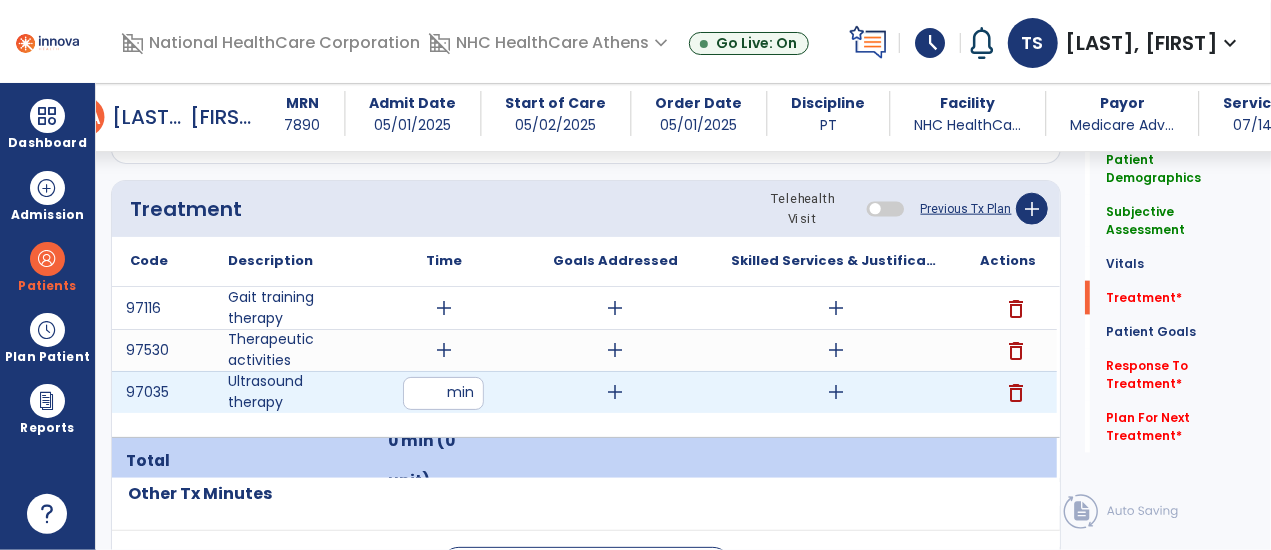 type on "**" 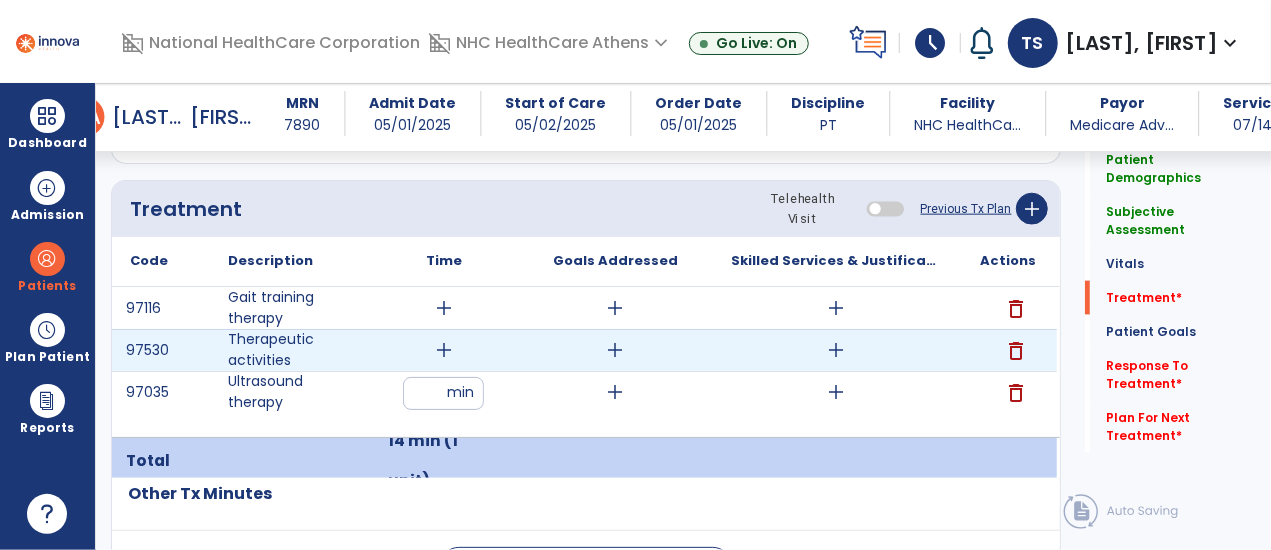 click on "add" at bounding box center (444, 350) 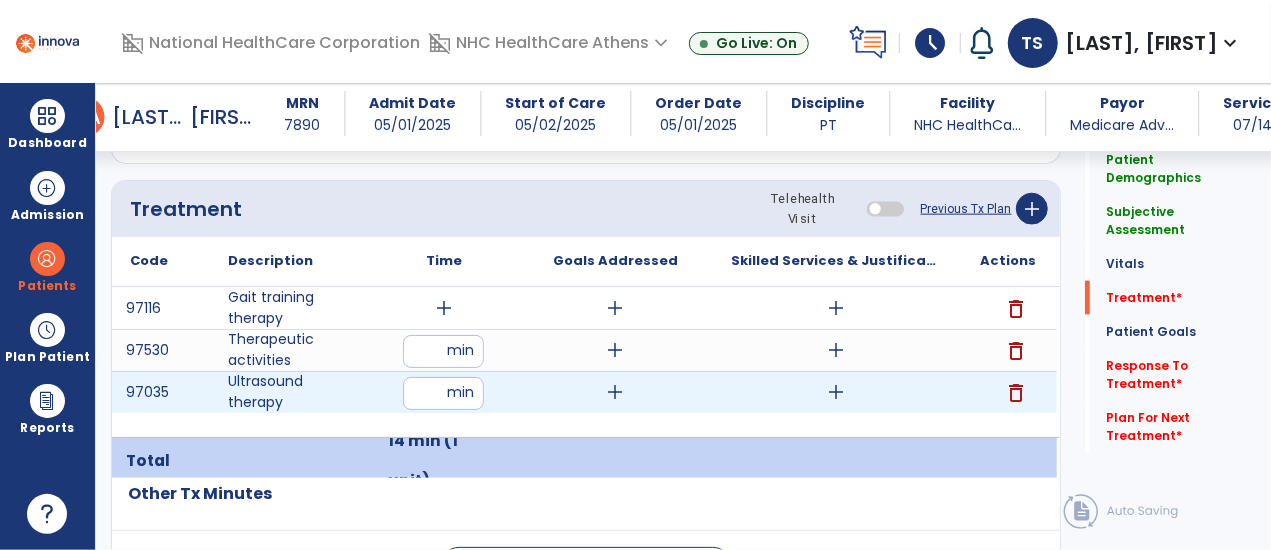 type on "**" 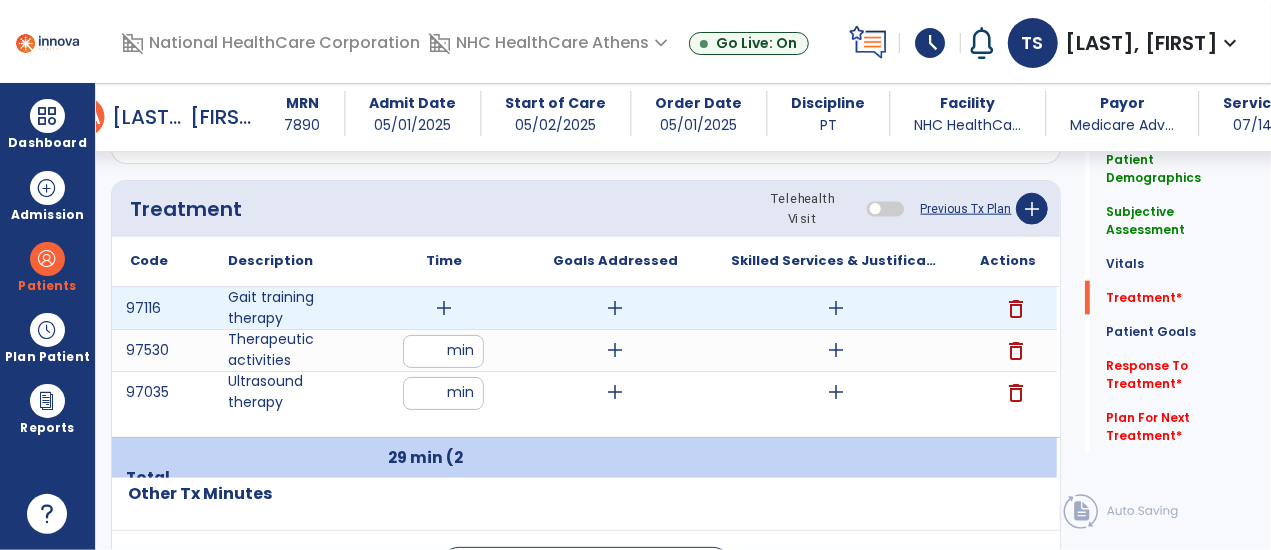 click on "add" at bounding box center (444, 308) 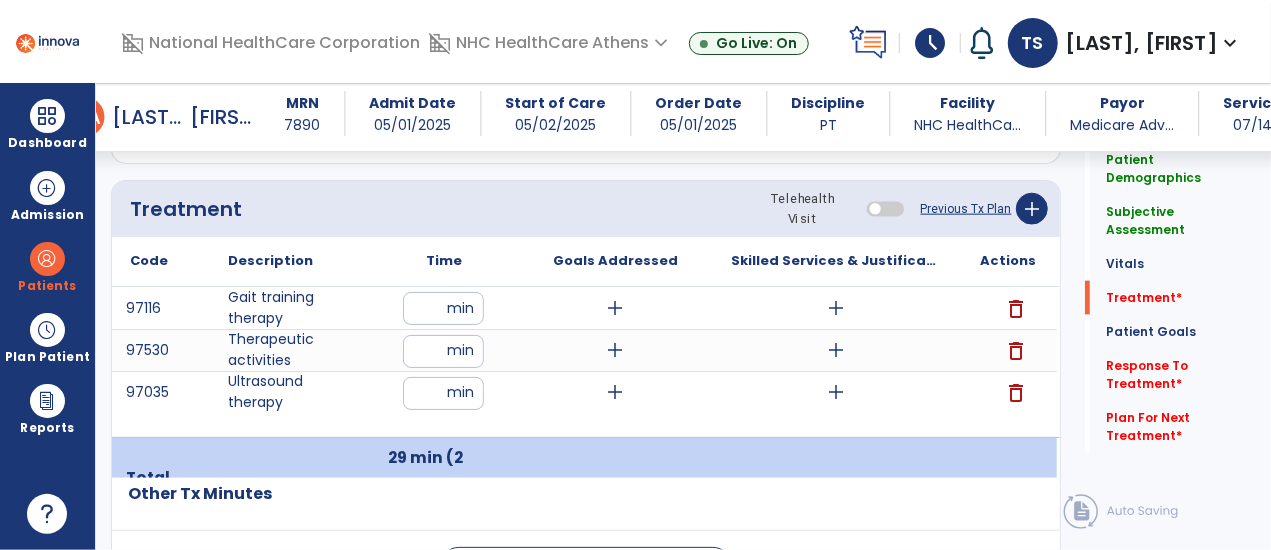 type on "**" 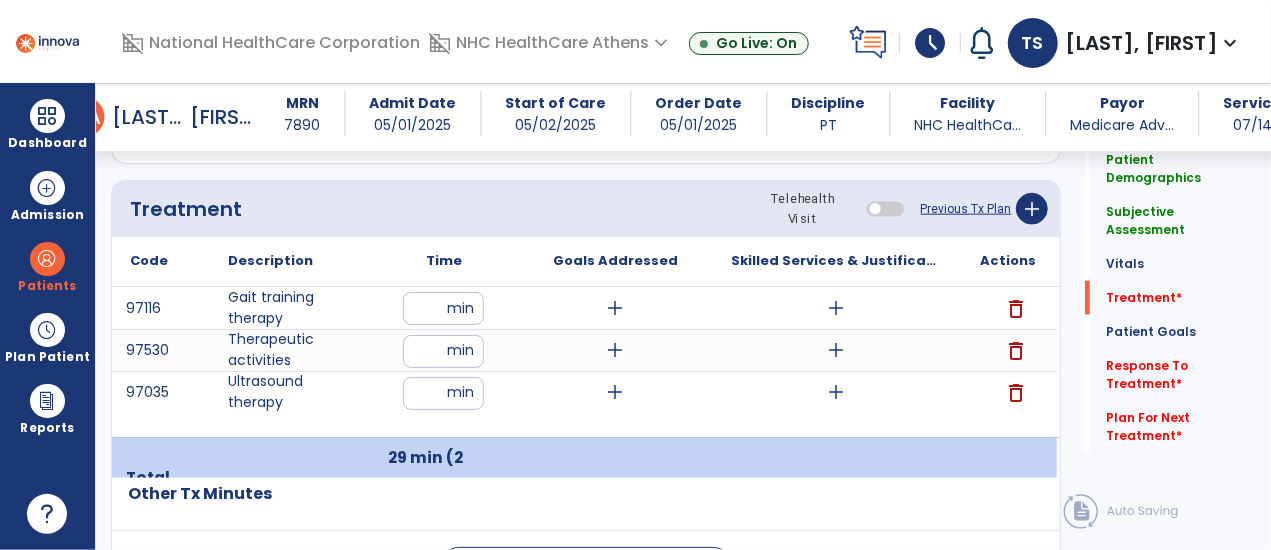 click on "97116 Gait training therapy ** min add add delete 97530 Therapeutic activities ** min add add delete 97035 Ultrasound therapy ** min add add delete" at bounding box center (584, 362) 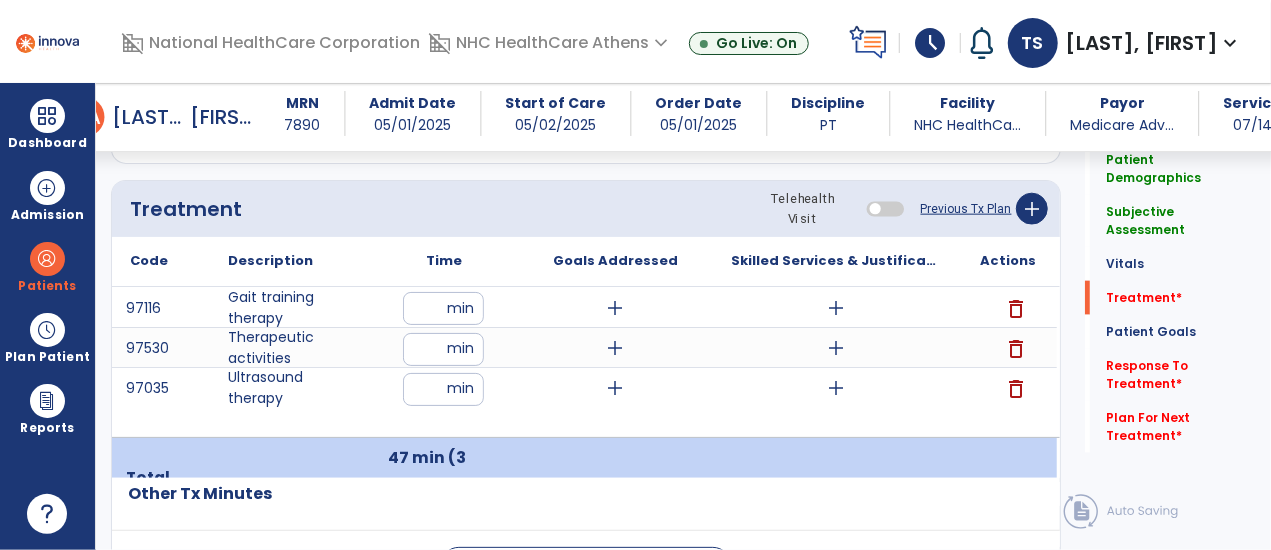 drag, startPoint x: 619, startPoint y: 431, endPoint x: 656, endPoint y: 413, distance: 41.14608 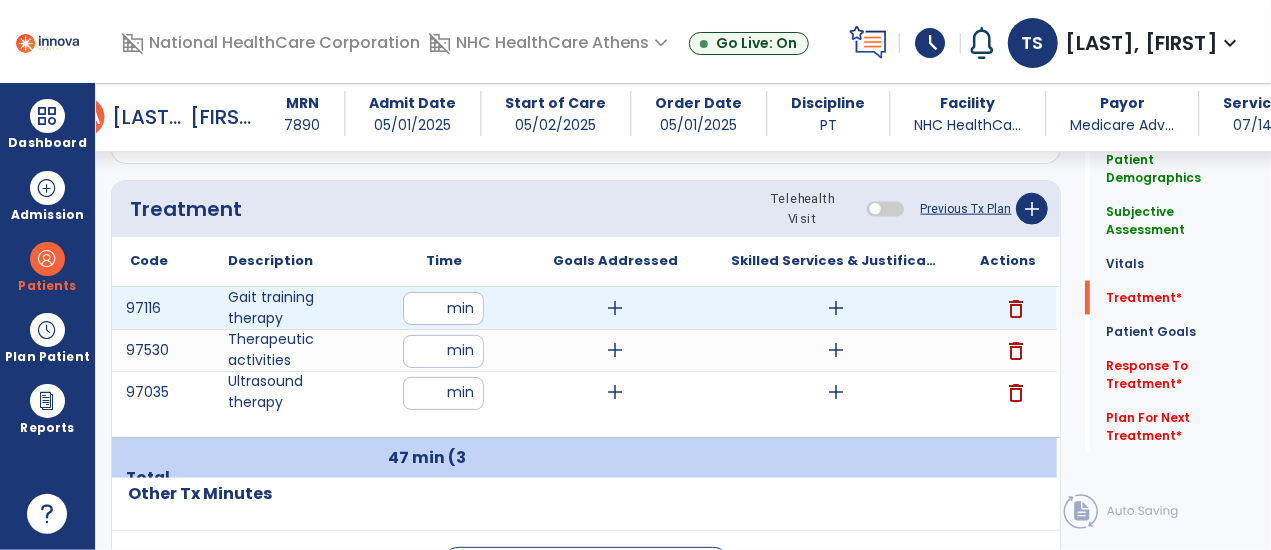 click on "**" at bounding box center (443, 308) 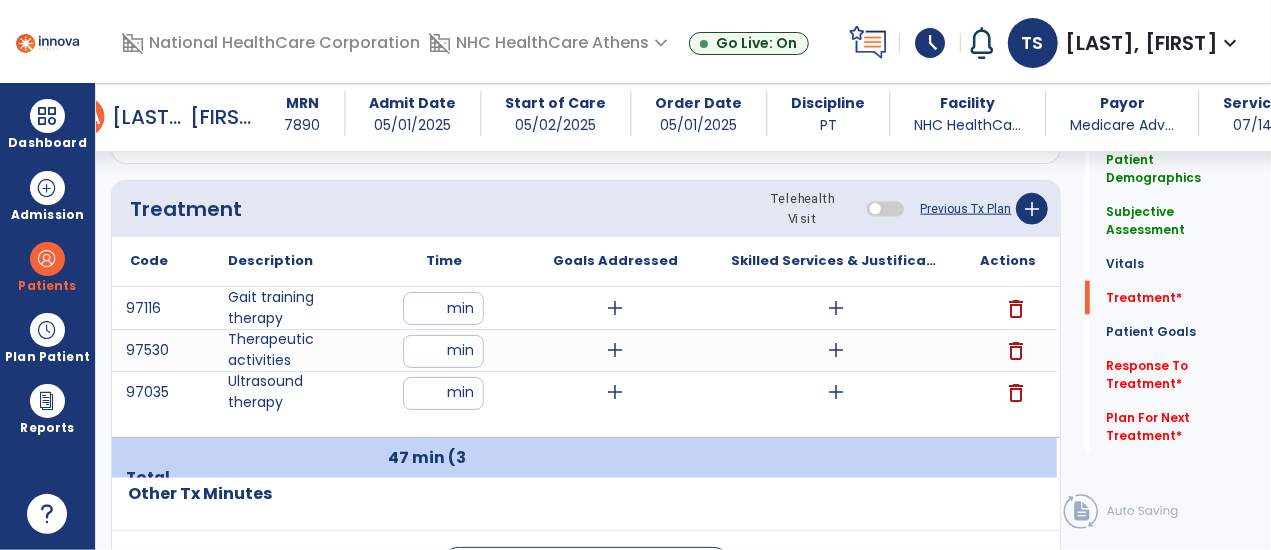 type on "*" 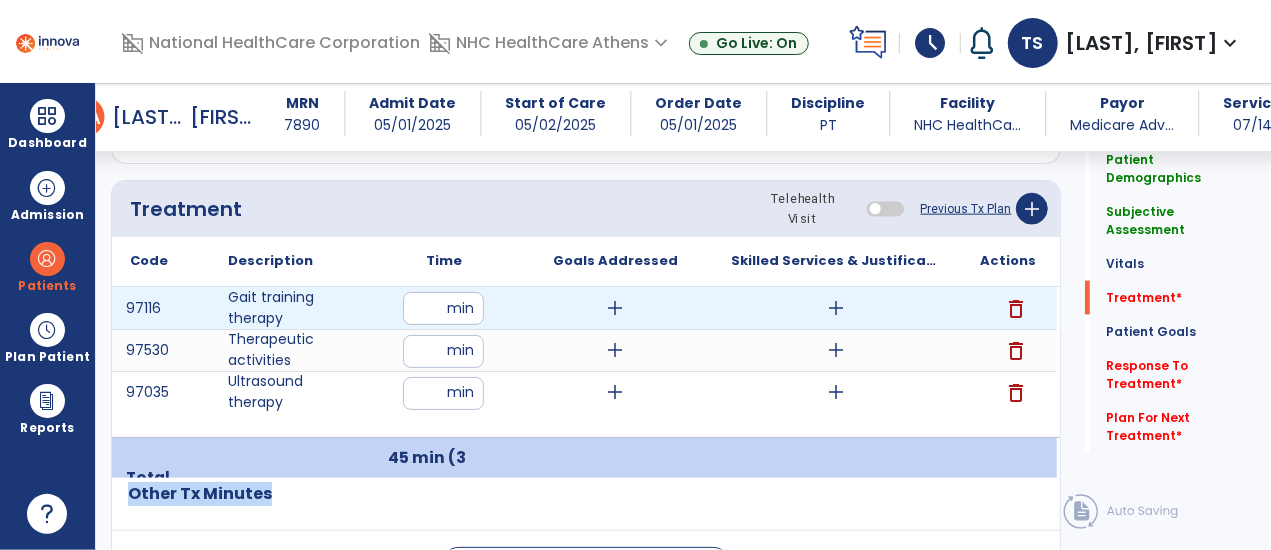 click on "add" at bounding box center [836, 308] 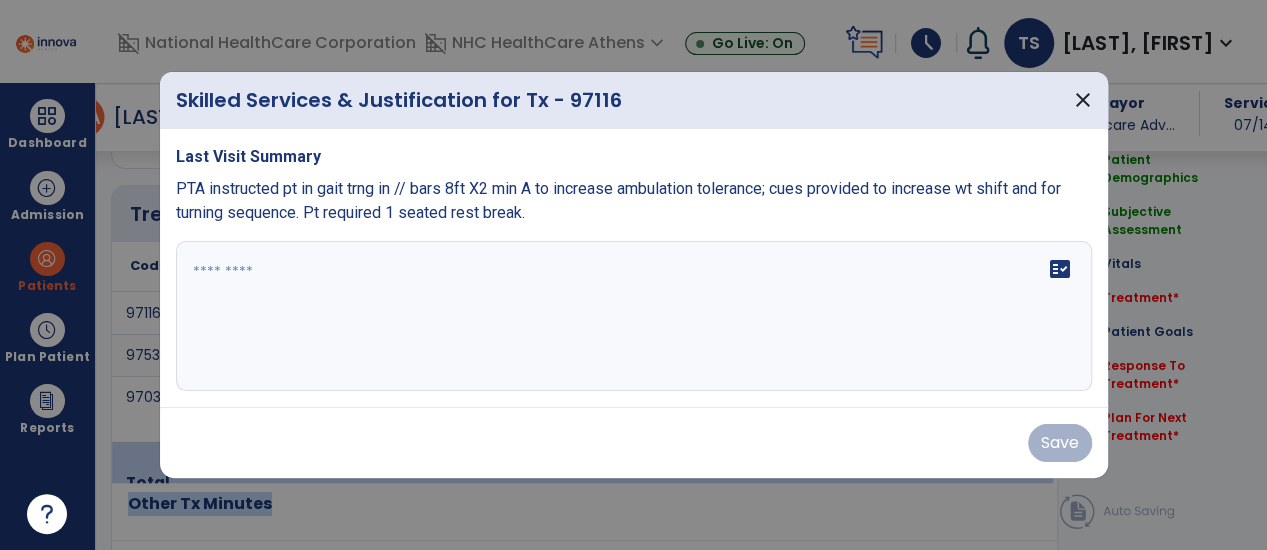 scroll, scrollTop: 1179, scrollLeft: 0, axis: vertical 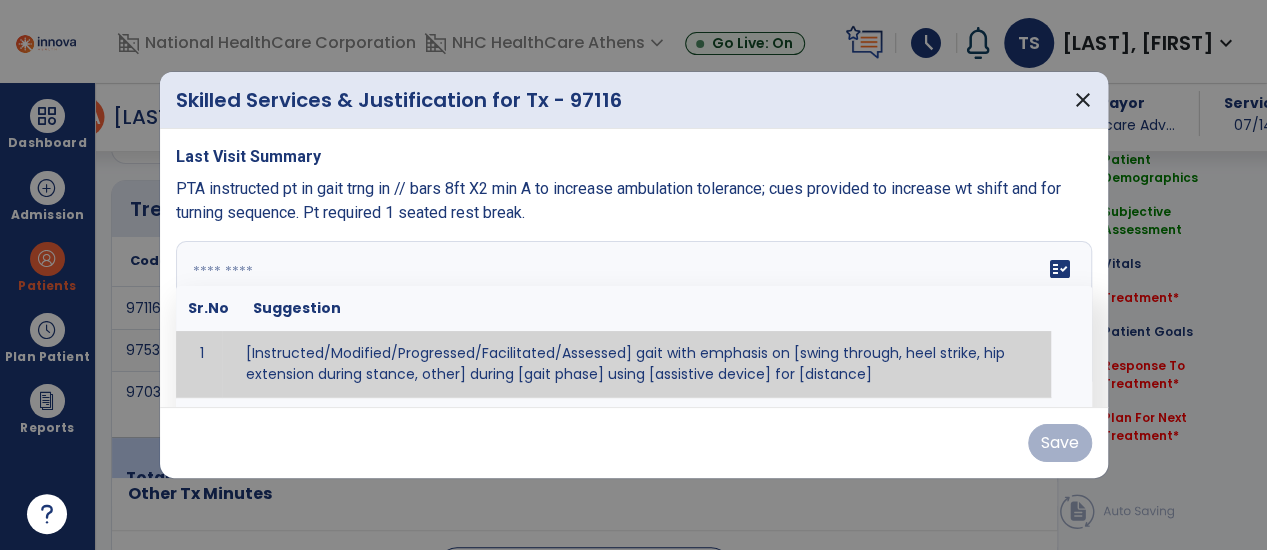 click at bounding box center (632, 316) 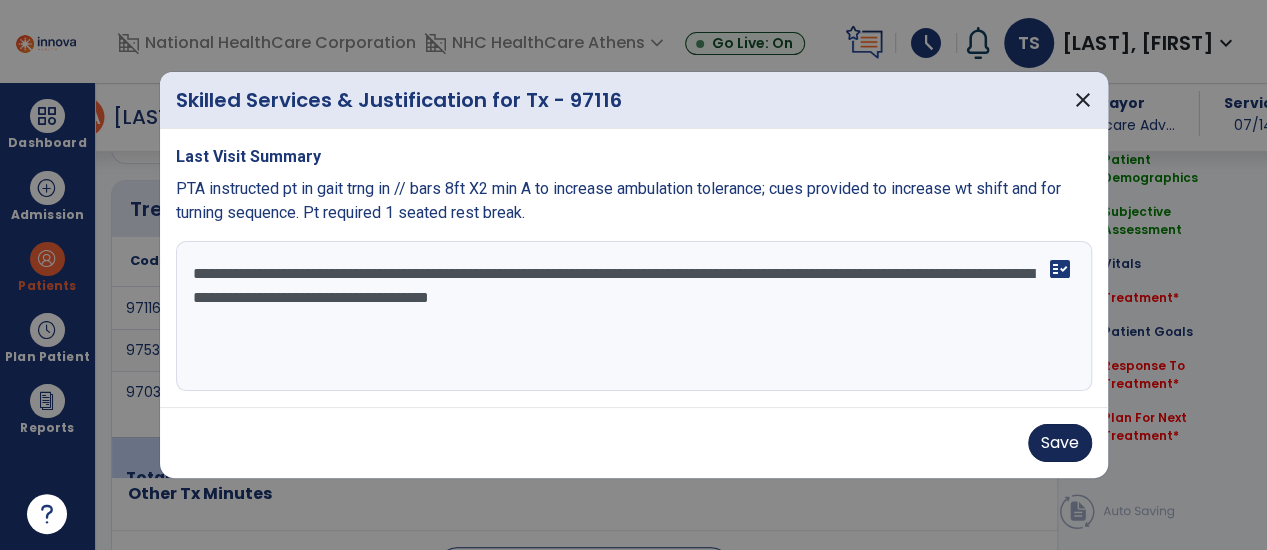 type on "**********" 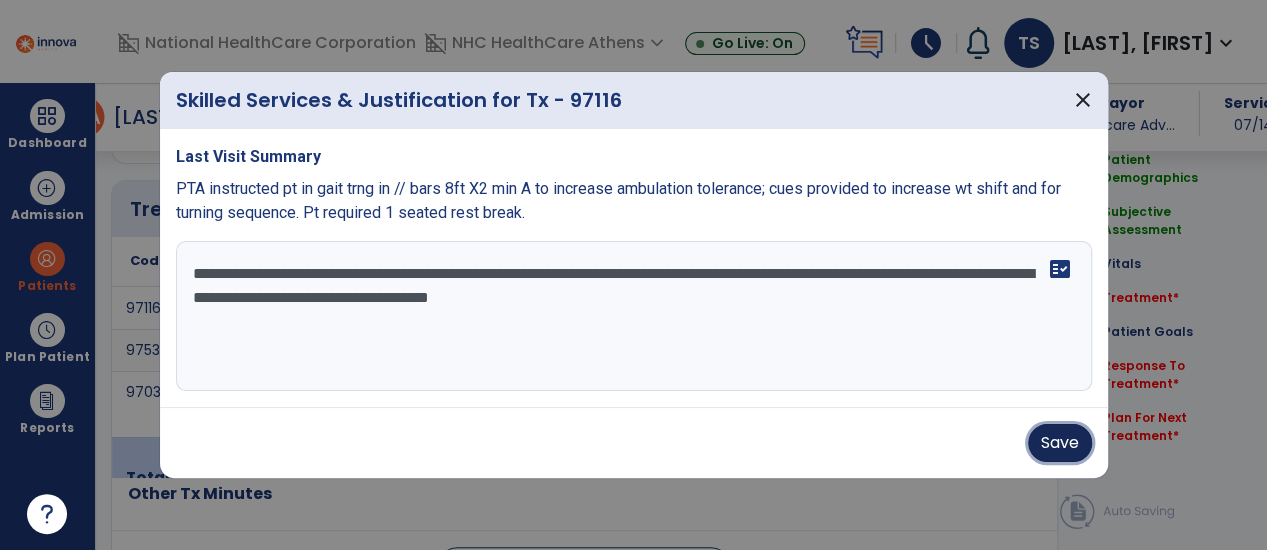 click on "Save" at bounding box center (1060, 443) 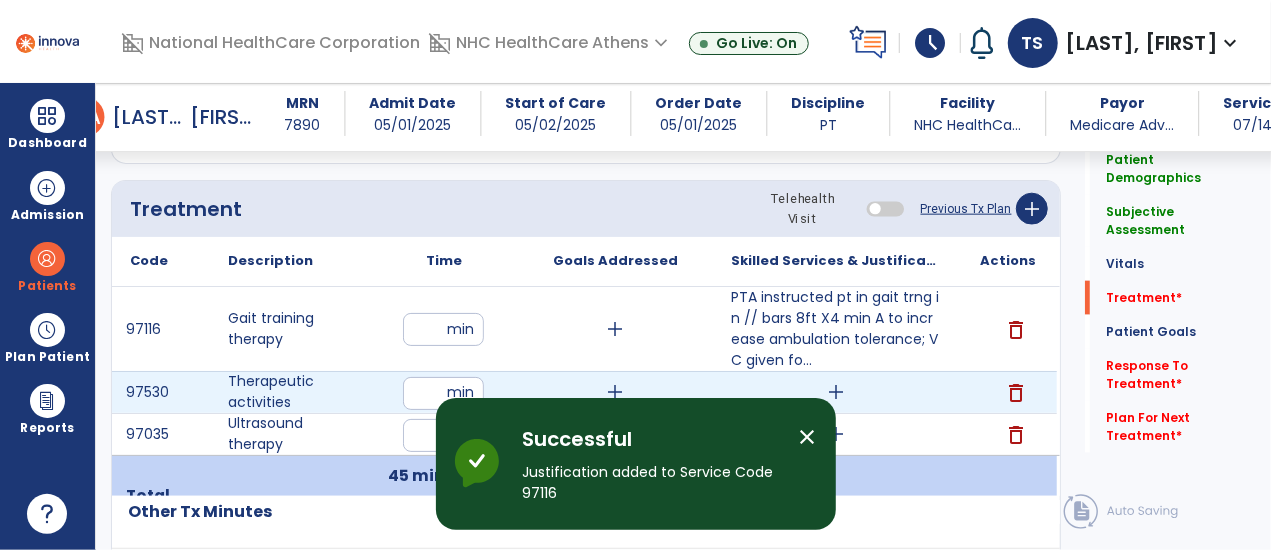 click on "add" at bounding box center [836, 392] 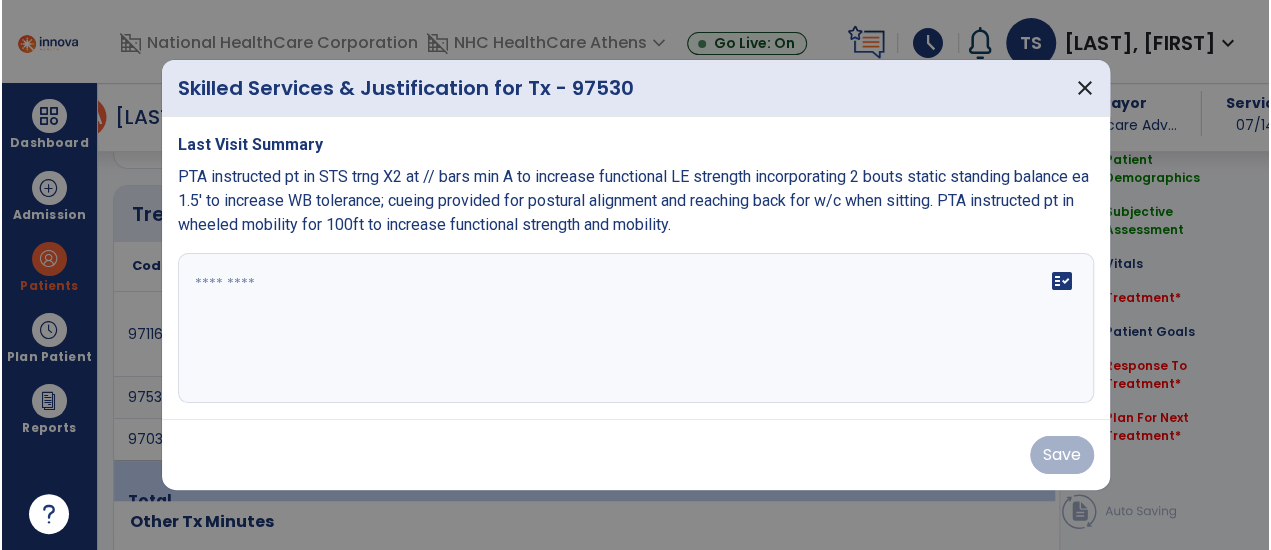 scroll, scrollTop: 1179, scrollLeft: 0, axis: vertical 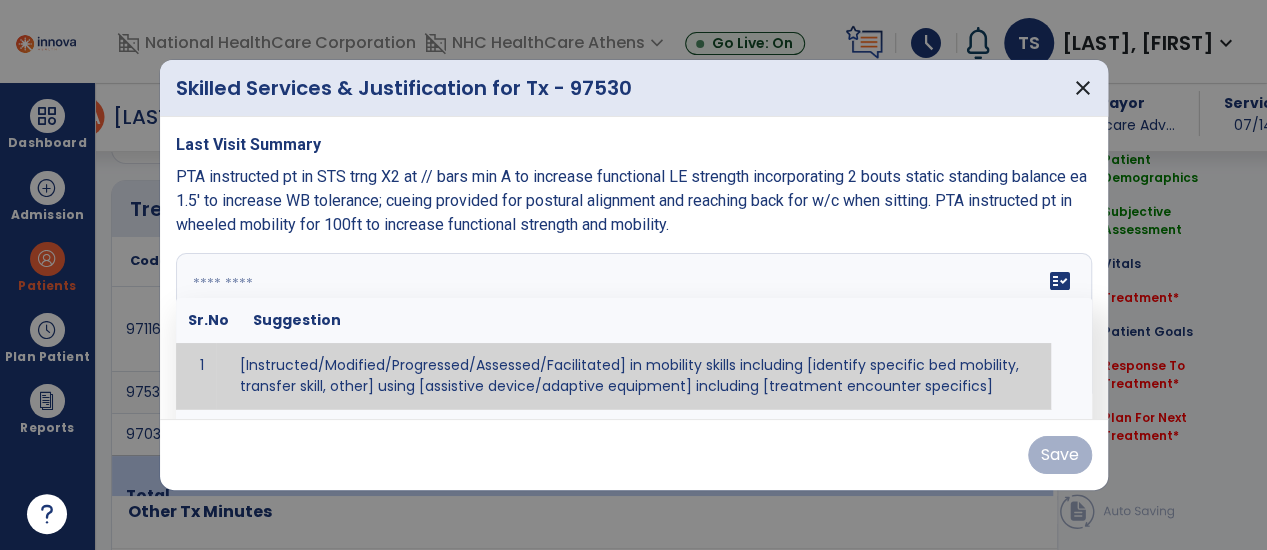 click on "fact_check  Sr.No Suggestion 1 [Instructed/Modified/Progressed/Assessed/Facilitated] in mobility skills including [identify specific bed mobility, transfer skill, other] using [assistive device/adaptive equipment] including [treatment encounter specifics]" at bounding box center [634, 328] 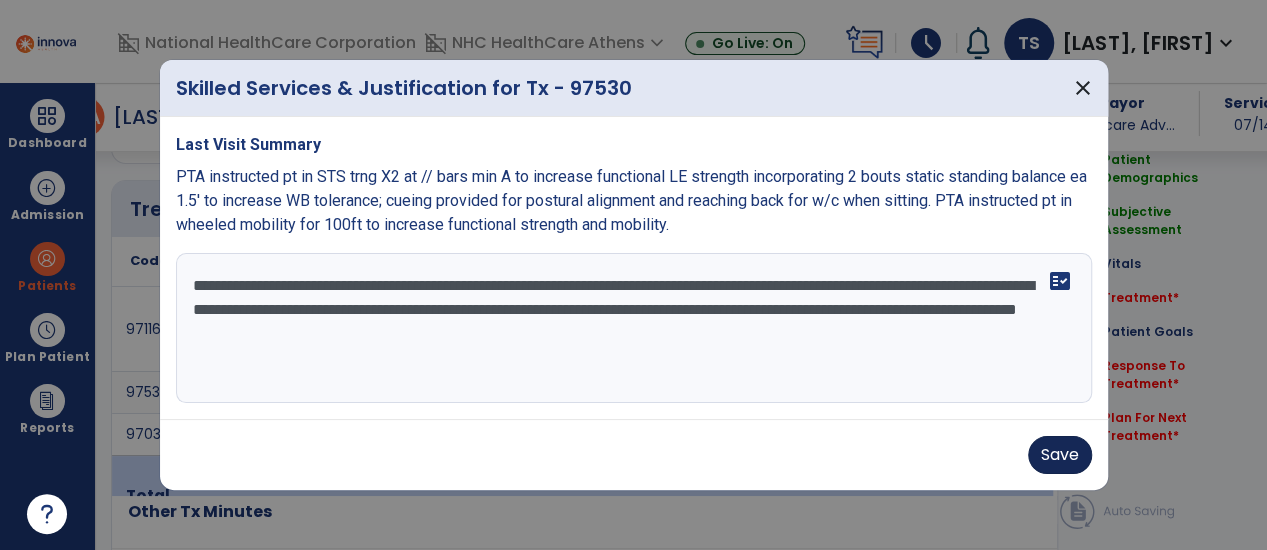 type on "**********" 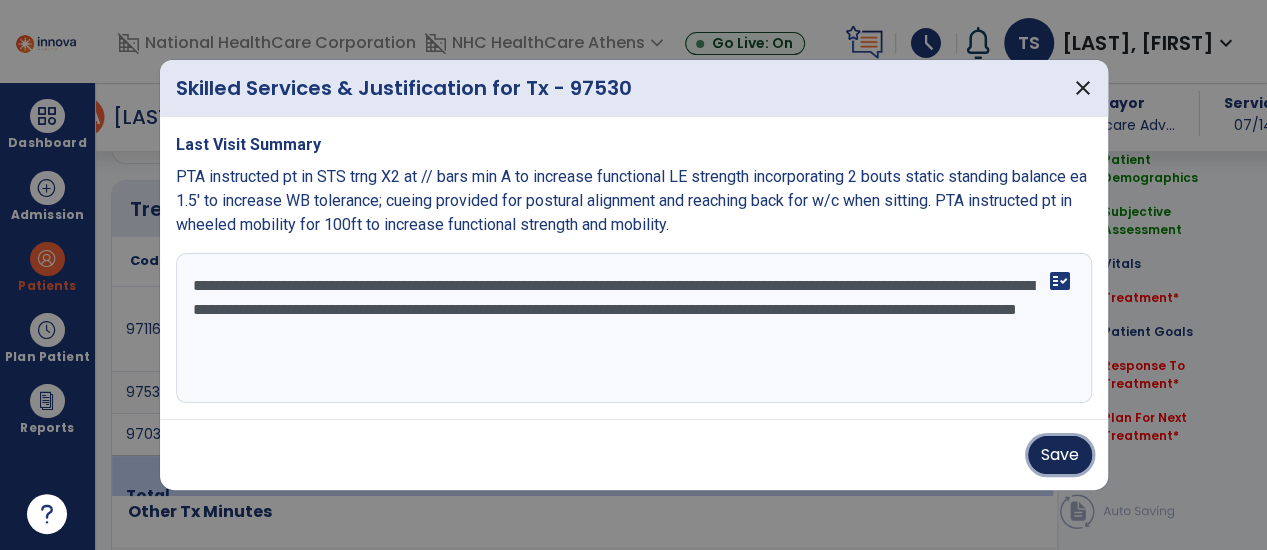 click on "Save" at bounding box center (1060, 455) 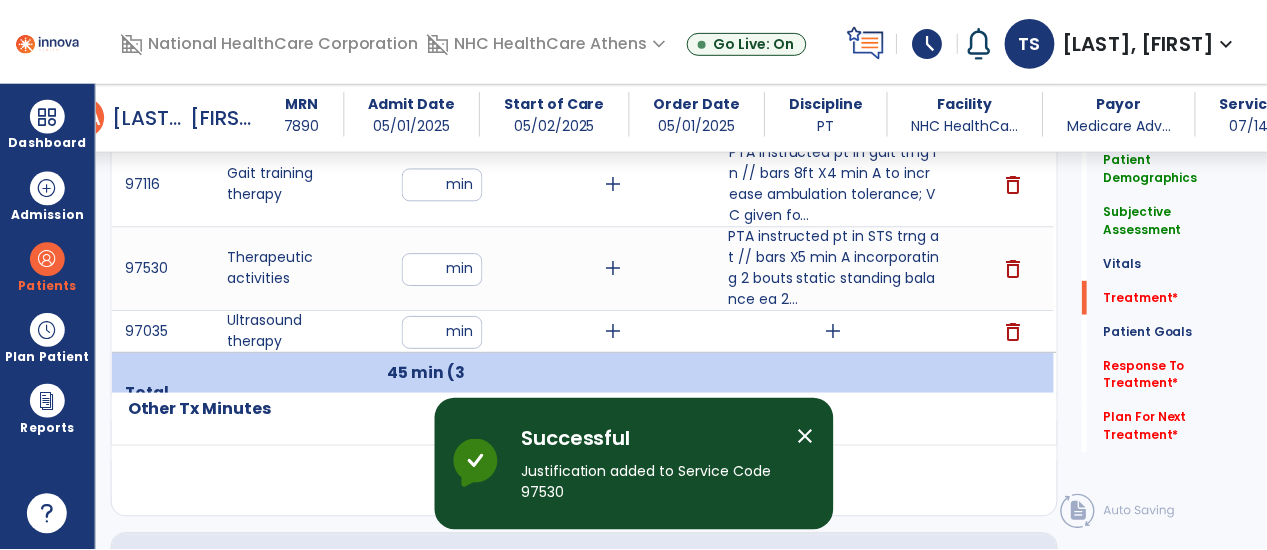 scroll, scrollTop: 1344, scrollLeft: 0, axis: vertical 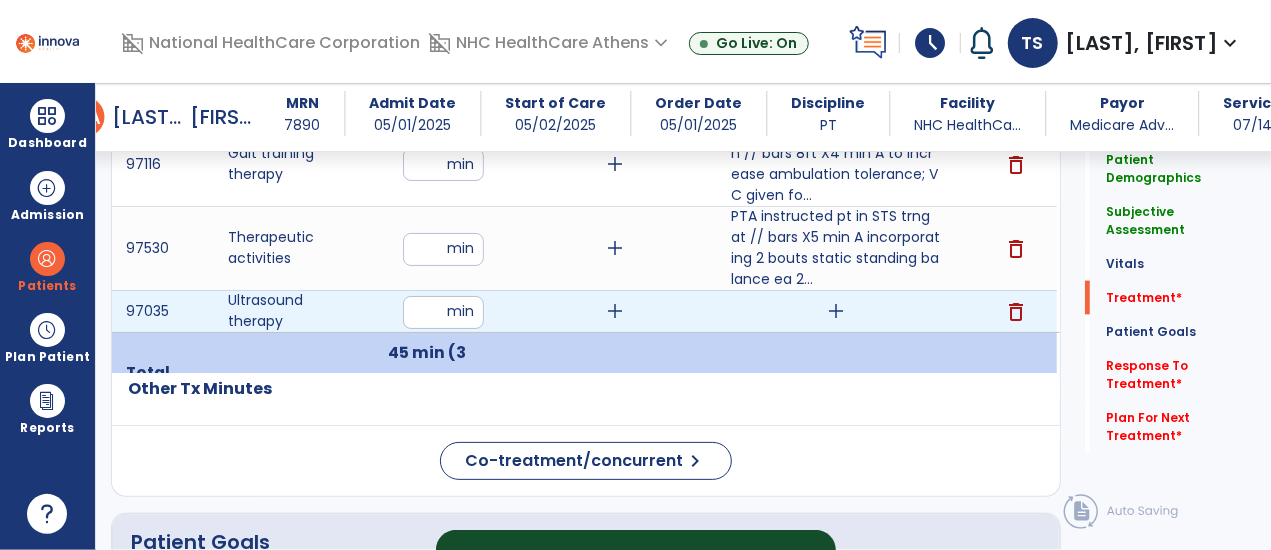 click on "add" at bounding box center (836, 311) 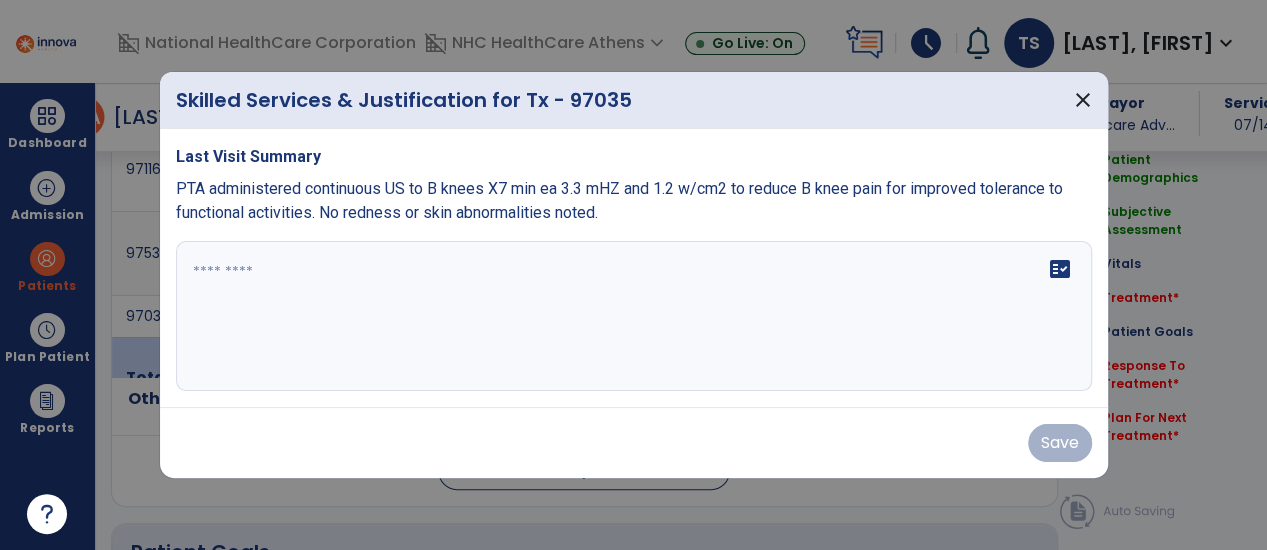 scroll, scrollTop: 1344, scrollLeft: 0, axis: vertical 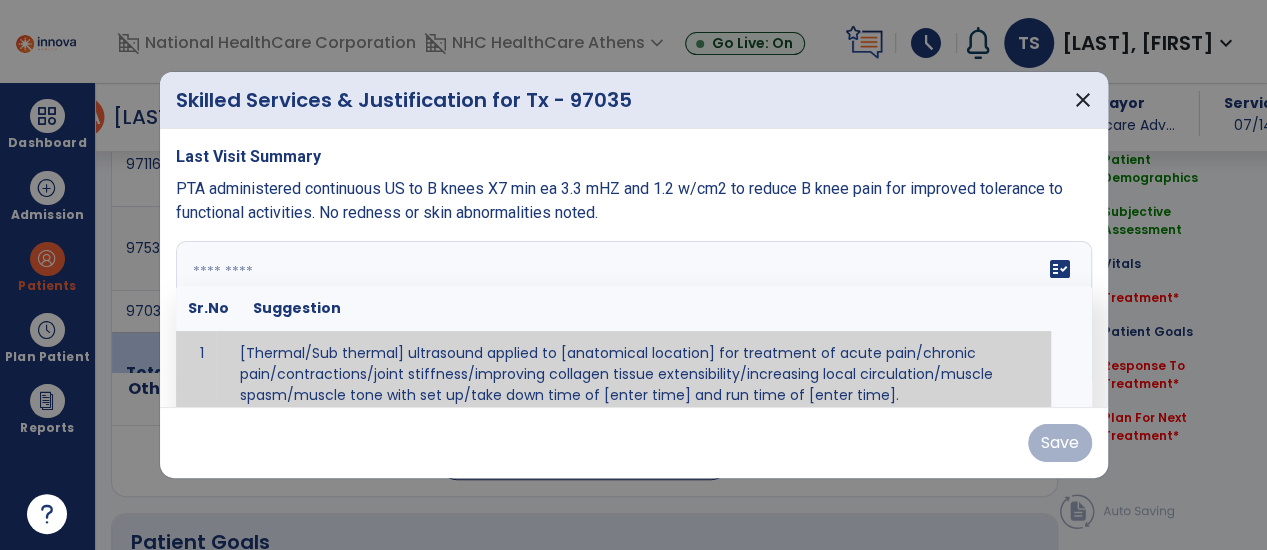 drag, startPoint x: 696, startPoint y: 331, endPoint x: 556, endPoint y: 163, distance: 218.687 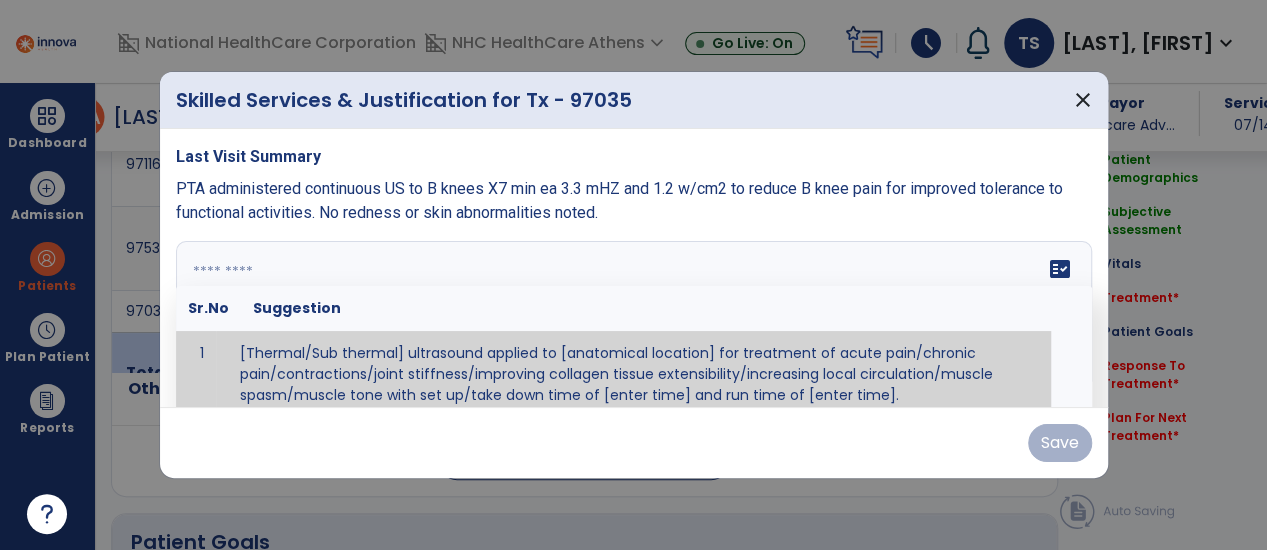 click on "Last Visit Summary PTA administered continuous US to B knees X7 min ea 3.3 mHZ and 1.2 w/cm2 to reduce B knee pain for improved tolerance to functional activities. No redness or skin abnormalities noted. fact_check Sr.No Suggestion 1 [Thermal/Sub thermal] ultrasound applied to [anatomical location] for treatment of acute pain/chronic pain/contractions/joint stiffness/improving collagen tissue extensibility/increasing local circulation/muscle spasm/muscle tone with set up/take down time of [enter time] and run time of [enter time]." at bounding box center [634, 268] 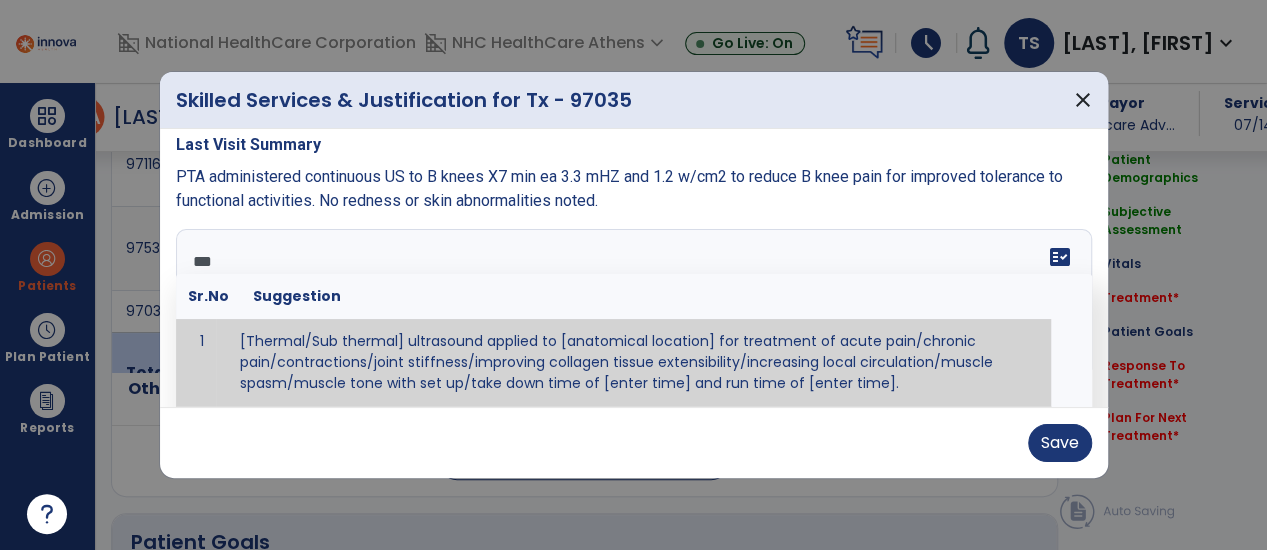 scroll, scrollTop: 0, scrollLeft: 0, axis: both 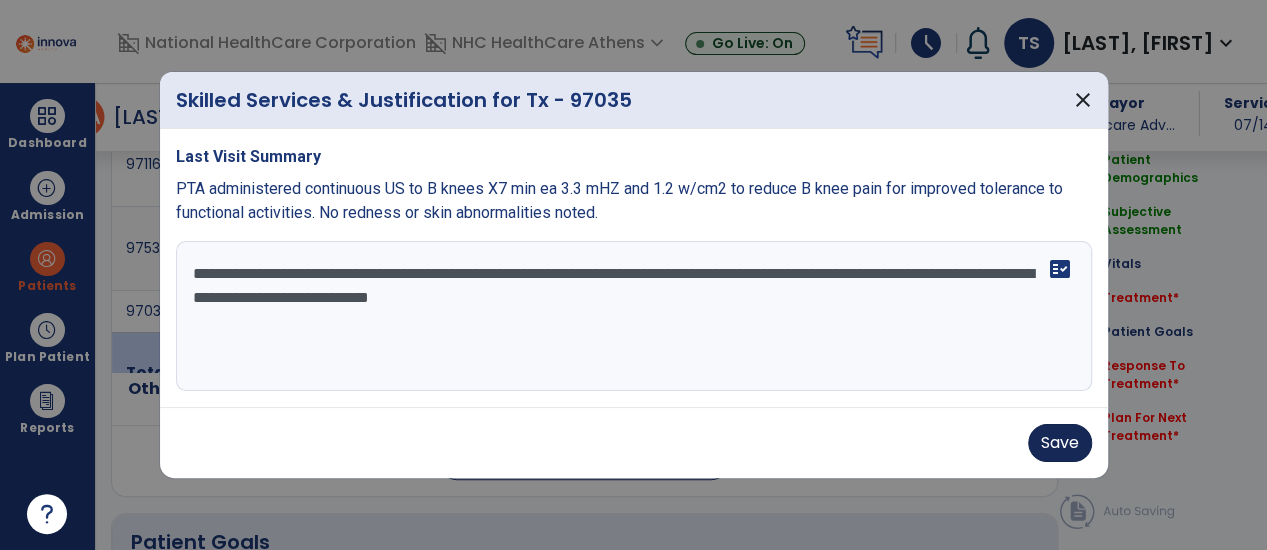 type on "**********" 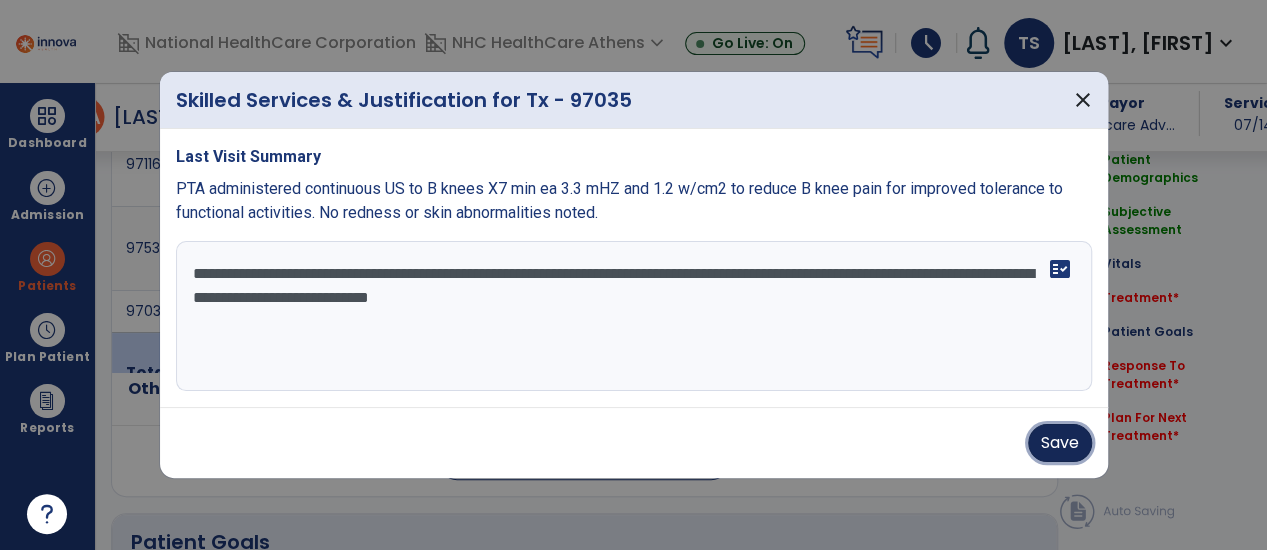 click on "Save" at bounding box center (1060, 443) 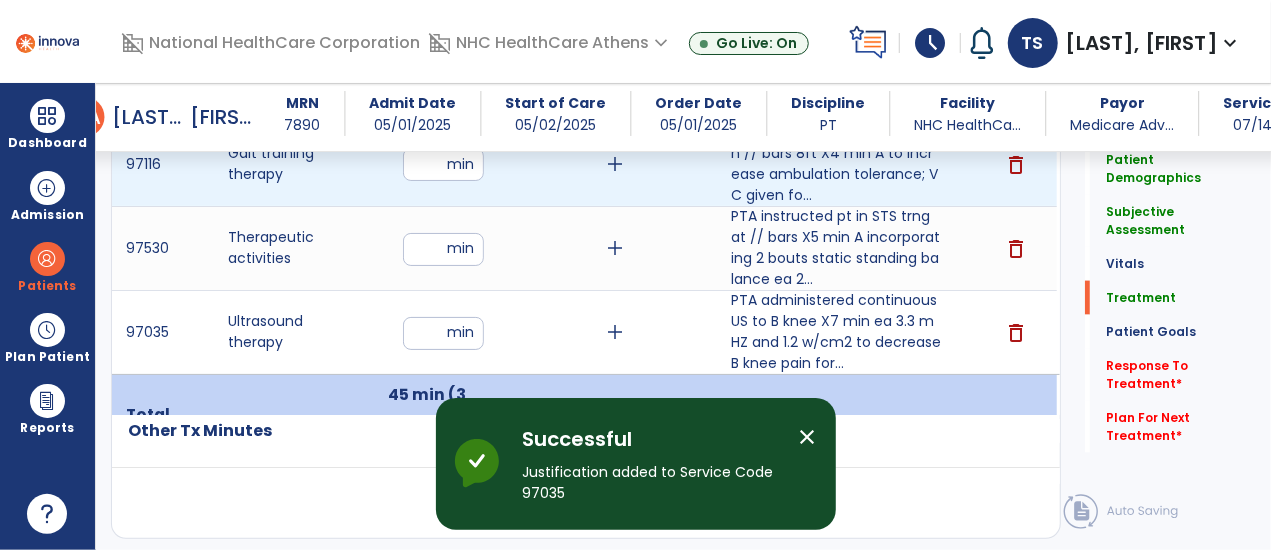 click on "add" at bounding box center (615, 164) 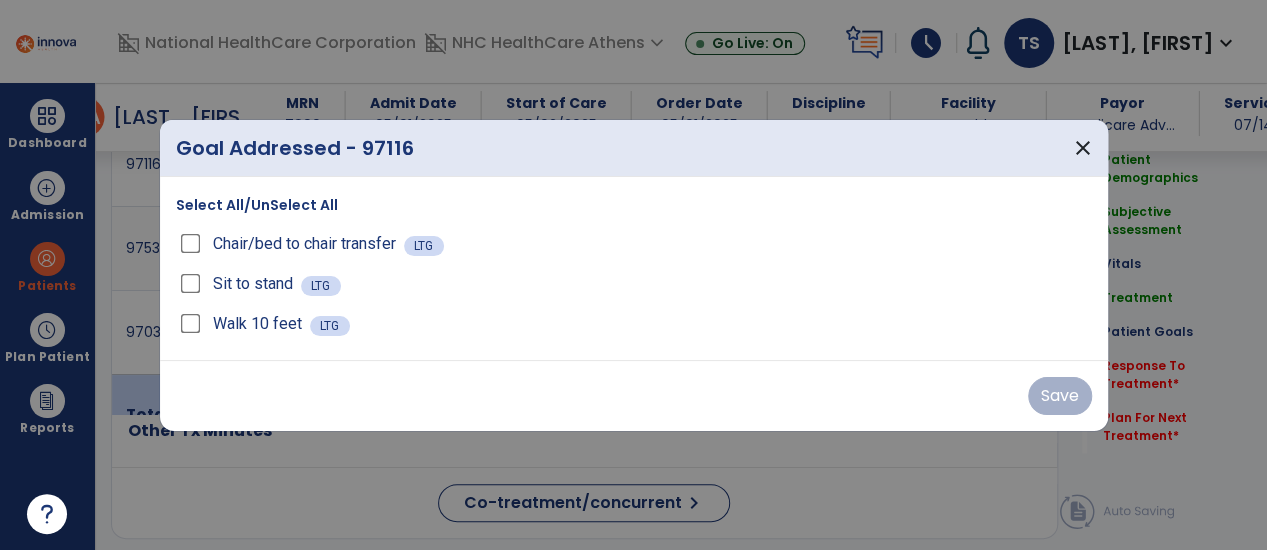 scroll, scrollTop: 1344, scrollLeft: 0, axis: vertical 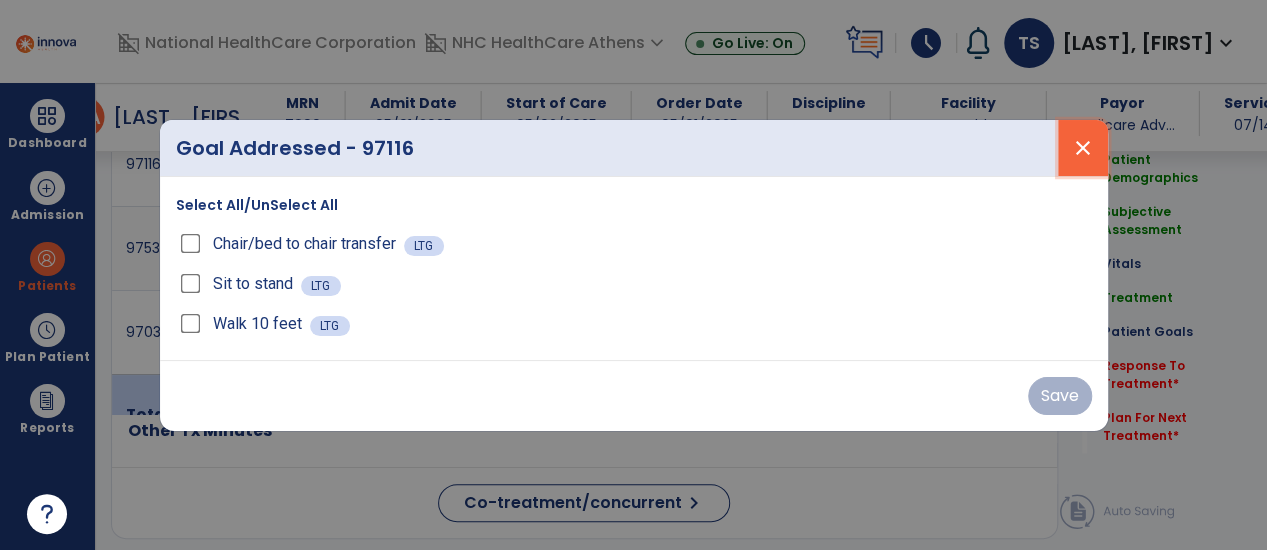 click on "close" at bounding box center (1083, 148) 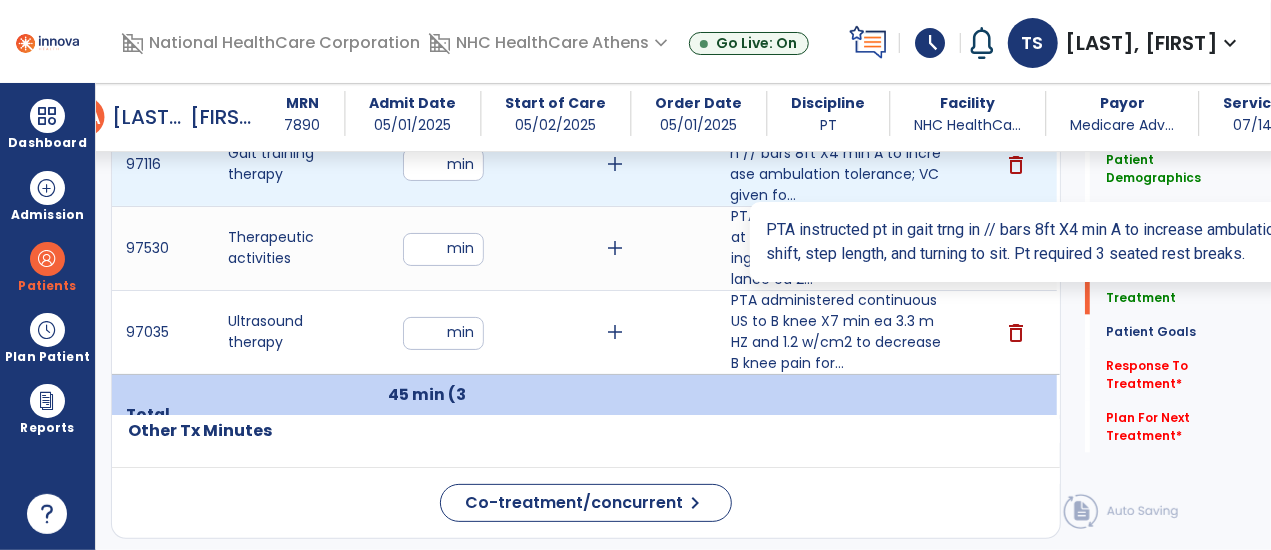 click on "PTA instructed pt in gait trng in // bars 8ft X4 min A to increase ambulation tolerance; VC given fo..." at bounding box center (836, 164) 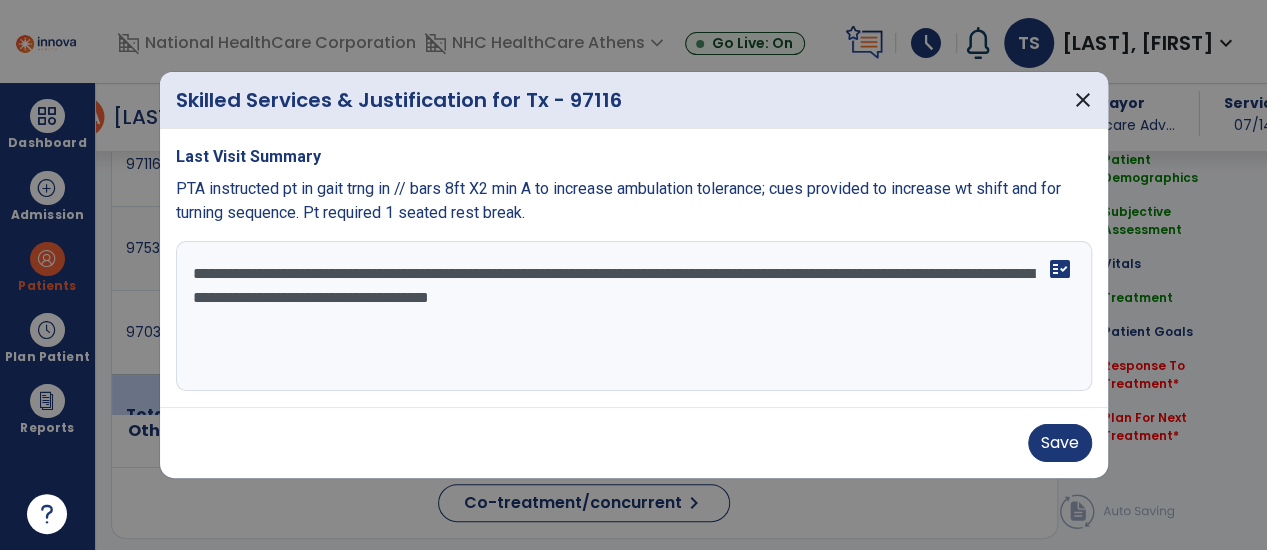 scroll, scrollTop: 1344, scrollLeft: 0, axis: vertical 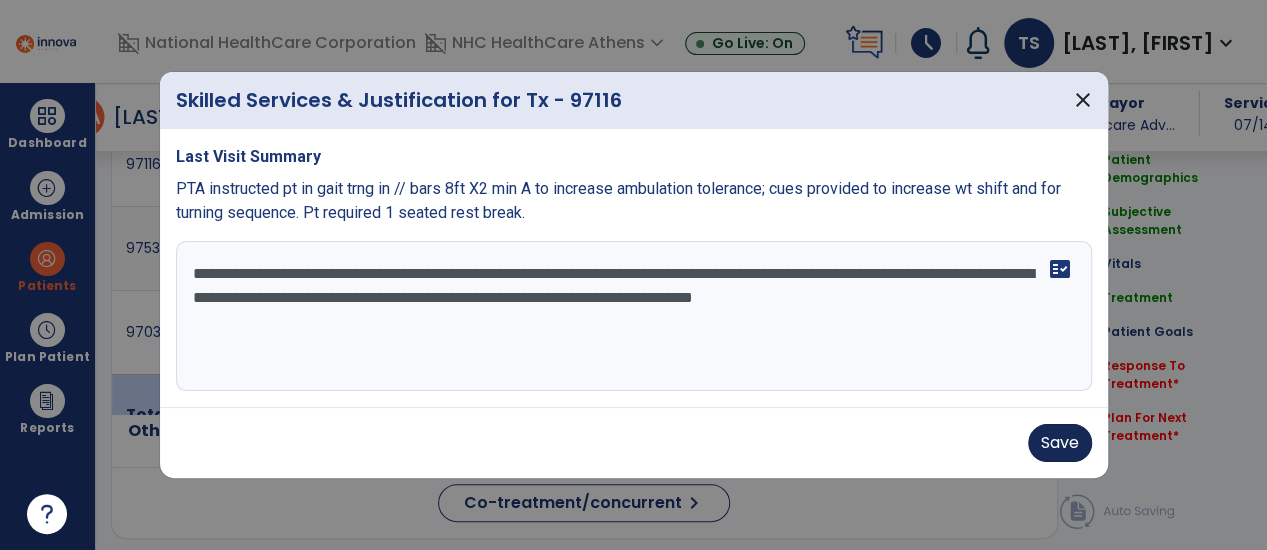 type on "**********" 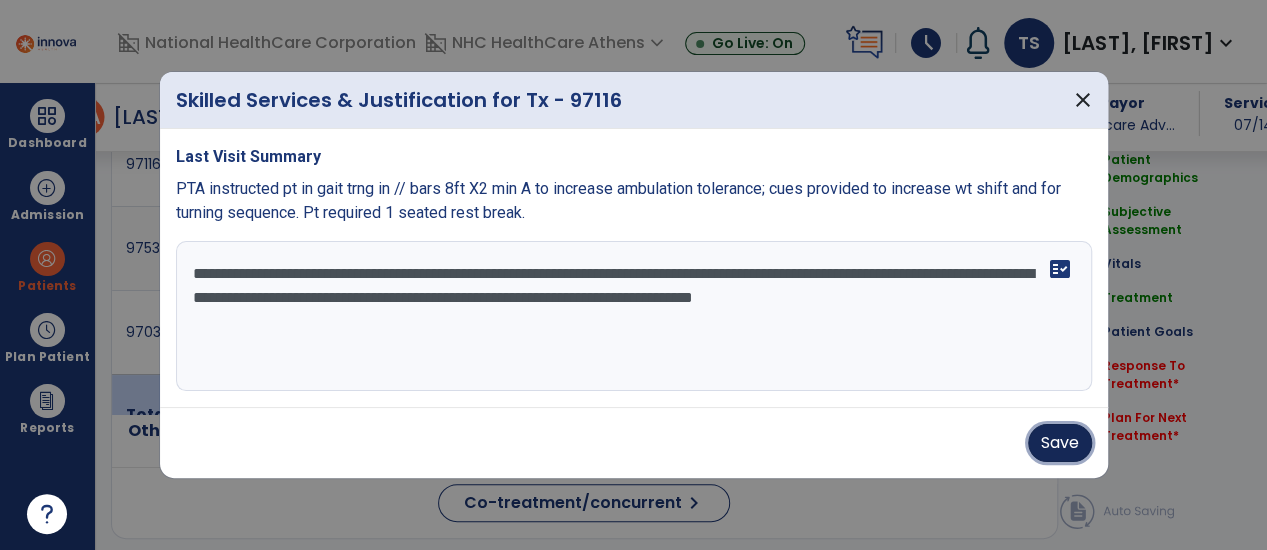 click on "Save" at bounding box center [1060, 443] 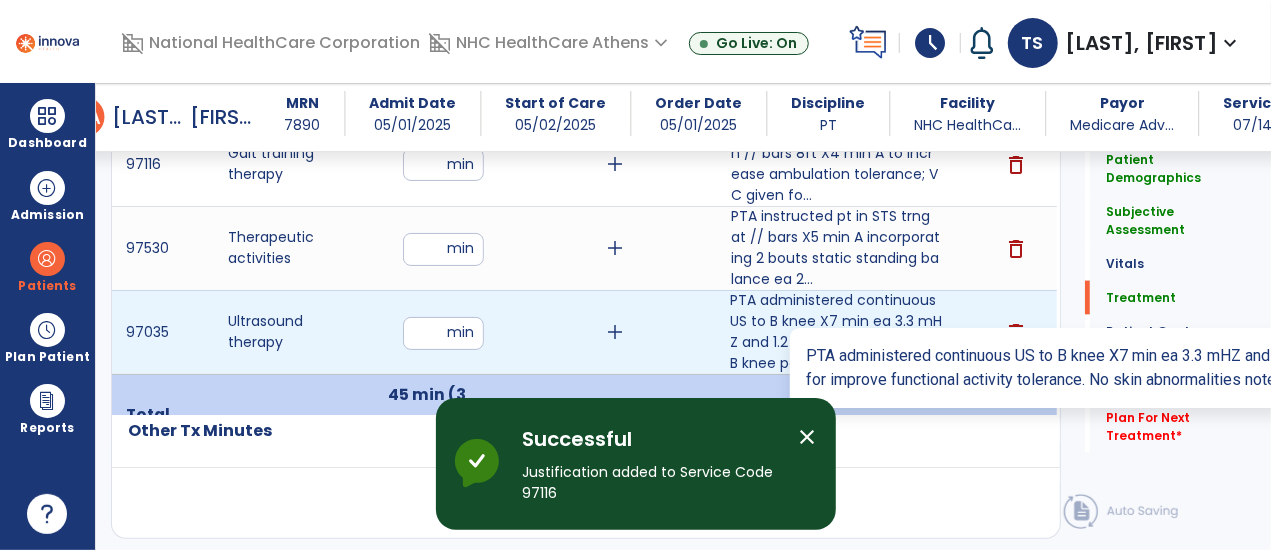 click on "PTA administered continuous US to B knee X7 min ea 3.3 mHZ and 1.2 w/cm2 to decrease B knee pain for..." at bounding box center [836, 332] 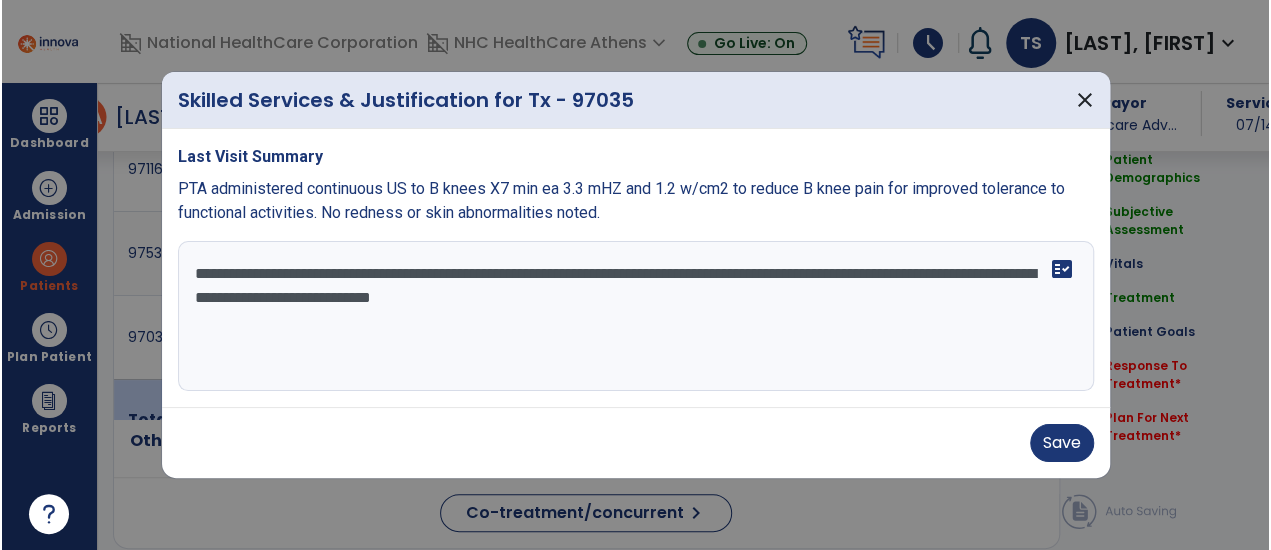scroll, scrollTop: 1344, scrollLeft: 0, axis: vertical 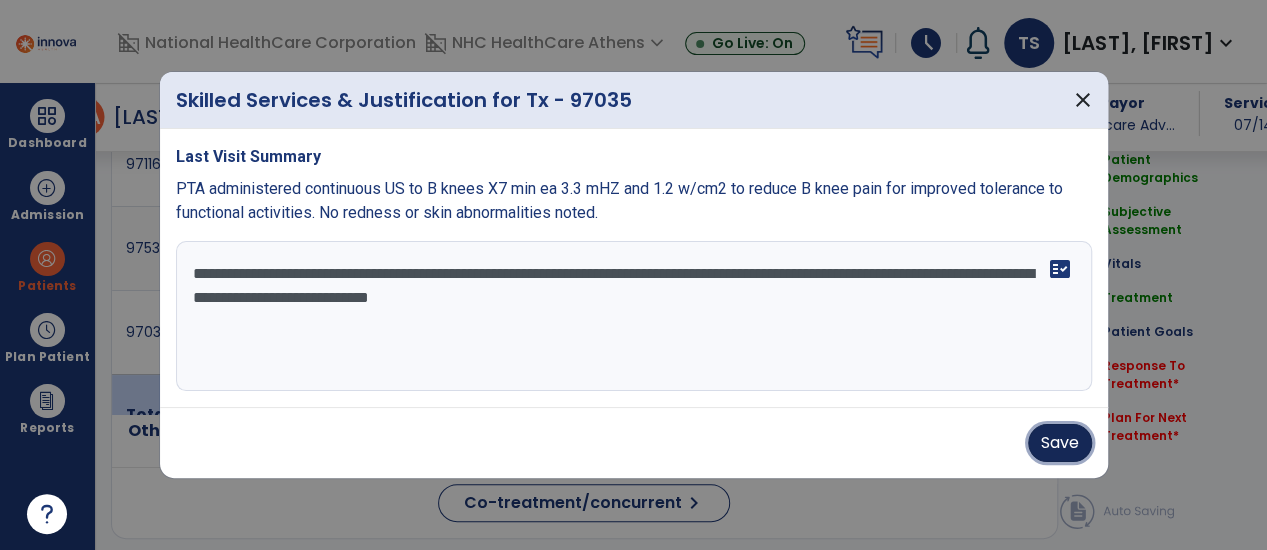 click on "Save" at bounding box center (1060, 443) 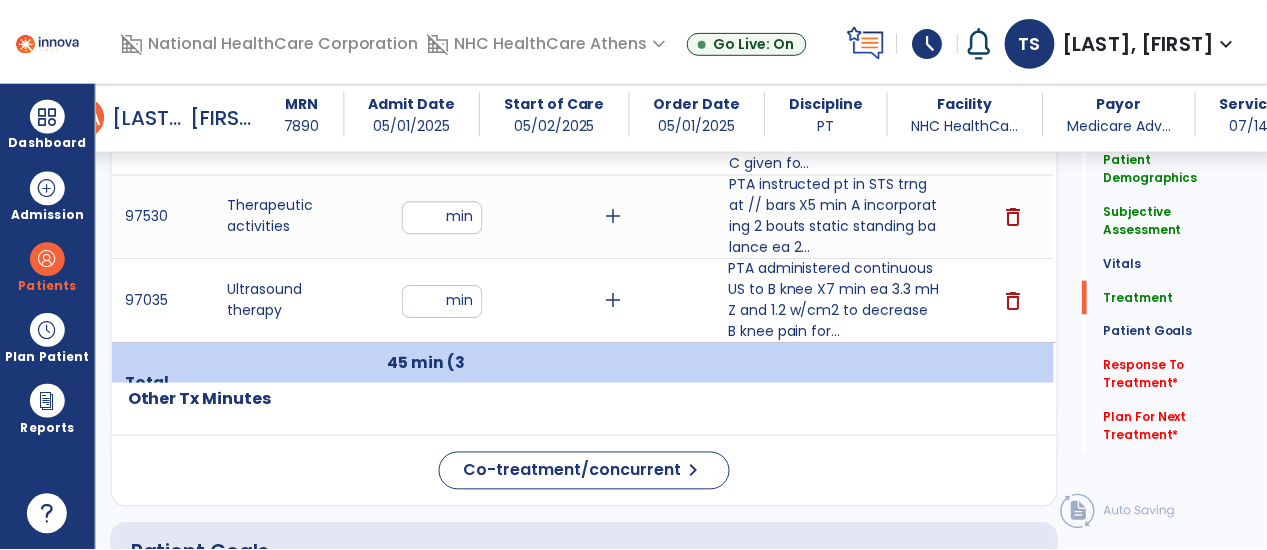 scroll, scrollTop: 1299, scrollLeft: 0, axis: vertical 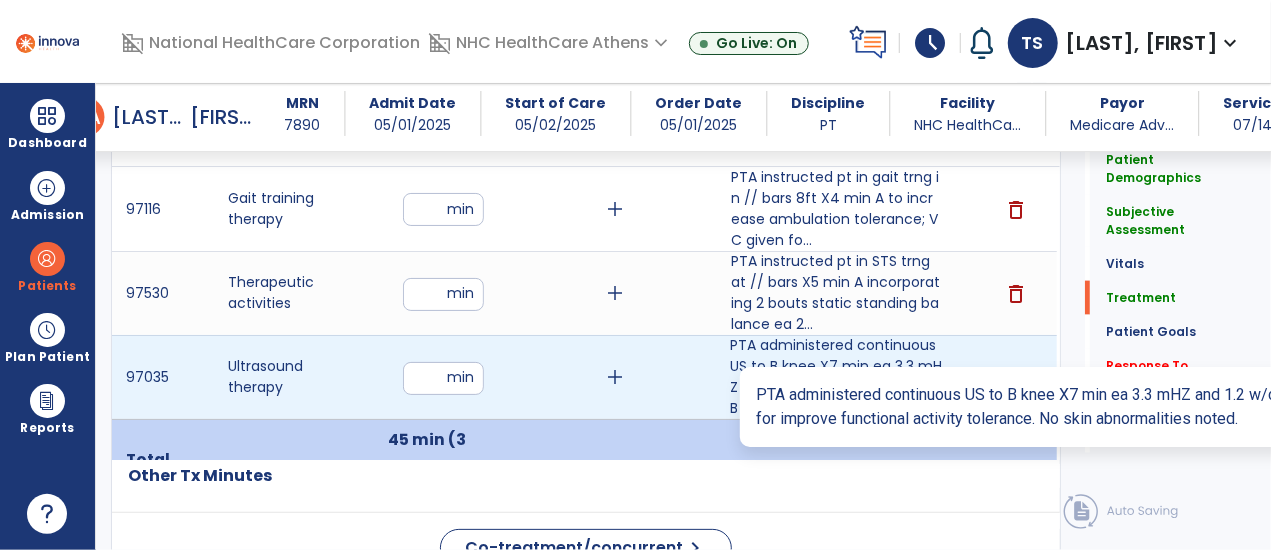 click on "PTA administered continuous US to B knee X7 min ea 3.3 mHZ and 1.2 w/cm2 to decrease B knee pain for..." at bounding box center (836, 377) 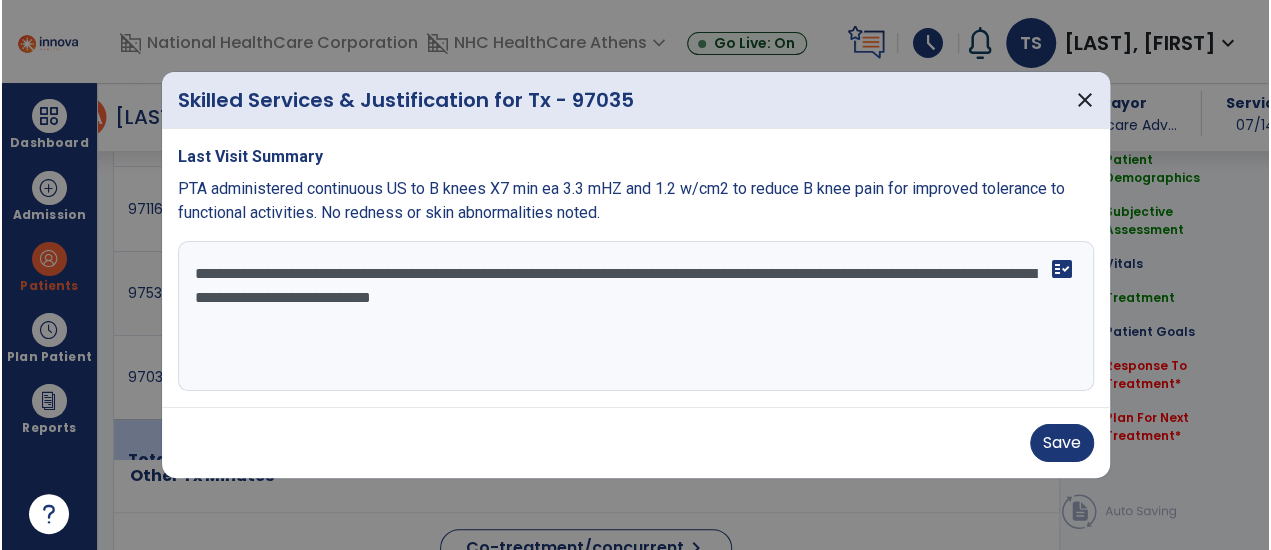 scroll, scrollTop: 1299, scrollLeft: 0, axis: vertical 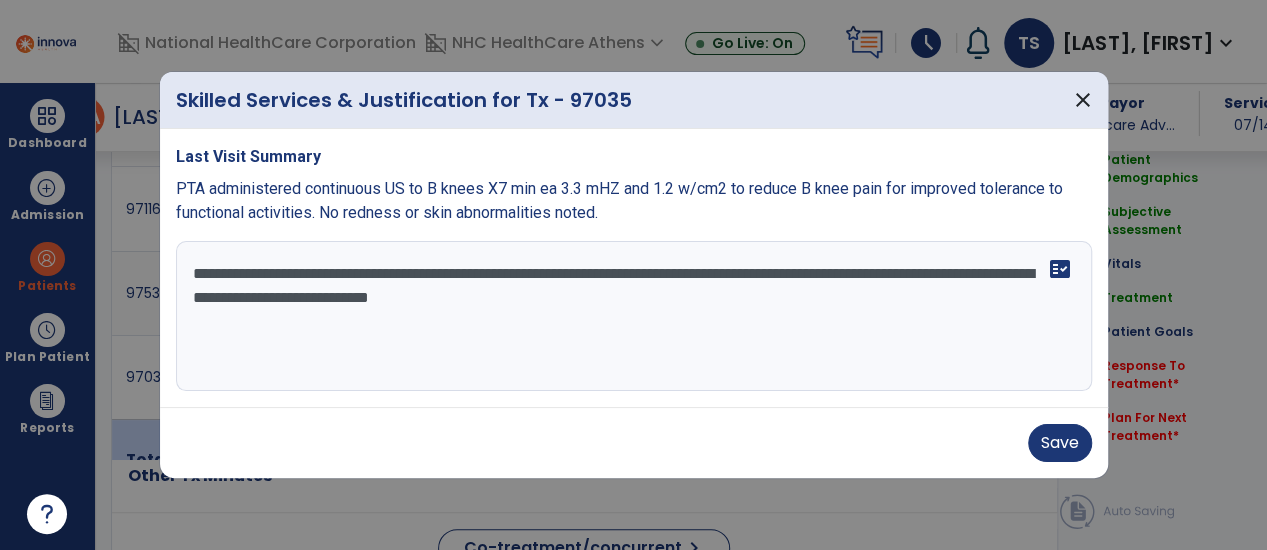 click on "**********" at bounding box center (634, 316) 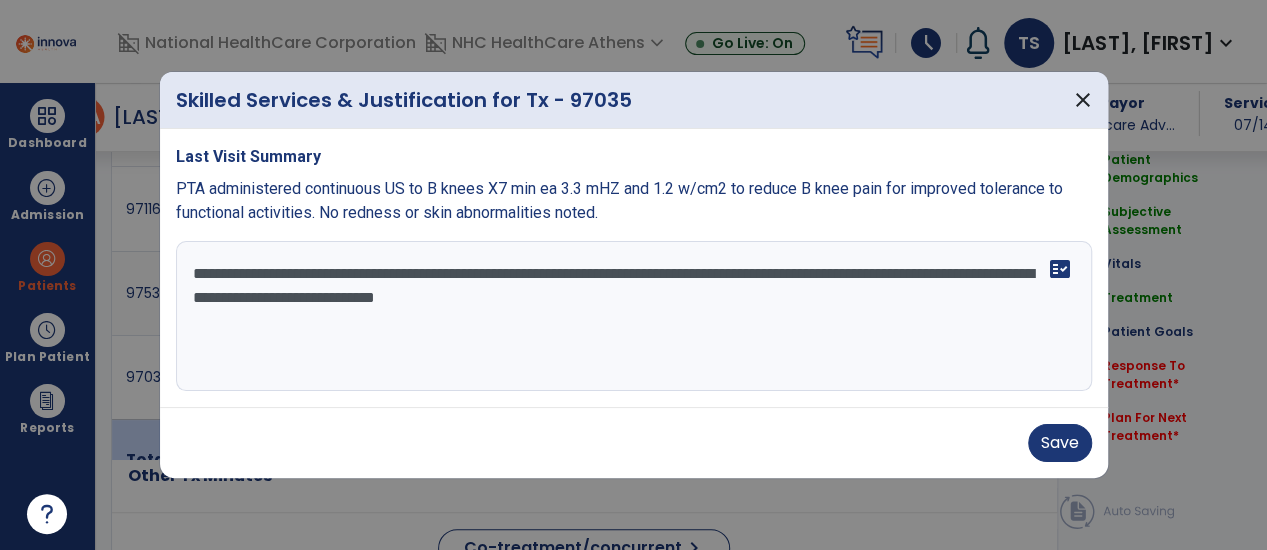 type on "**********" 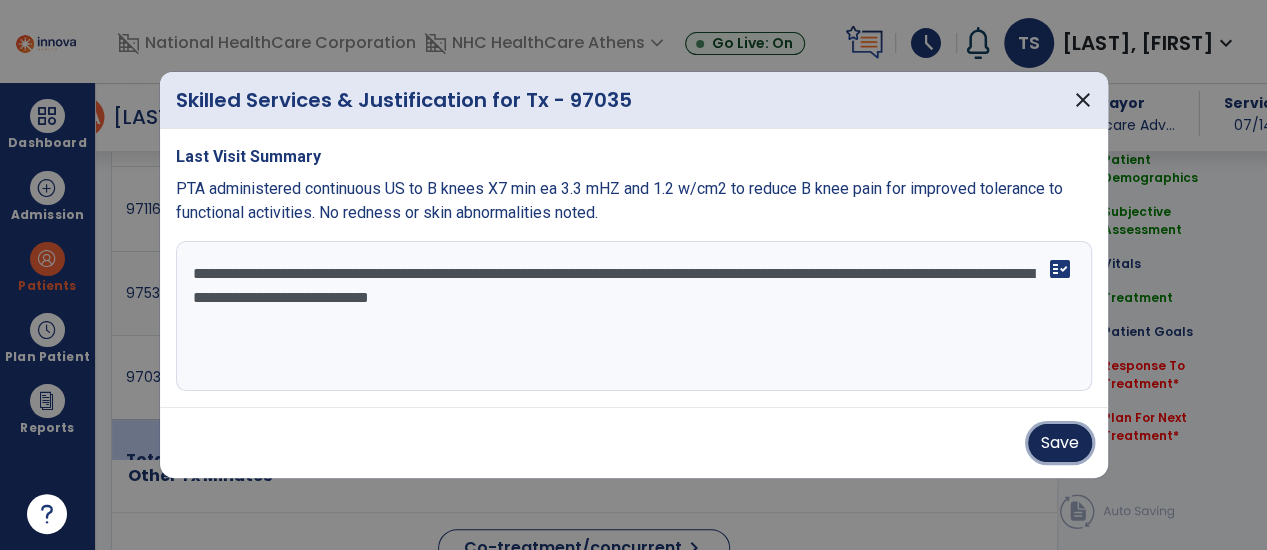 click on "Save" at bounding box center (1060, 443) 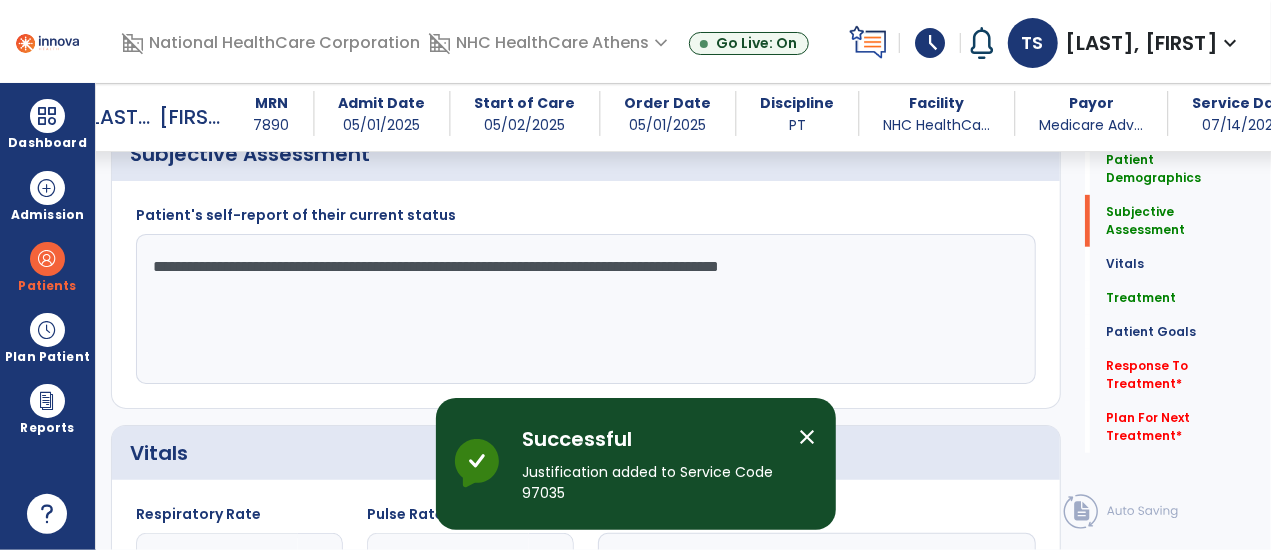 scroll, scrollTop: 518, scrollLeft: 0, axis: vertical 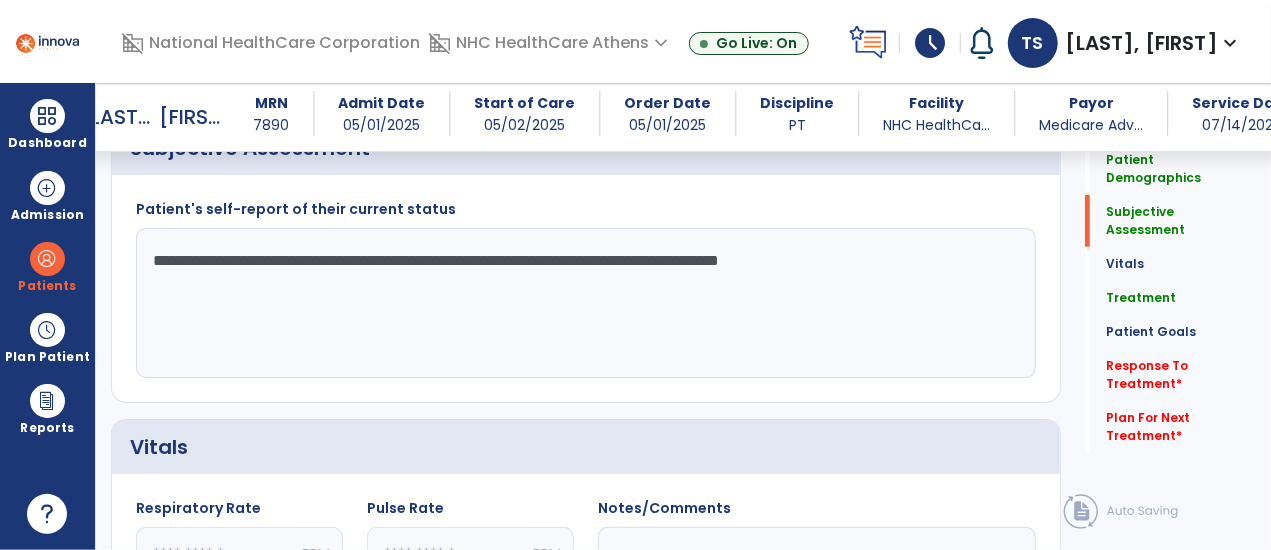 click on "**********" 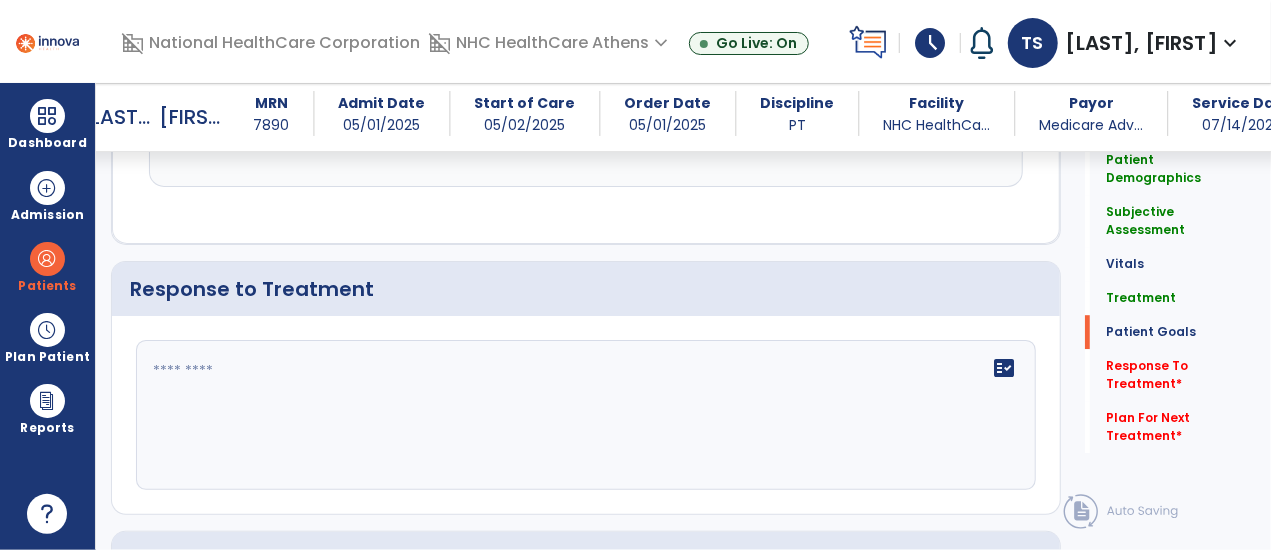 scroll, scrollTop: 2812, scrollLeft: 0, axis: vertical 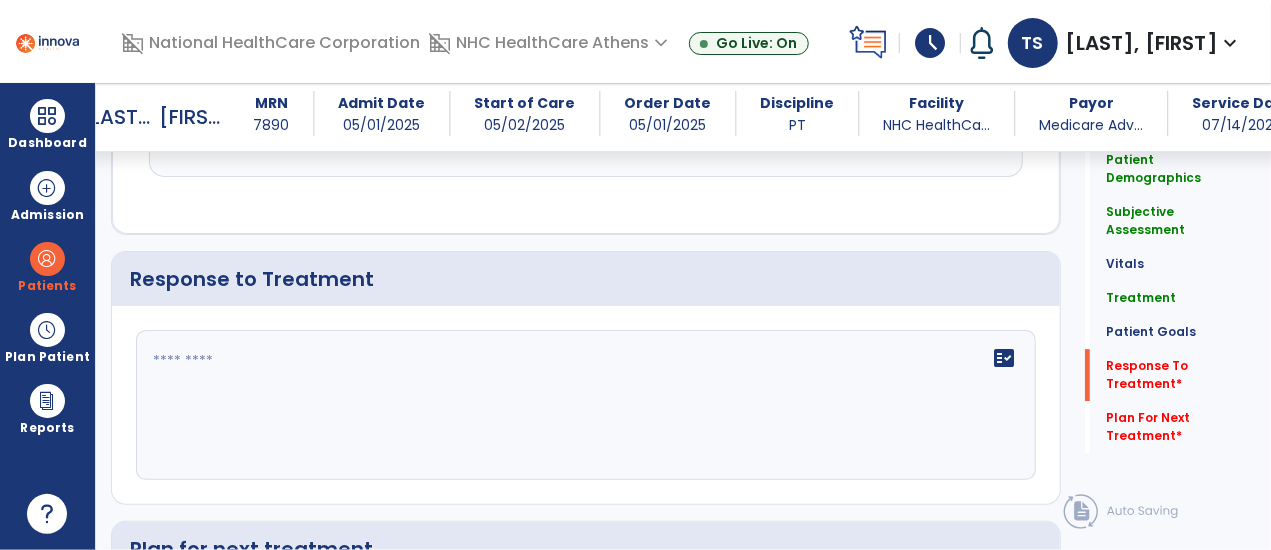 type on "**********" 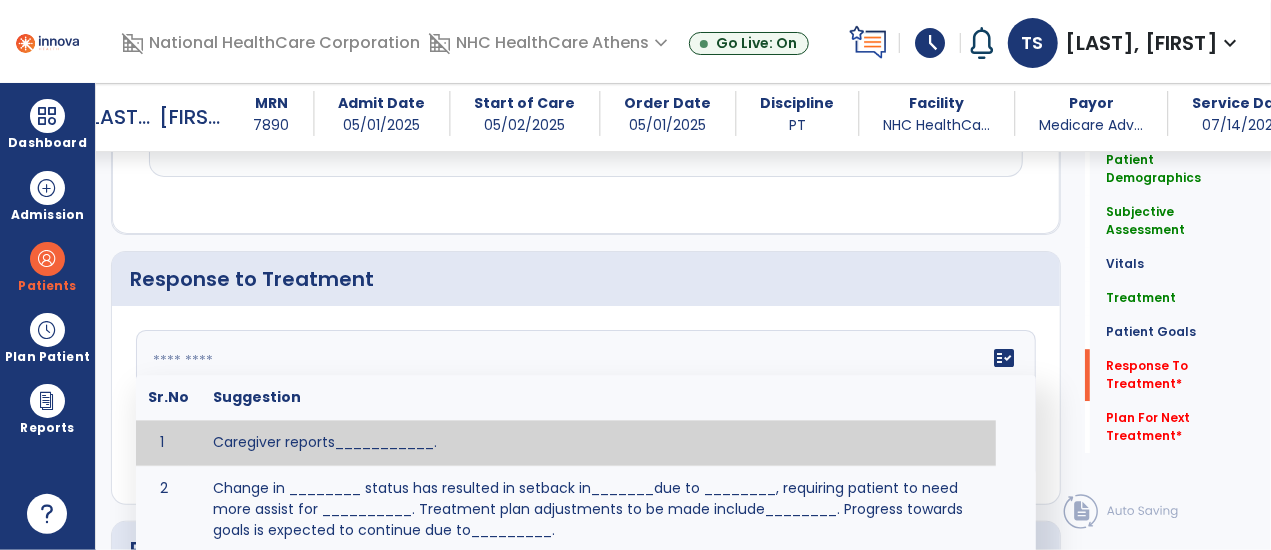 click on "fact_check  Sr.No Suggestion 1 Caregiver reports___________. 2 Change in ________ status has resulted in setback in_______due to ________, requiring patient to need more assist for __________.   Treatment plan adjustments to be made include________.  Progress towards goals is expected to continue due to_________. 3 Decreased pain in __________ to [LEVEL] in response to [MODALITY/TREATMENT] allows for improvement in _________. 4 Functional gains in _______ have impacted the patient's ability to perform_________ with a reduction in assist levels to_________. 5 Functional progress this week has been significant due to__________. 6 Gains in ________ have improved the patient's ability to perform ______with decreased levels of assist to___________. 7 Improvement in ________allows patient to tolerate higher levels of challenges in_________. 8 Pain in [AREA] has decreased to [LEVEL] in response to [TREATMENT/MODALITY], allowing fore ease in completing__________. 9 10 11 12 13 14 15 16 17 18 19 20 21" 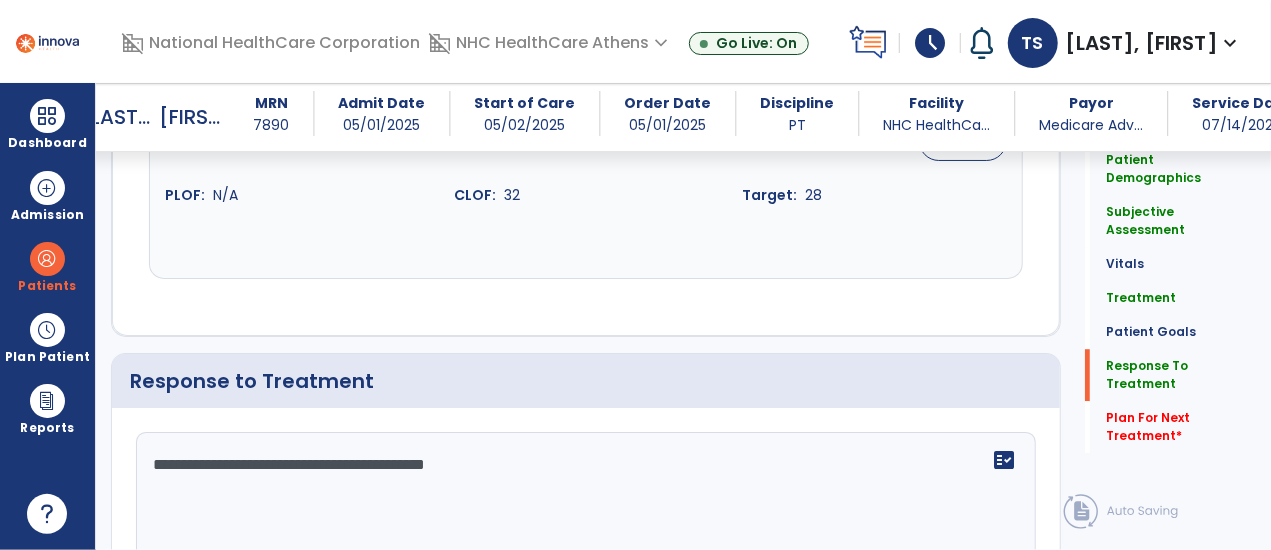 scroll, scrollTop: 2812, scrollLeft: 0, axis: vertical 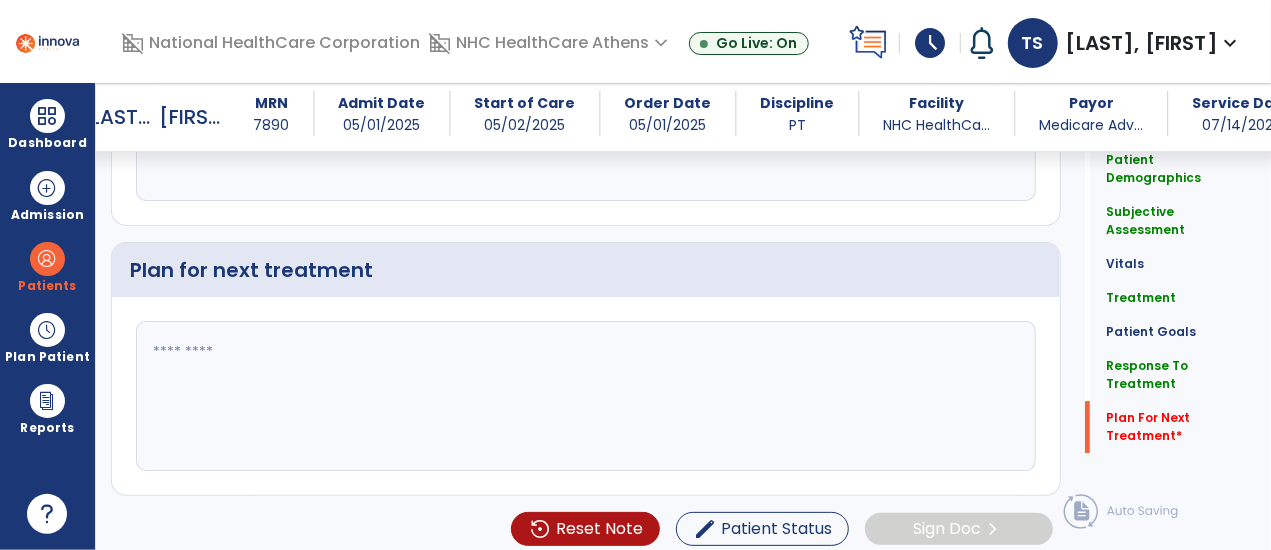 type on "**********" 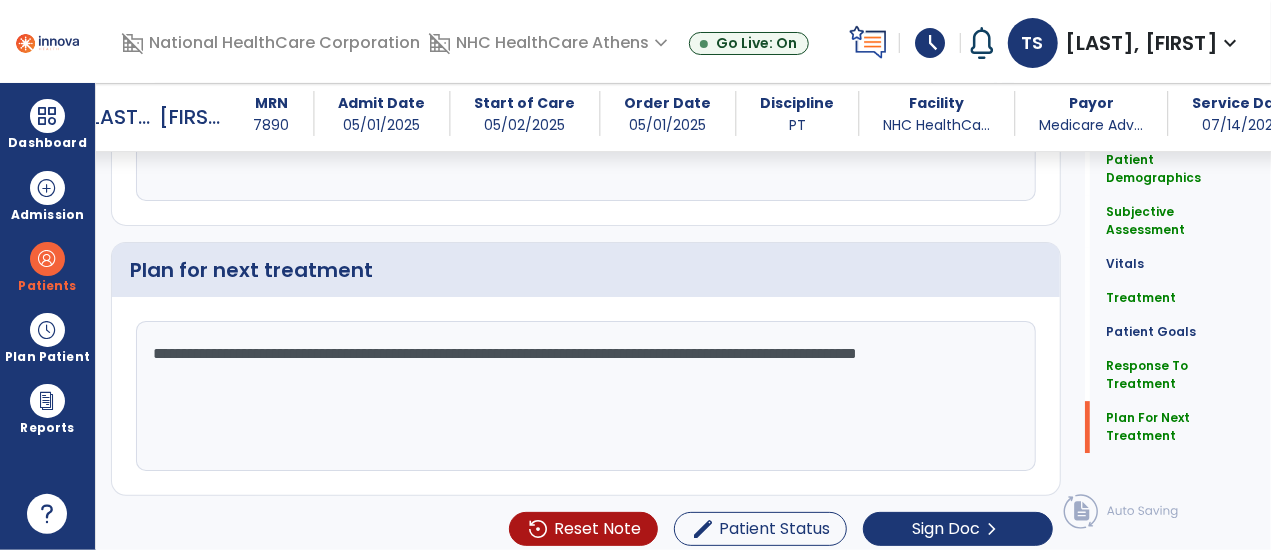 scroll, scrollTop: 3091, scrollLeft: 0, axis: vertical 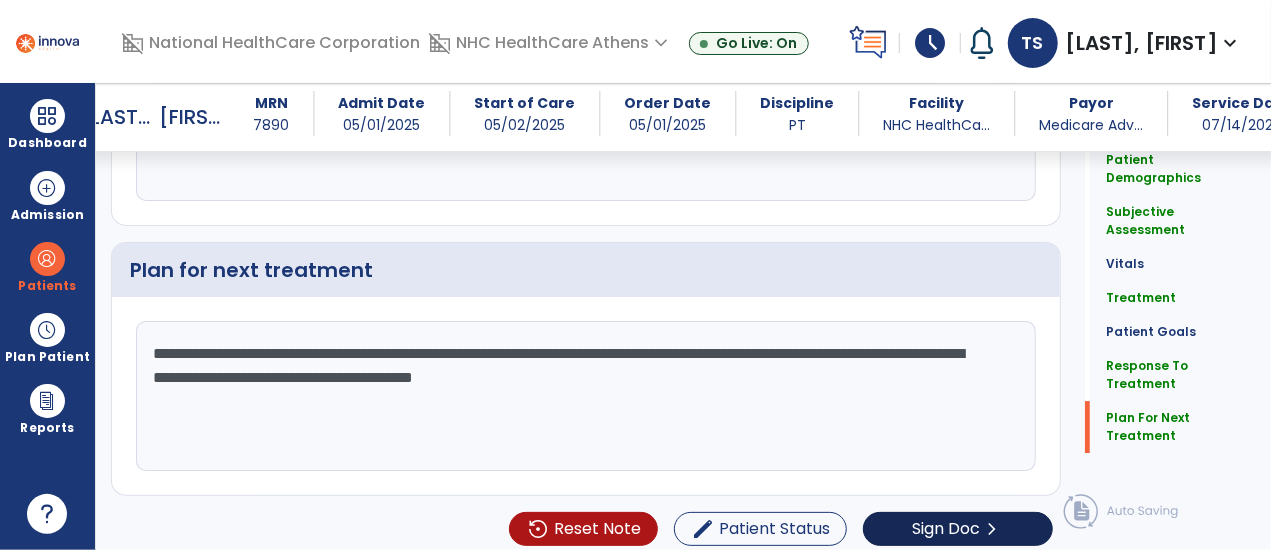 type on "**********" 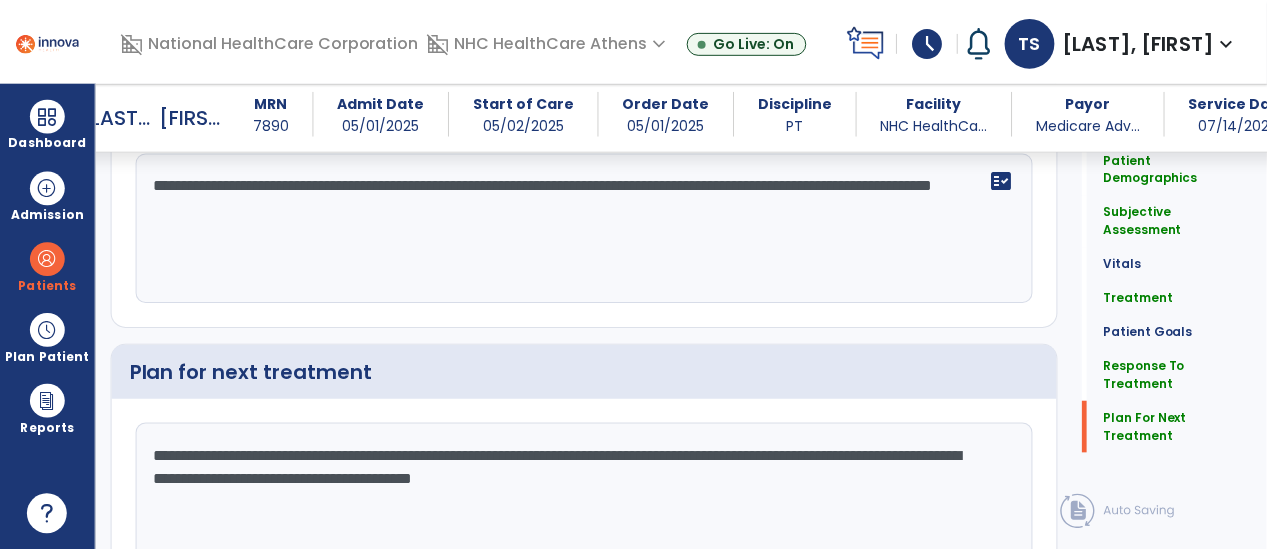 scroll, scrollTop: 3091, scrollLeft: 0, axis: vertical 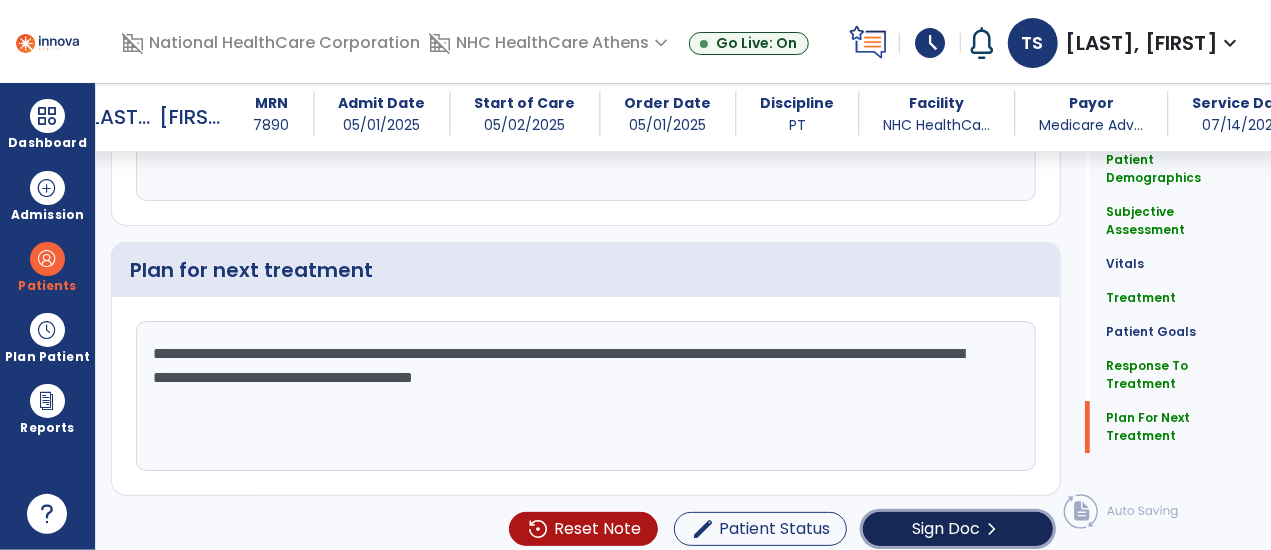 click on "chevron_right" 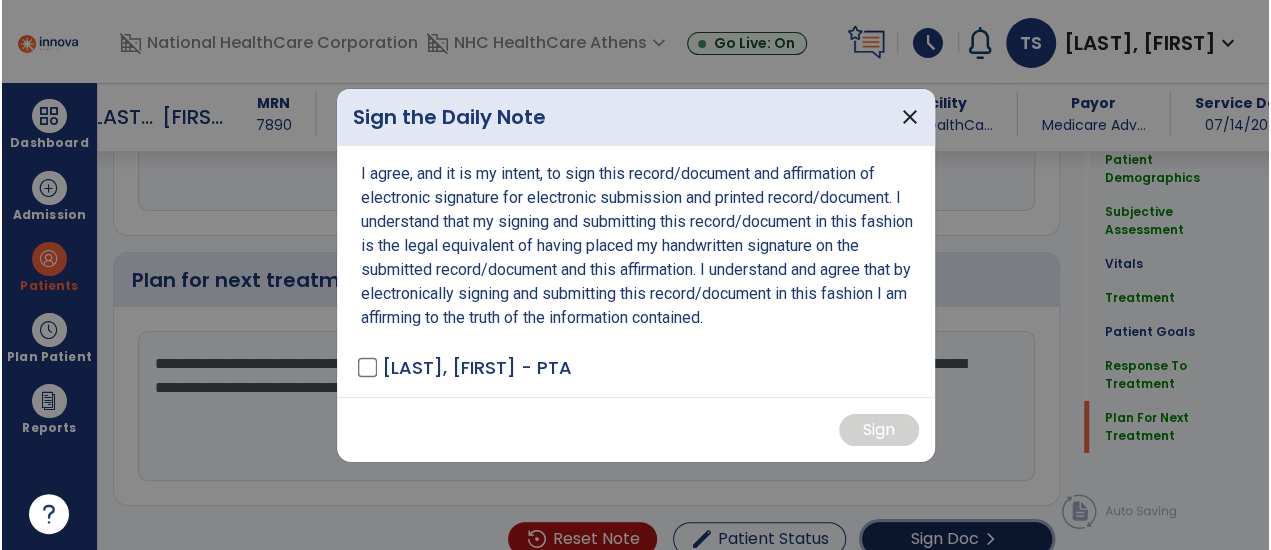 scroll, scrollTop: 3091, scrollLeft: 0, axis: vertical 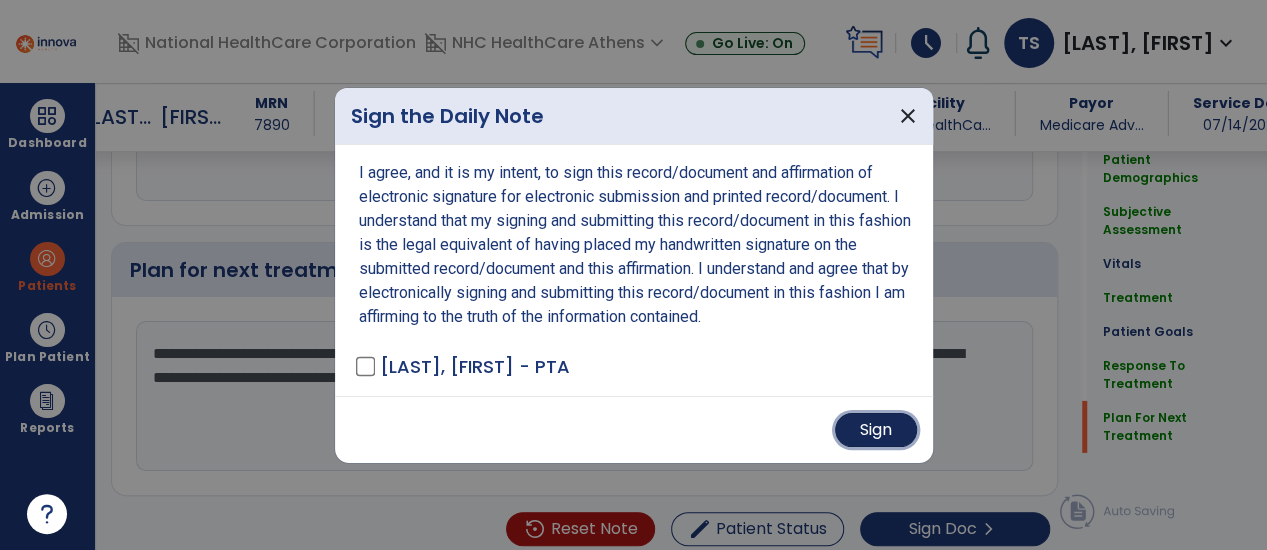 click on "Sign" at bounding box center [876, 430] 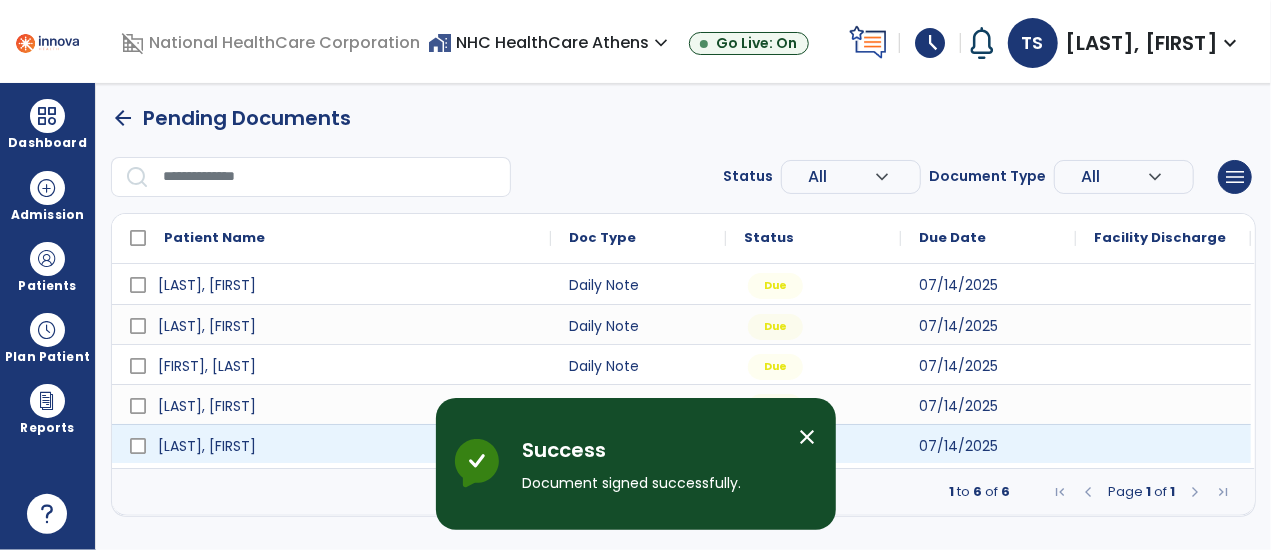 scroll, scrollTop: 0, scrollLeft: 0, axis: both 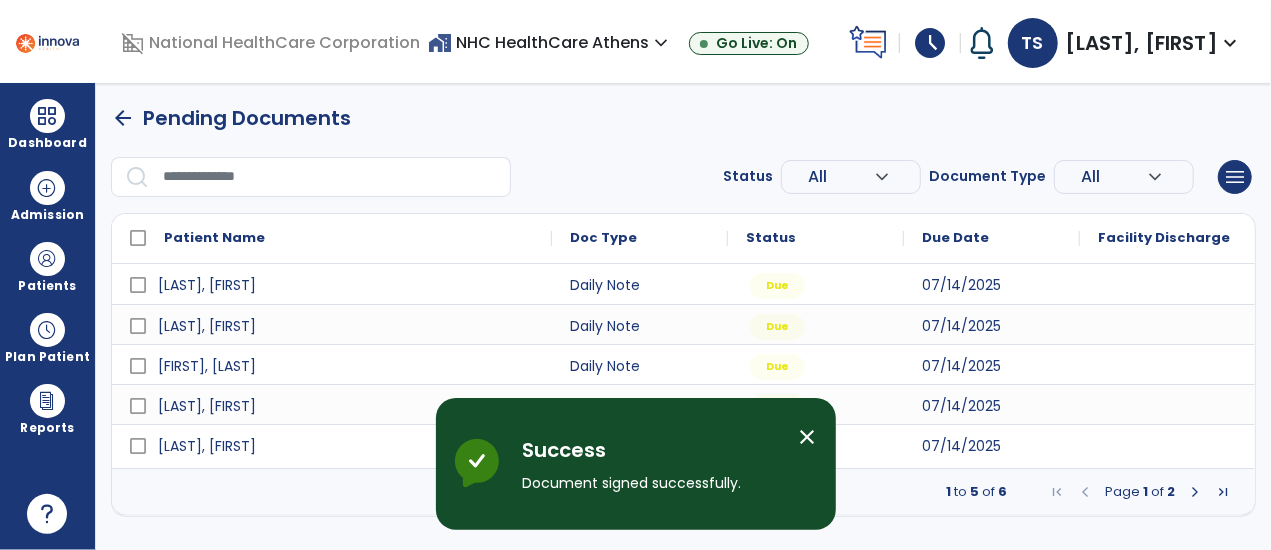click at bounding box center (1195, 492) 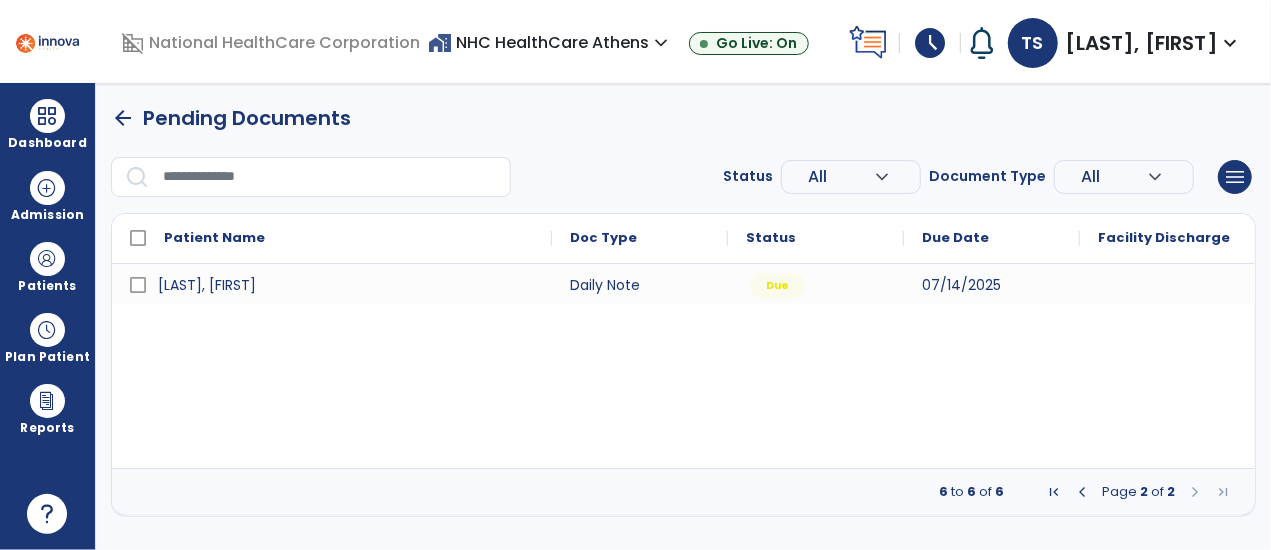 click at bounding box center (1082, 492) 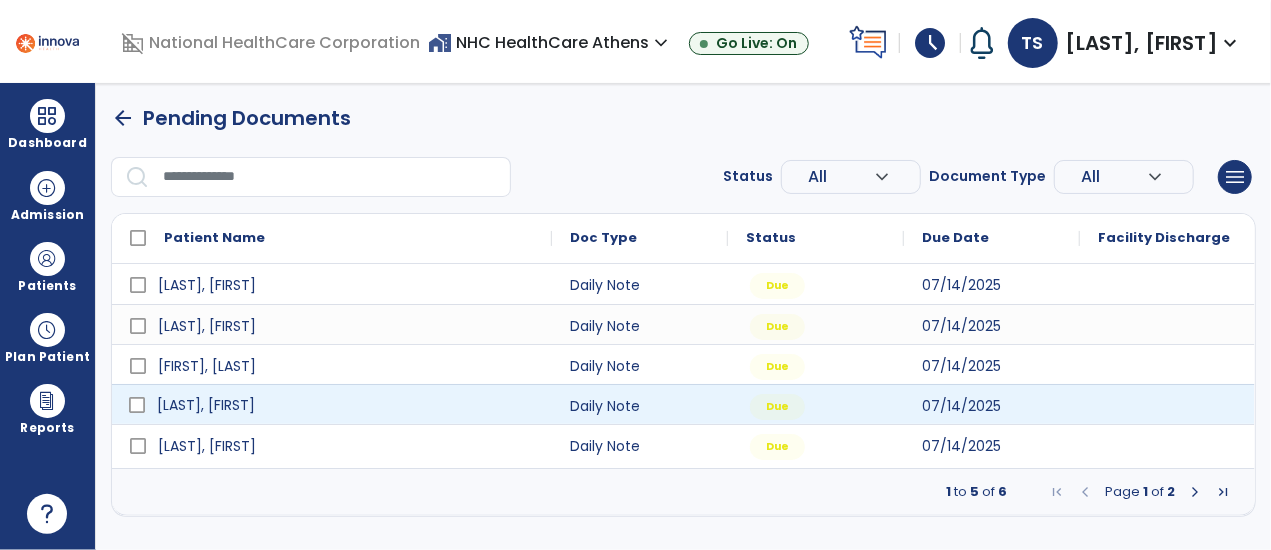 click on "[LAST], [FIRST]" at bounding box center [346, 405] 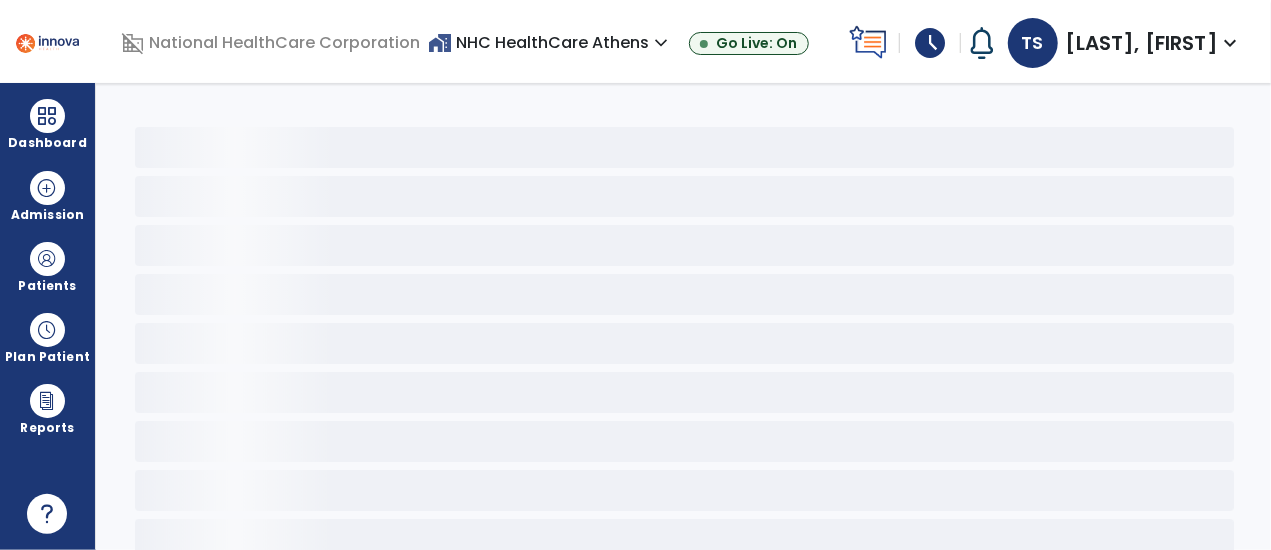 click on "schedule" at bounding box center (930, 43) 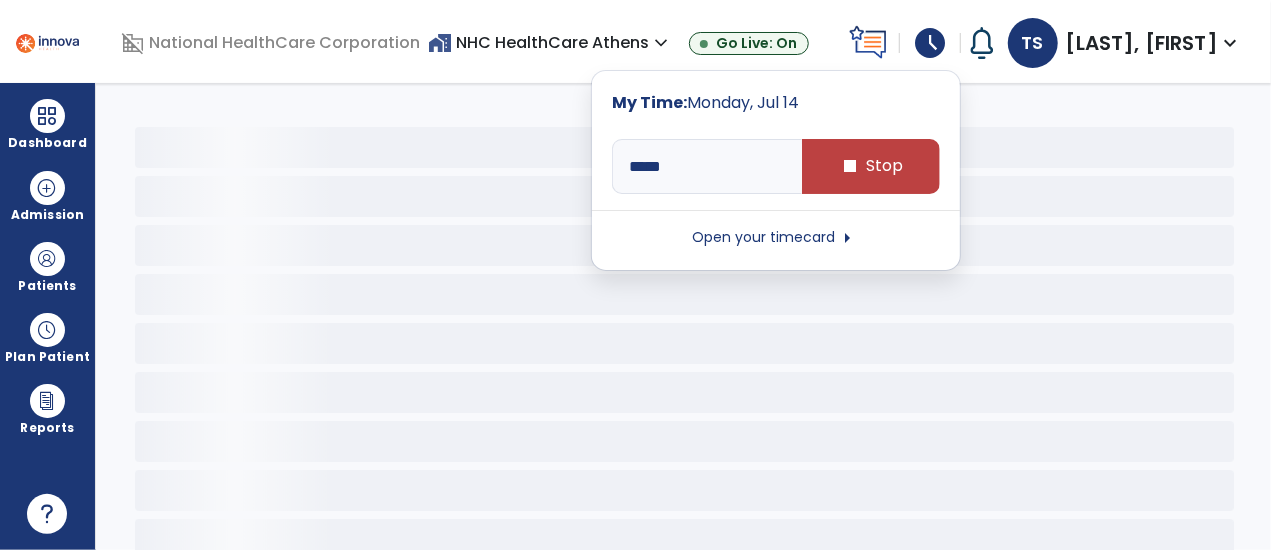 click on "Name:  [LAST], [FIRST]  Doc:  All Status:  All Patient Name Doc Type Status Due Date Facility Discharge" at bounding box center (683, 316) 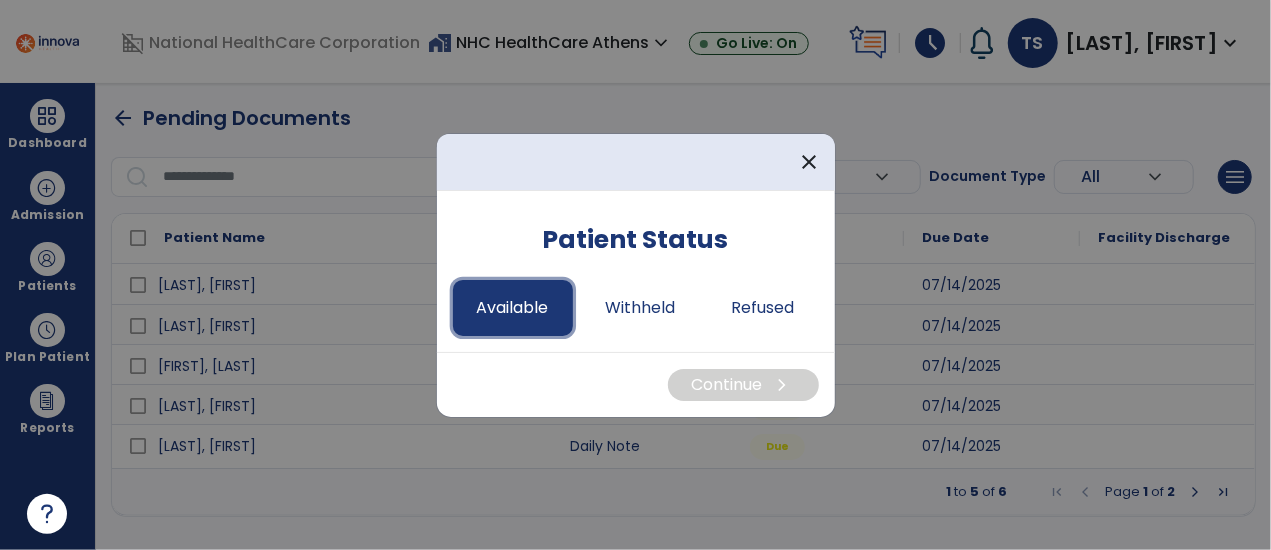 click on "Available" at bounding box center [513, 308] 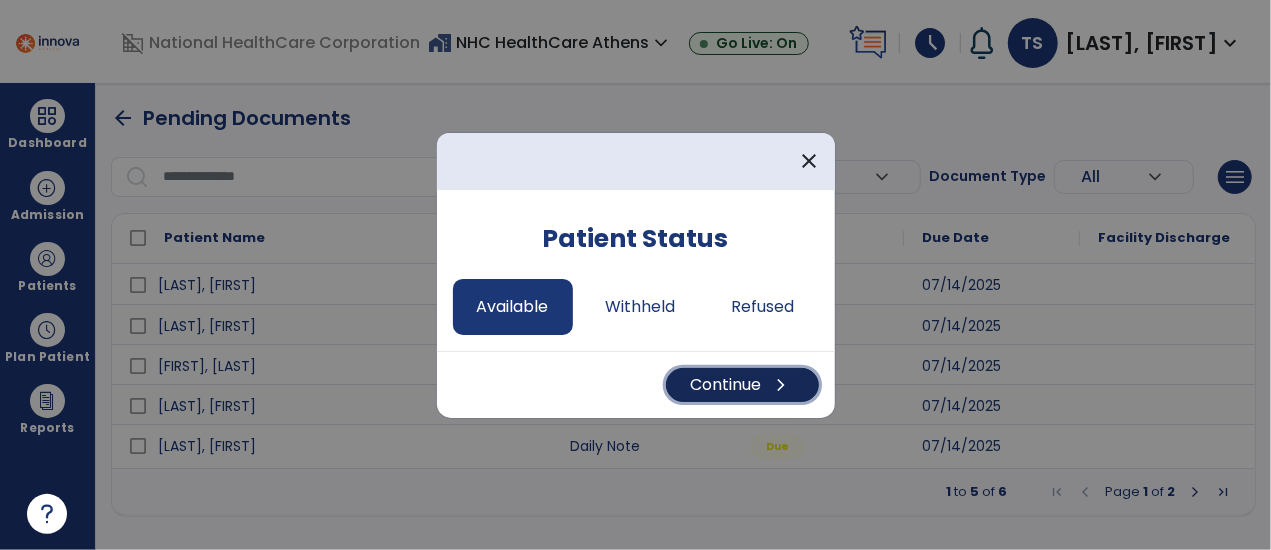 click on "chevron_right" at bounding box center [782, 385] 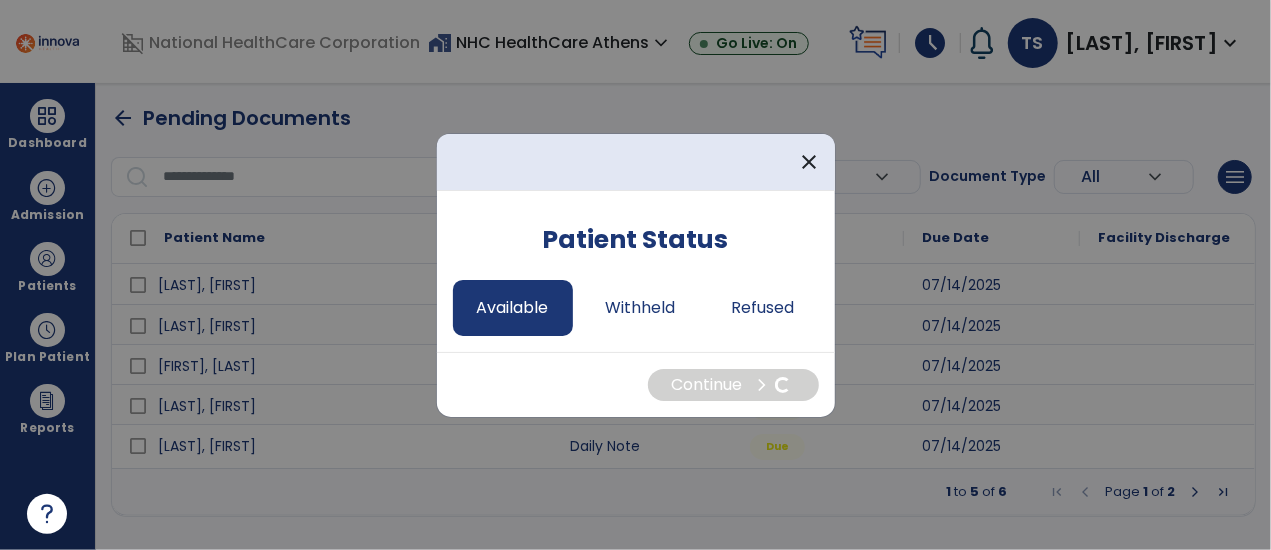 select on "*" 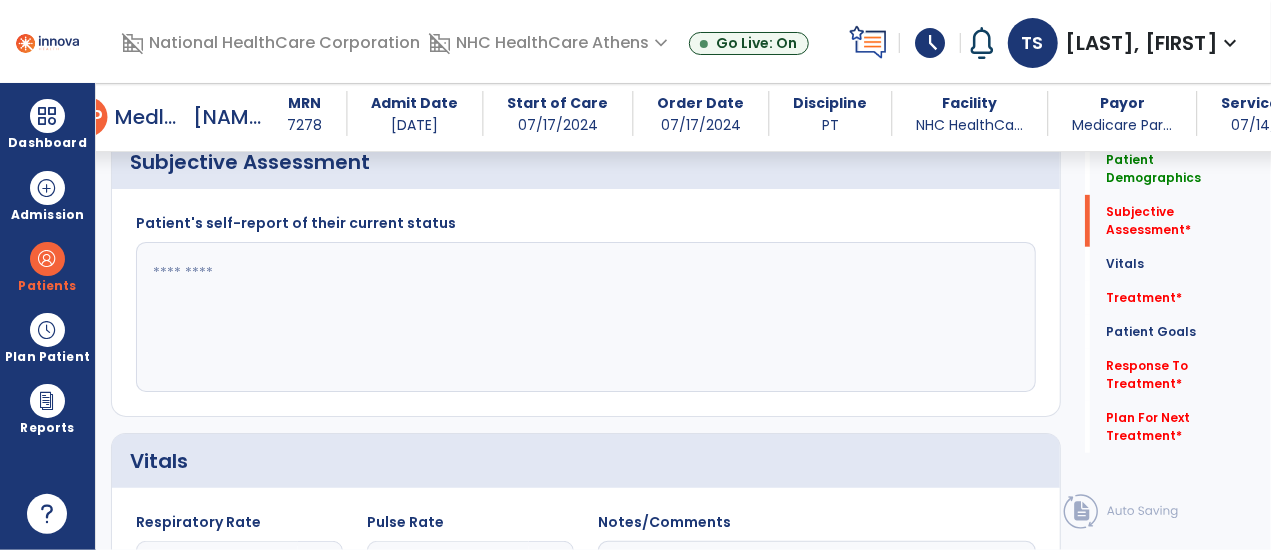 scroll, scrollTop: 488, scrollLeft: 0, axis: vertical 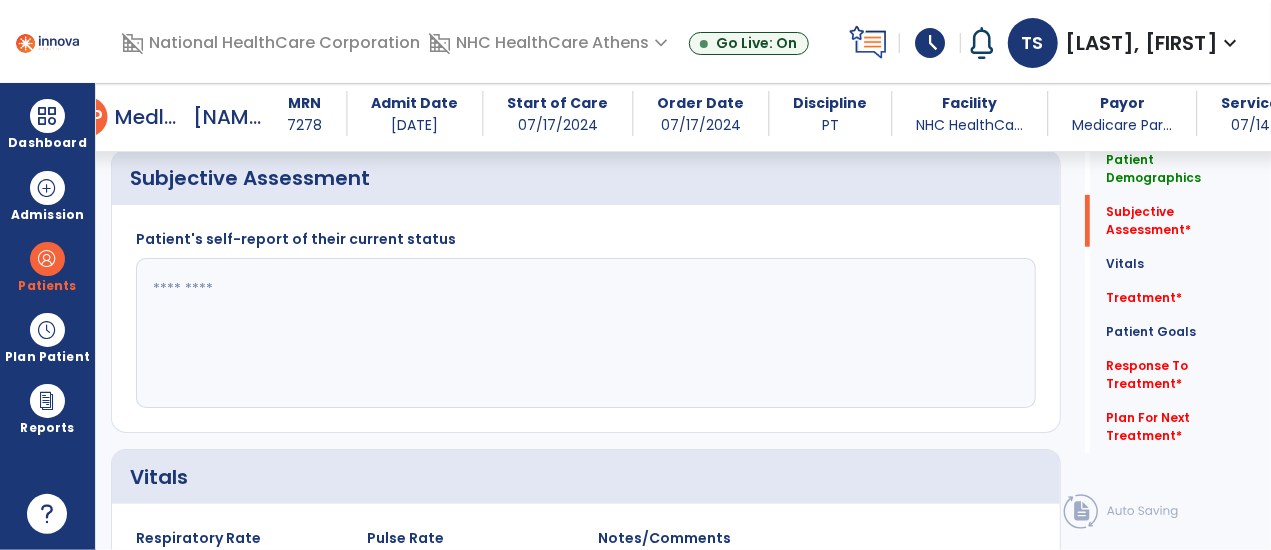 click 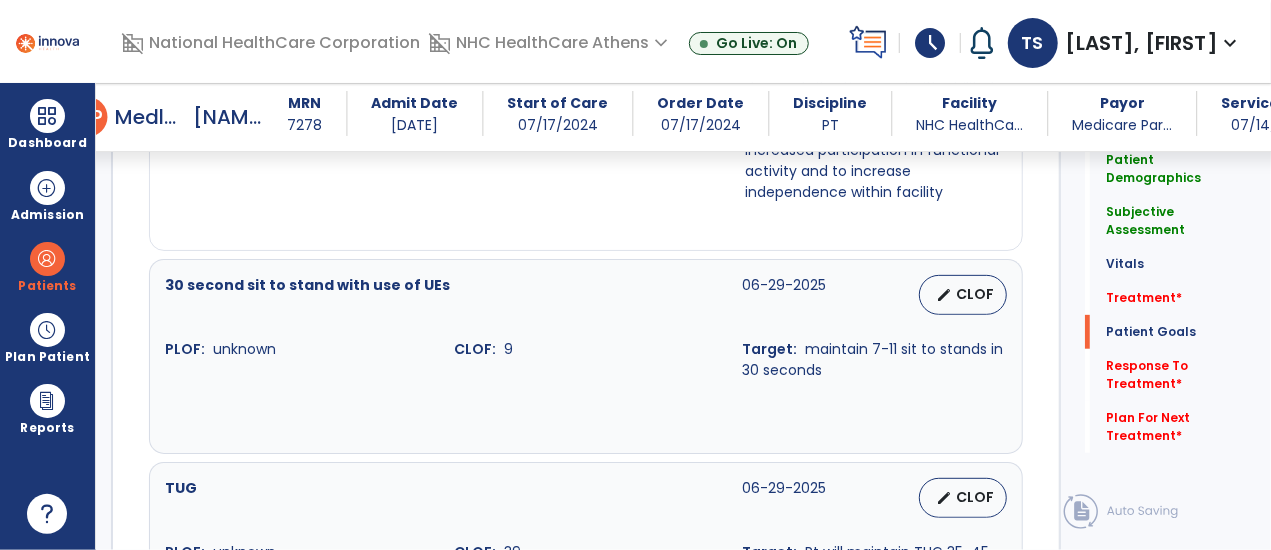 scroll, scrollTop: 4154, scrollLeft: 0, axis: vertical 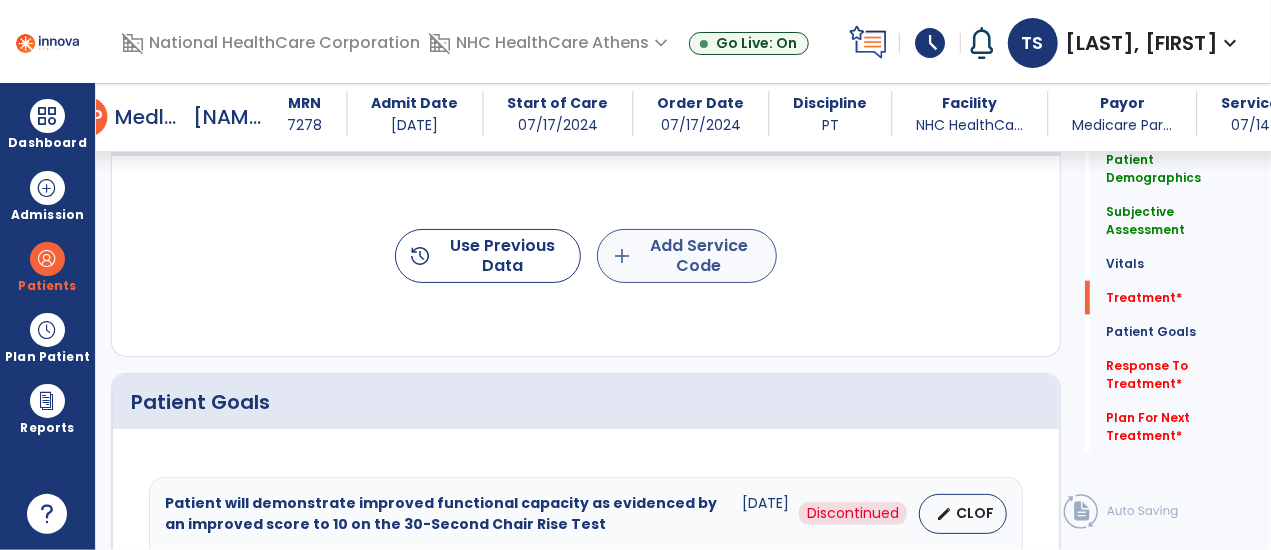 type on "**********" 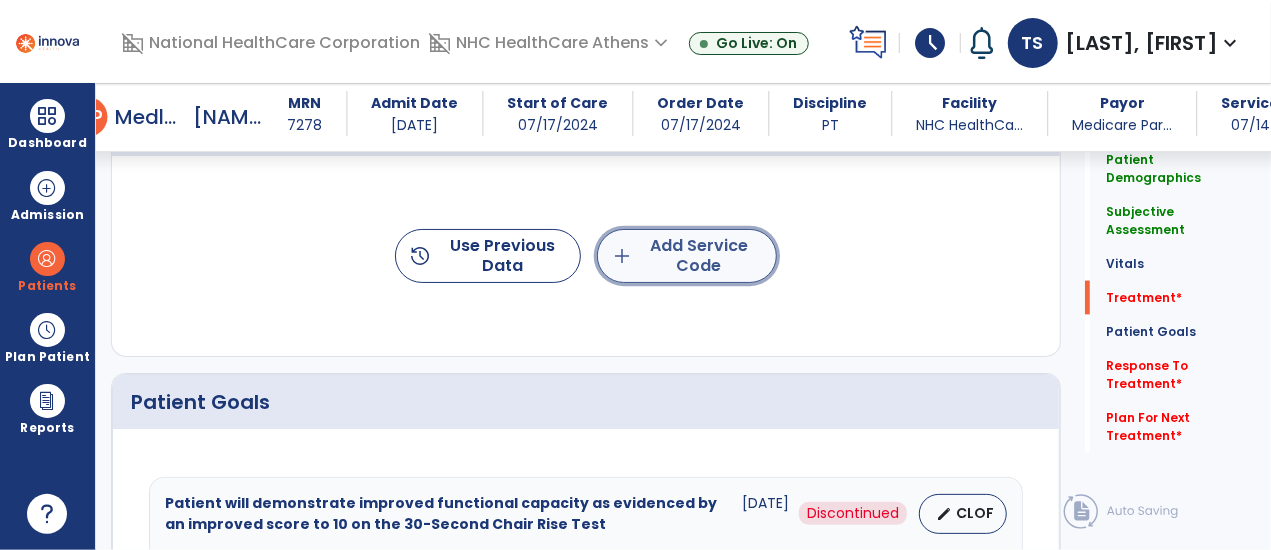 click on "add  Add Service Code" 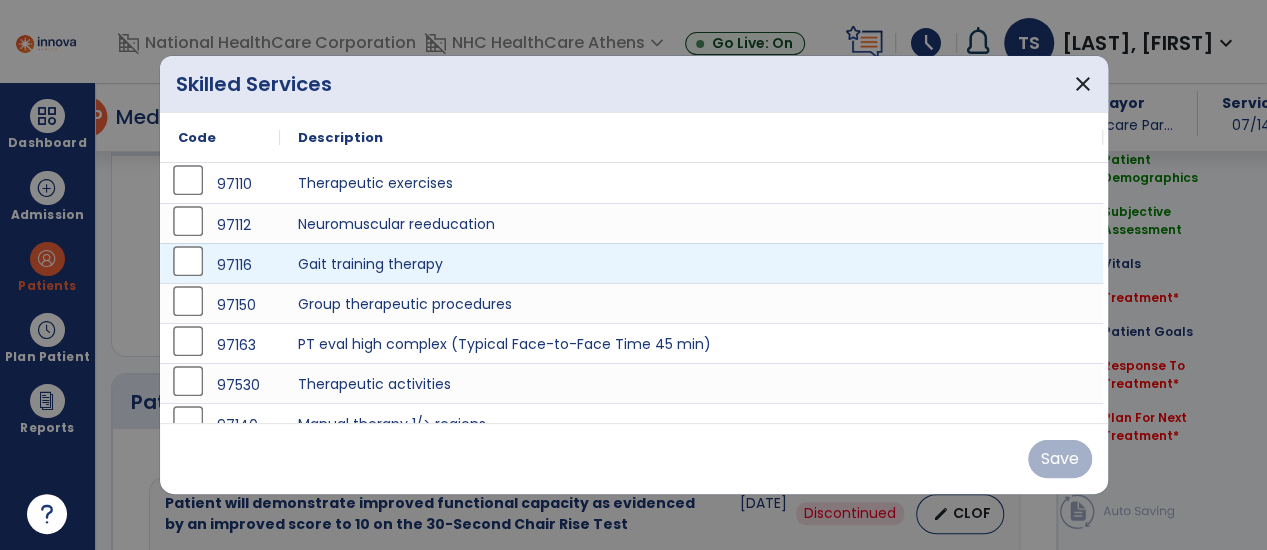scroll, scrollTop: 1258, scrollLeft: 0, axis: vertical 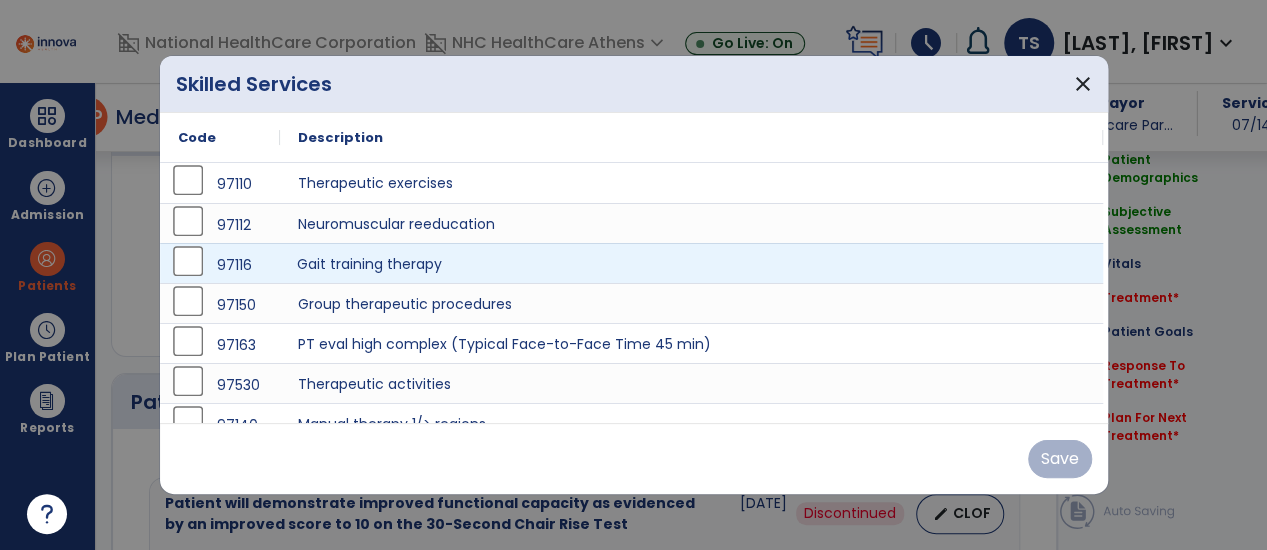 click on "Gait training therapy" at bounding box center [692, 263] 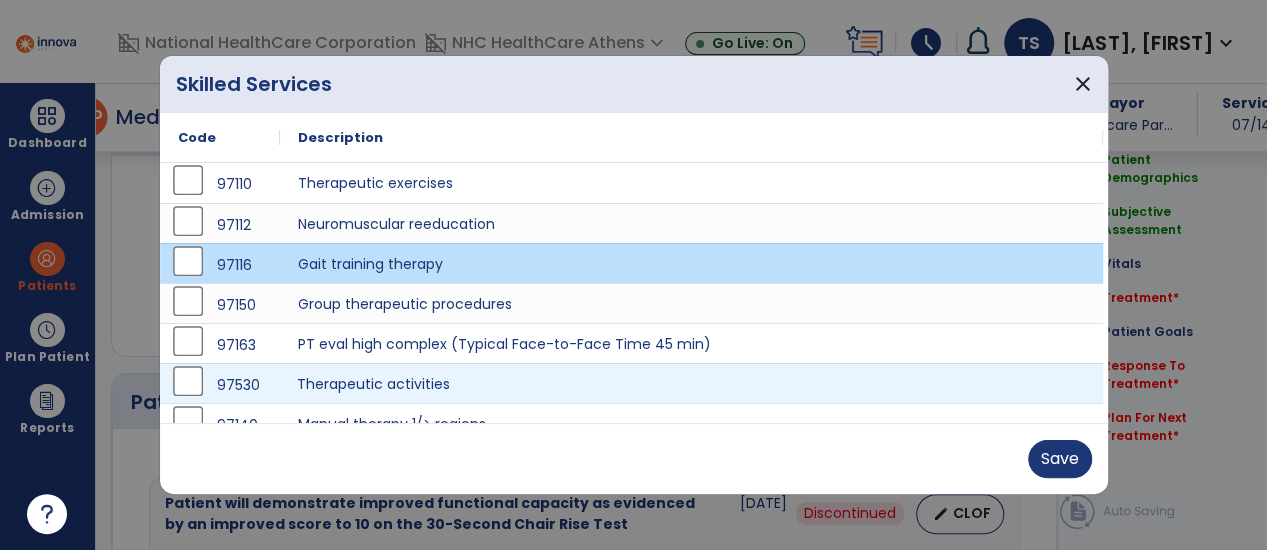 click on "Therapeutic activities" at bounding box center (692, 383) 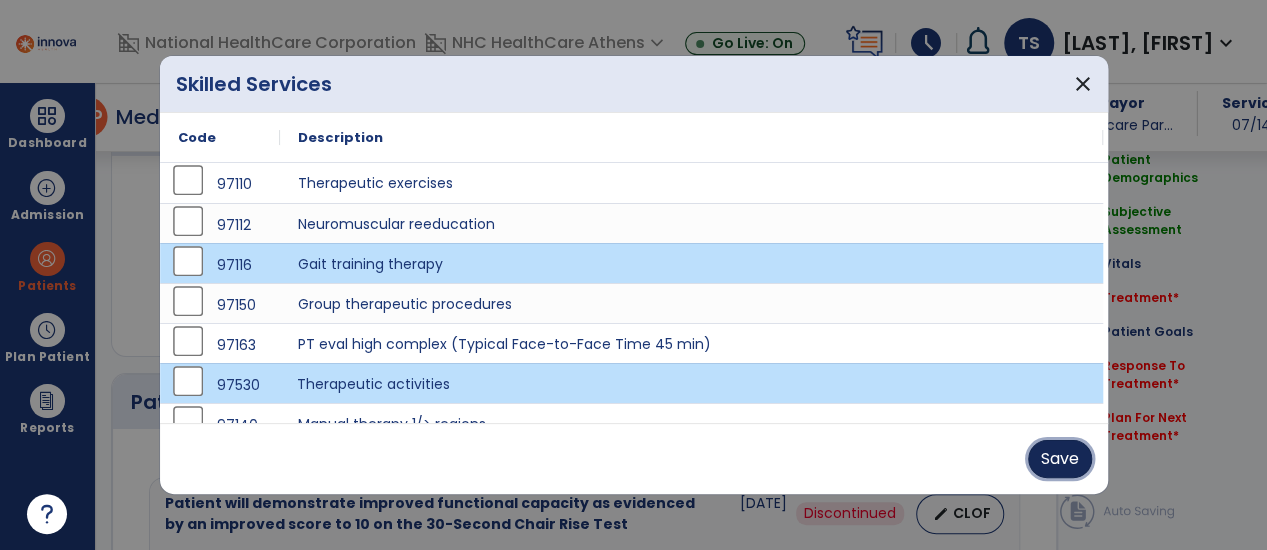 click on "Save" at bounding box center [1060, 459] 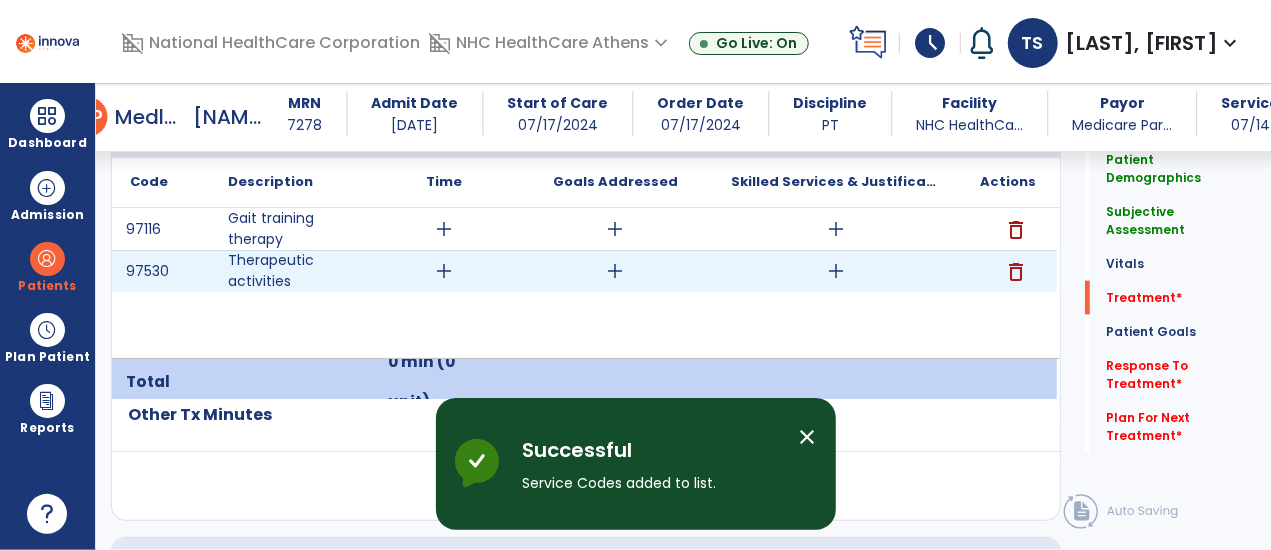 click on "add" at bounding box center [444, 271] 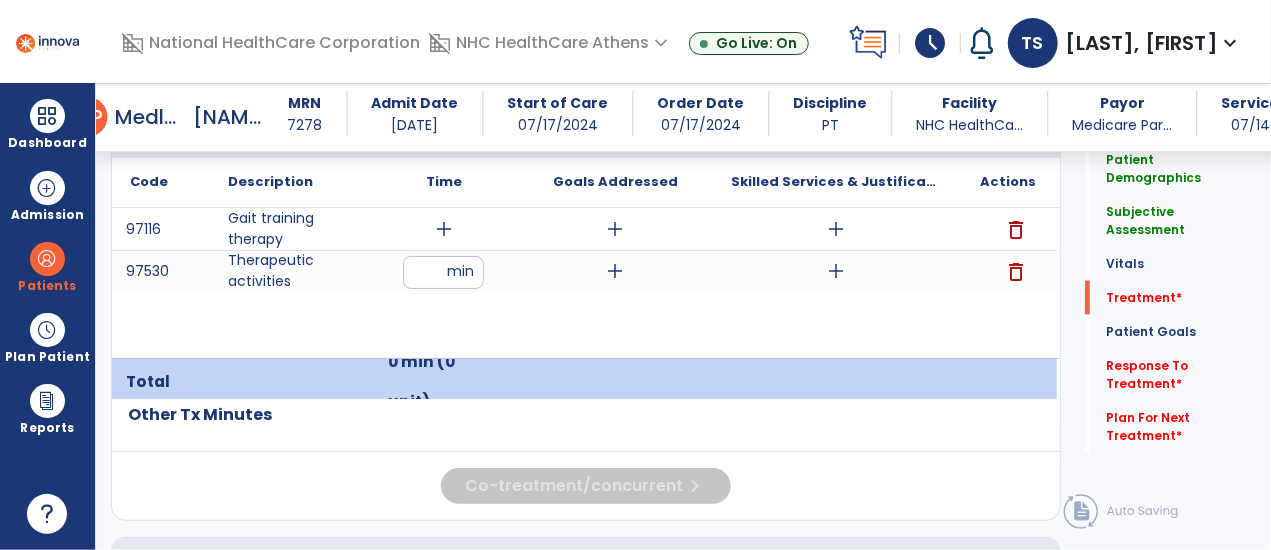 type on "**" 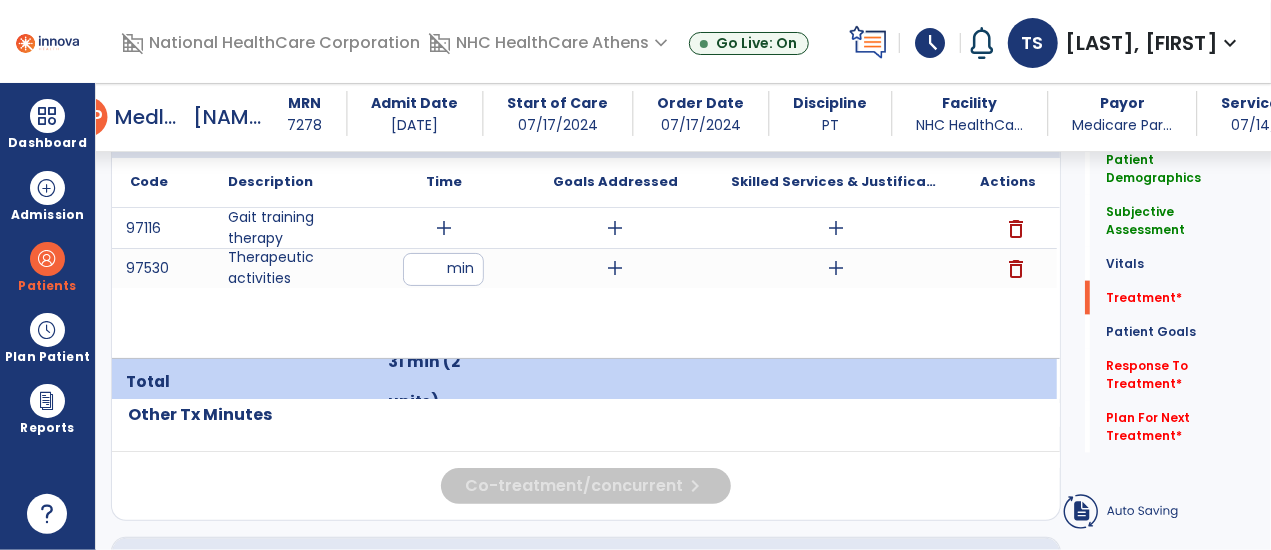 click on "97116  Gait training therapy  add add add delete 97530  Therapeutic activities  ** min add add delete" at bounding box center [584, 283] 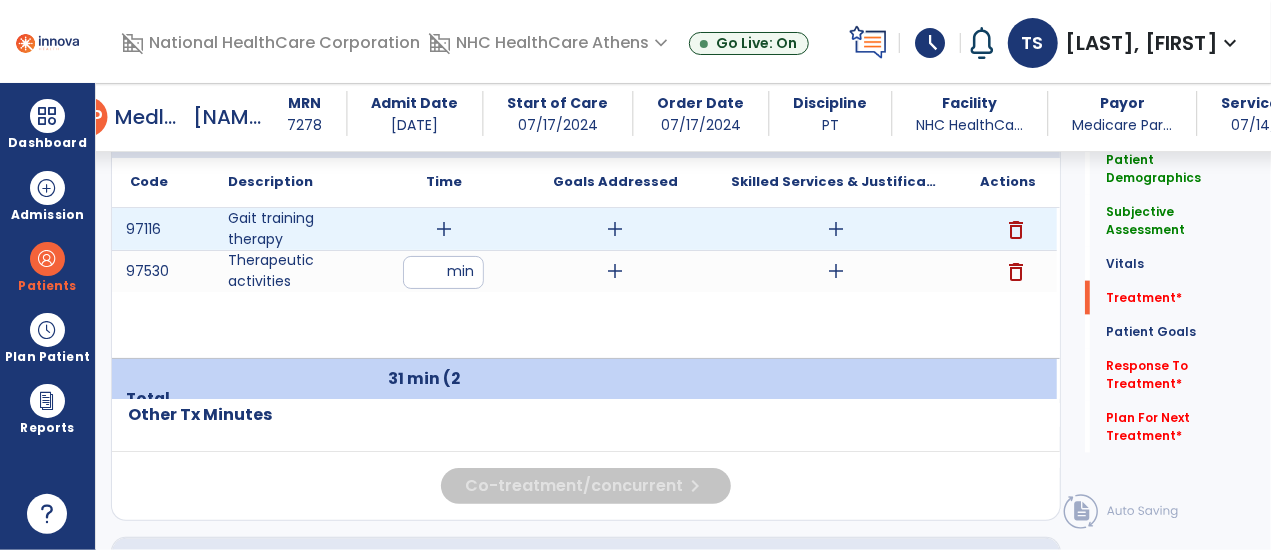 click on "add" at bounding box center (444, 229) 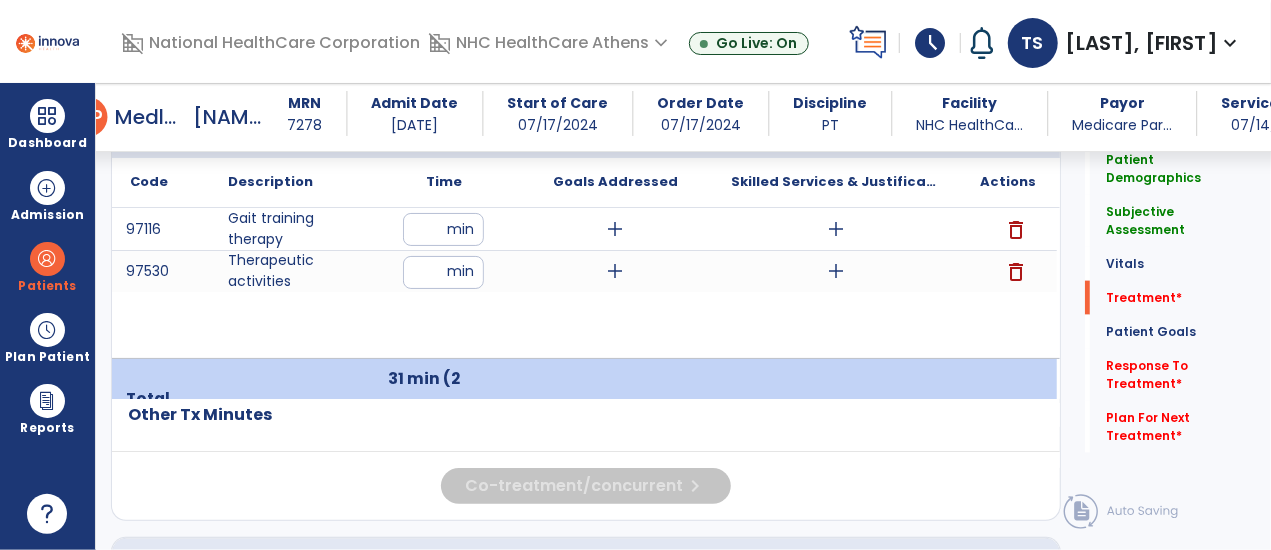type on "**" 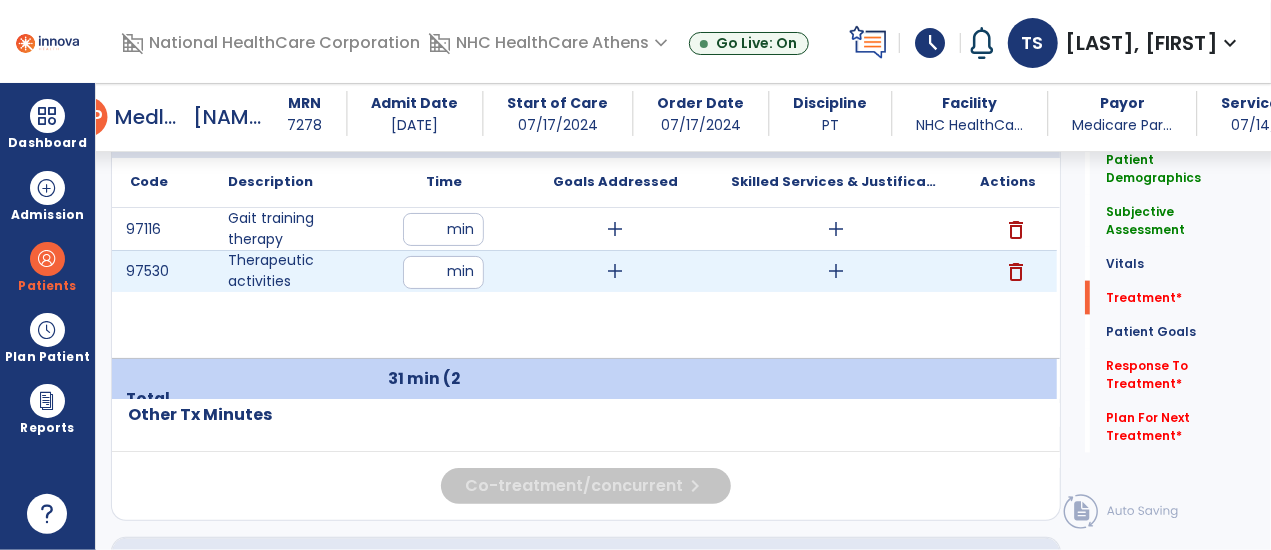 click on "97116  Gait training therapy  ** min add add delete 97530  Therapeutic activities  ** min add add delete" at bounding box center (584, 283) 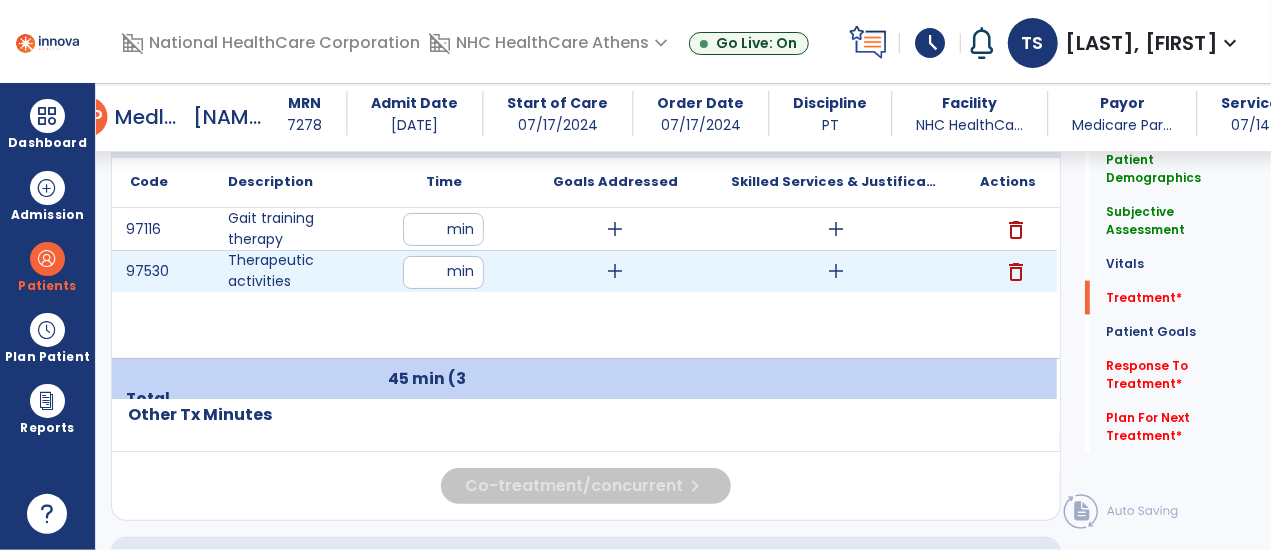click on "add" at bounding box center [836, 271] 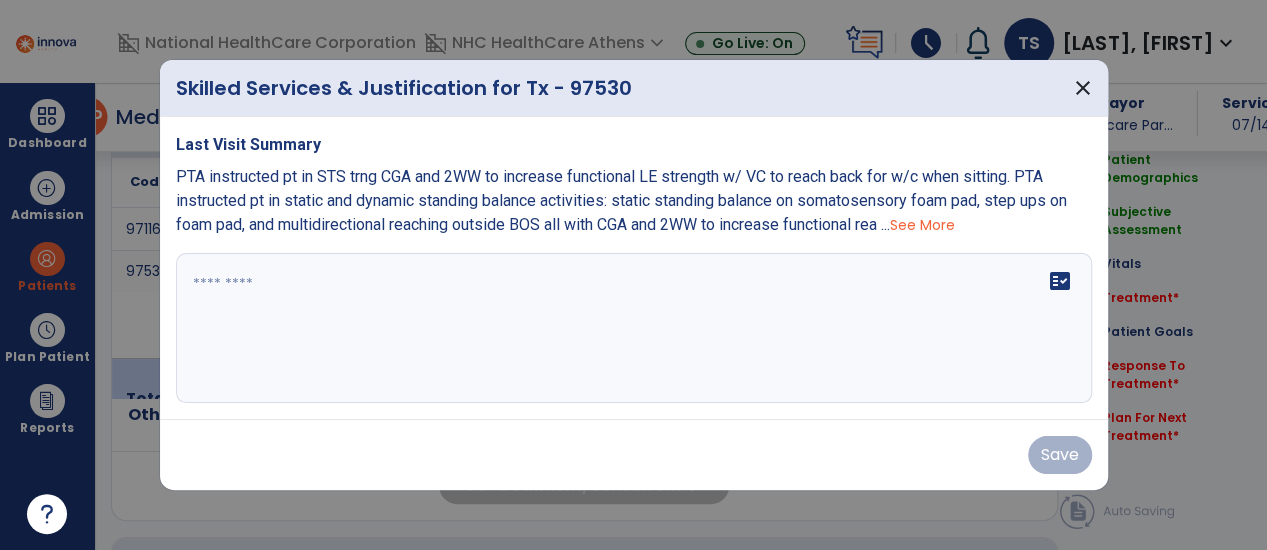 scroll, scrollTop: 1258, scrollLeft: 0, axis: vertical 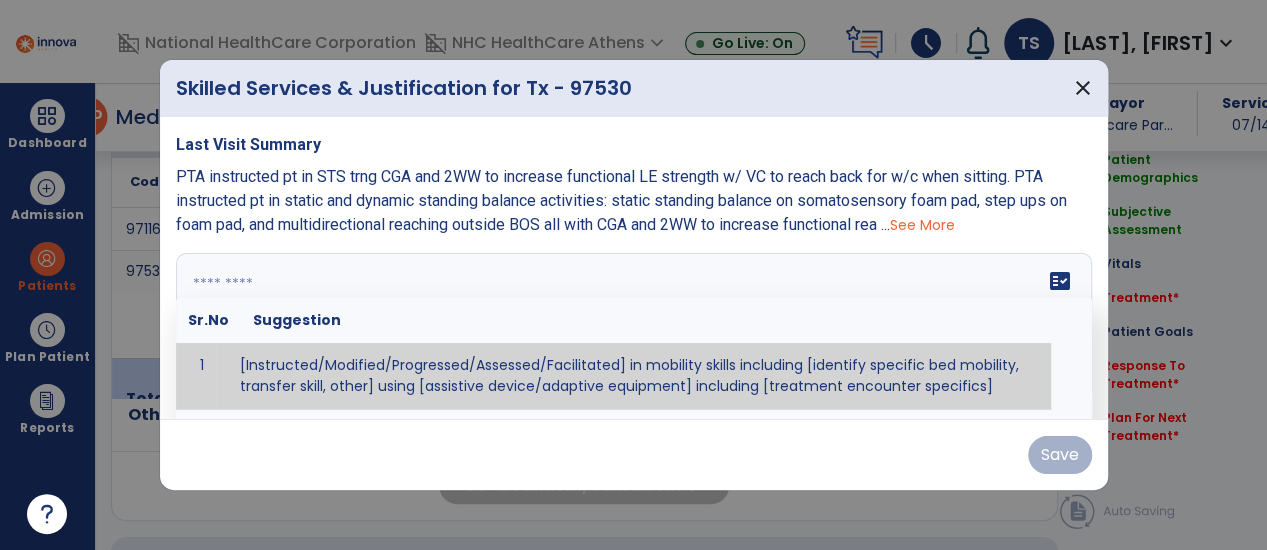 drag, startPoint x: 762, startPoint y: 300, endPoint x: 511, endPoint y: 141, distance: 297.12286 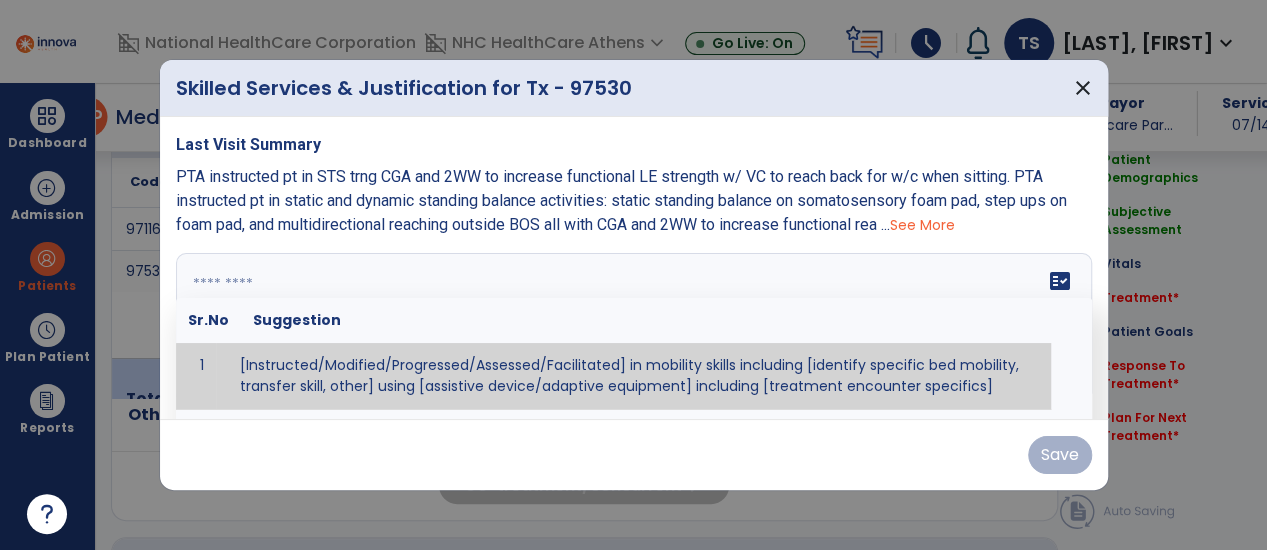 click on "Last Visit Summary PTA instructed pt in STS trng CGA and 2WW to increase functional LE strength w/ VC to reach back for w/c when sitting. PTA instructed pt in static and dynamic standing balance activities: static standing balance on somatosensory foam pad, step ups on foam pad, and multidirectional reaching outside BOS all with CGA and 2WW to increase functional rea ...  See More   fact_check  Sr.No Suggestion 1 [Instructed/Modified/Progressed/Assessed/Facilitated] in mobility skills including [identify specific bed mobility, transfer skill, other] using [assistive device/adaptive equipment] including [treatment encounter specifics]" at bounding box center (634, 268) 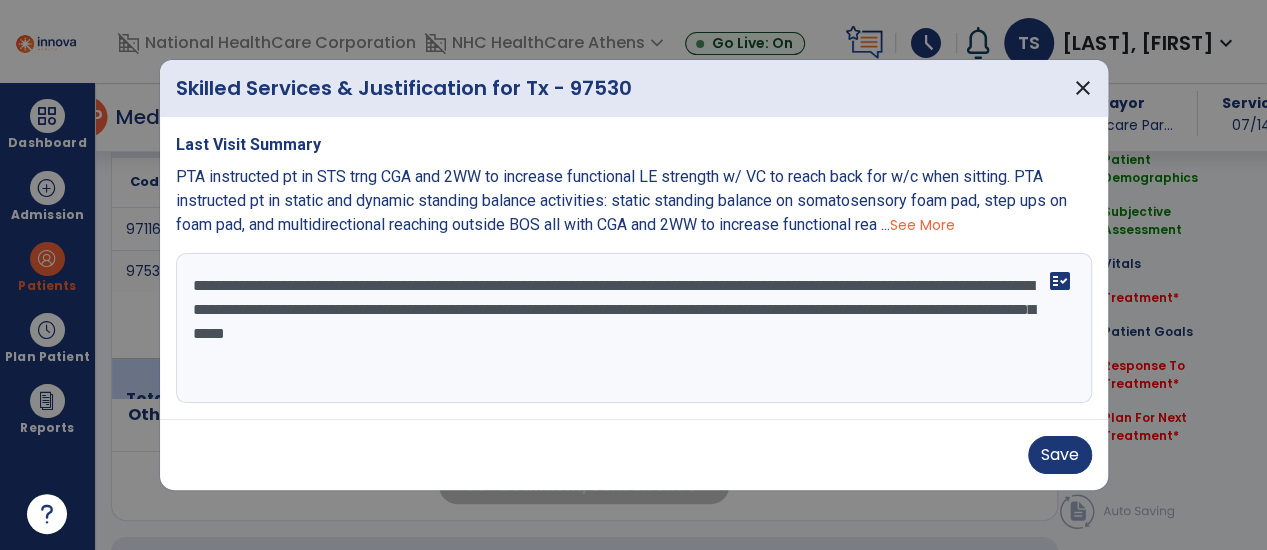 click on "**********" at bounding box center (634, 328) 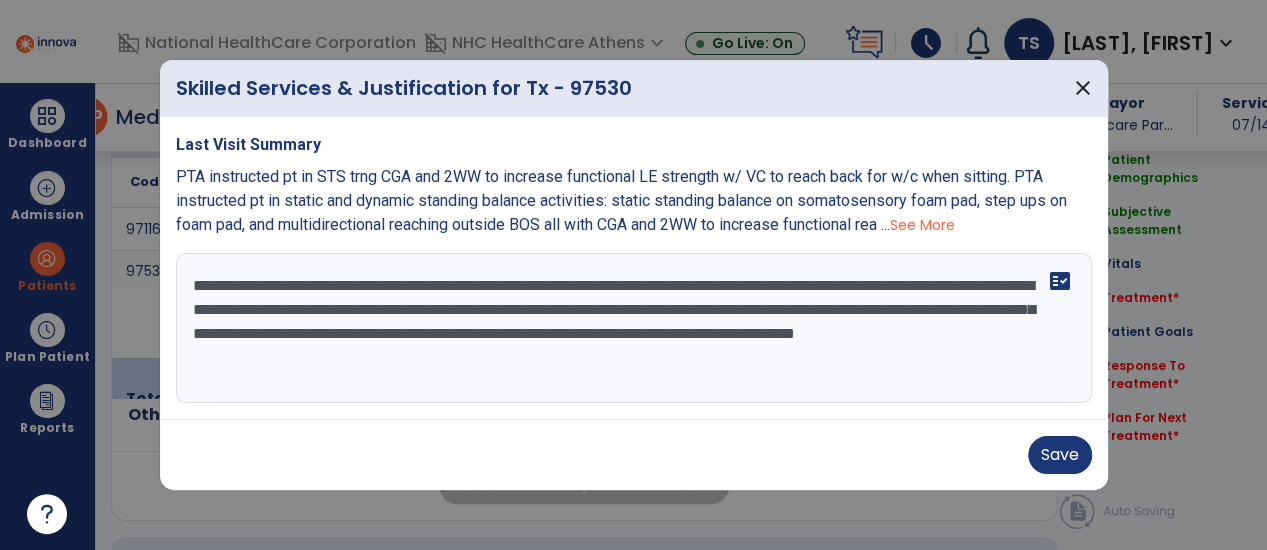 click on "**********" at bounding box center (634, 328) 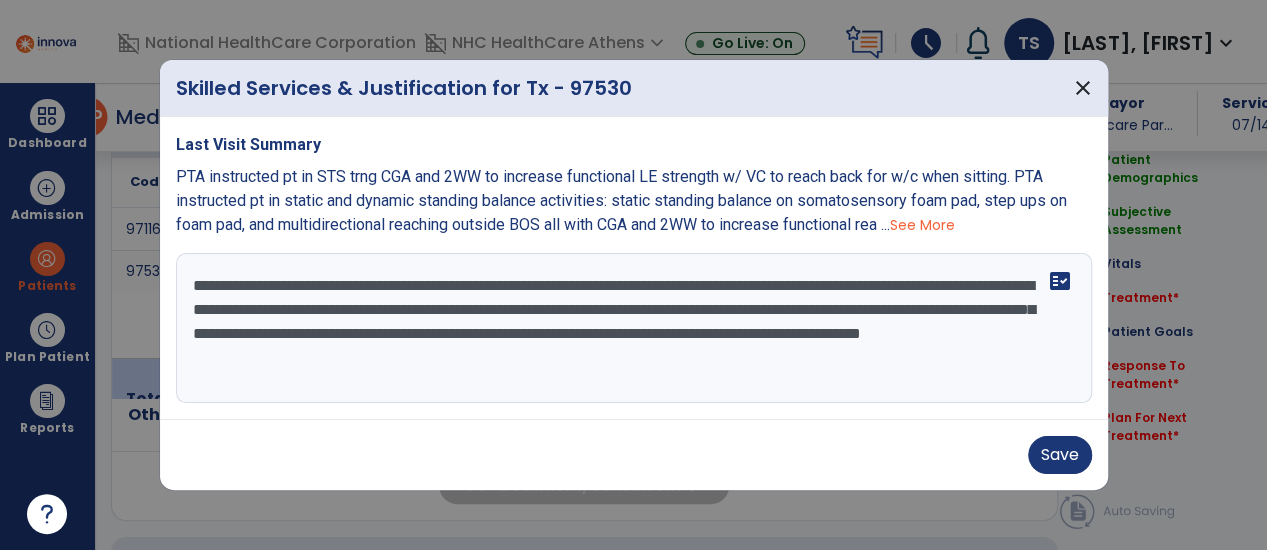 click on "**********" at bounding box center [634, 328] 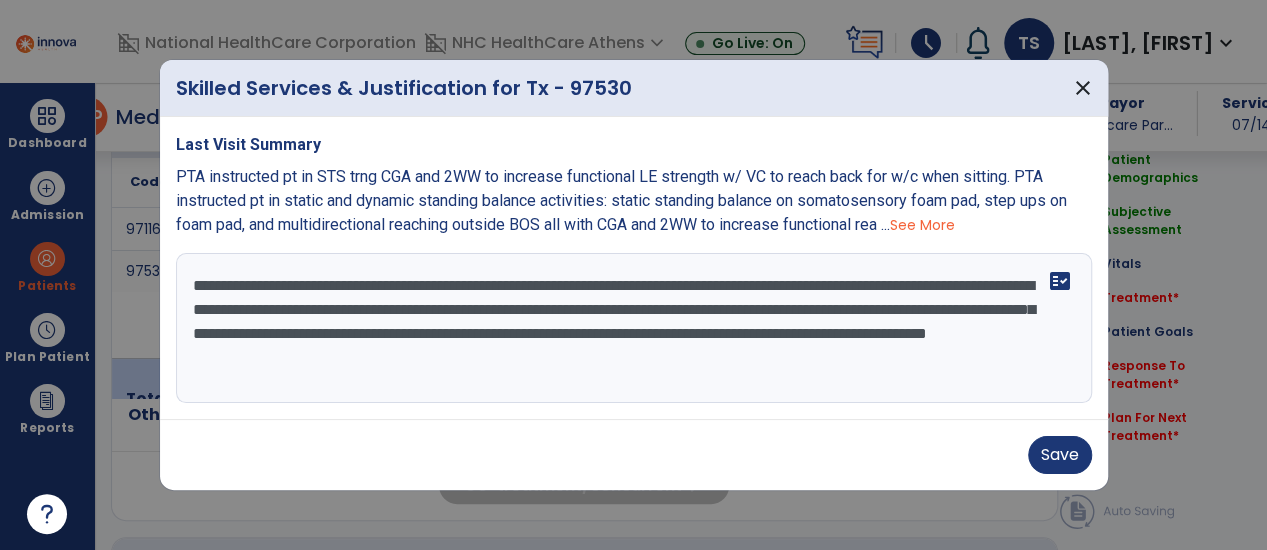 click on "**********" at bounding box center [634, 328] 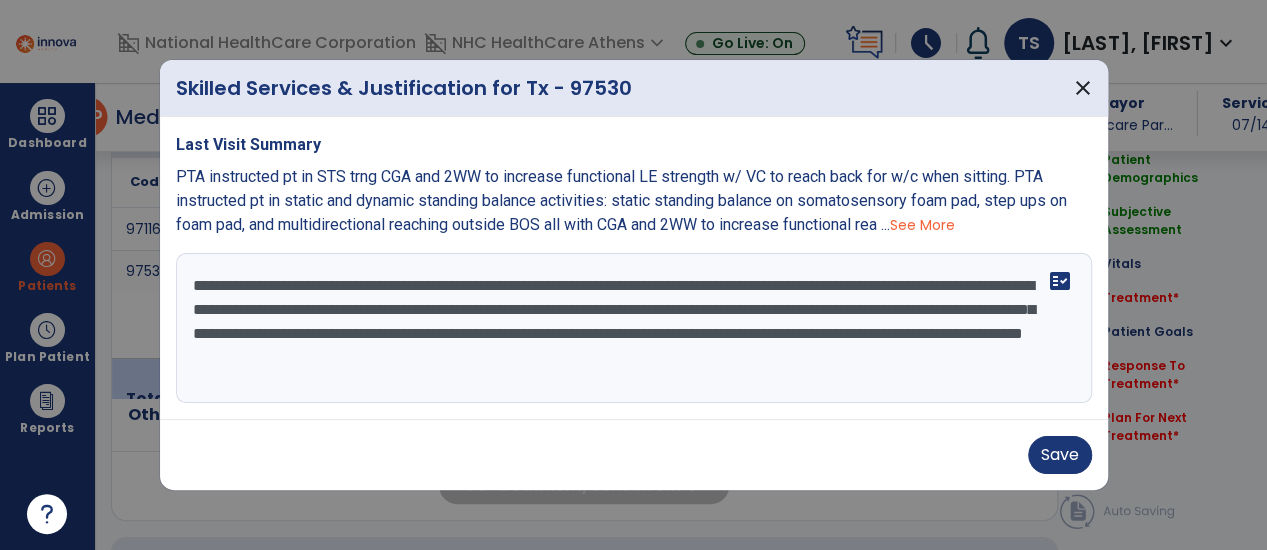 click on "**********" at bounding box center (634, 328) 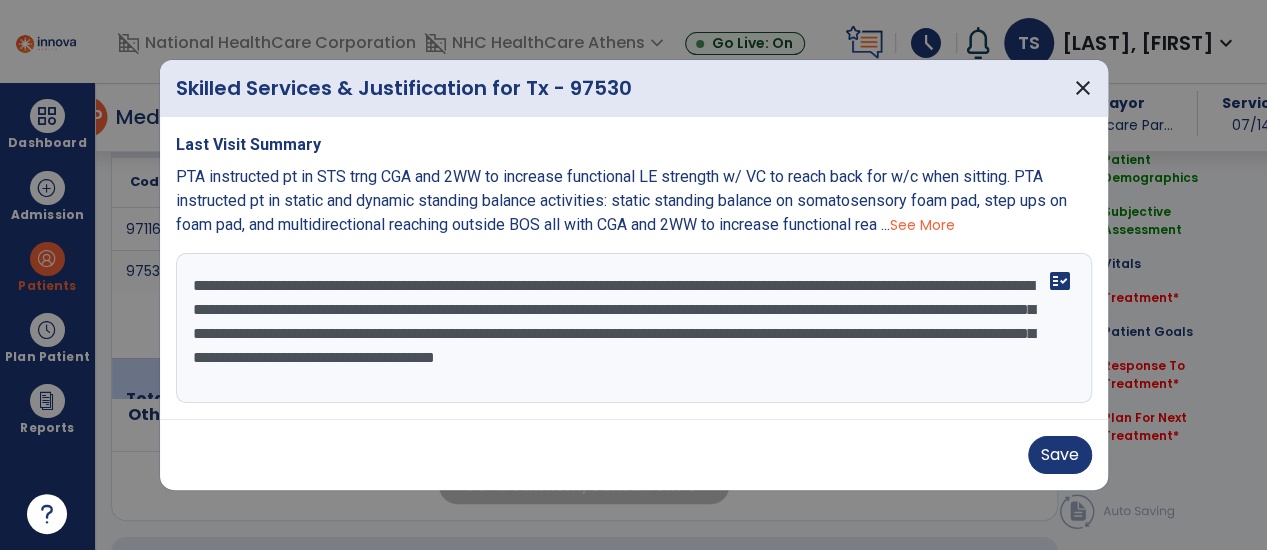 click on "**********" at bounding box center [634, 328] 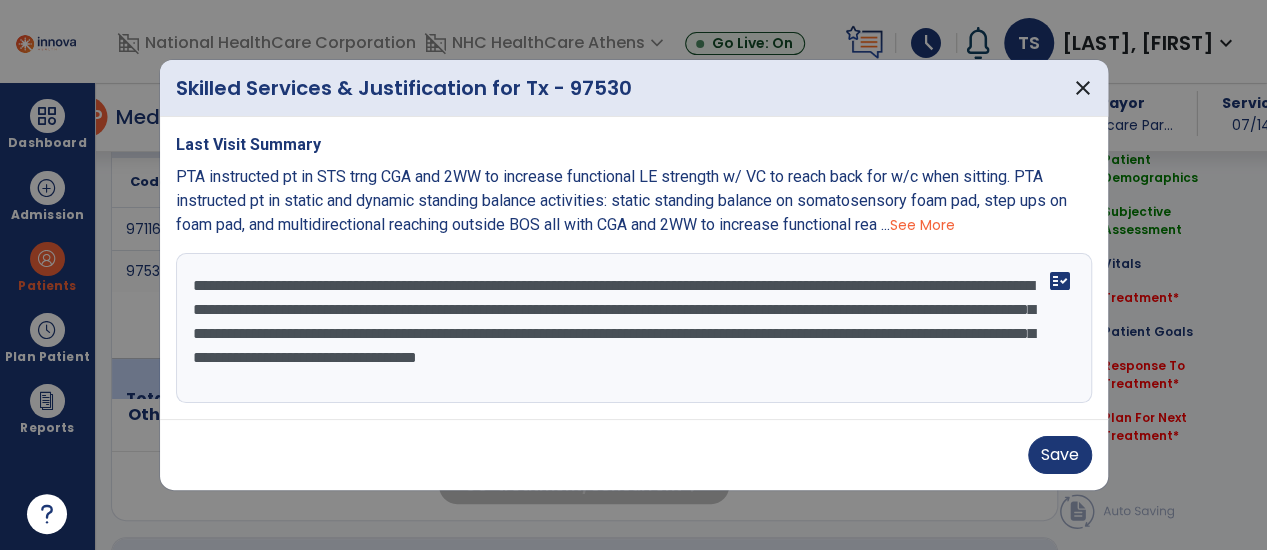 click on "**********" at bounding box center (634, 328) 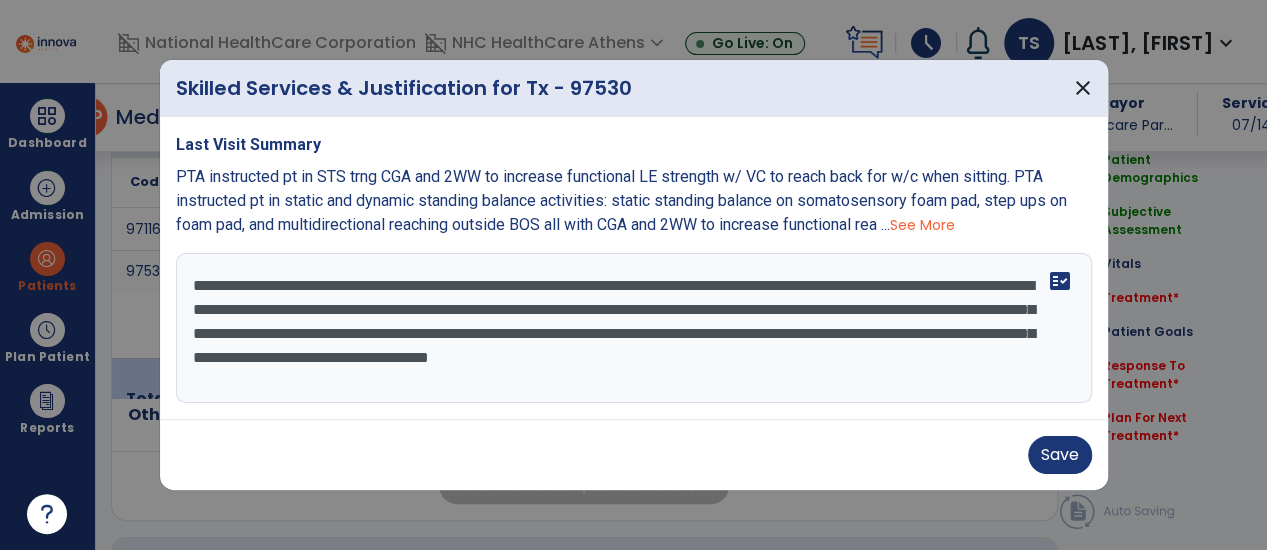 click on "**********" at bounding box center [634, 328] 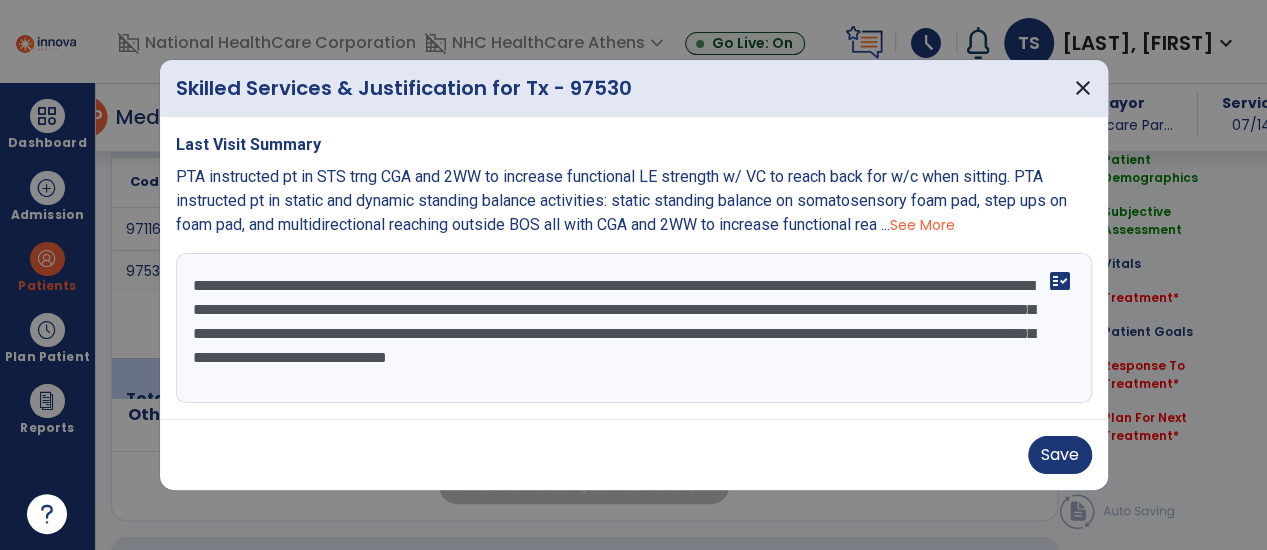click on "**********" at bounding box center (634, 328) 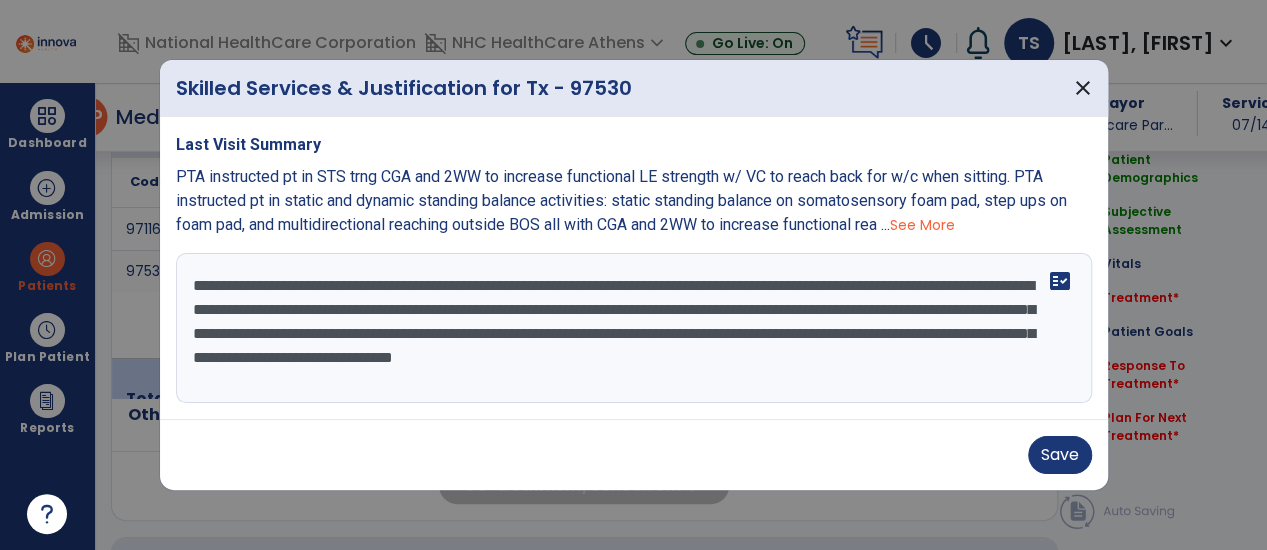 click on "**********" at bounding box center (634, 328) 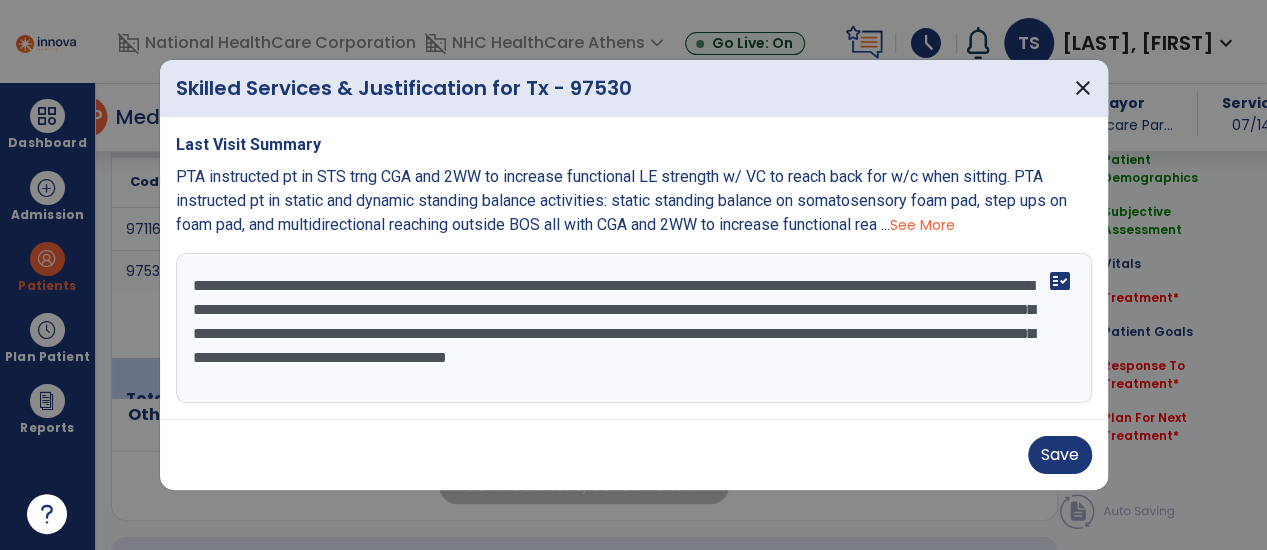 click on "**********" at bounding box center [634, 328] 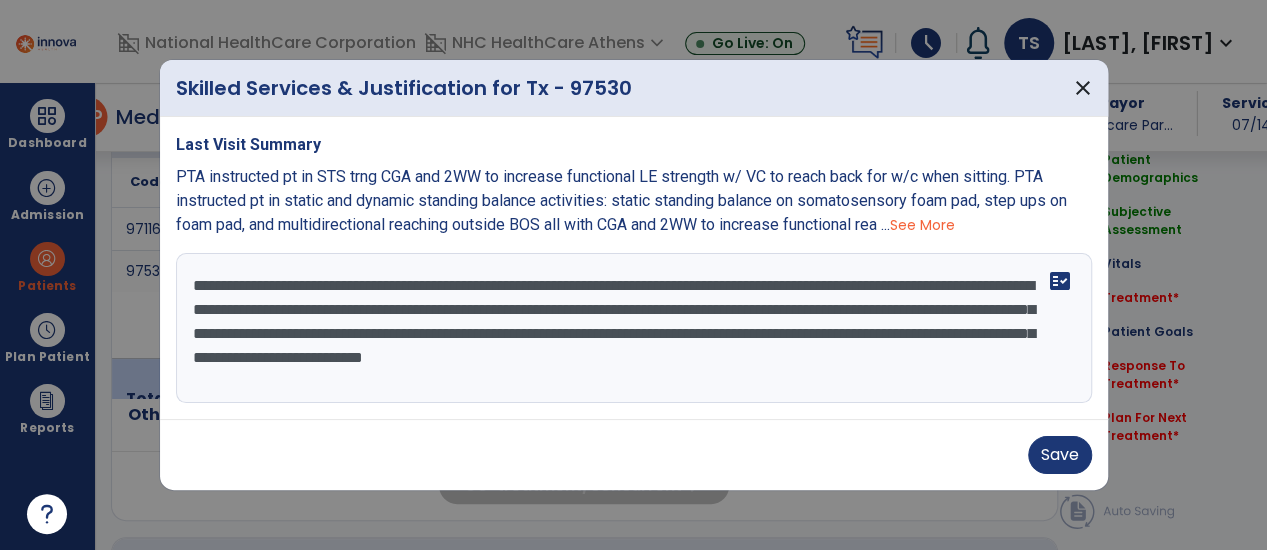 click on "**********" at bounding box center [634, 328] 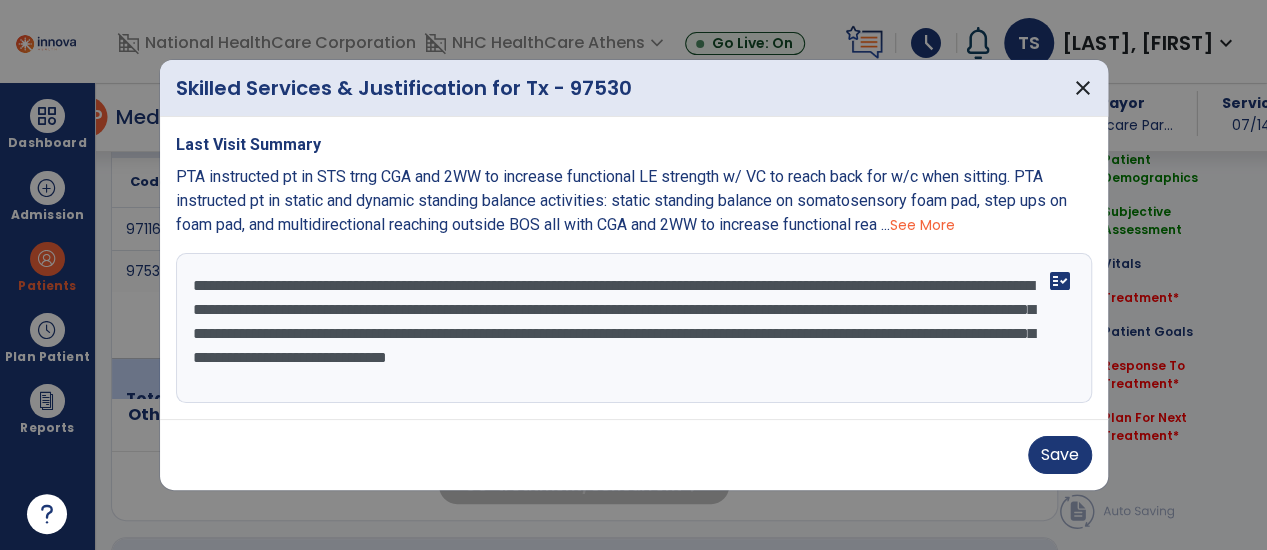 click on "**********" at bounding box center [634, 328] 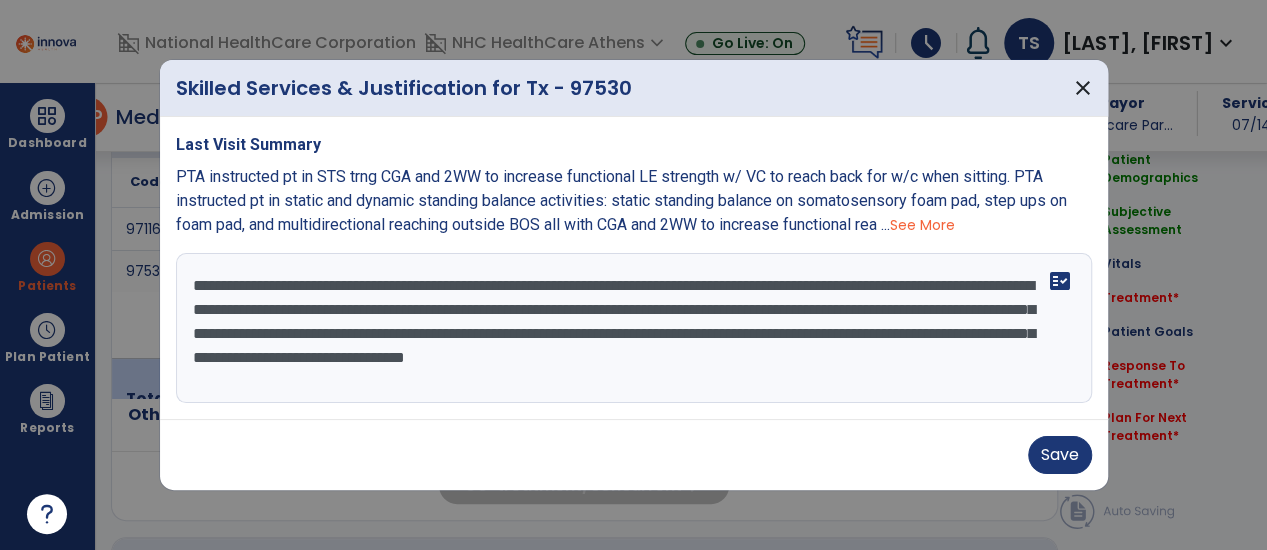 click on "**********" at bounding box center (634, 328) 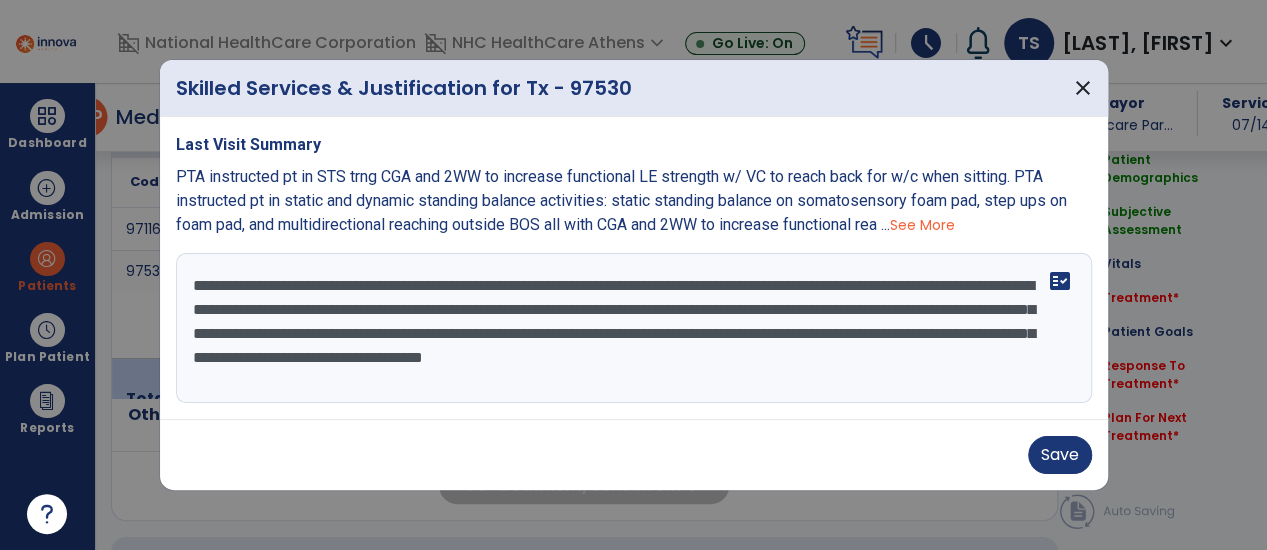 click on "**********" at bounding box center (634, 328) 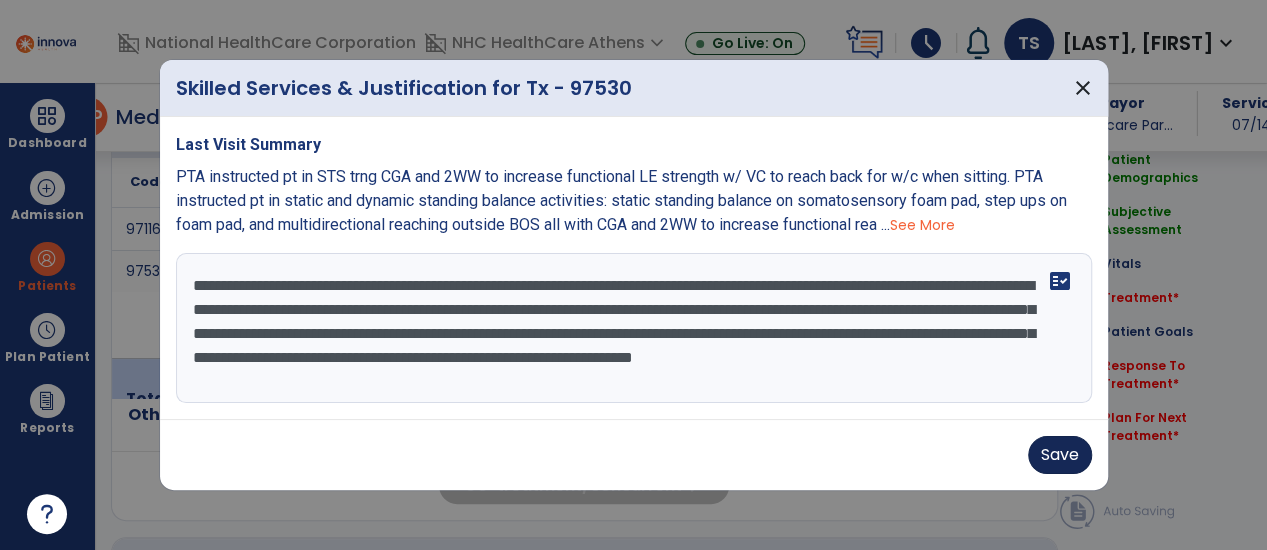 type on "**********" 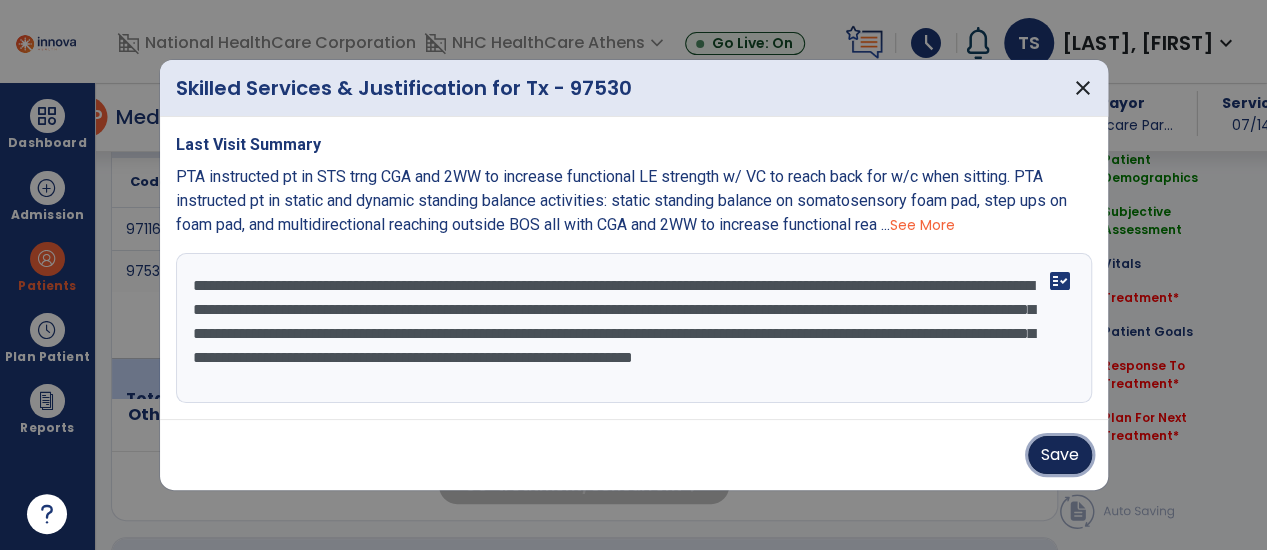 click on "Save" at bounding box center [1060, 455] 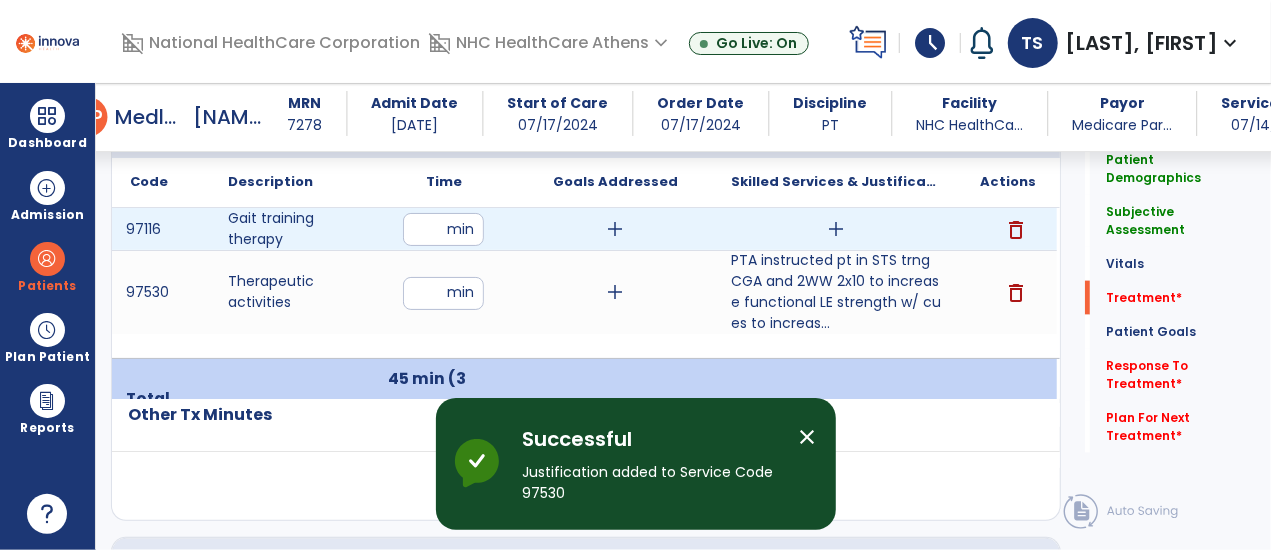 click on "add" at bounding box center [836, 229] 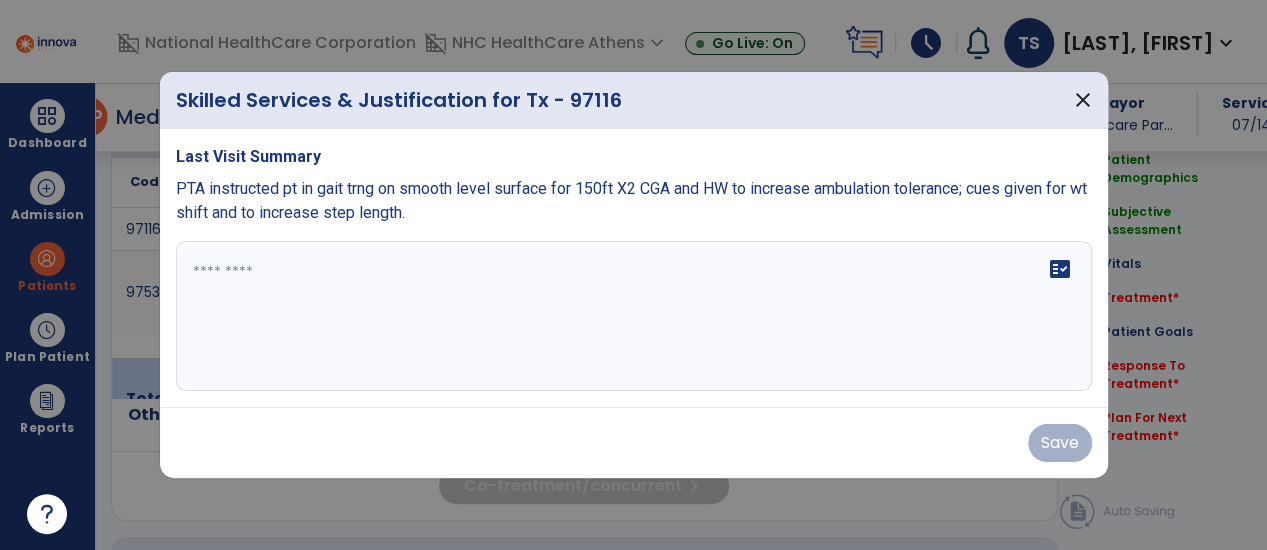 scroll, scrollTop: 1258, scrollLeft: 0, axis: vertical 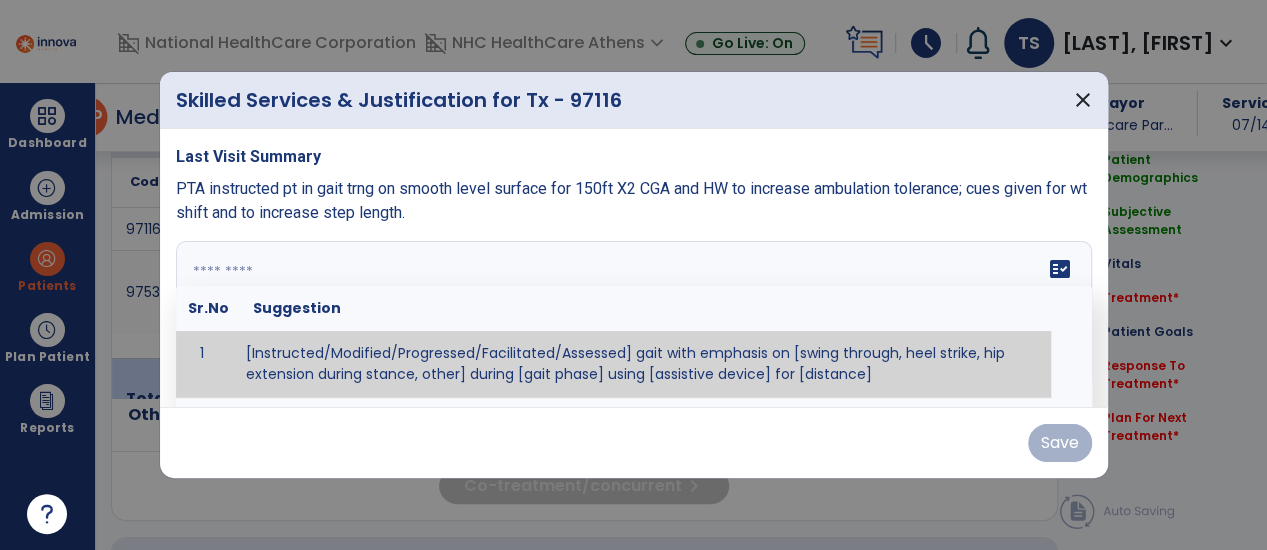 click at bounding box center [632, 316] 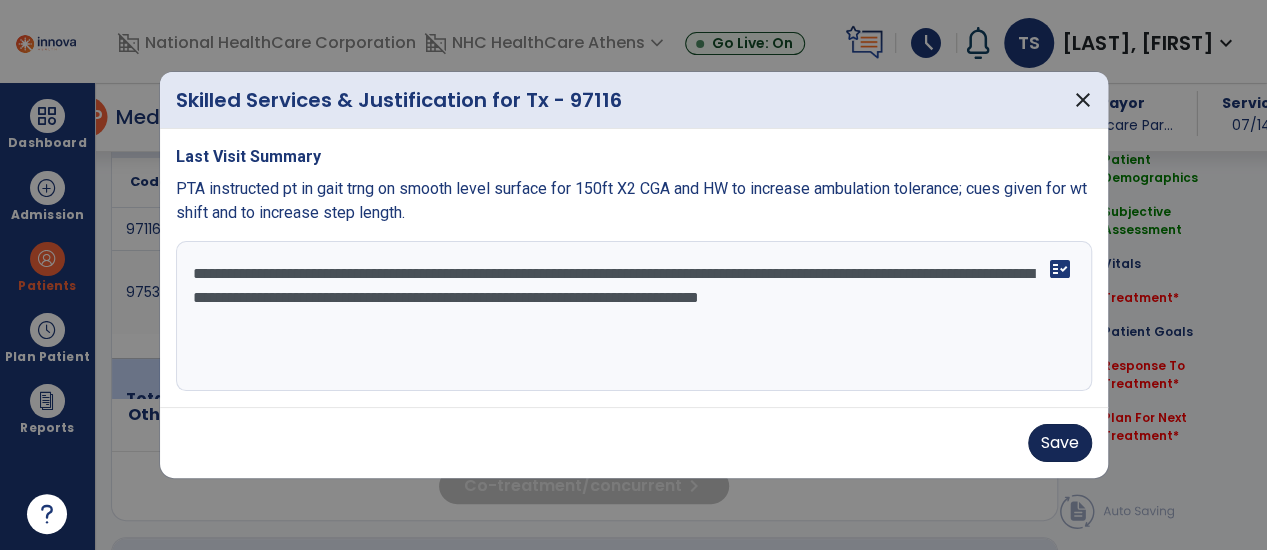 type on "**********" 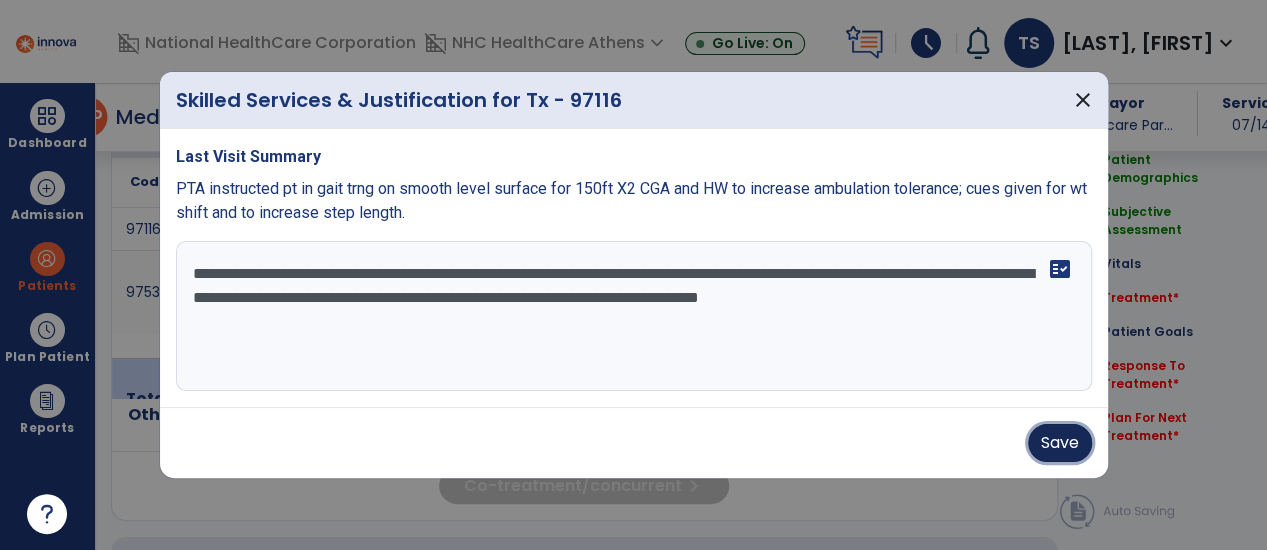 click on "Save" at bounding box center (1060, 443) 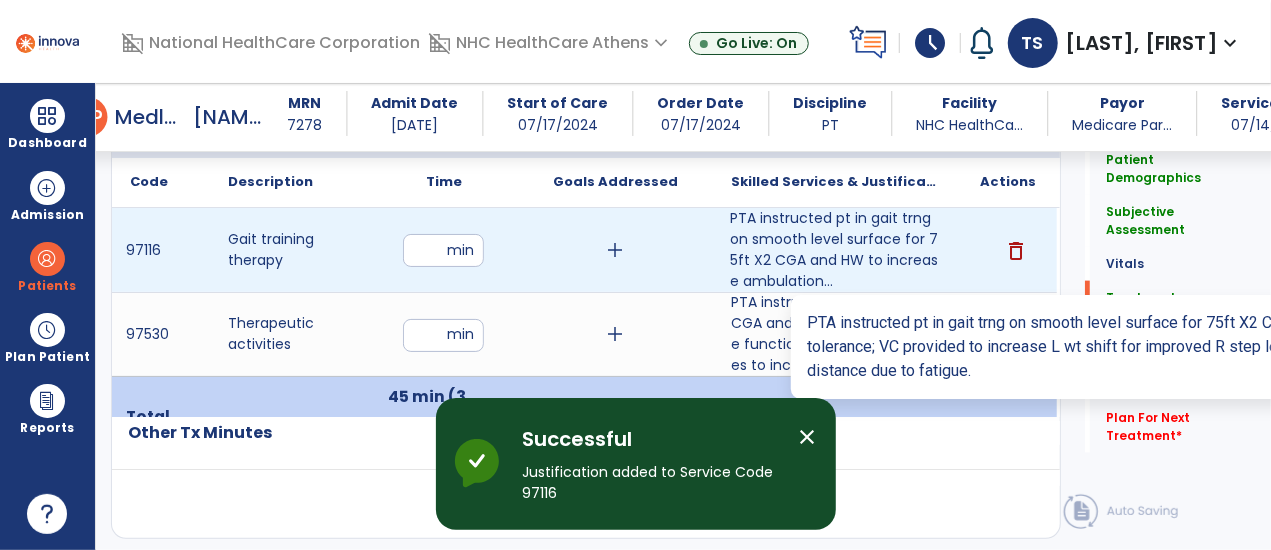 click on "PTA instructed pt in gait trng on smooth level surface for 75ft X2 CGA and HW to increase ambulation..." at bounding box center [836, 250] 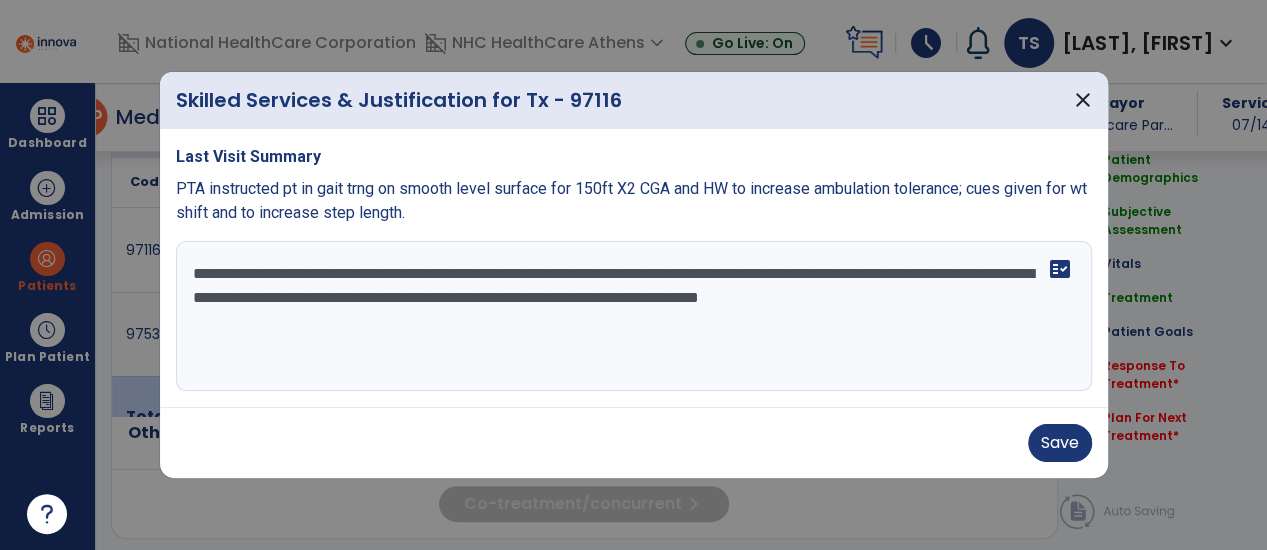 scroll, scrollTop: 1258, scrollLeft: 0, axis: vertical 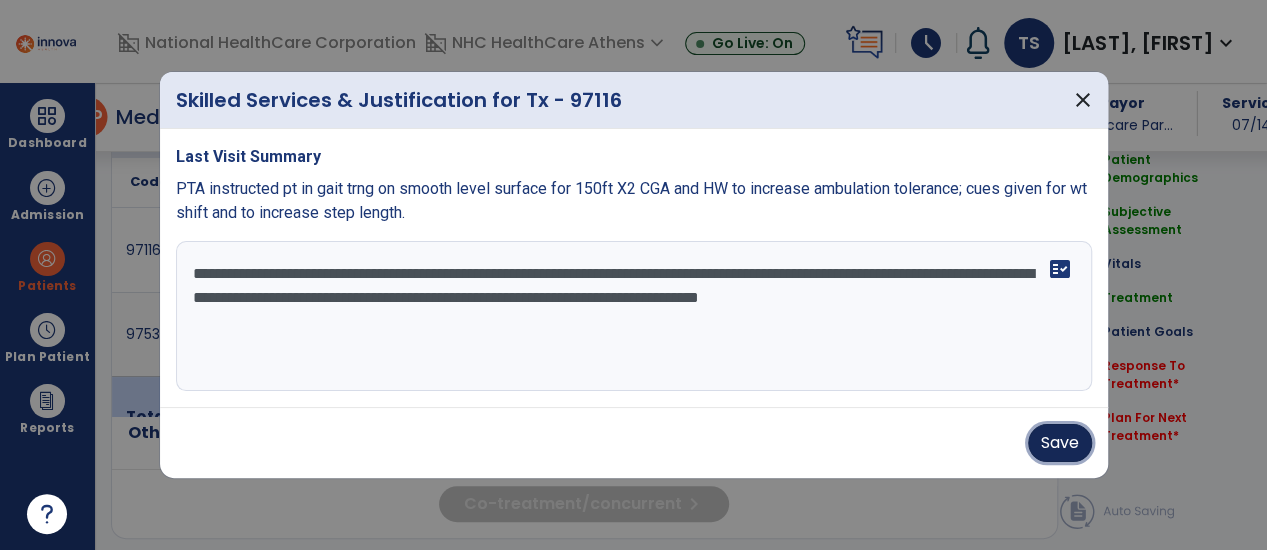click on "Save" at bounding box center (1060, 443) 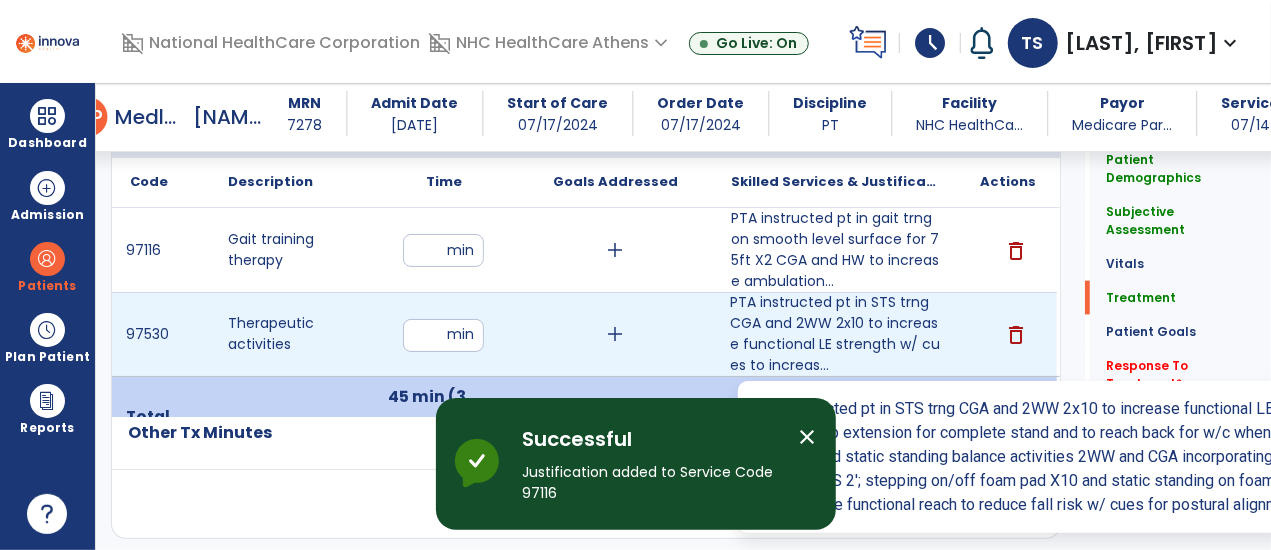 click on "PTA instructed pt in STS trng CGA and 2WW 2x10 to increase functional LE strength w/ cues to increas..." at bounding box center (836, 334) 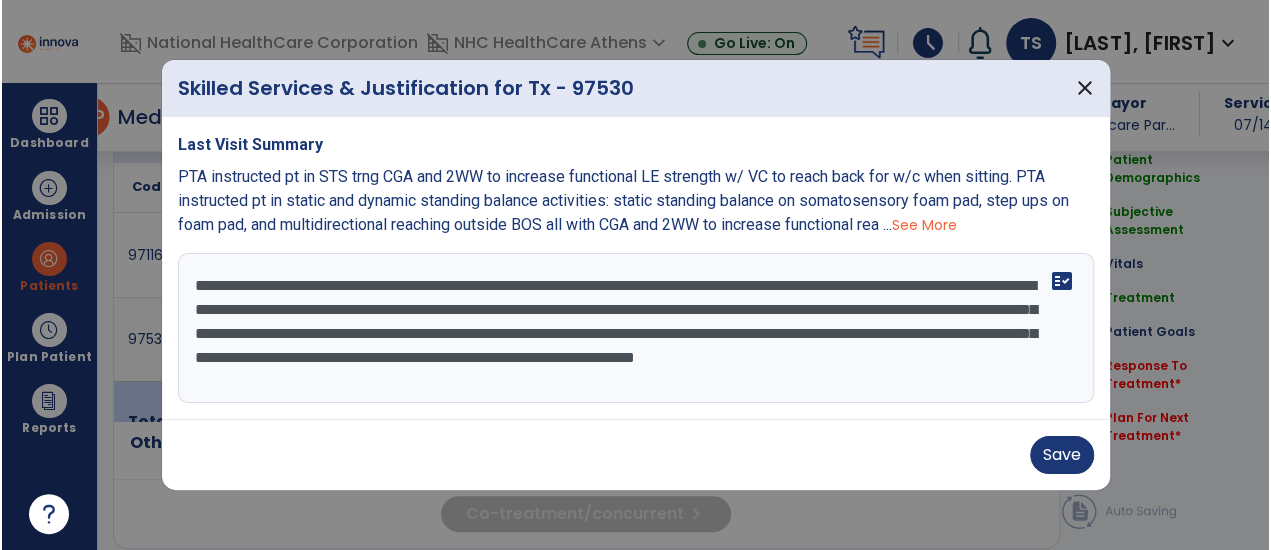 scroll, scrollTop: 1258, scrollLeft: 0, axis: vertical 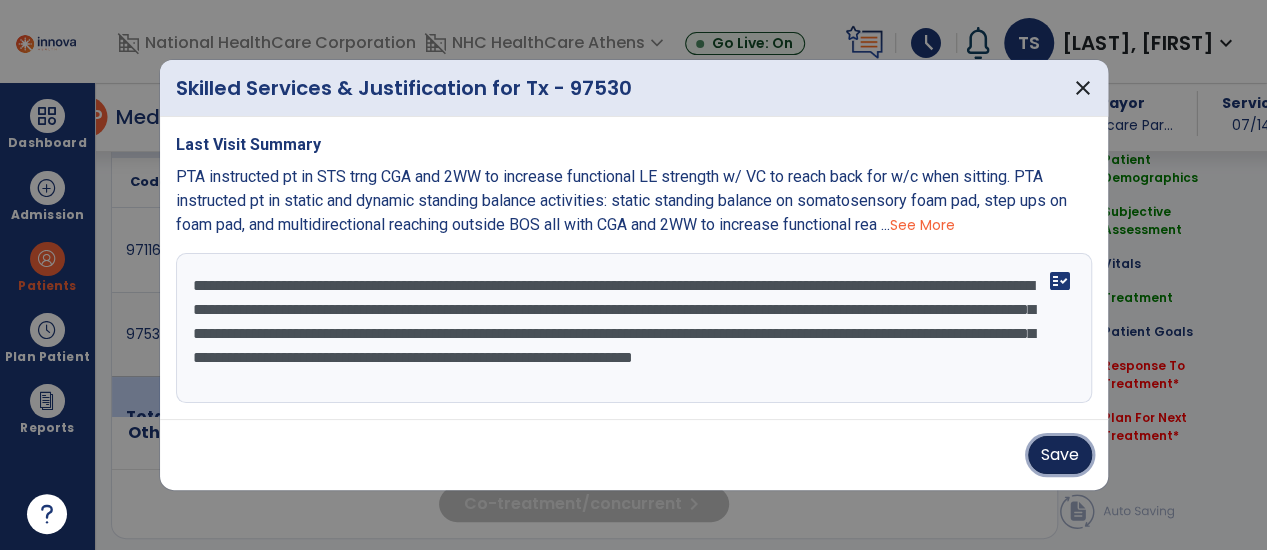click on "Save" at bounding box center [1060, 455] 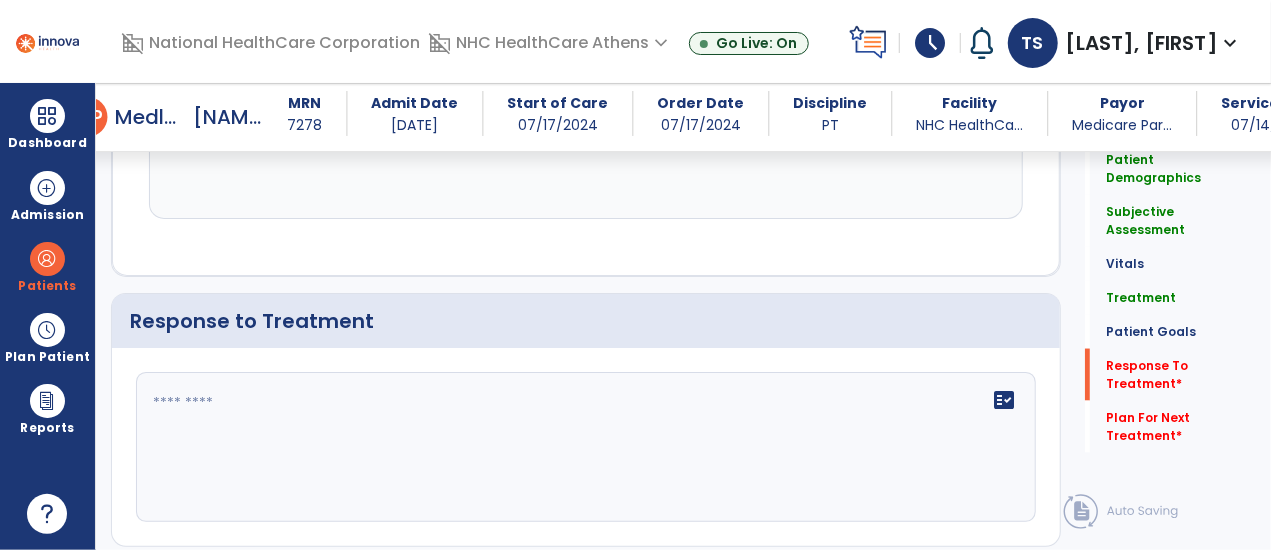 scroll, scrollTop: 5263, scrollLeft: 0, axis: vertical 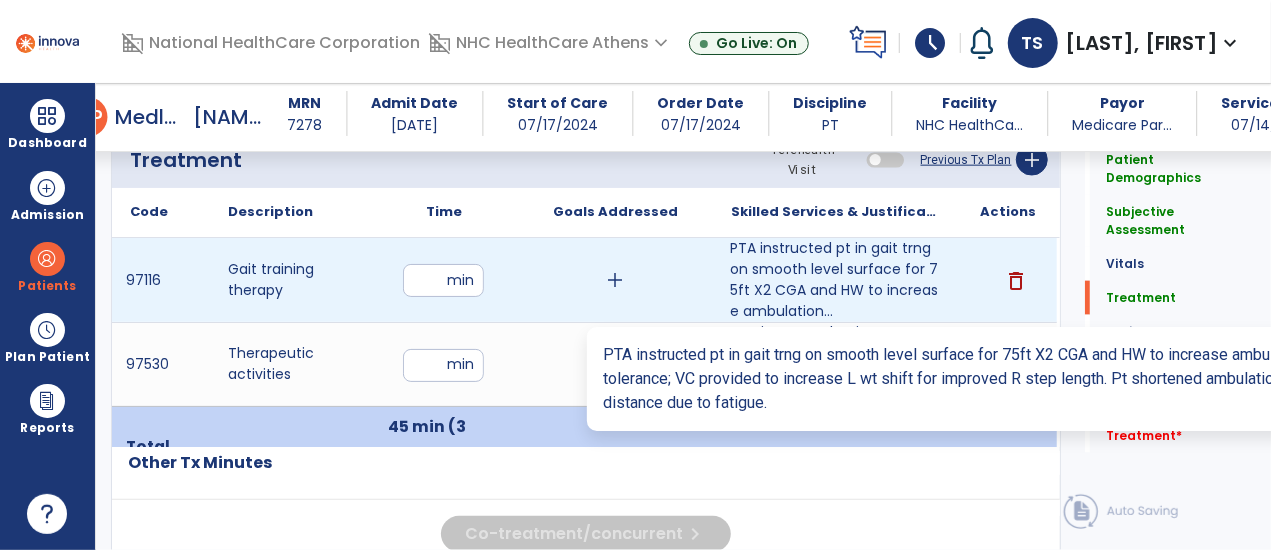 click on "PTA instructed pt in gait trng on smooth level surface for 75ft X2 CGA and HW to increase ambulation..." at bounding box center (836, 280) 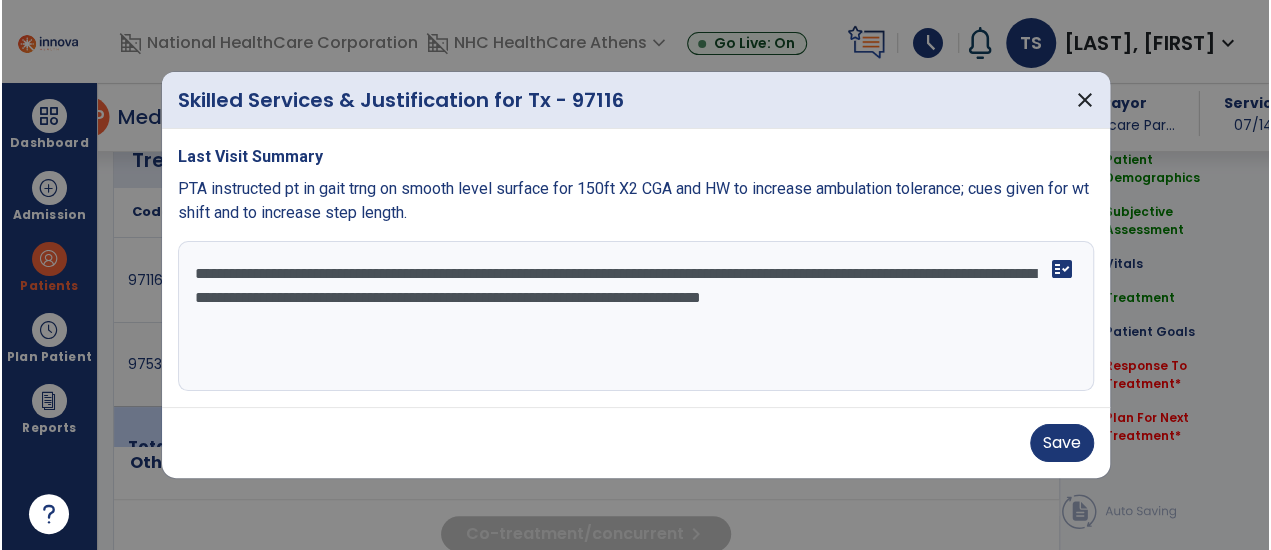 scroll, scrollTop: 1228, scrollLeft: 0, axis: vertical 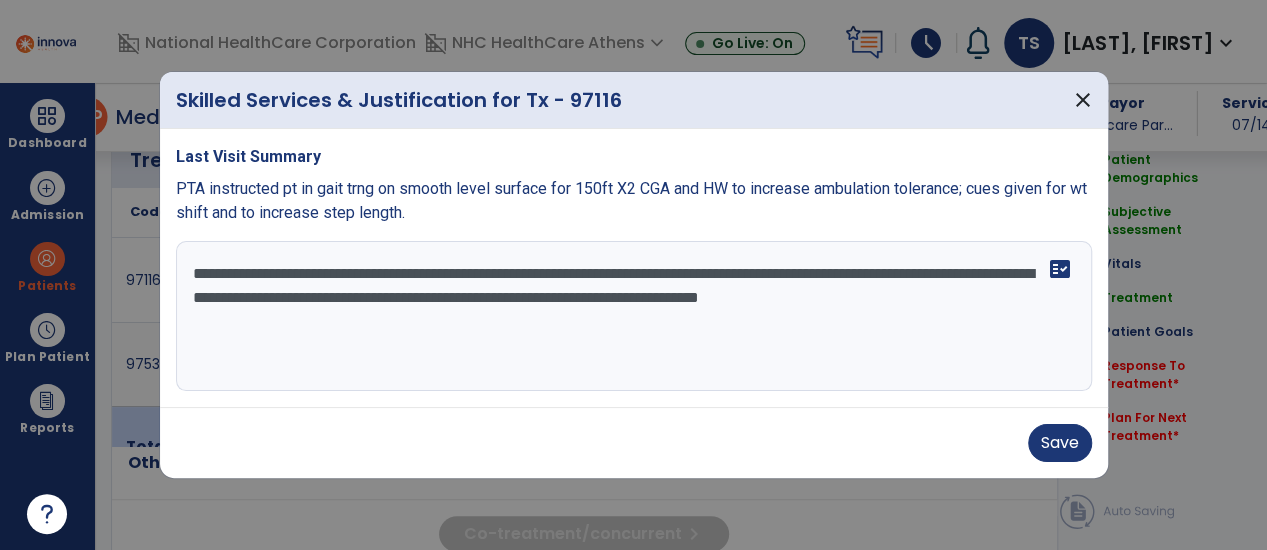 drag, startPoint x: 764, startPoint y: 301, endPoint x: 798, endPoint y: 358, distance: 66.37017 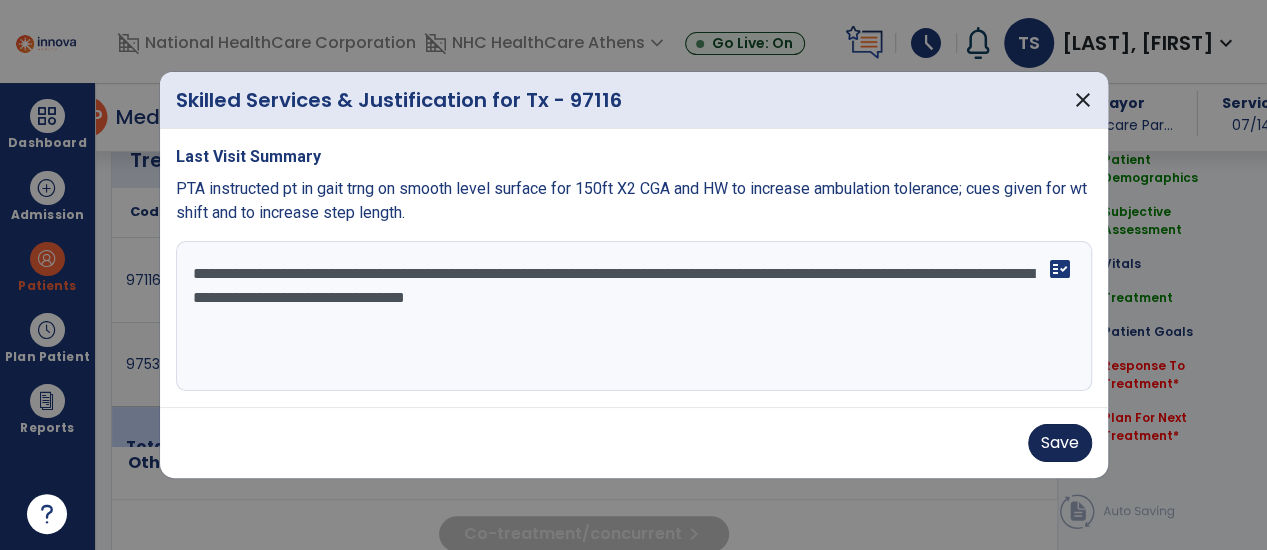 type on "**********" 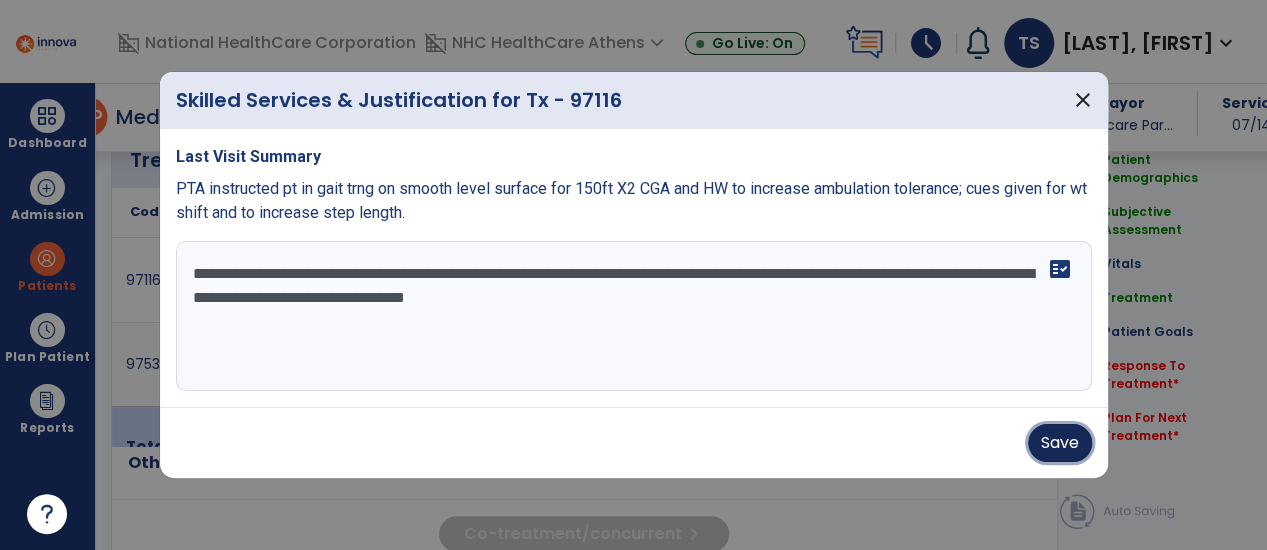 click on "Save" at bounding box center (1060, 443) 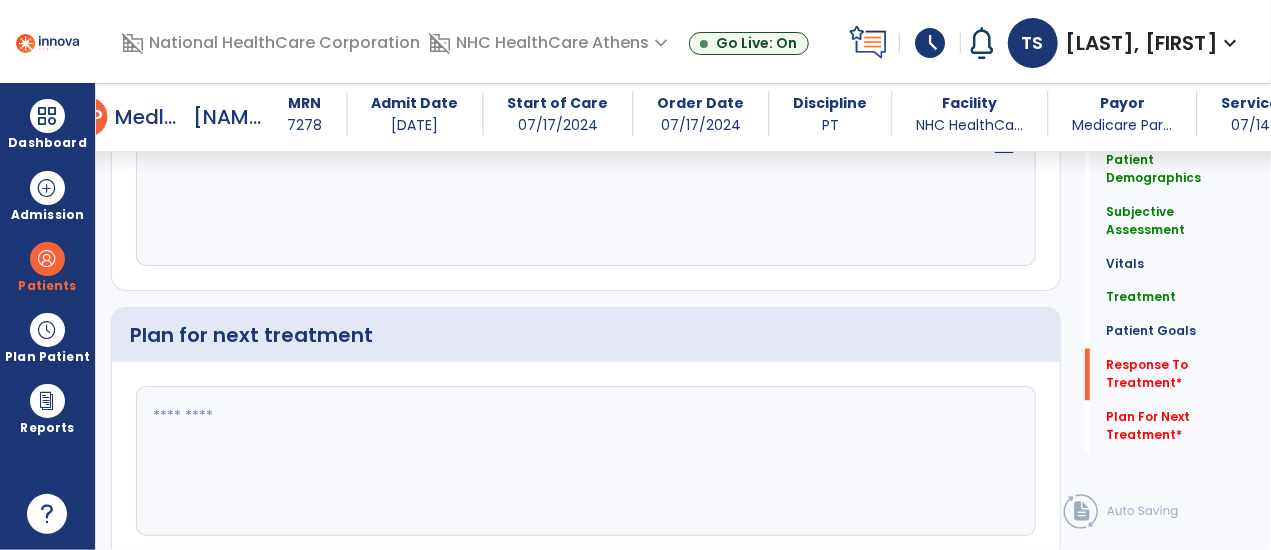 scroll, scrollTop: 5220, scrollLeft: 0, axis: vertical 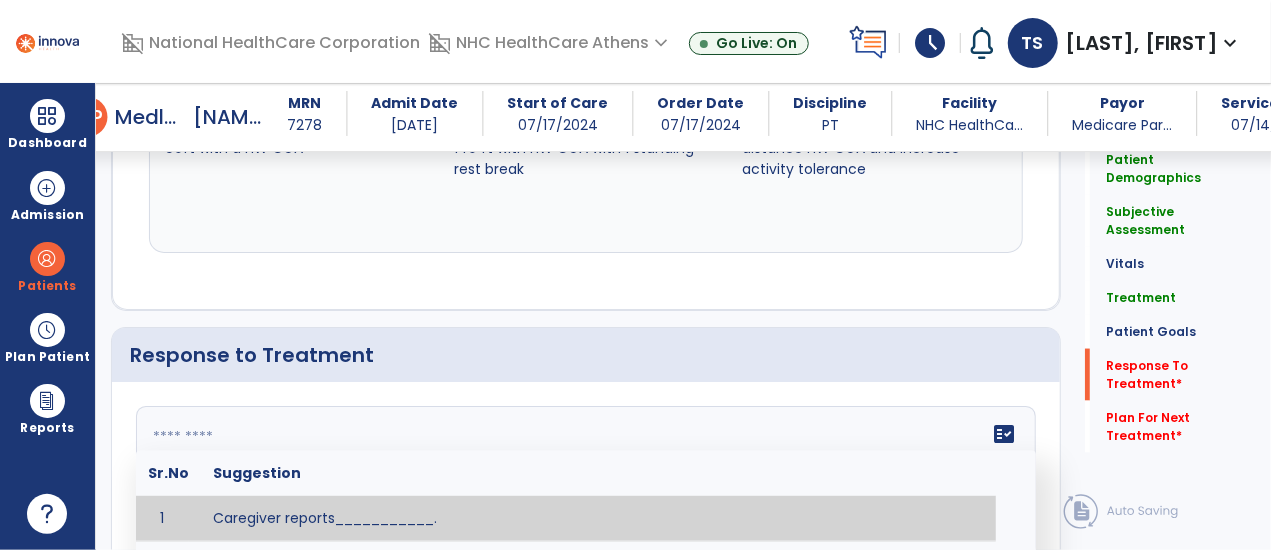 click 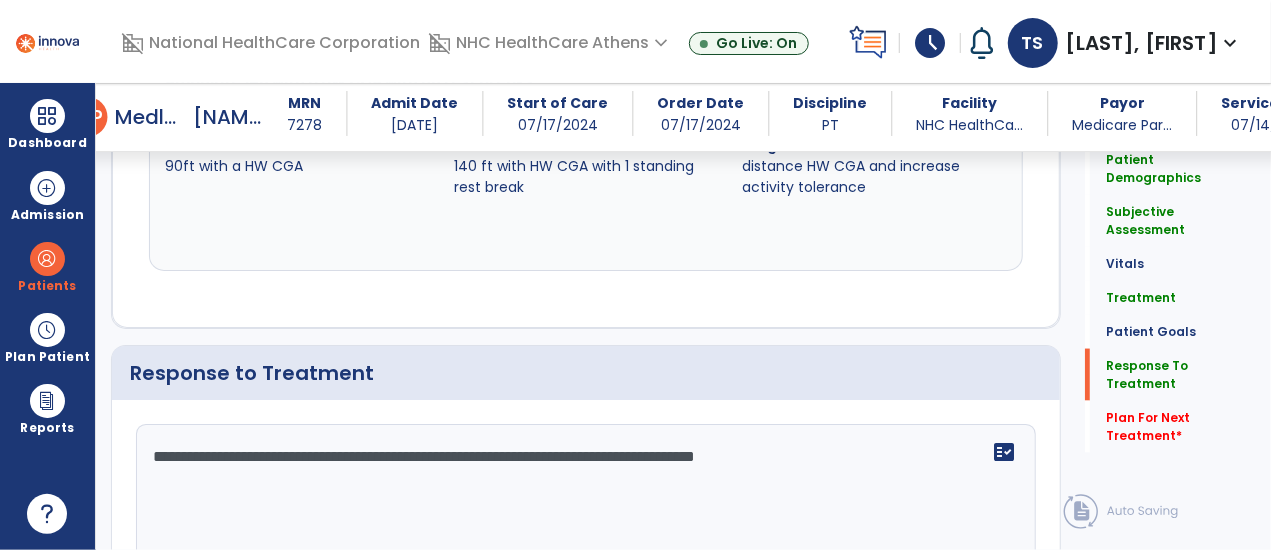 scroll, scrollTop: 5220, scrollLeft: 0, axis: vertical 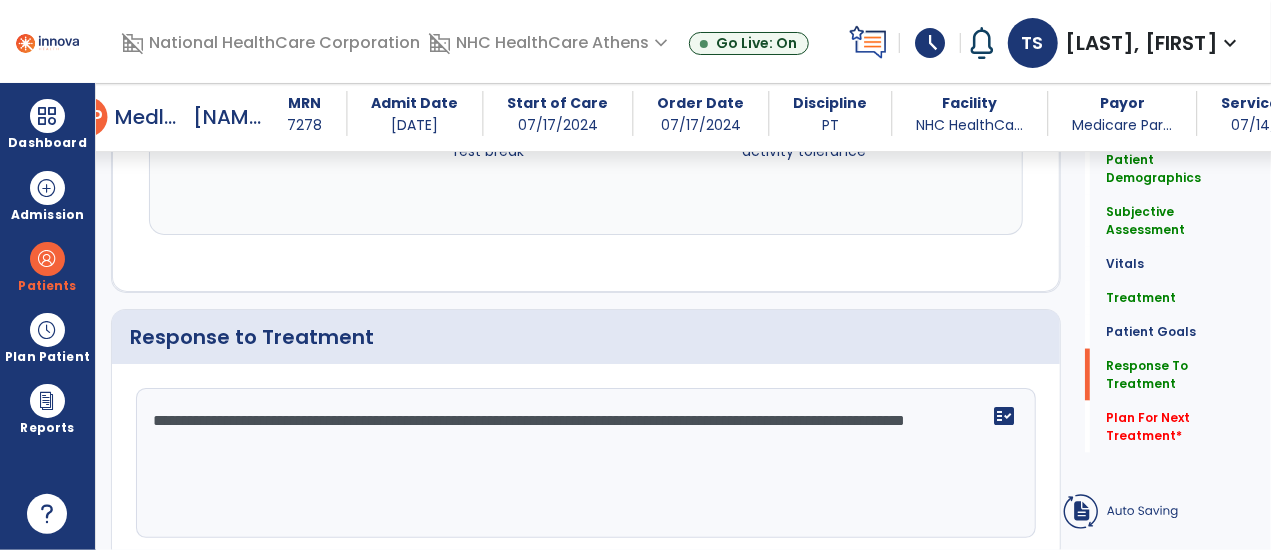 type on "**********" 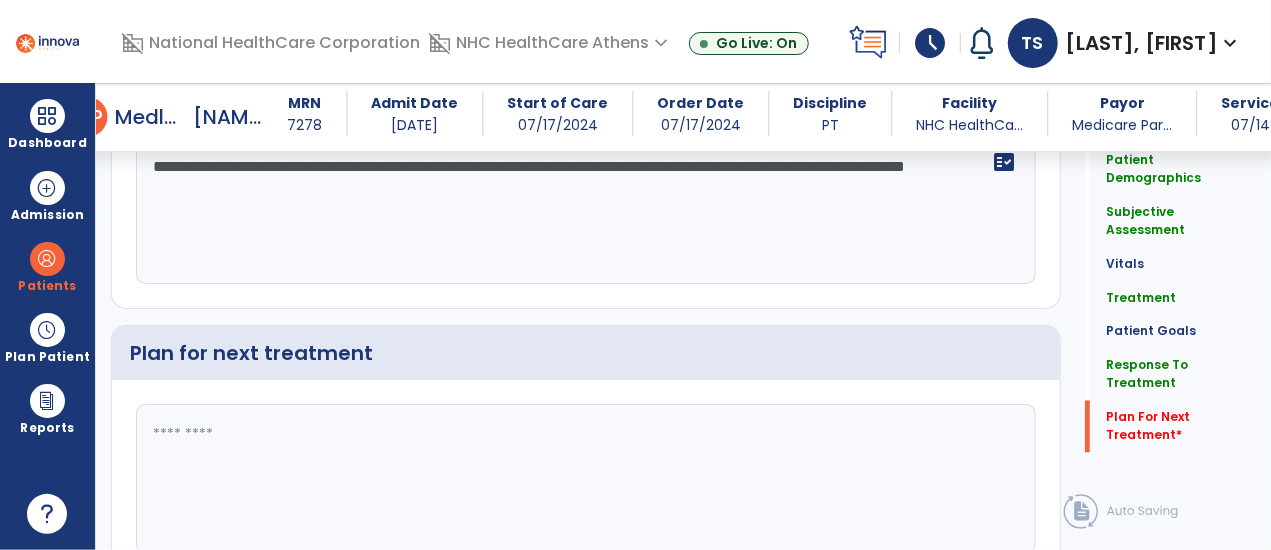 scroll, scrollTop: 5510, scrollLeft: 0, axis: vertical 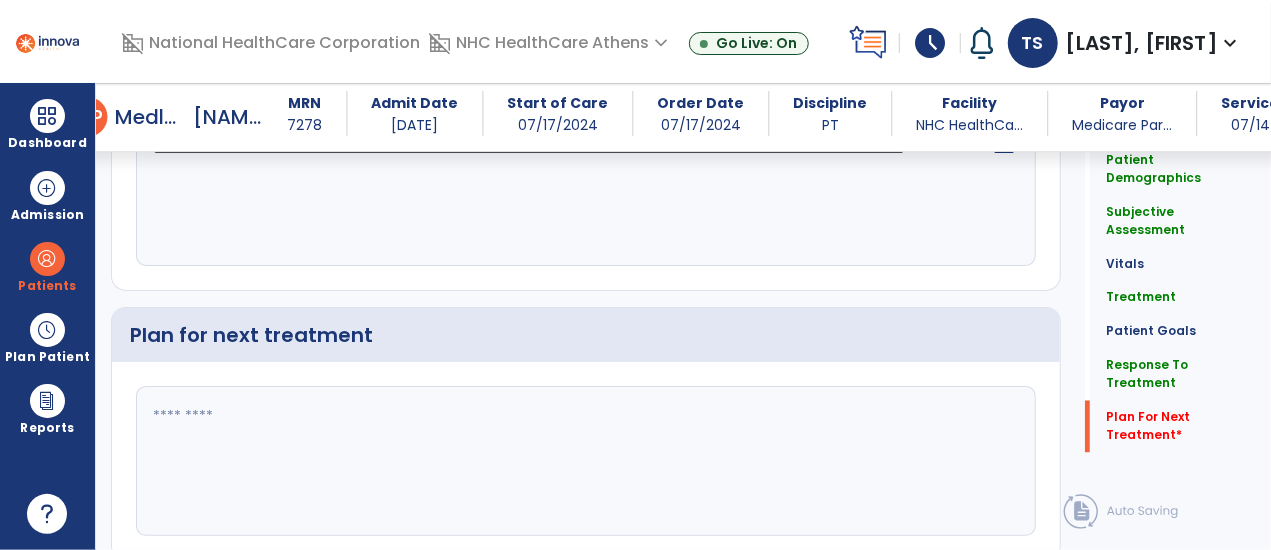 click 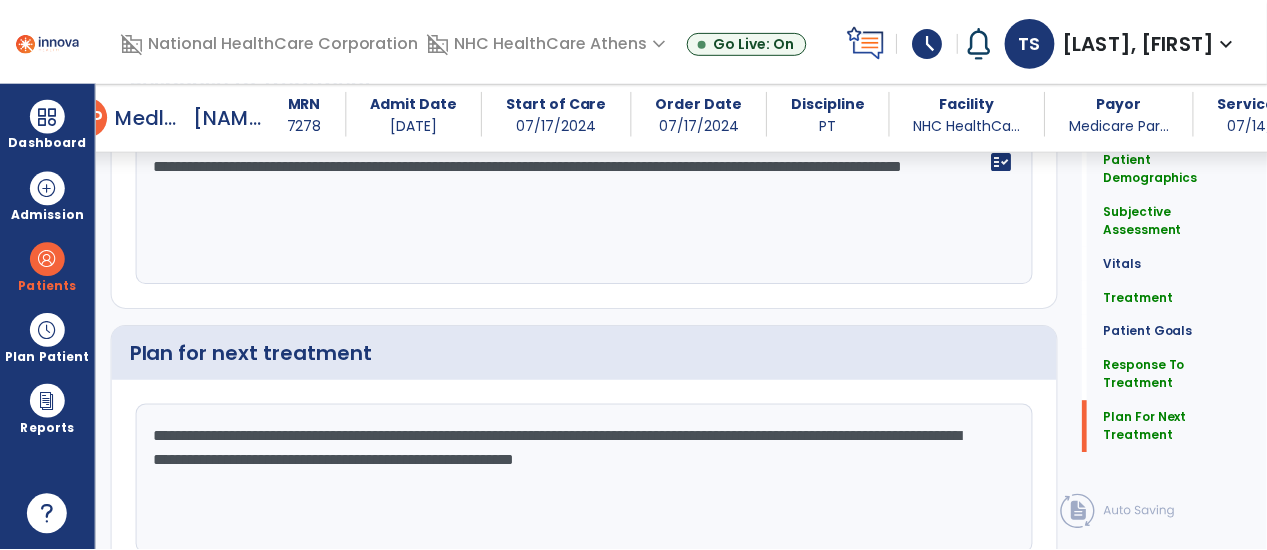 scroll, scrollTop: 5510, scrollLeft: 0, axis: vertical 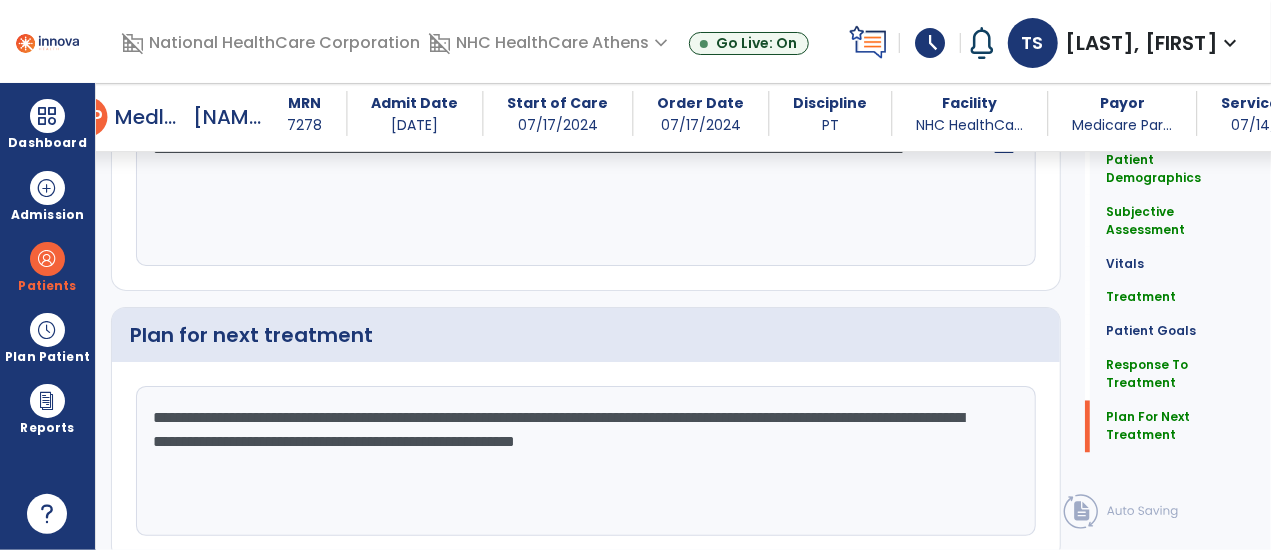 type on "**********" 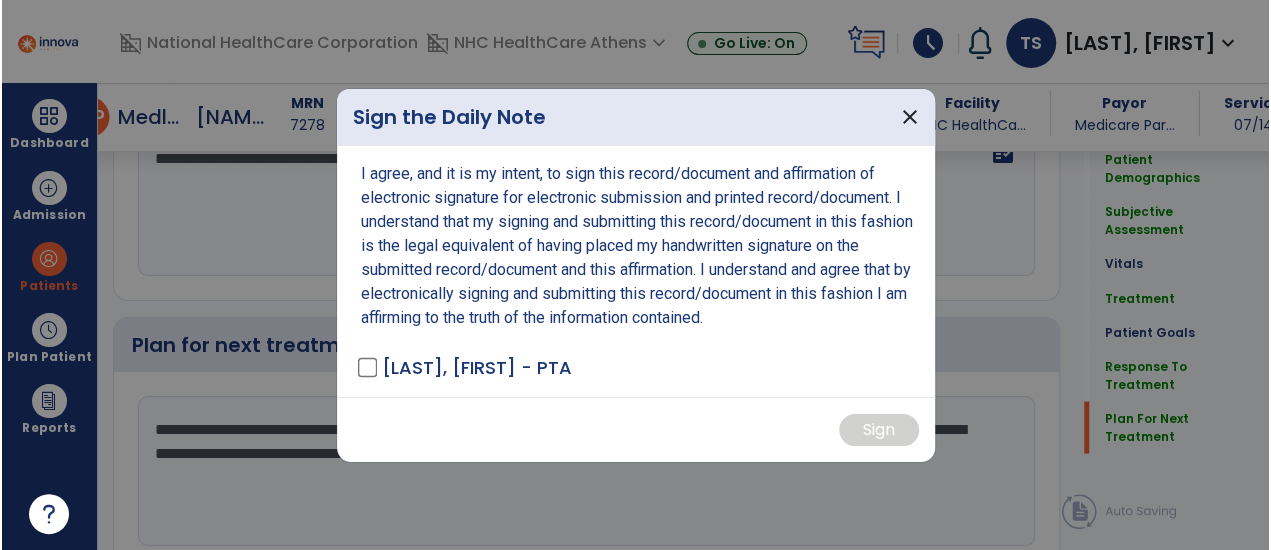 scroll, scrollTop: 5510, scrollLeft: 0, axis: vertical 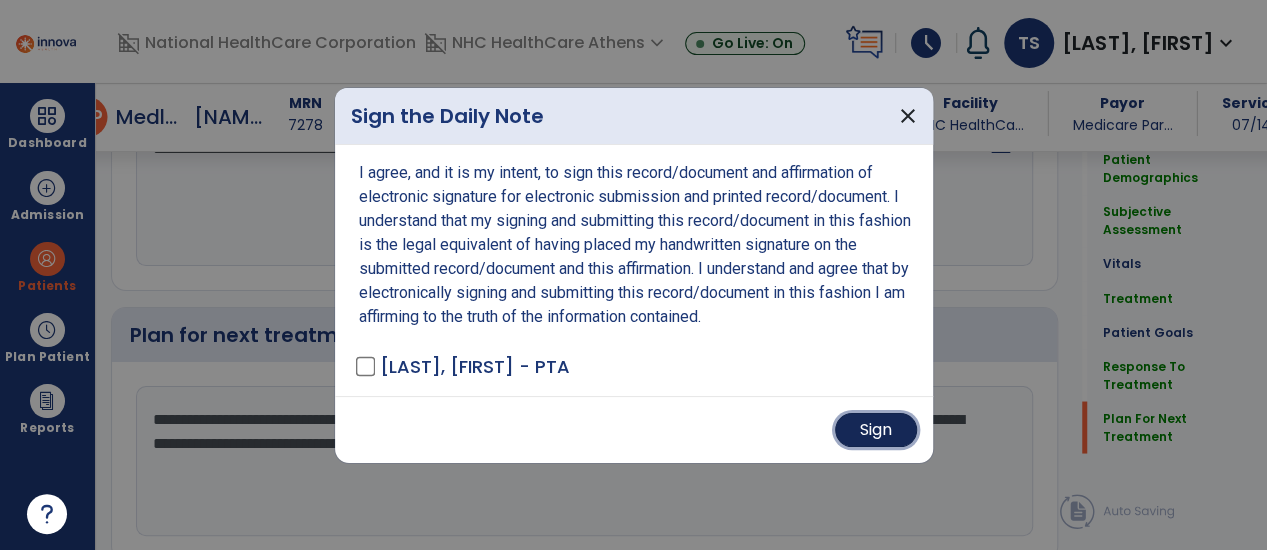 click on "Sign" at bounding box center [876, 430] 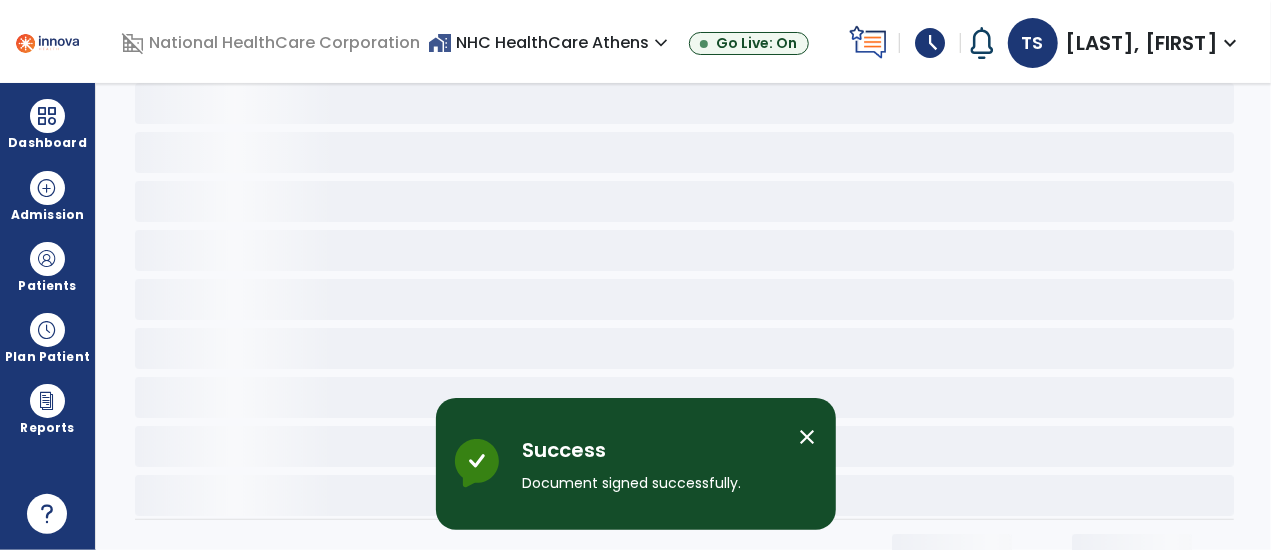 scroll, scrollTop: 0, scrollLeft: 0, axis: both 